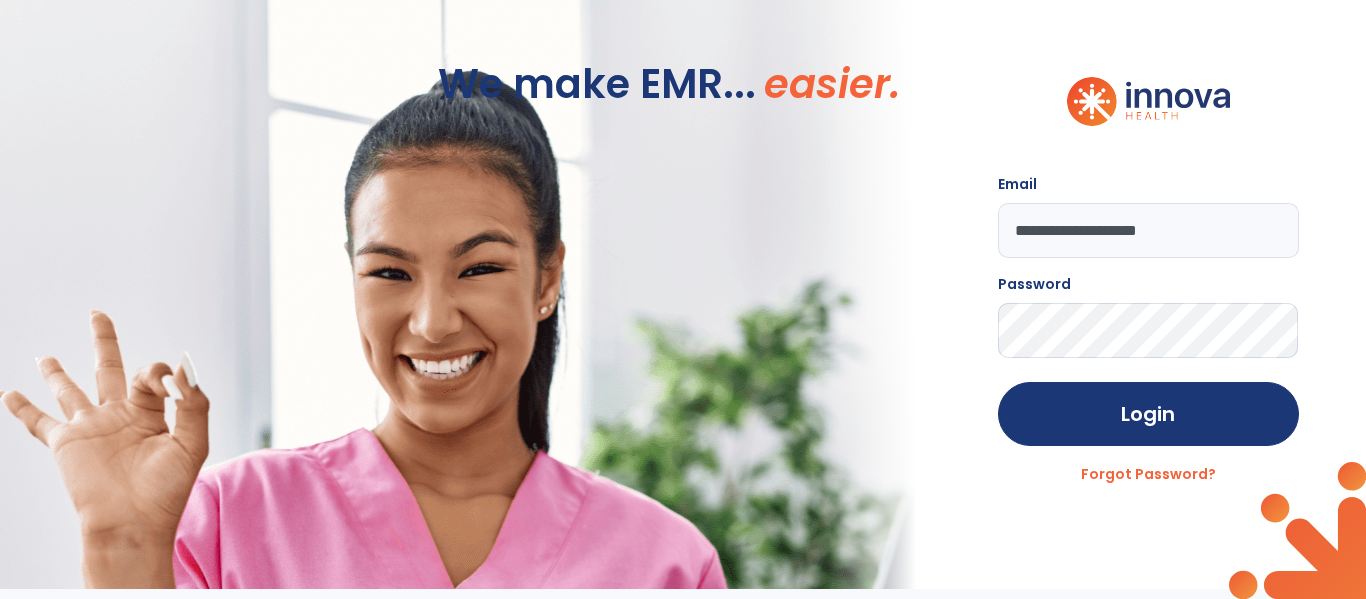 scroll, scrollTop: 0, scrollLeft: 0, axis: both 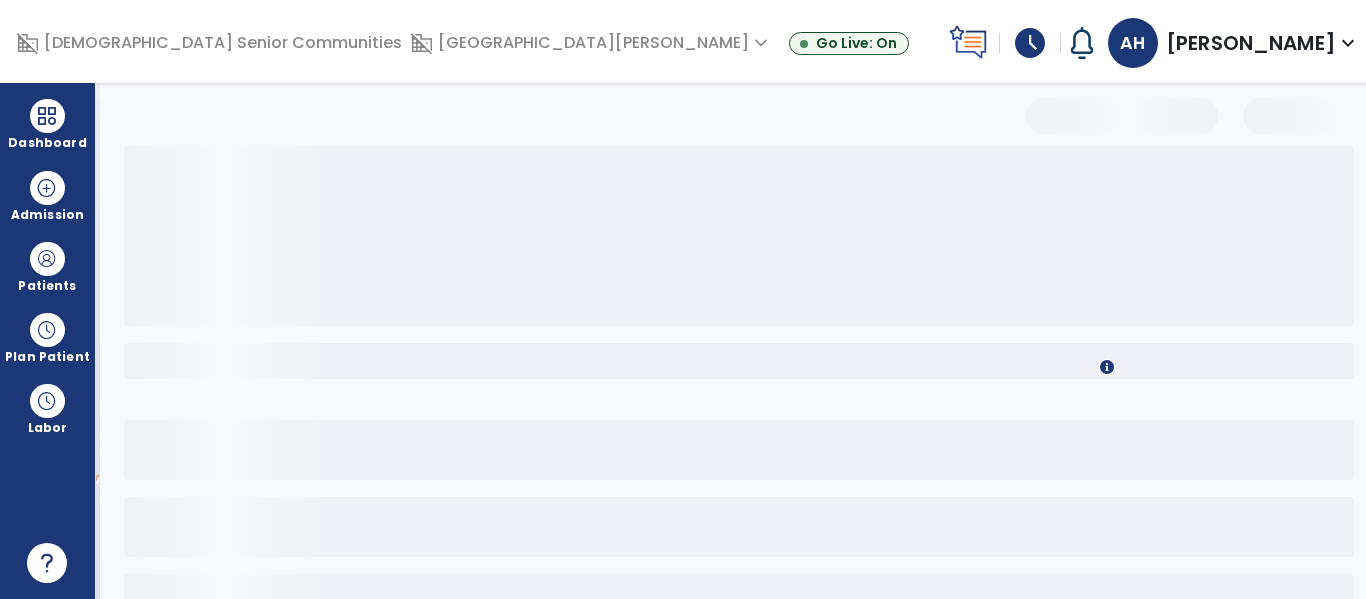 select on "*" 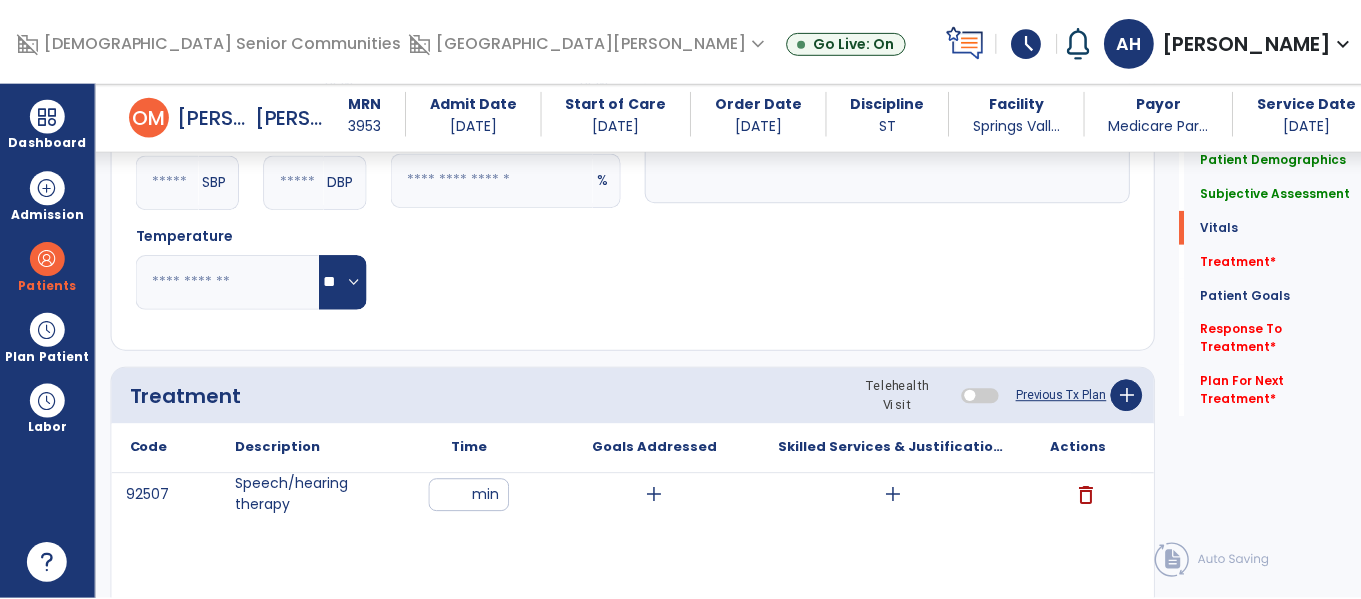 scroll, scrollTop: 997, scrollLeft: 0, axis: vertical 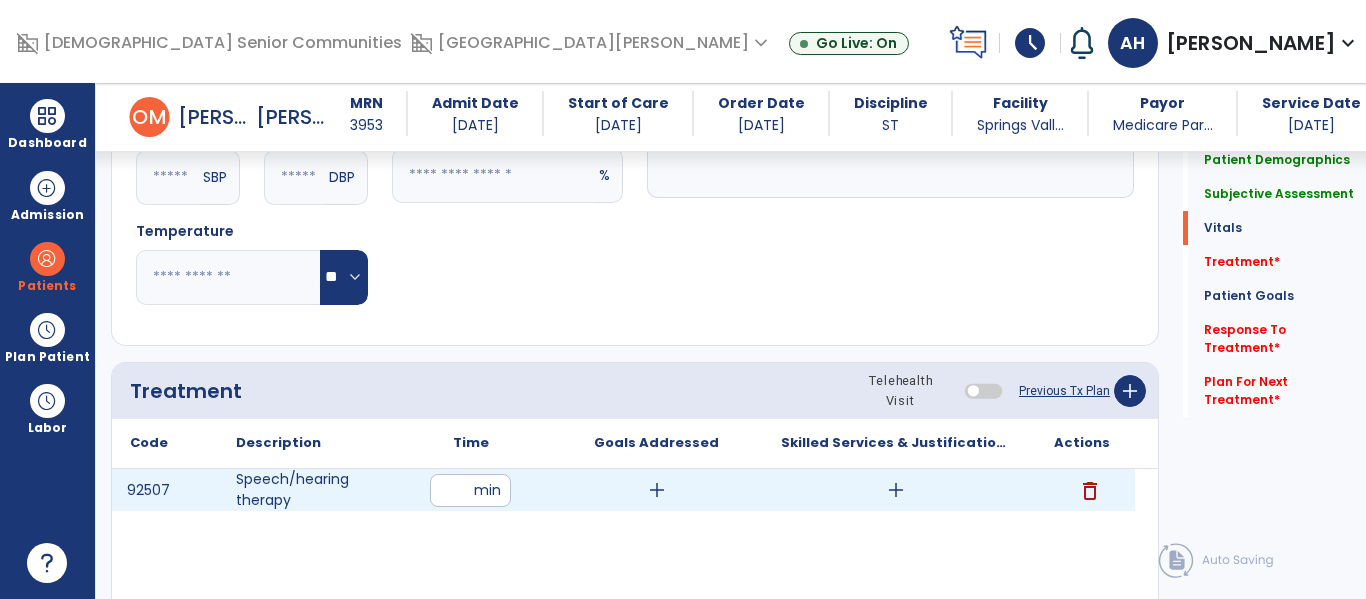 click on "add" at bounding box center (657, 490) 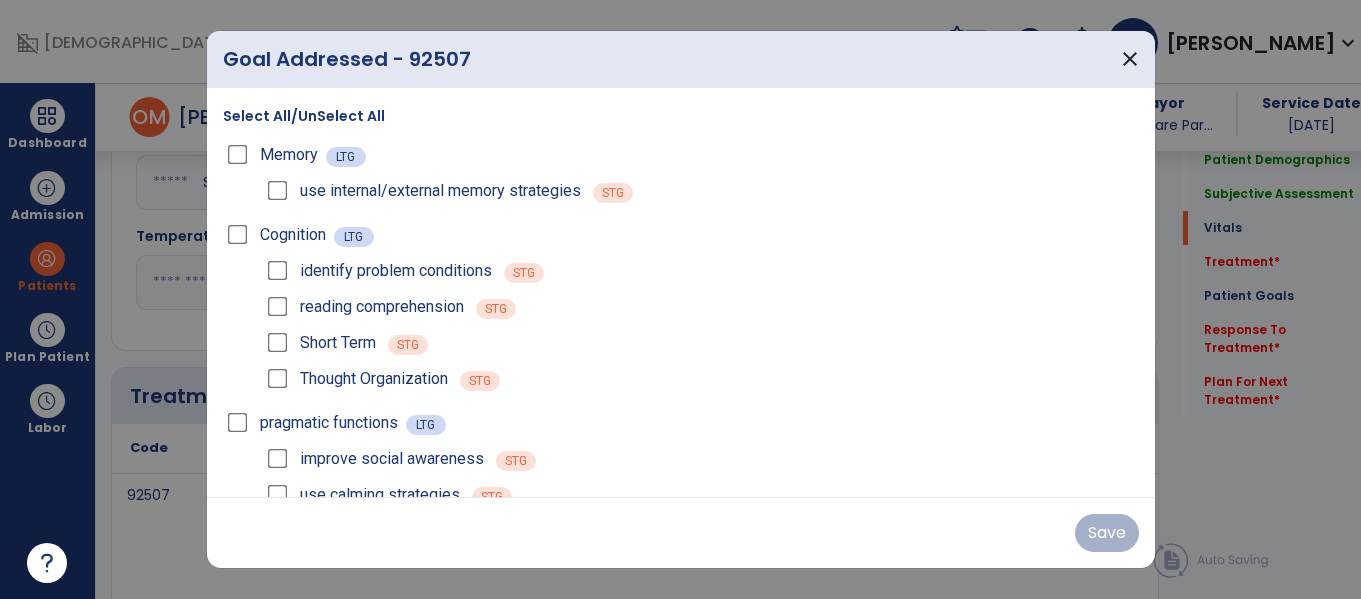 scroll, scrollTop: 997, scrollLeft: 0, axis: vertical 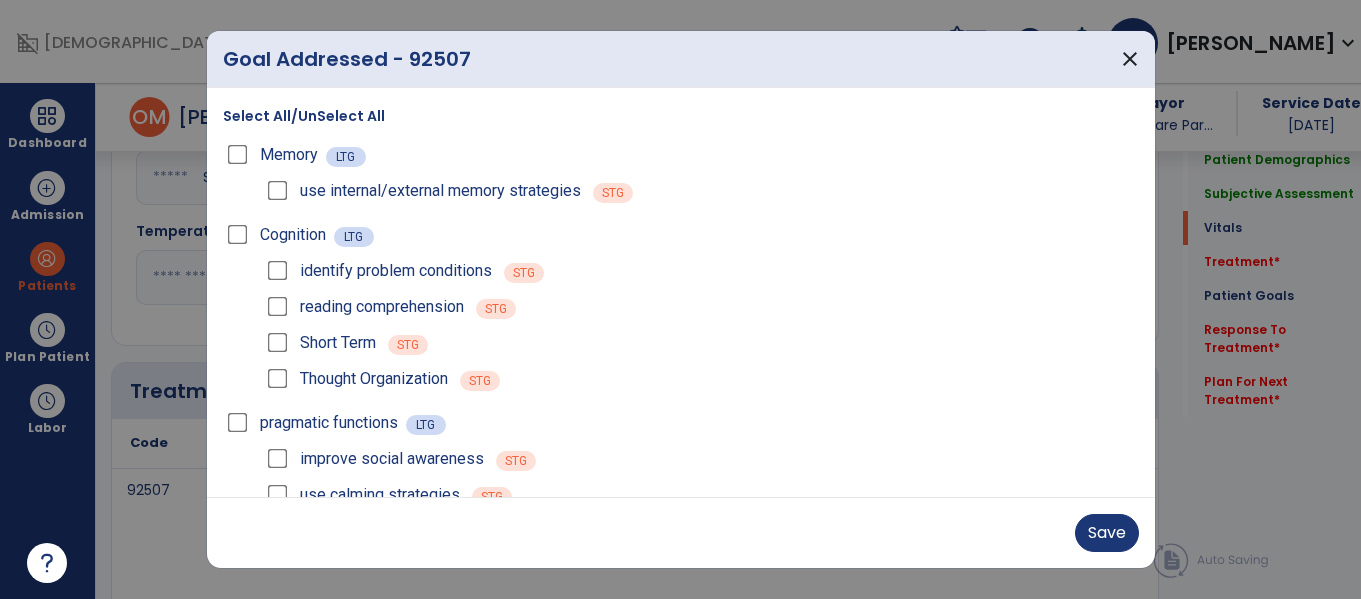 click on "Save" at bounding box center (681, 532) 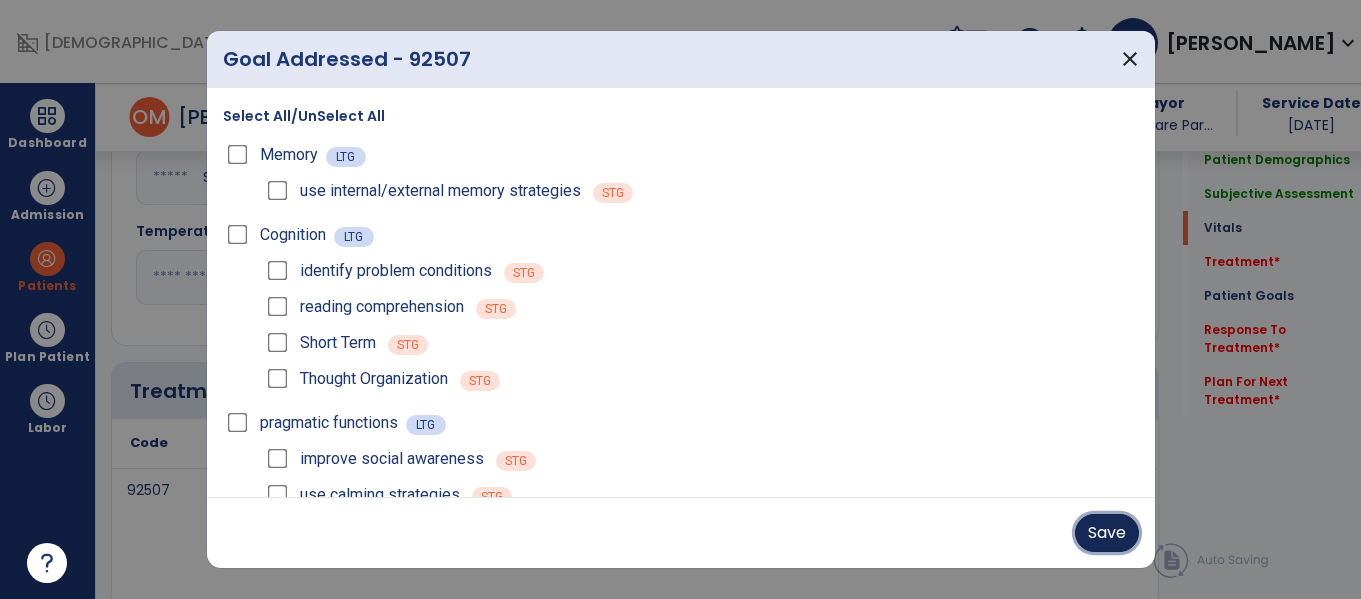 click on "Save" at bounding box center [1107, 533] 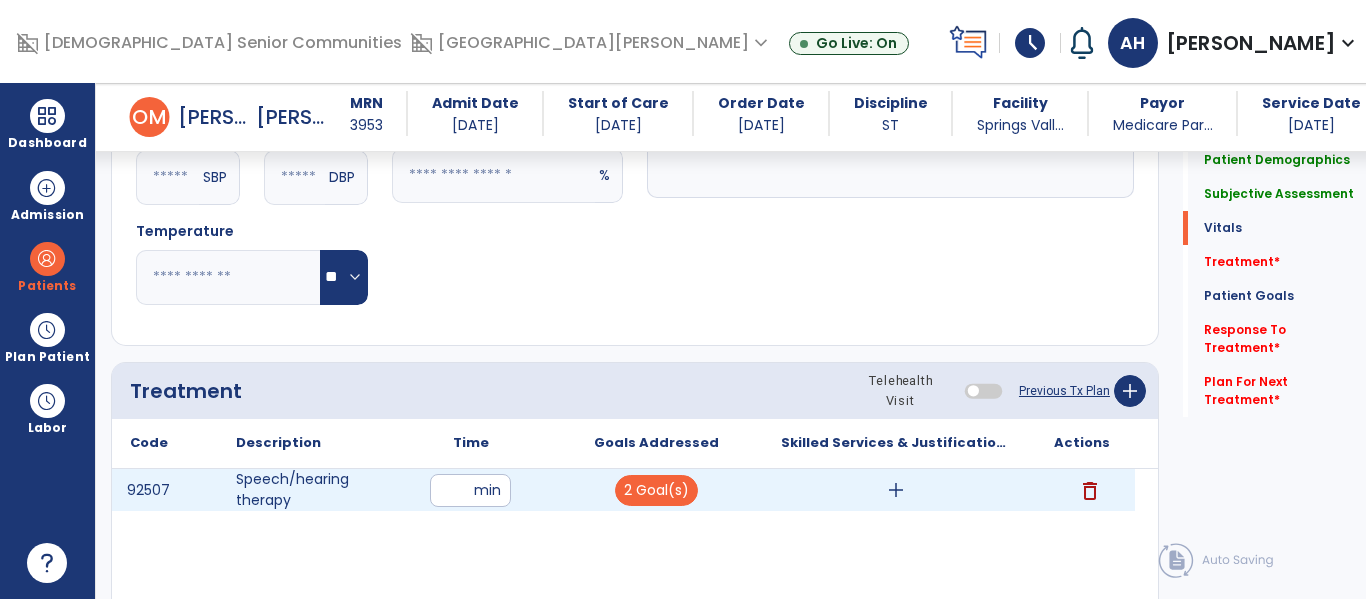 click on "add" at bounding box center (896, 490) 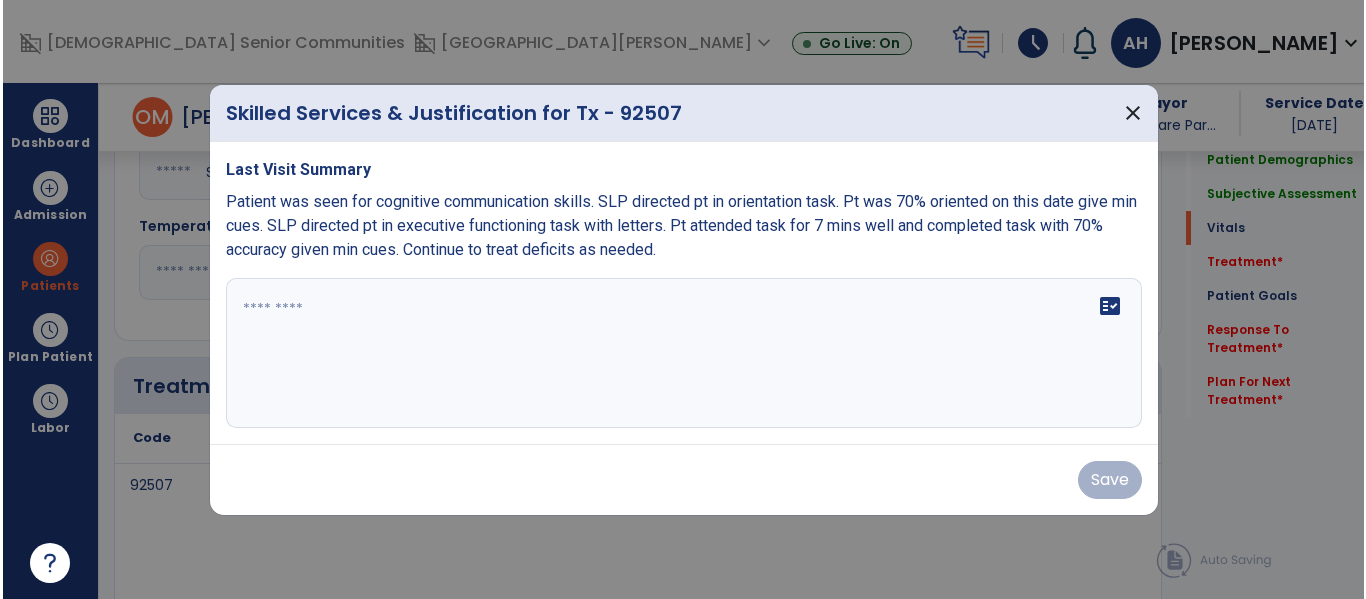 scroll, scrollTop: 997, scrollLeft: 0, axis: vertical 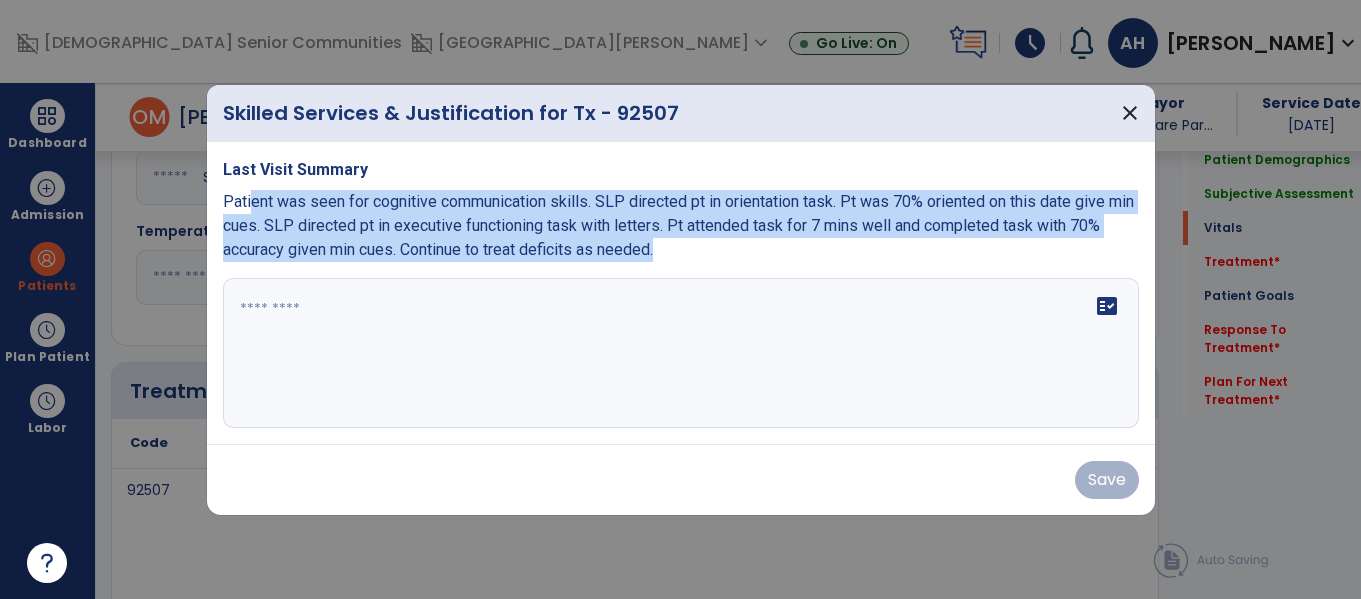drag, startPoint x: 667, startPoint y: 244, endPoint x: 246, endPoint y: 210, distance: 422.3707 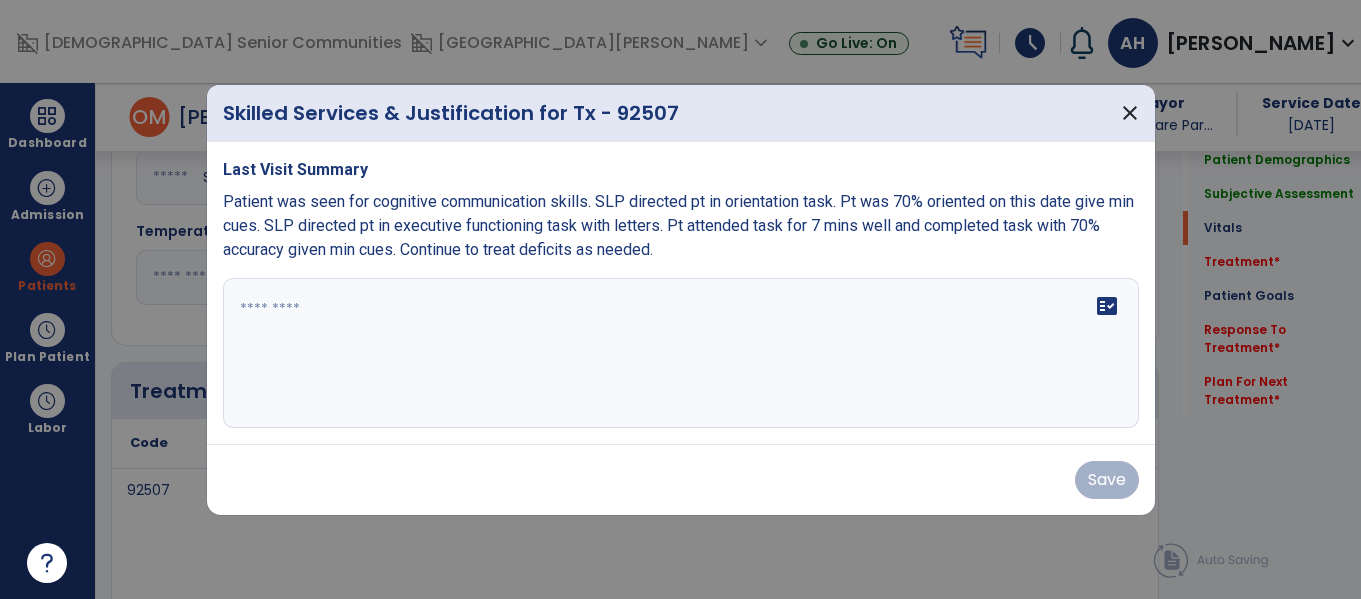 click on "Patient was seen for cognitive communication skills. SLP directed pt in orientation task. Pt was 70% oriented on this date give min cues. SLP directed pt in executive functioning task with letters. Pt attended task for 7 mins well and completed task with 70% accuracy given min cues. Continue to treat deficits as needed." at bounding box center [678, 225] 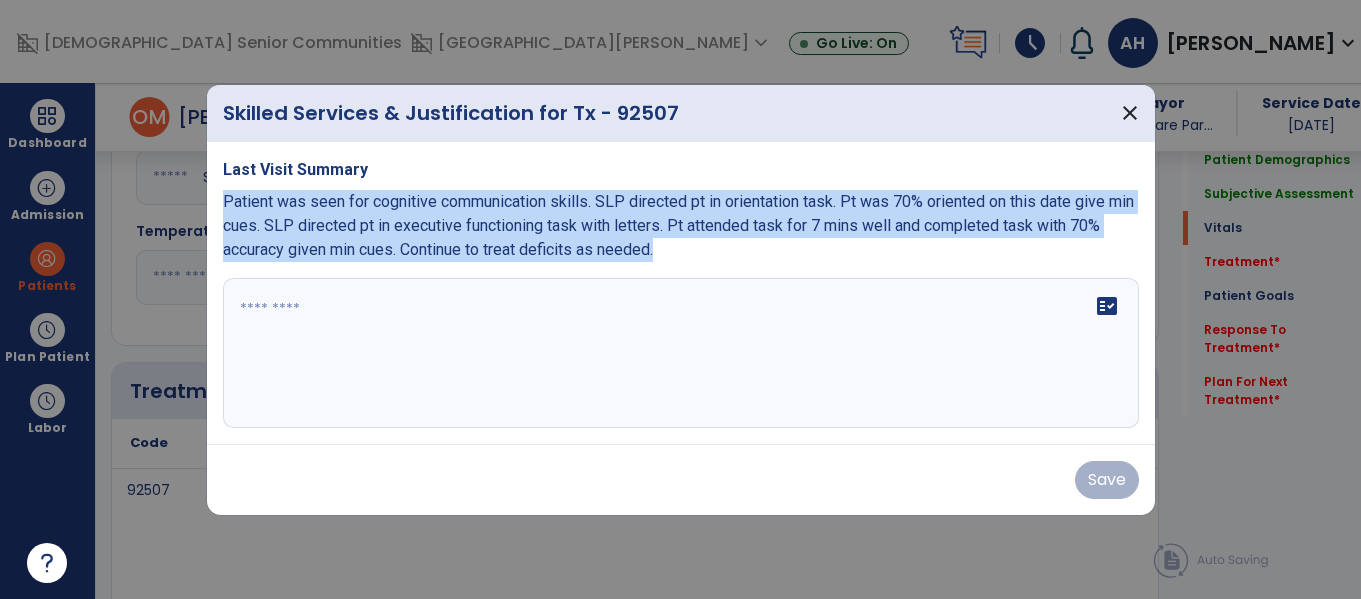 drag, startPoint x: 218, startPoint y: 194, endPoint x: 783, endPoint y: 247, distance: 567.4804 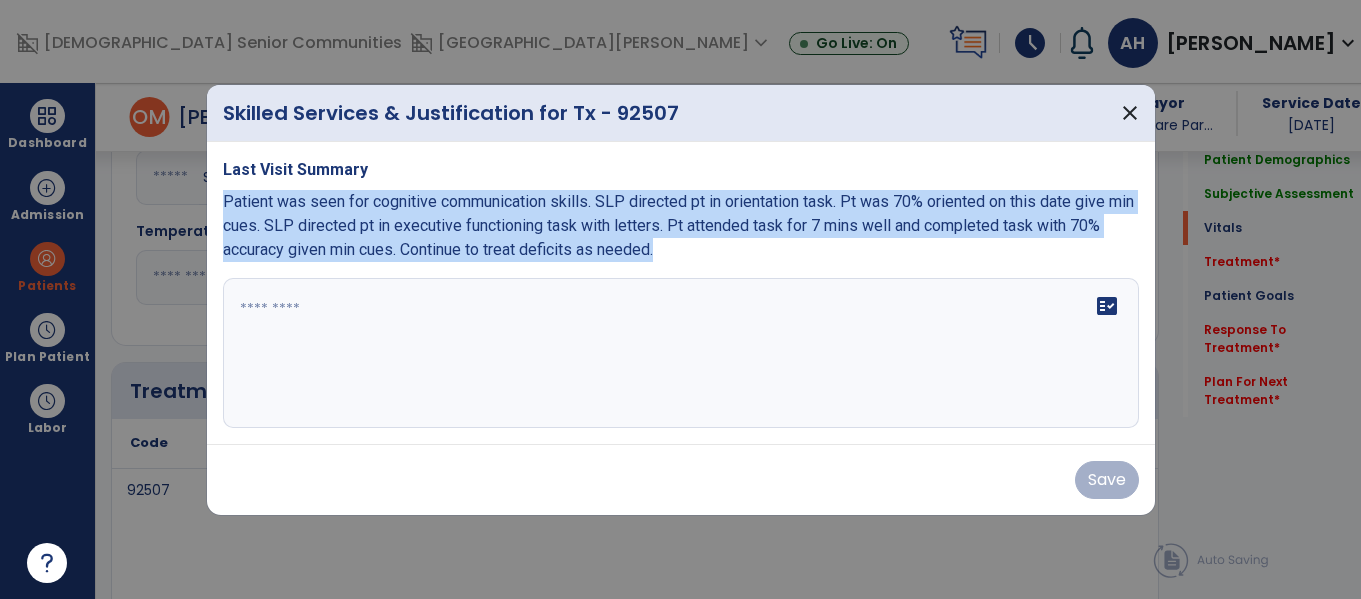 copy on "Patient was seen for cognitive communication skills. SLP directed pt in orientation task. Pt was 70% oriented on this date give min cues. SLP directed pt in executive functioning task with letters. Pt attended task for 7 mins well and completed task with 70% accuracy given min cues. Continue to treat deficits as needed." 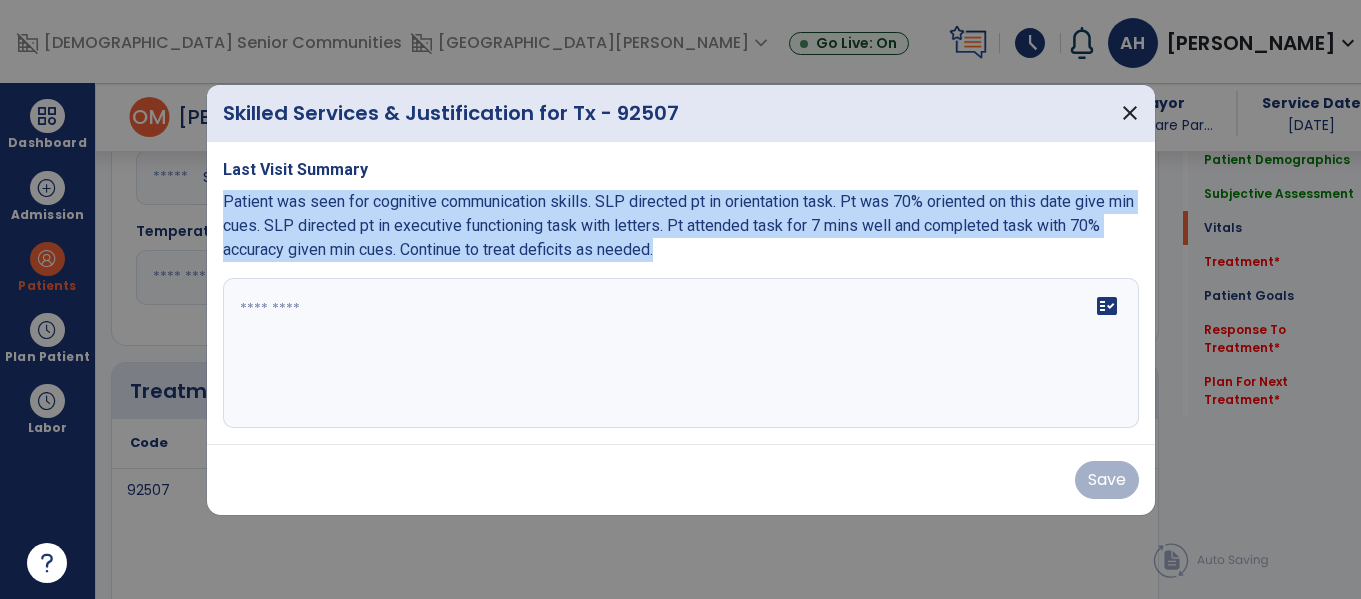 click on "fact_check" at bounding box center (681, 353) 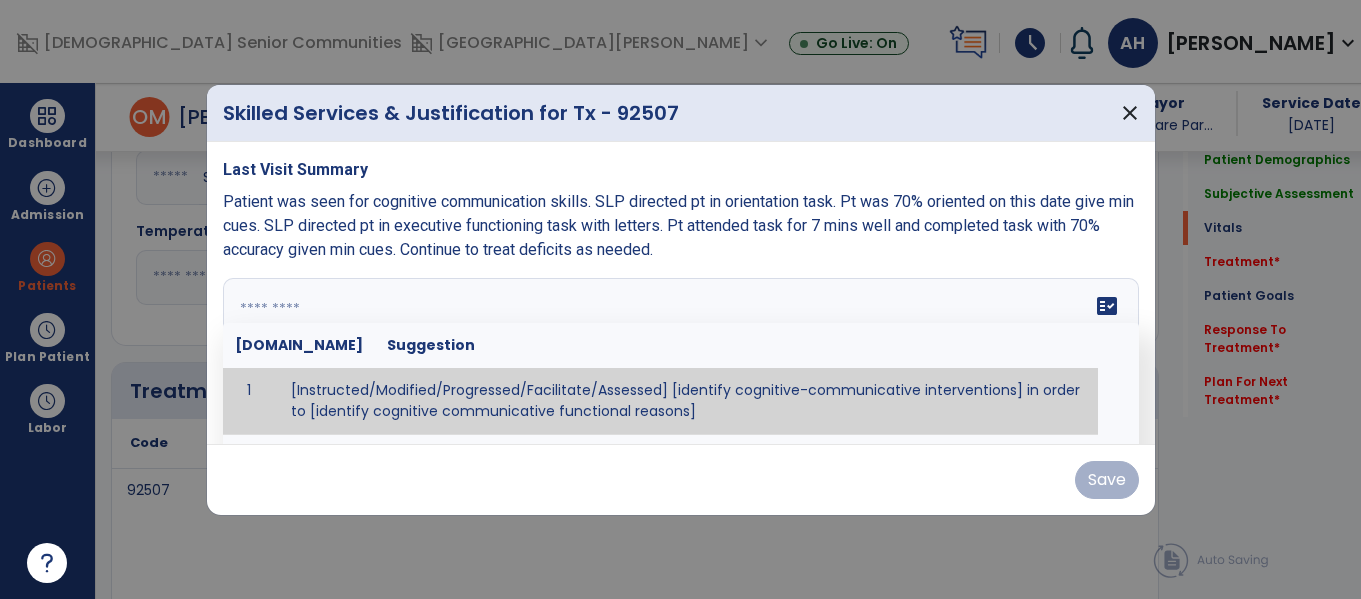 paste on "**********" 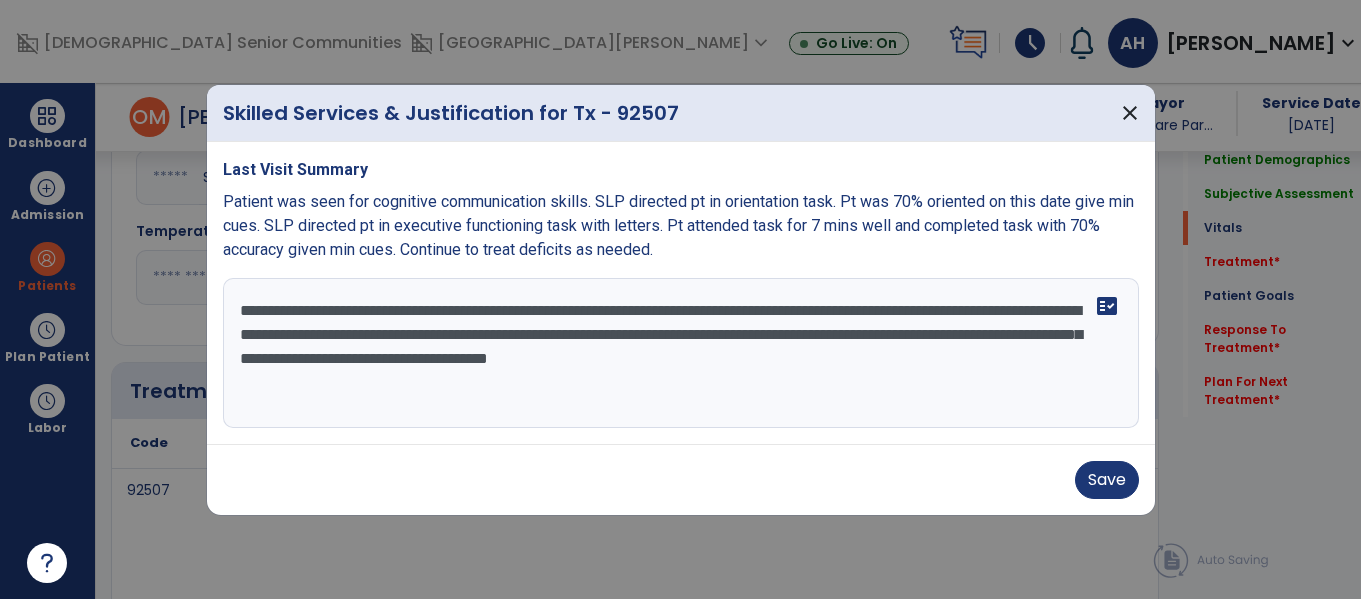 click on "**********" at bounding box center [681, 353] 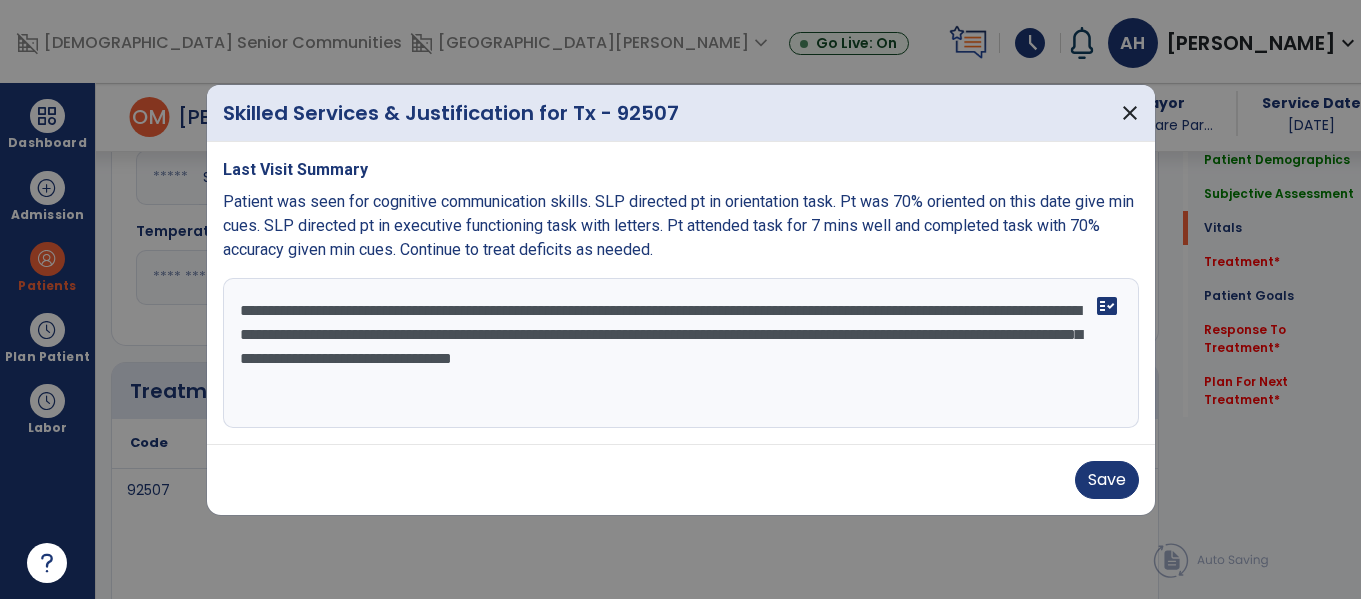click on "**********" at bounding box center [681, 353] 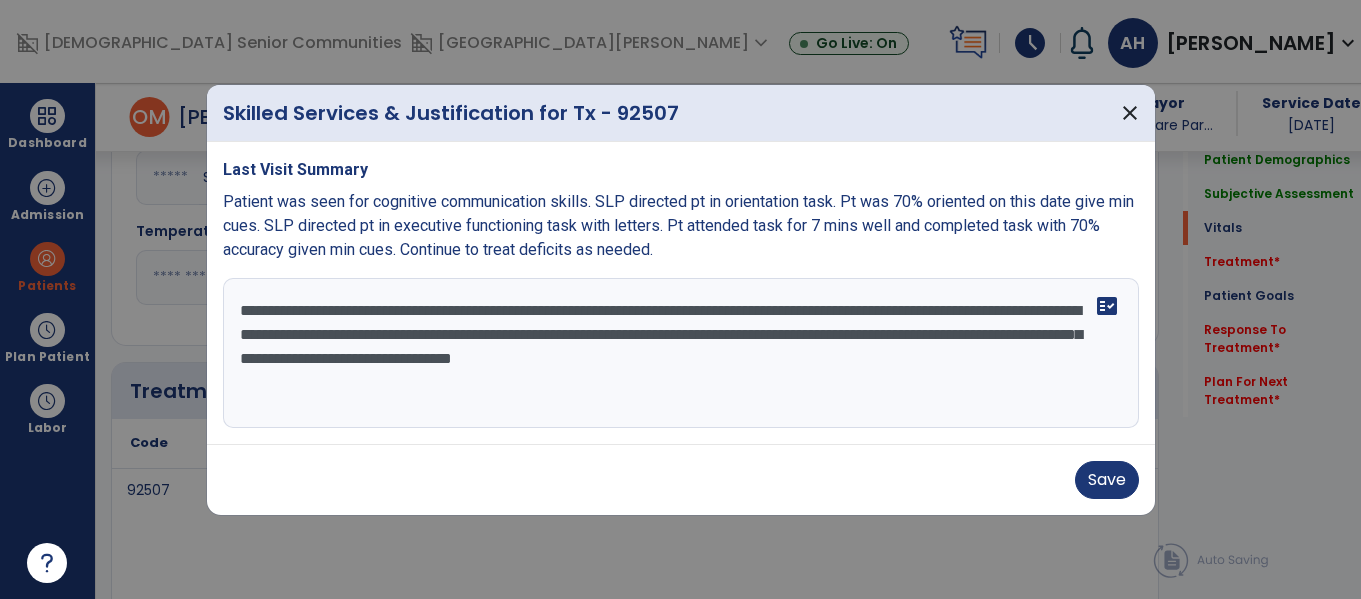click on "**********" at bounding box center (681, 353) 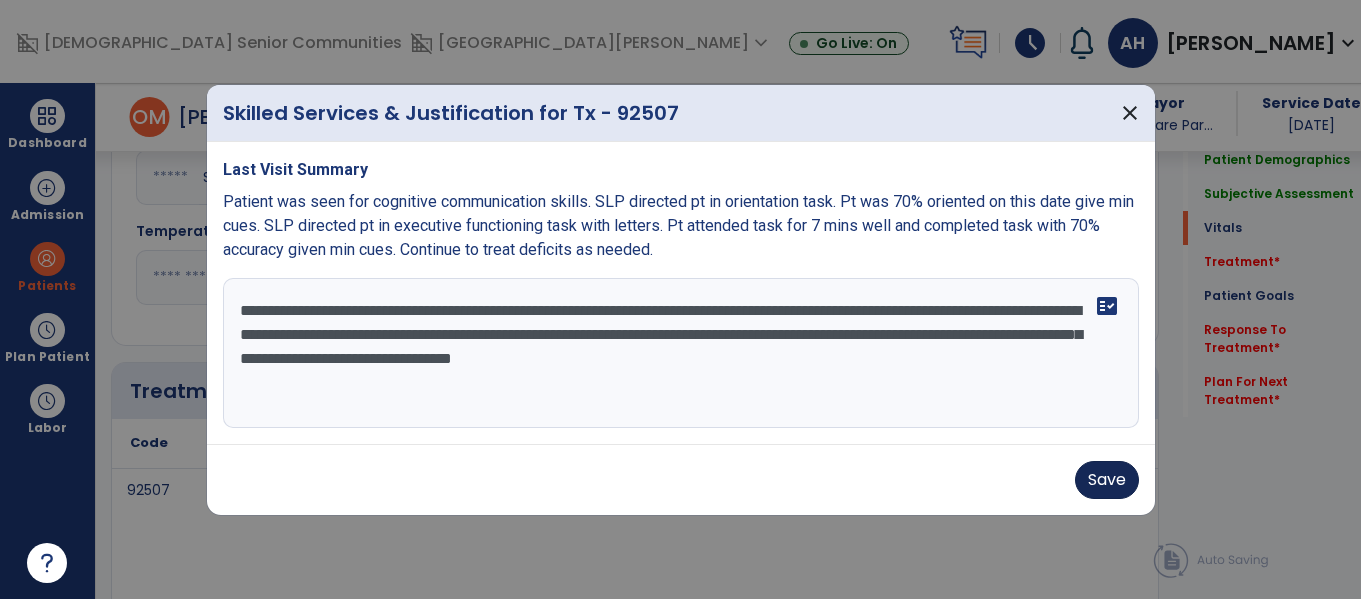 type on "**********" 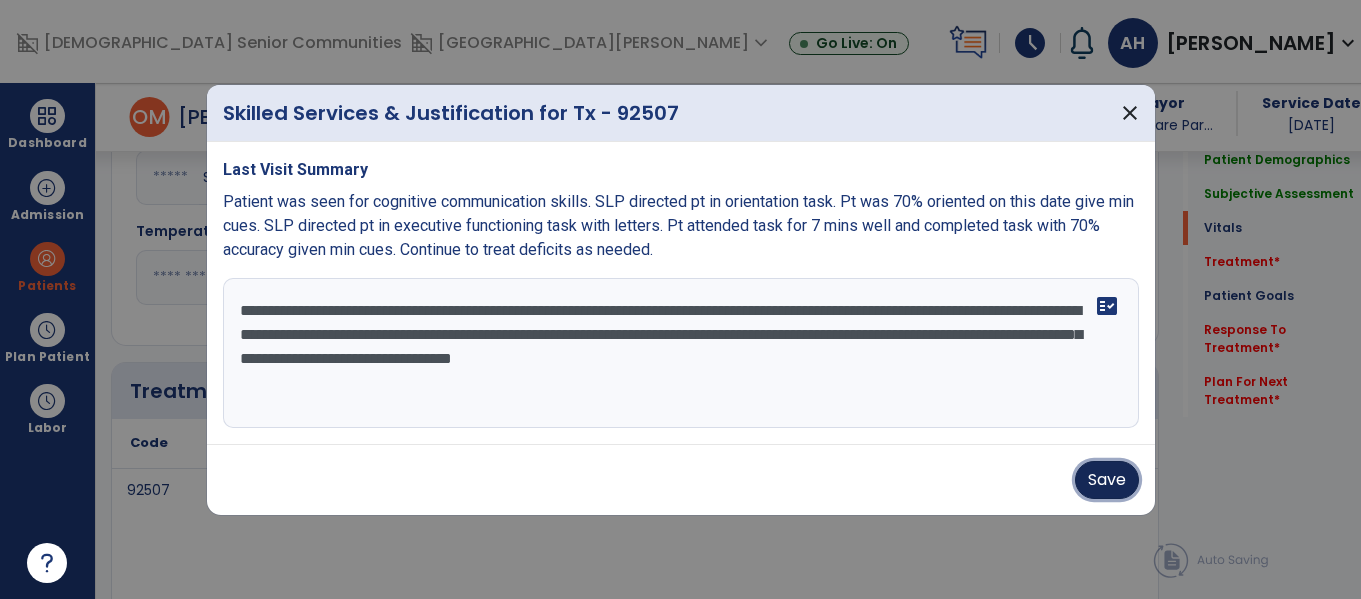 click on "Save" at bounding box center (1107, 480) 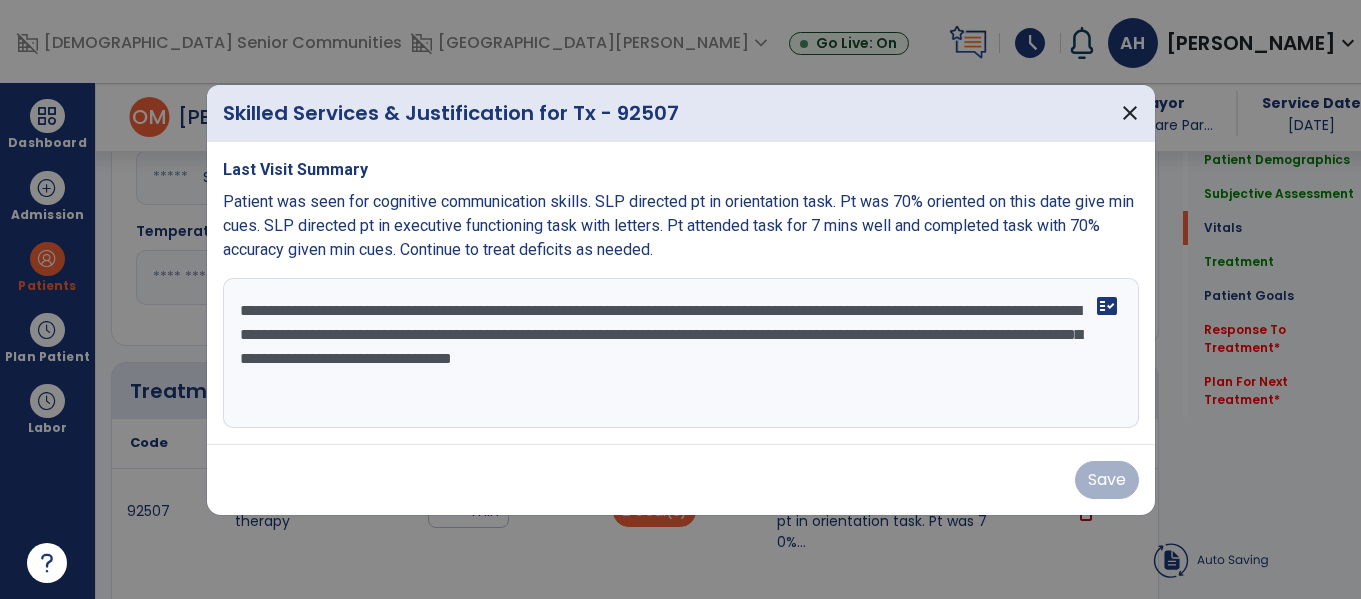 click at bounding box center (680, 299) 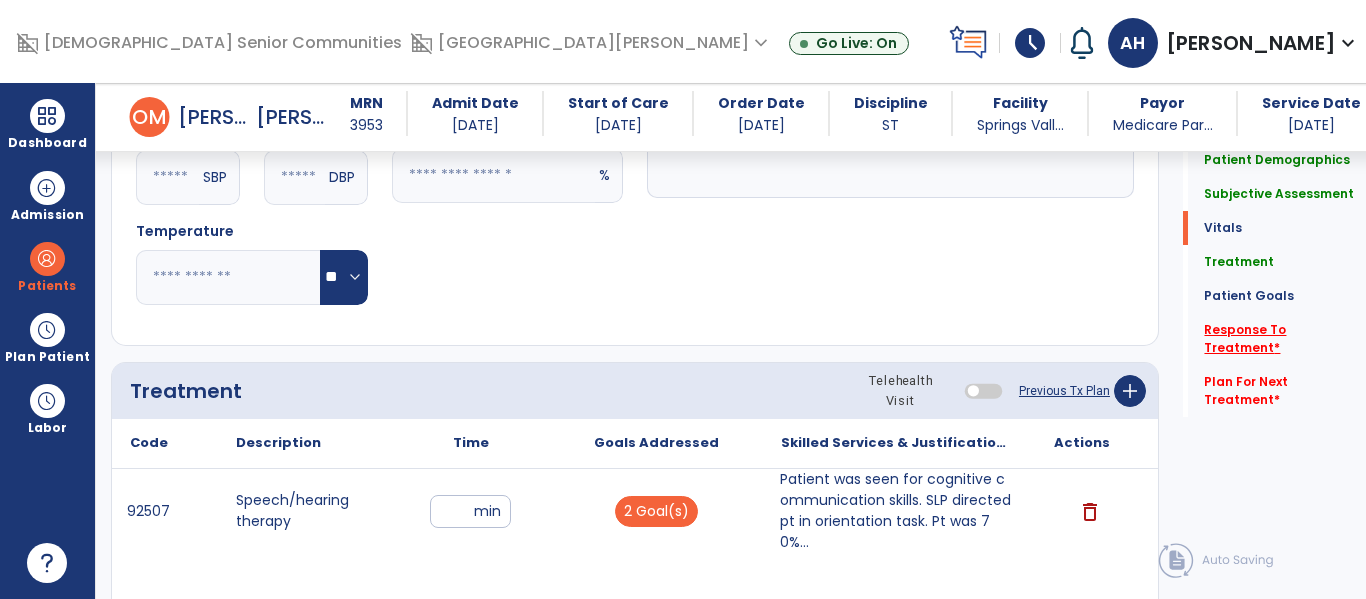 click on "Response To Treatment   *" 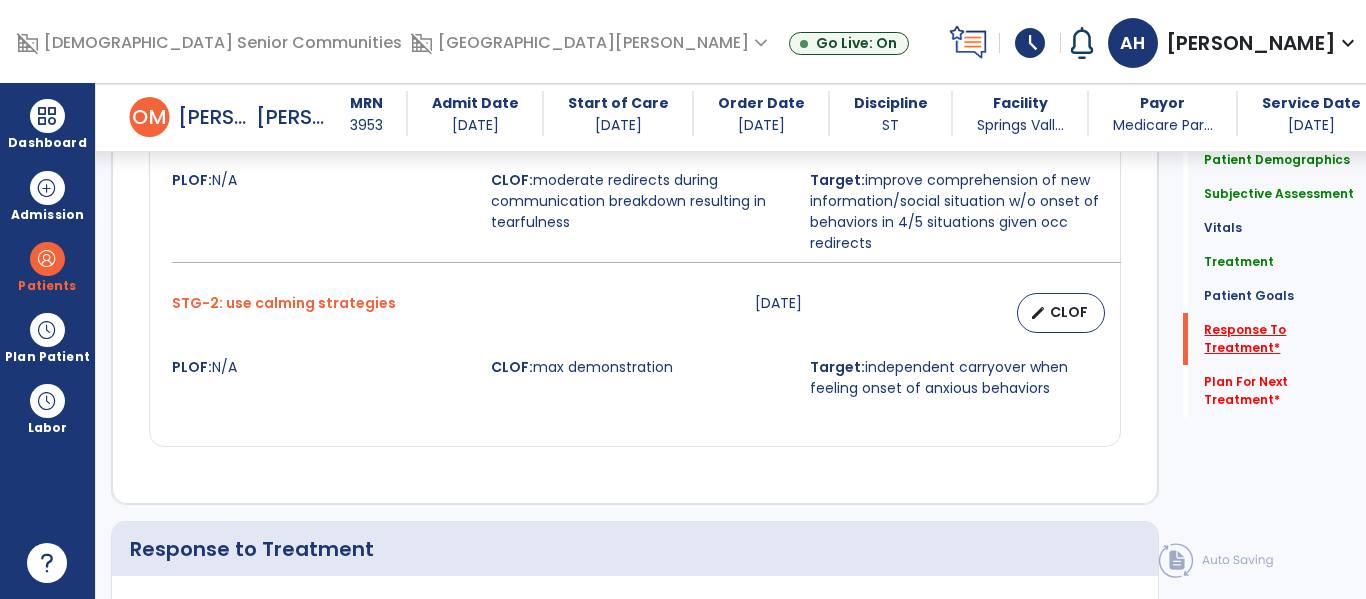 scroll, scrollTop: 3625, scrollLeft: 0, axis: vertical 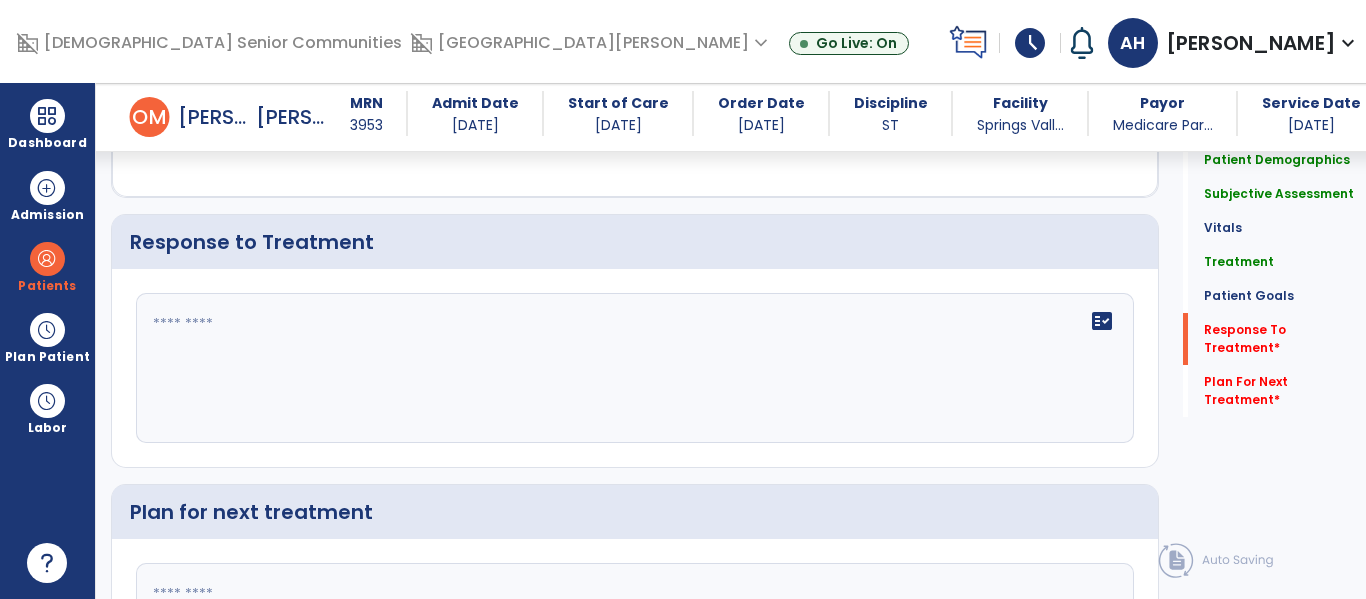 click 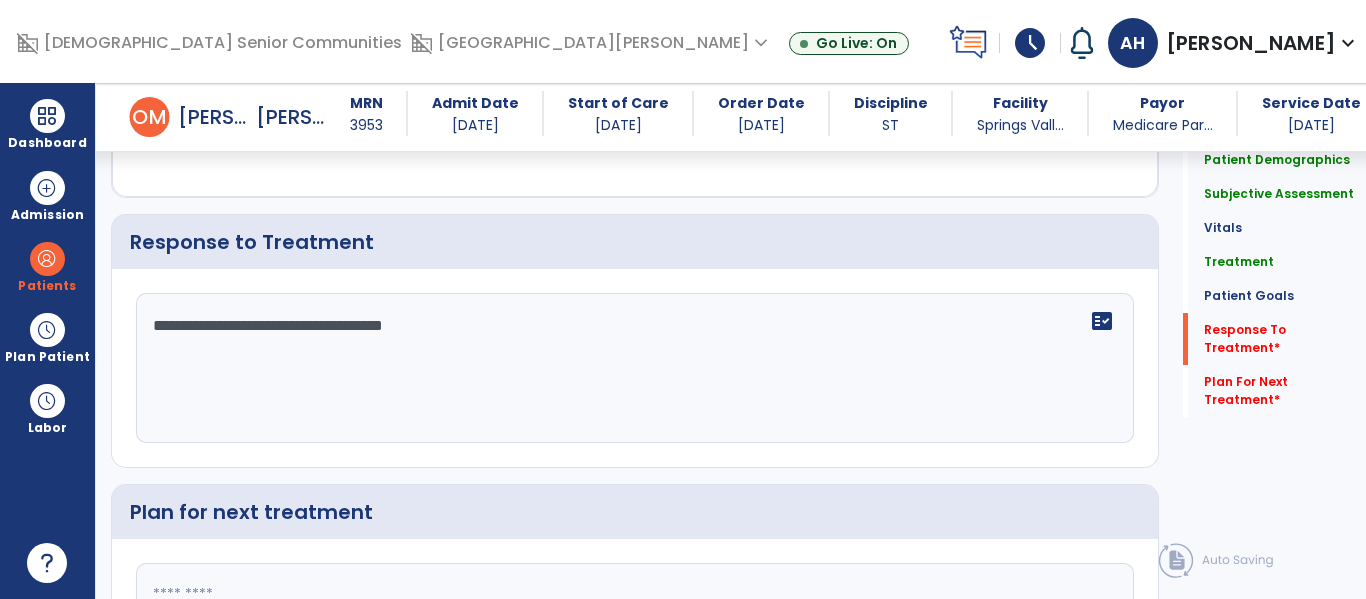 type on "**********" 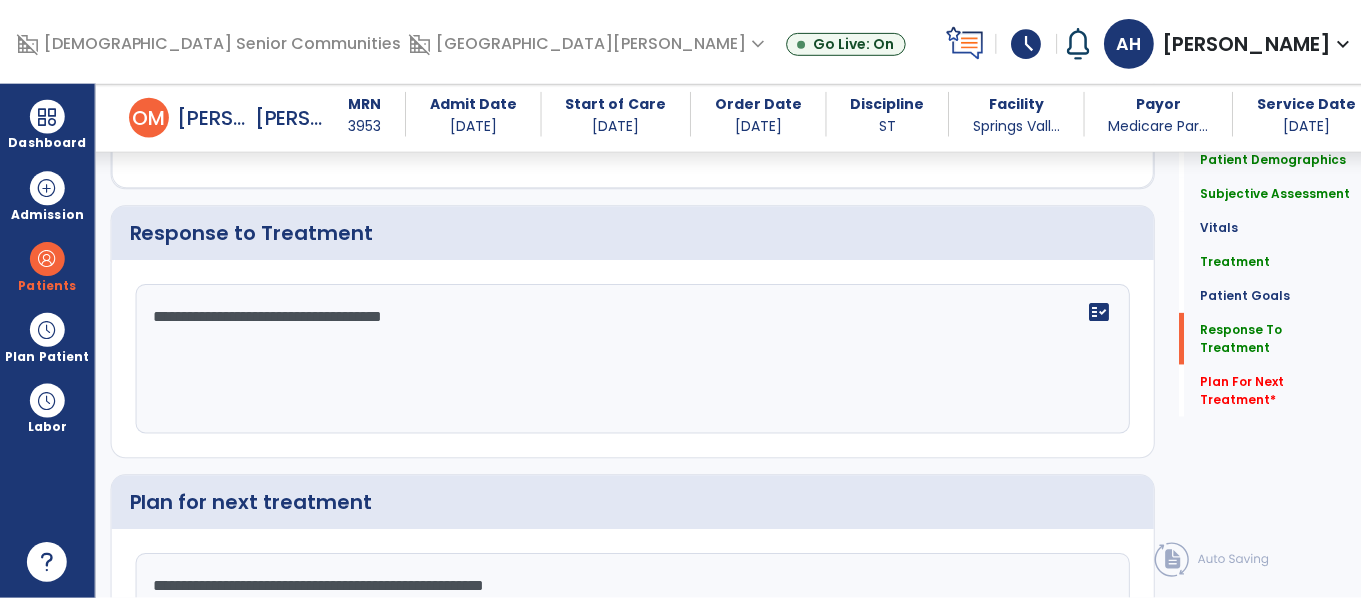 scroll, scrollTop: 3830, scrollLeft: 0, axis: vertical 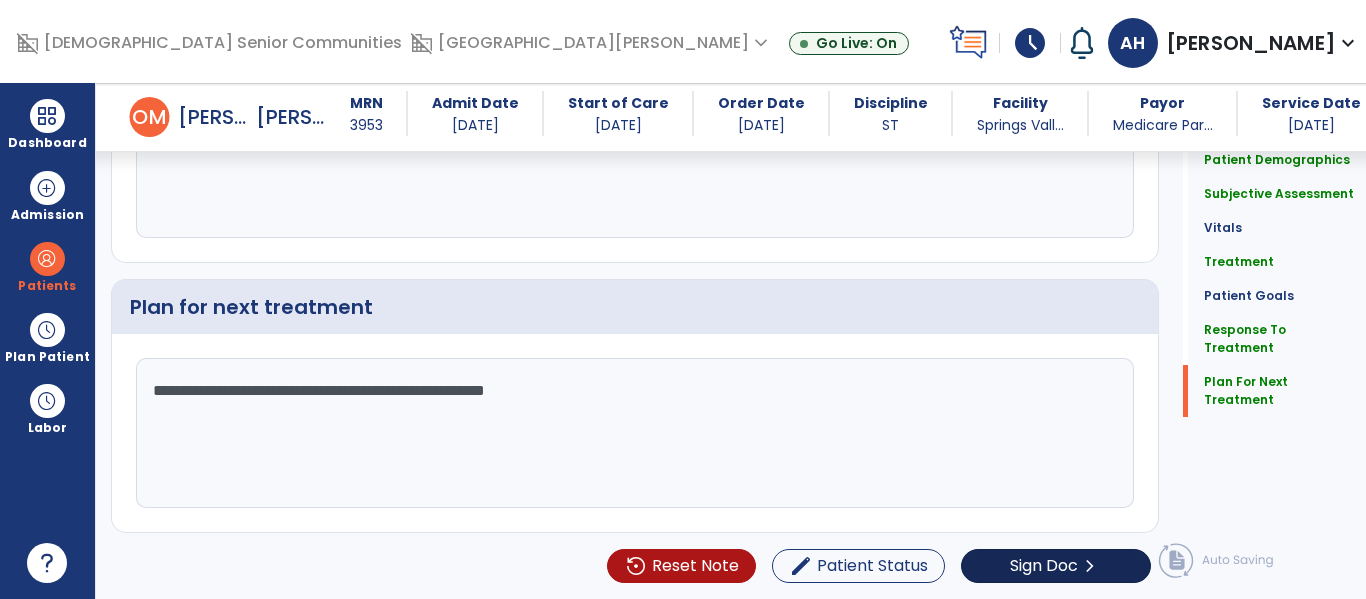 type on "**********" 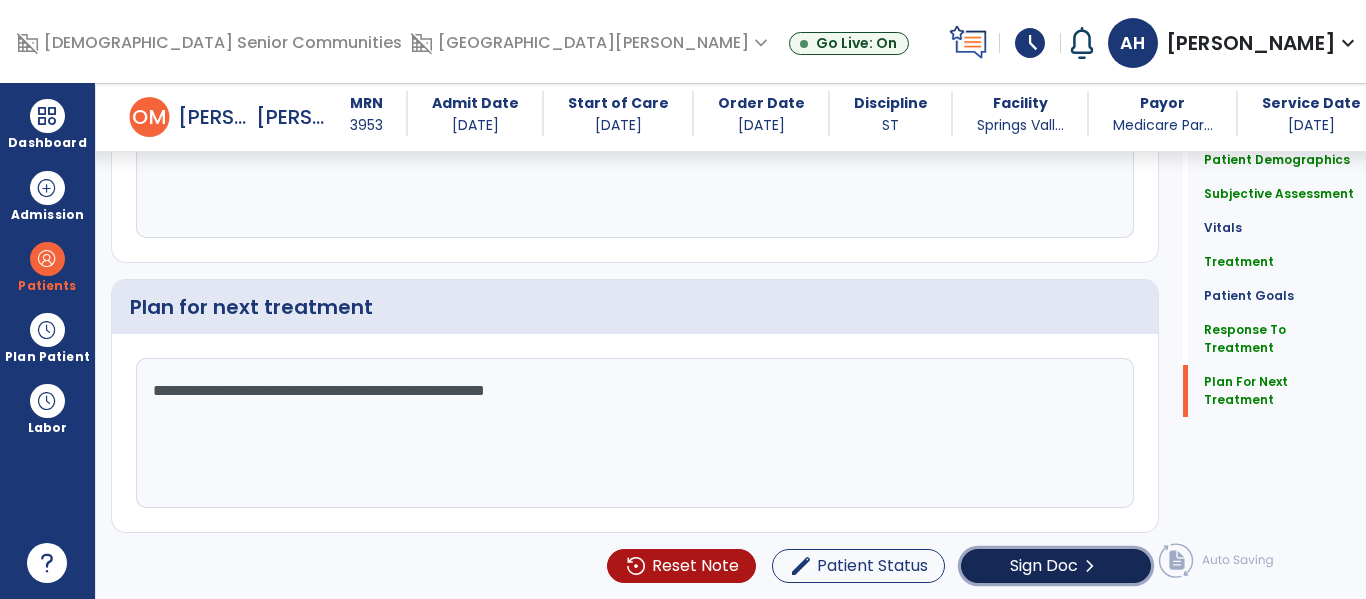 click on "Sign Doc" 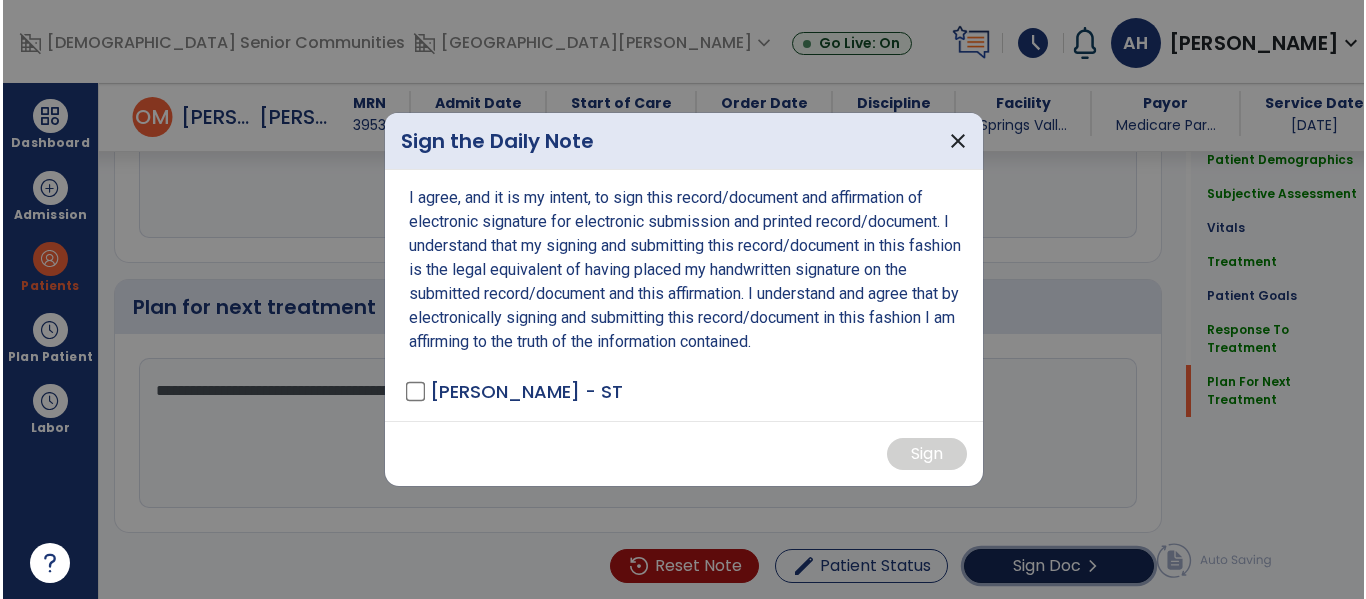 scroll, scrollTop: 3830, scrollLeft: 0, axis: vertical 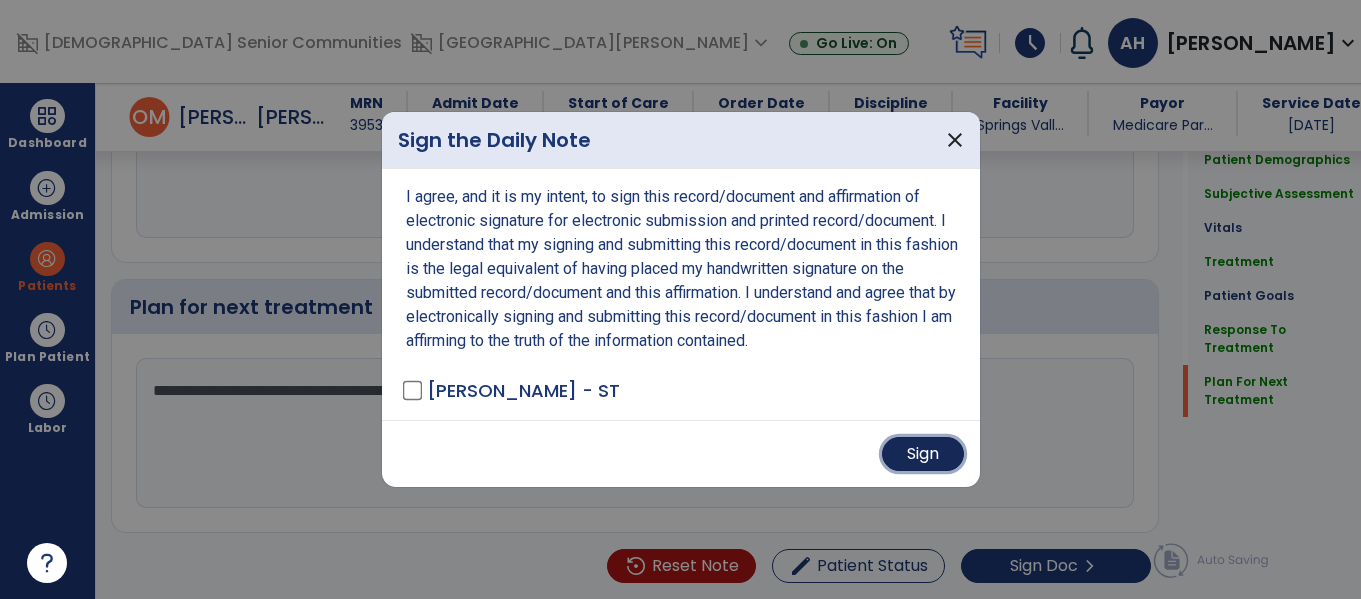 click on "Sign" at bounding box center [923, 454] 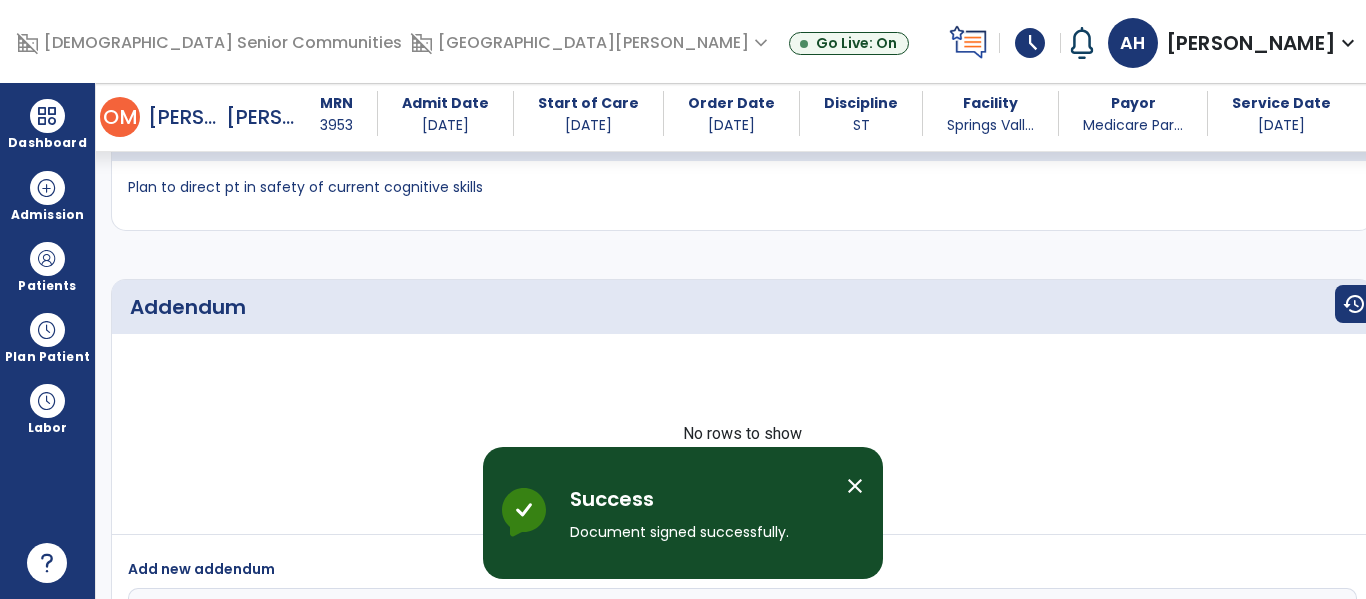 scroll, scrollTop: 5761, scrollLeft: 0, axis: vertical 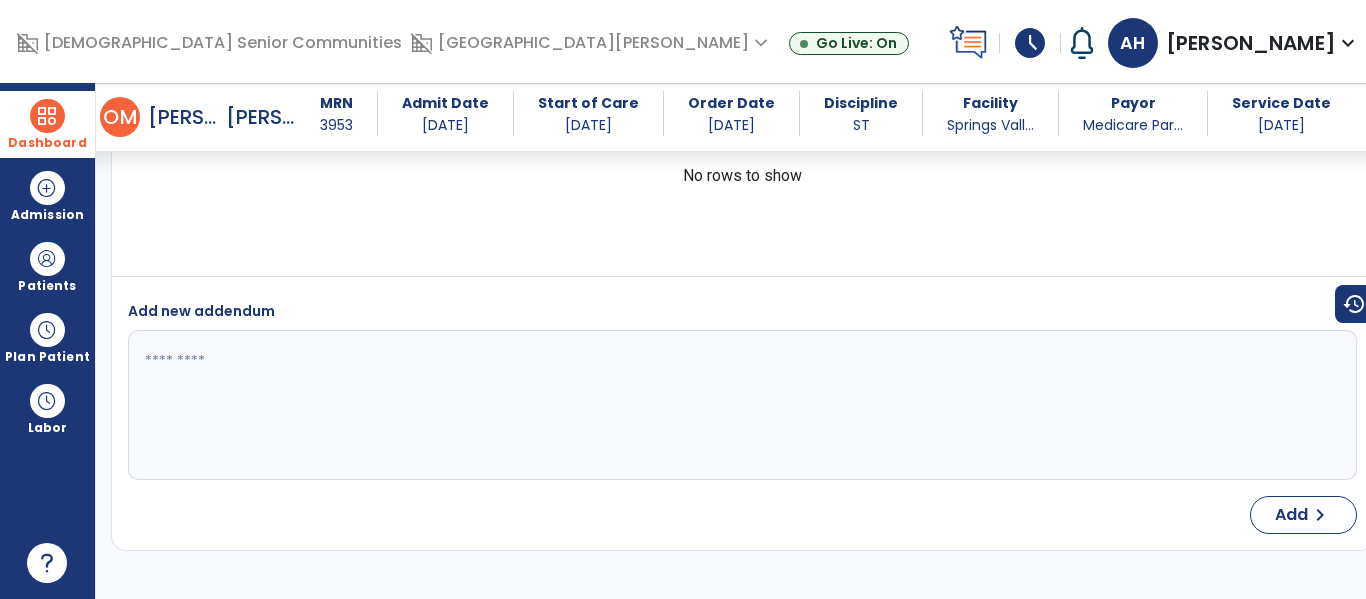 click on "Dashboard" at bounding box center (47, 143) 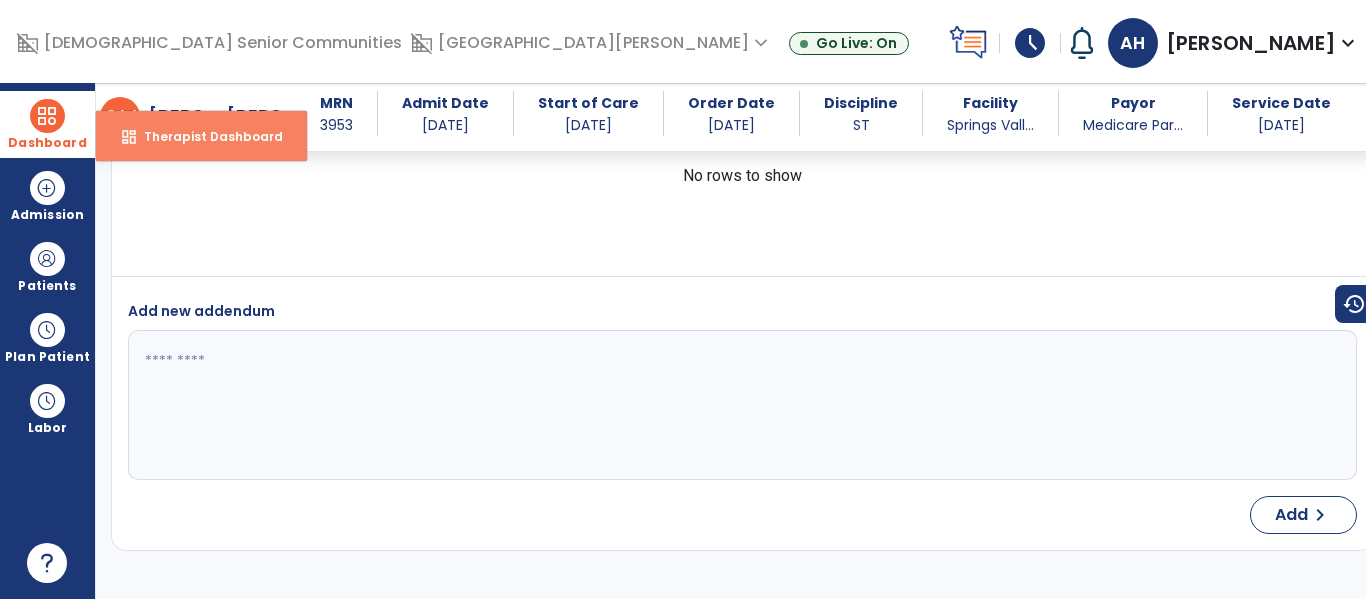 click on "dashboard  Therapist Dashboard" at bounding box center (201, 136) 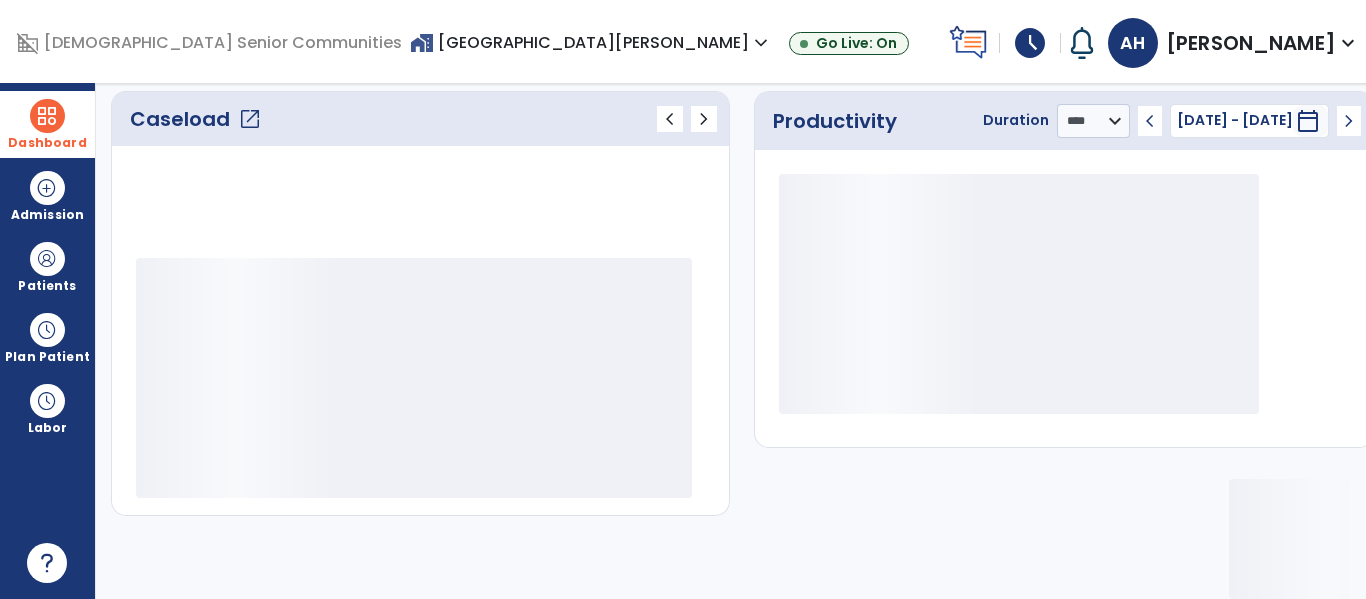 scroll, scrollTop: 278, scrollLeft: 0, axis: vertical 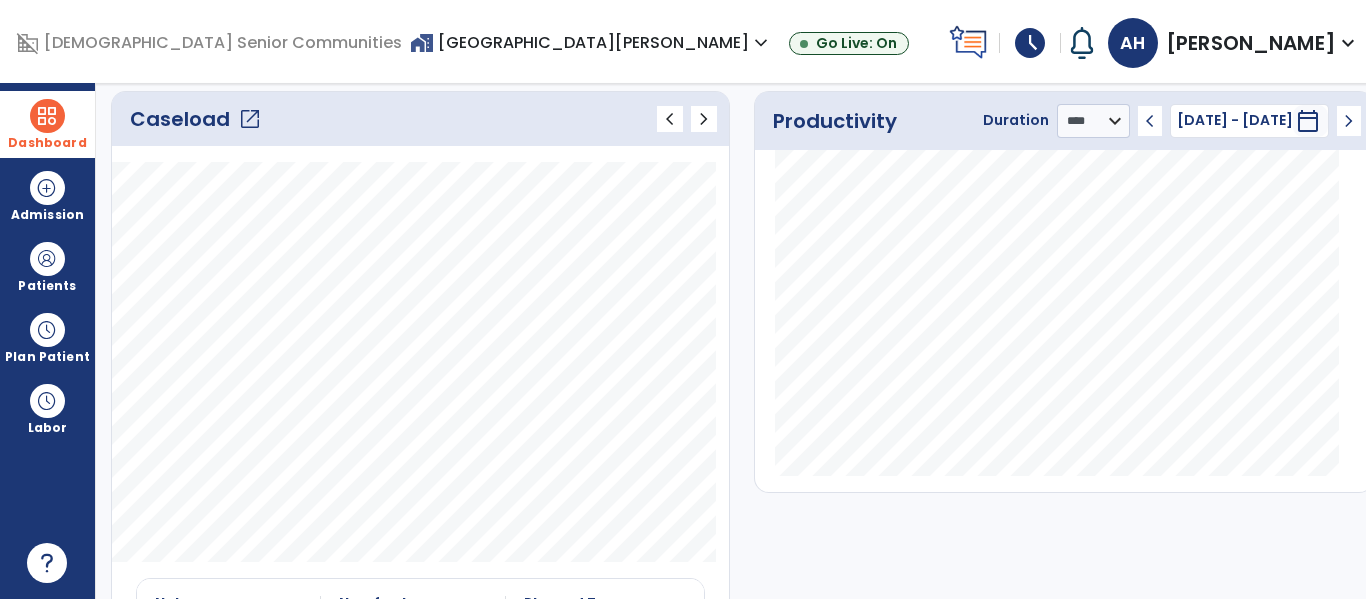 click on "open_in_new" 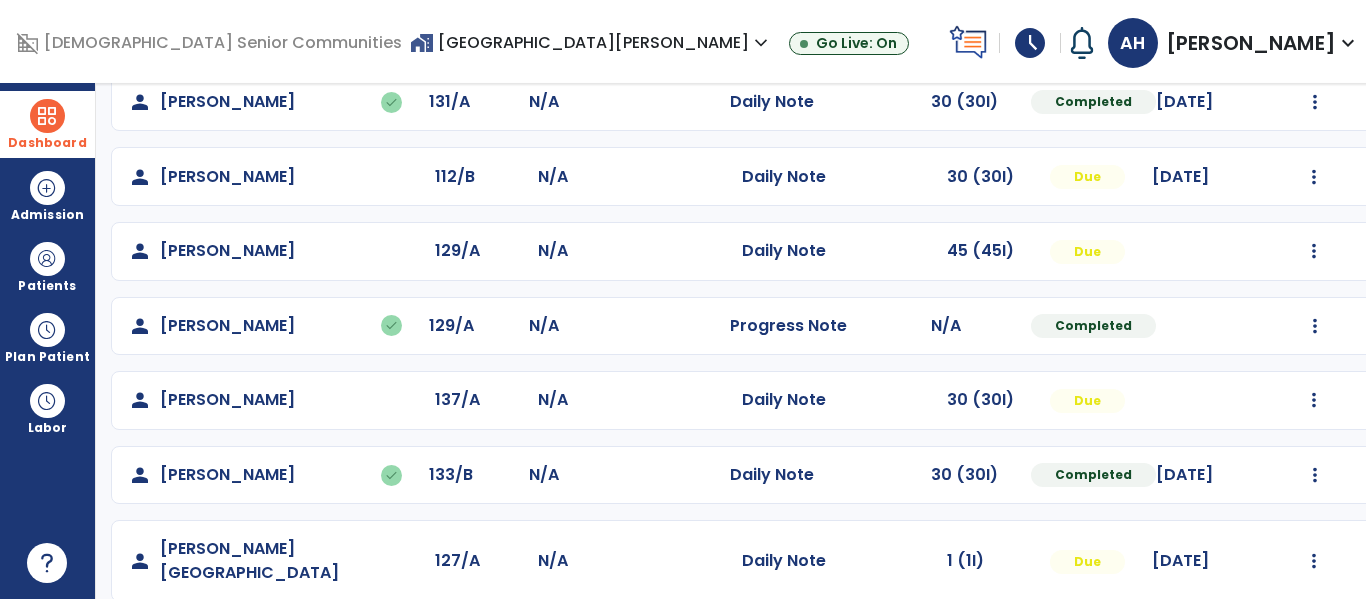 scroll, scrollTop: 488, scrollLeft: 0, axis: vertical 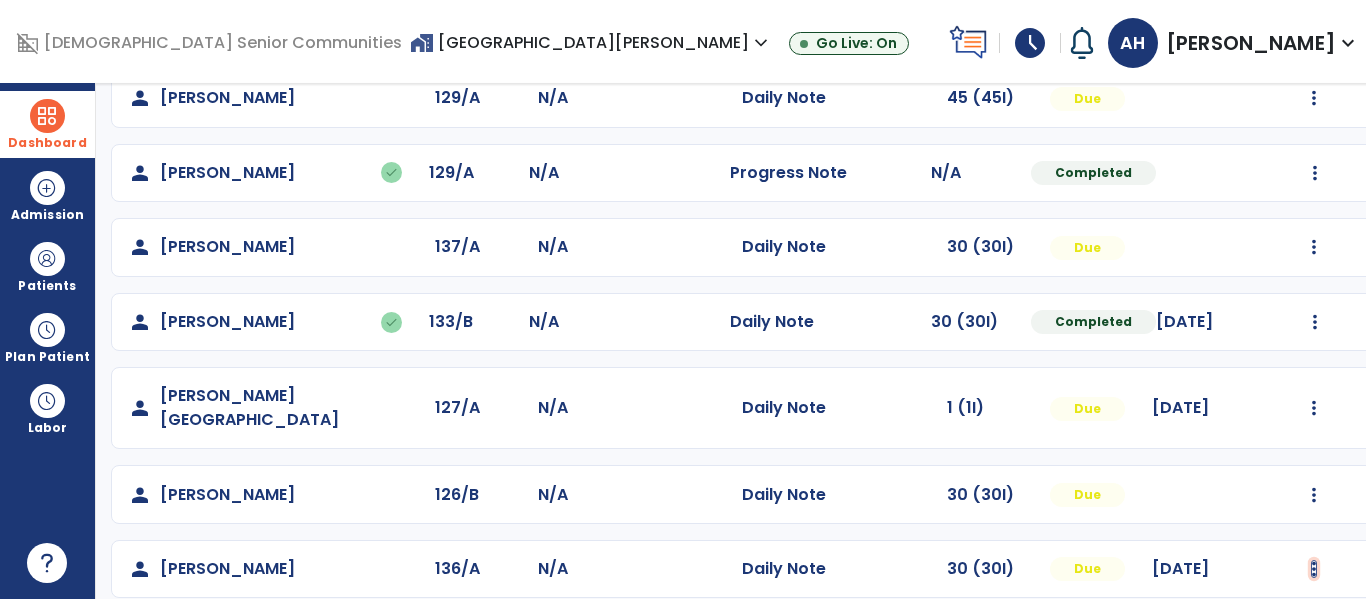 click at bounding box center (1314, -200) 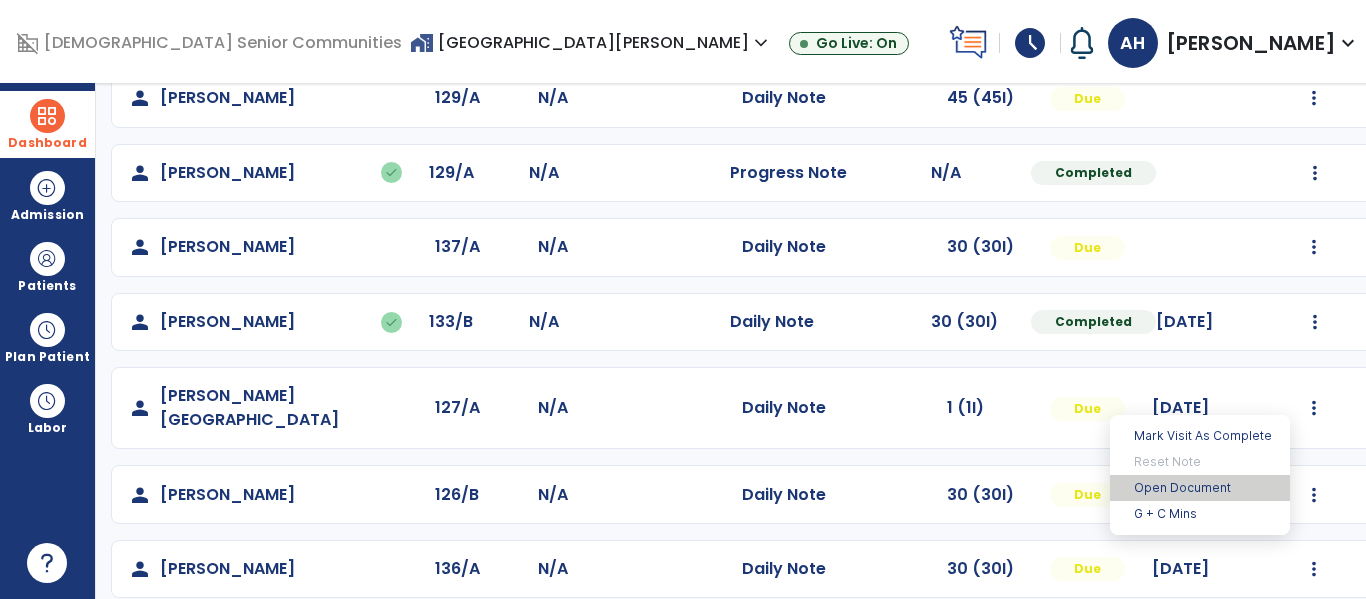 click on "Open Document" at bounding box center [1200, 488] 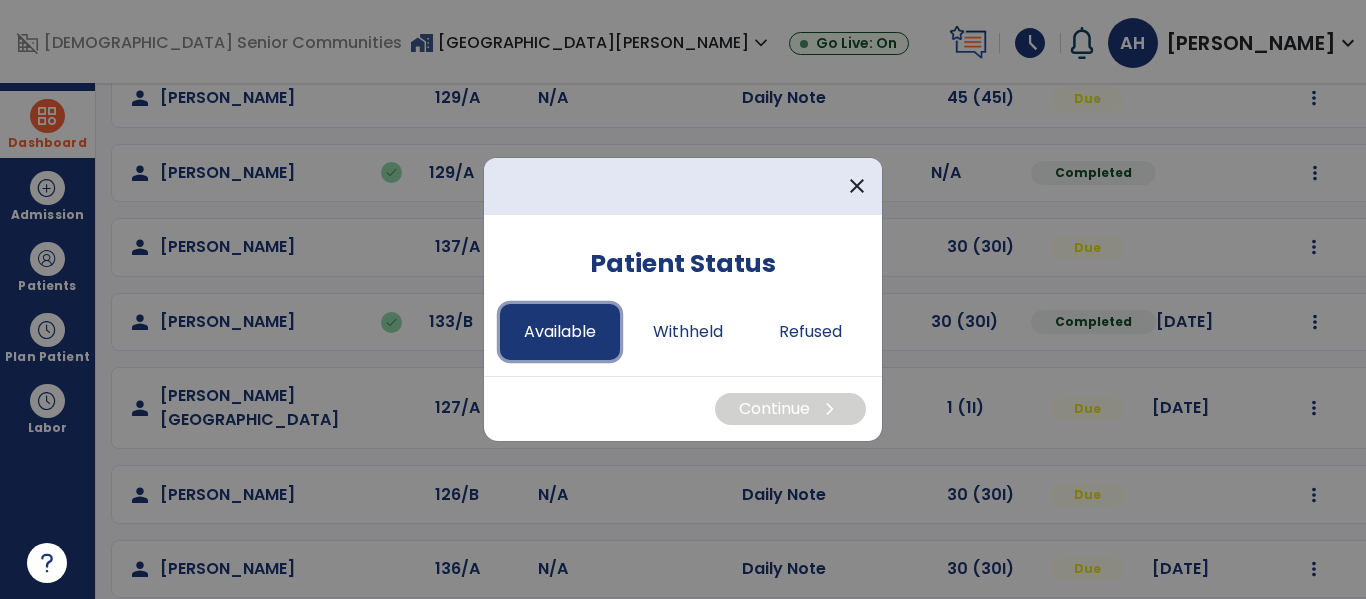 click on "Available" at bounding box center (560, 332) 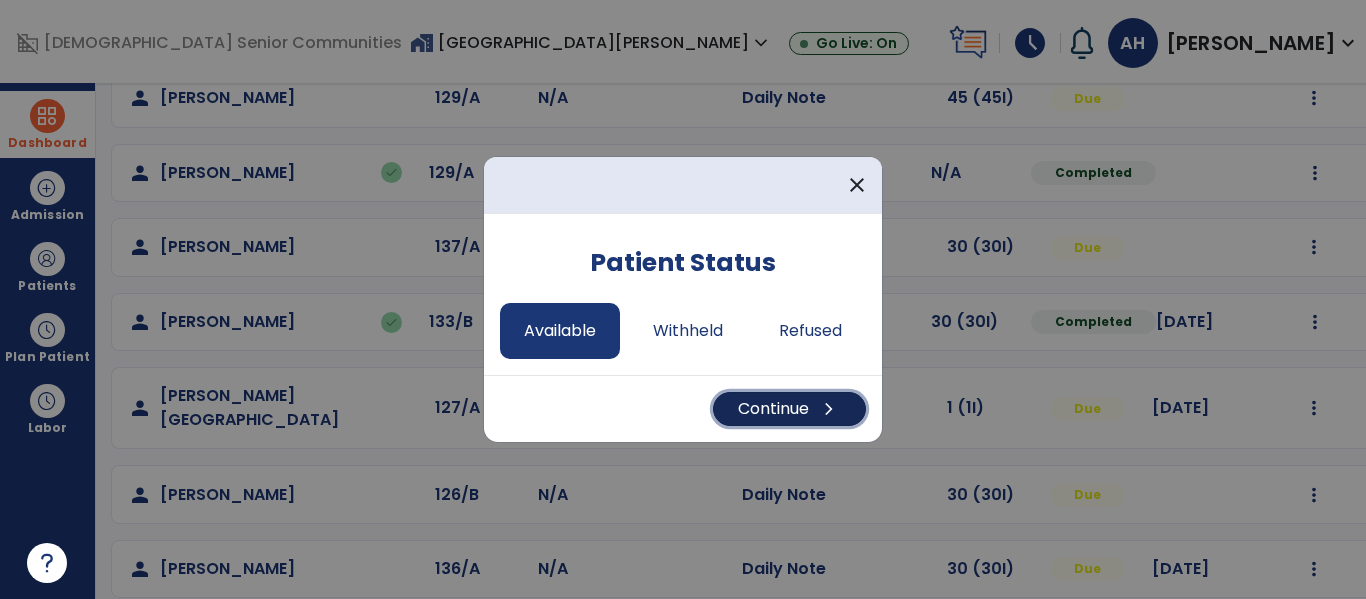 click on "Continue   chevron_right" at bounding box center [789, 409] 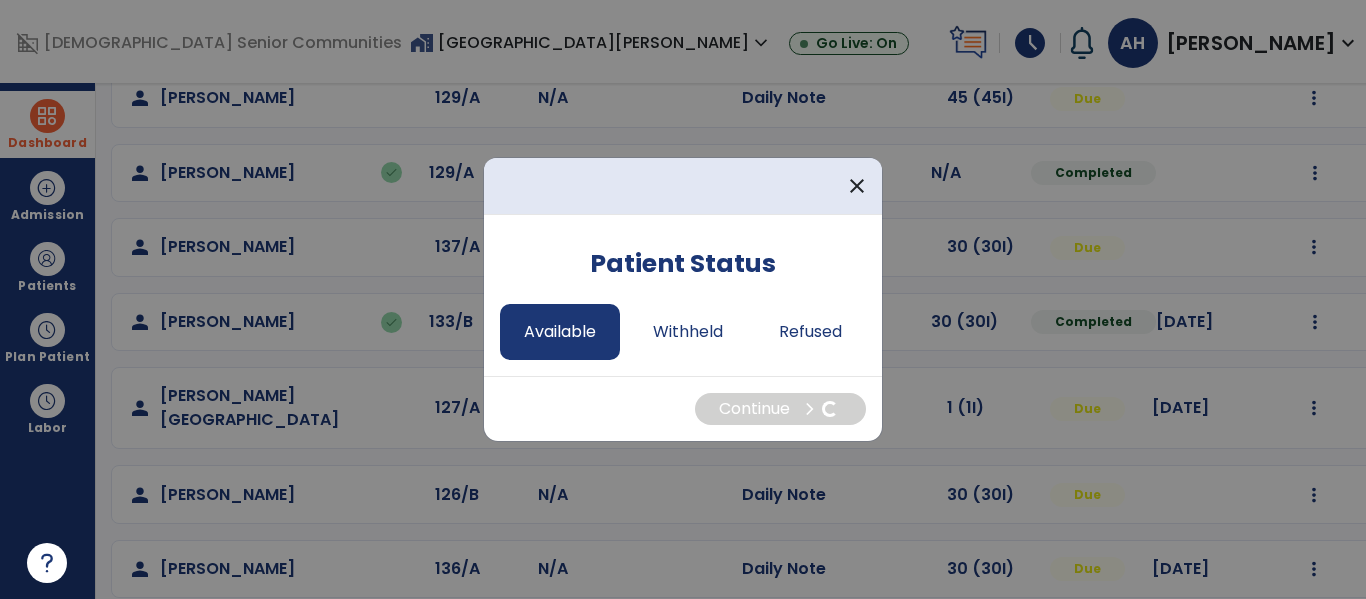 select on "*" 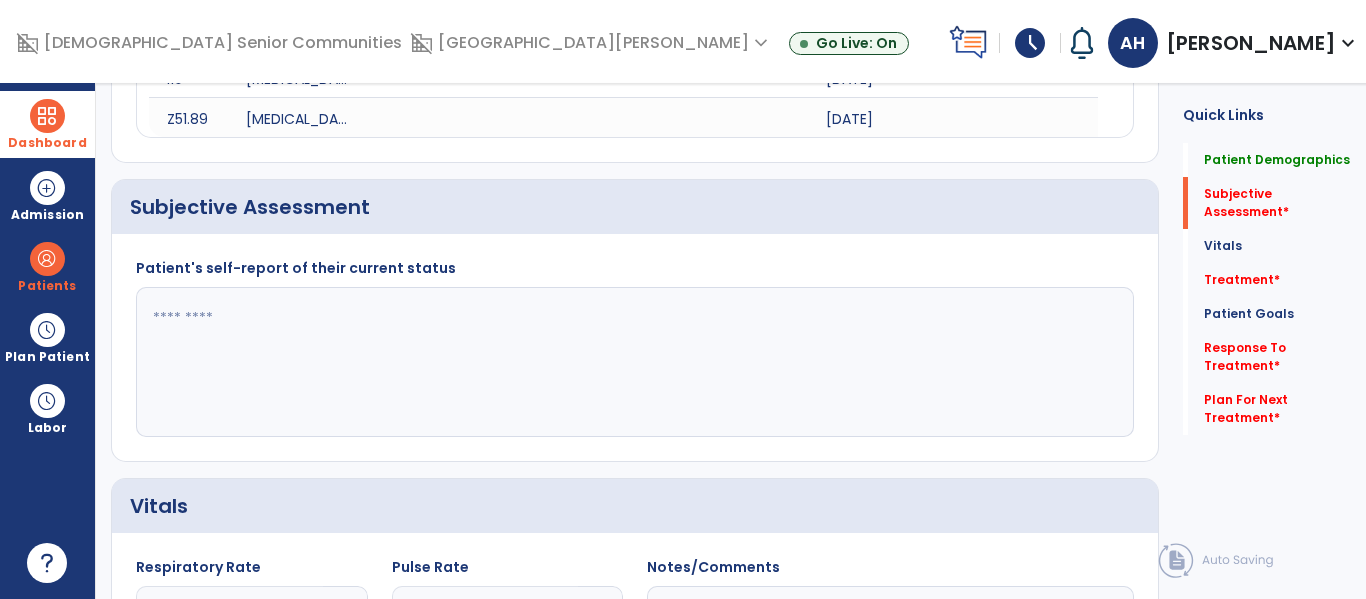 click 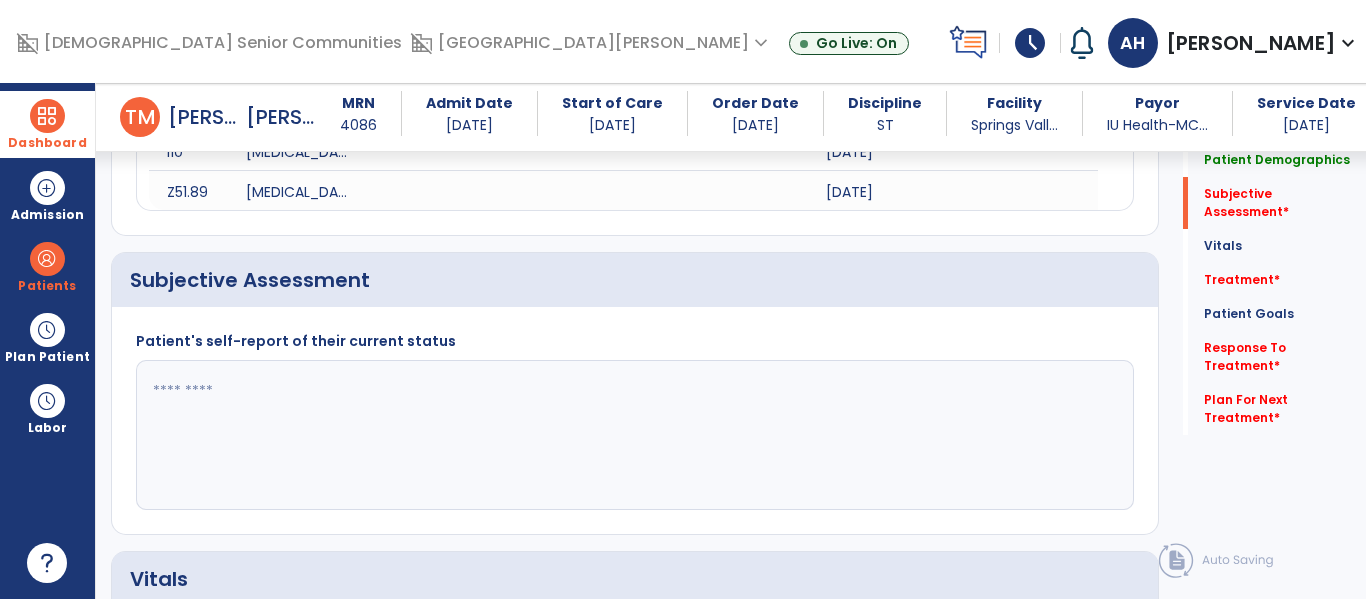 scroll, scrollTop: 379, scrollLeft: 0, axis: vertical 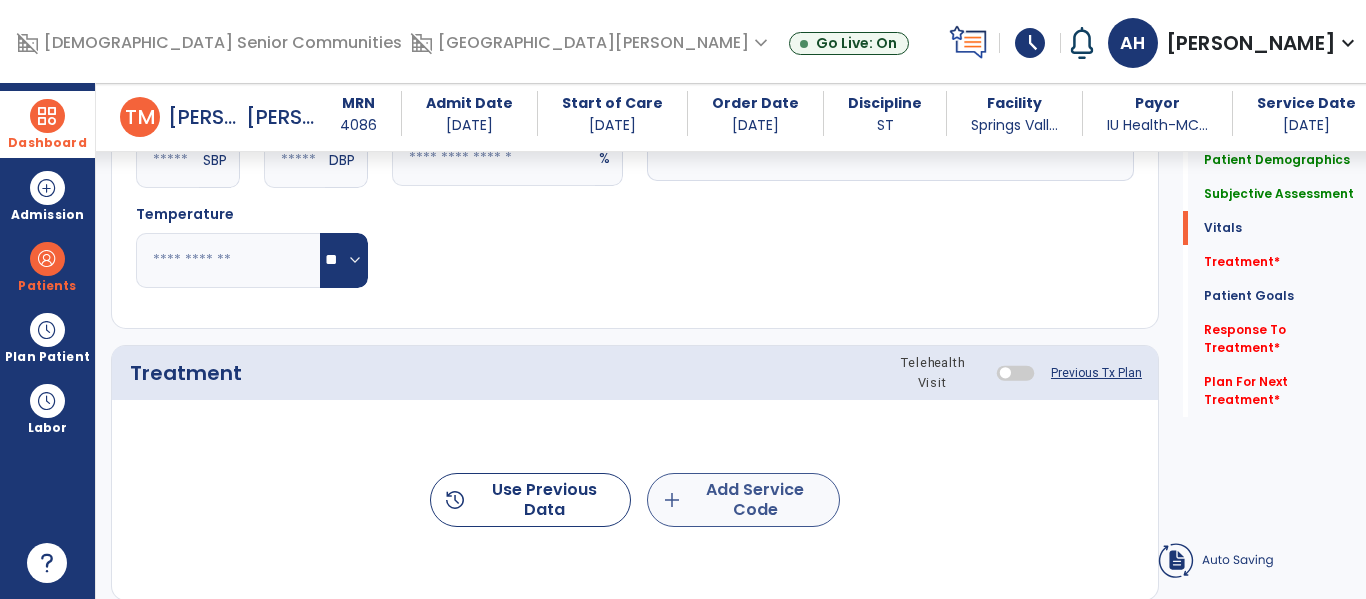 type on "**********" 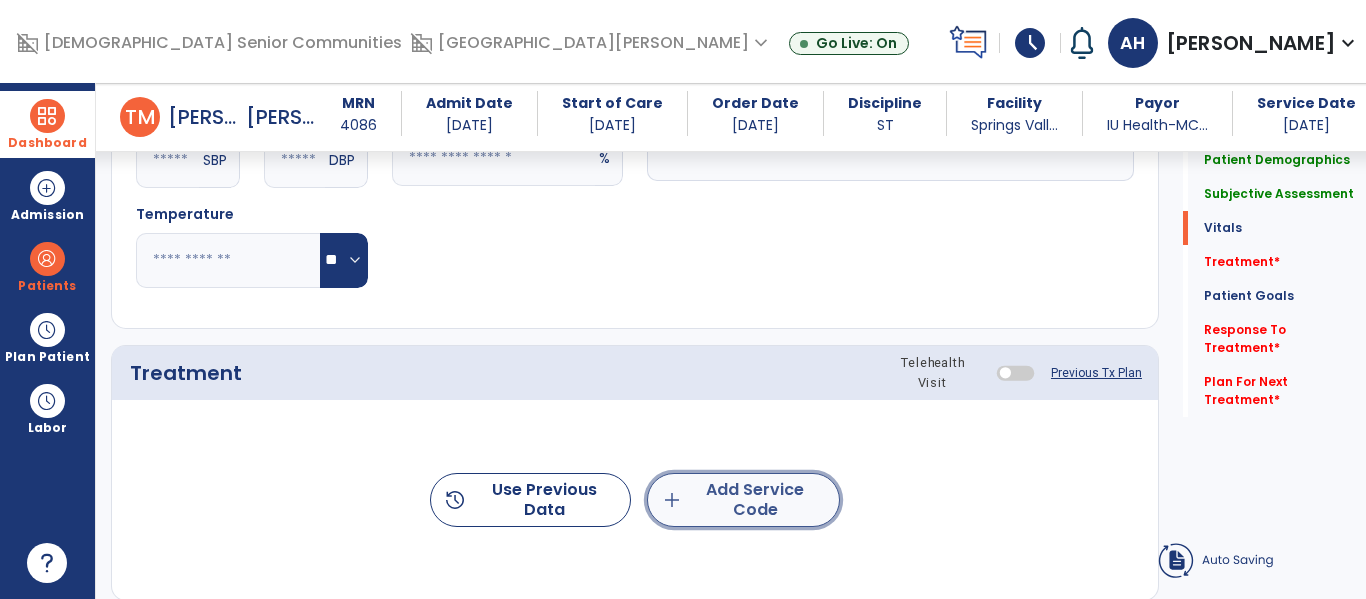 click on "add  Add Service Code" 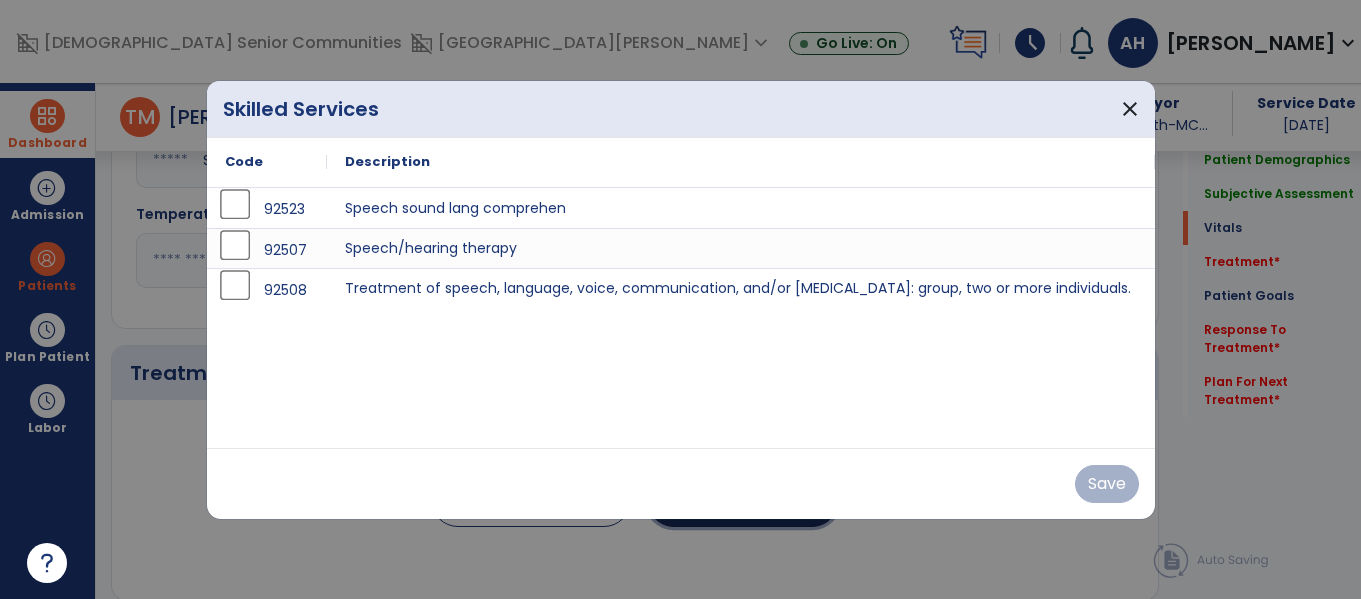scroll, scrollTop: 1024, scrollLeft: 0, axis: vertical 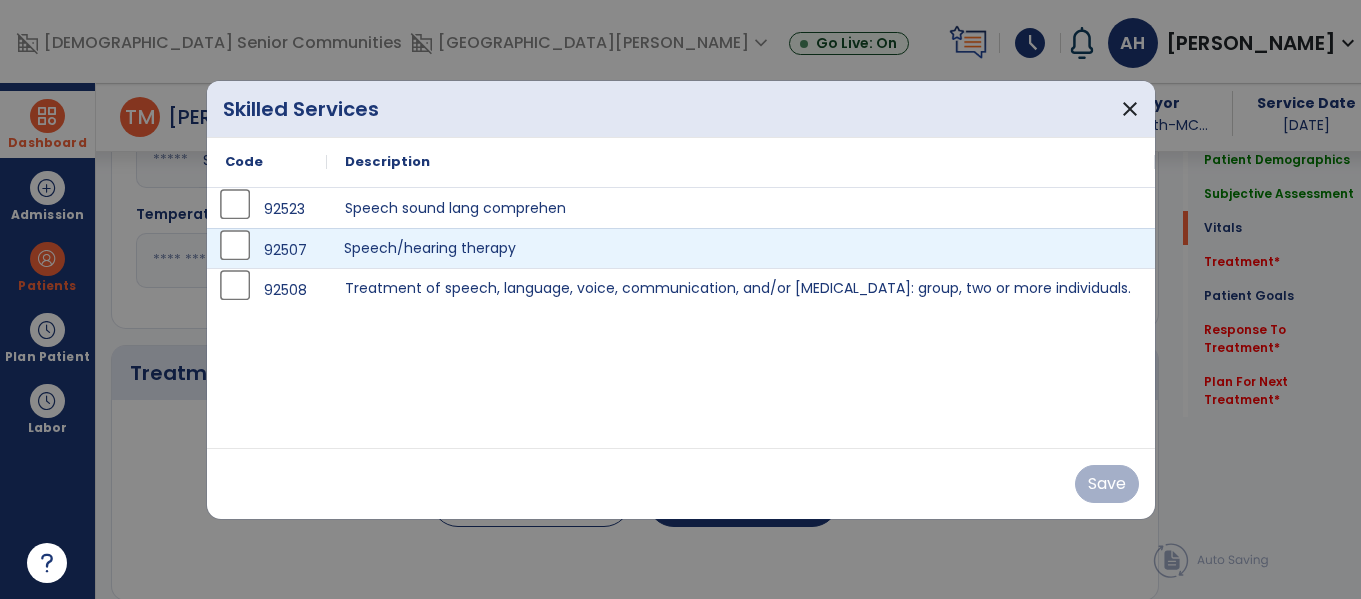 click on "Speech/hearing therapy" at bounding box center (741, 248) 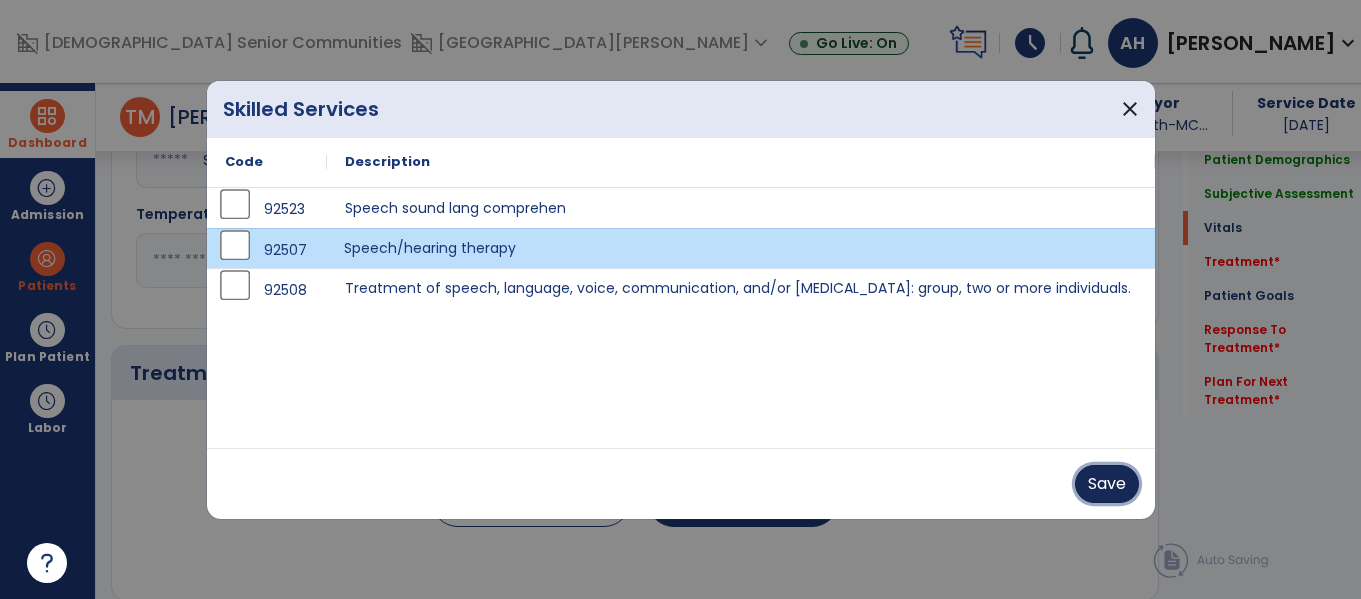 click on "Save" at bounding box center (1107, 484) 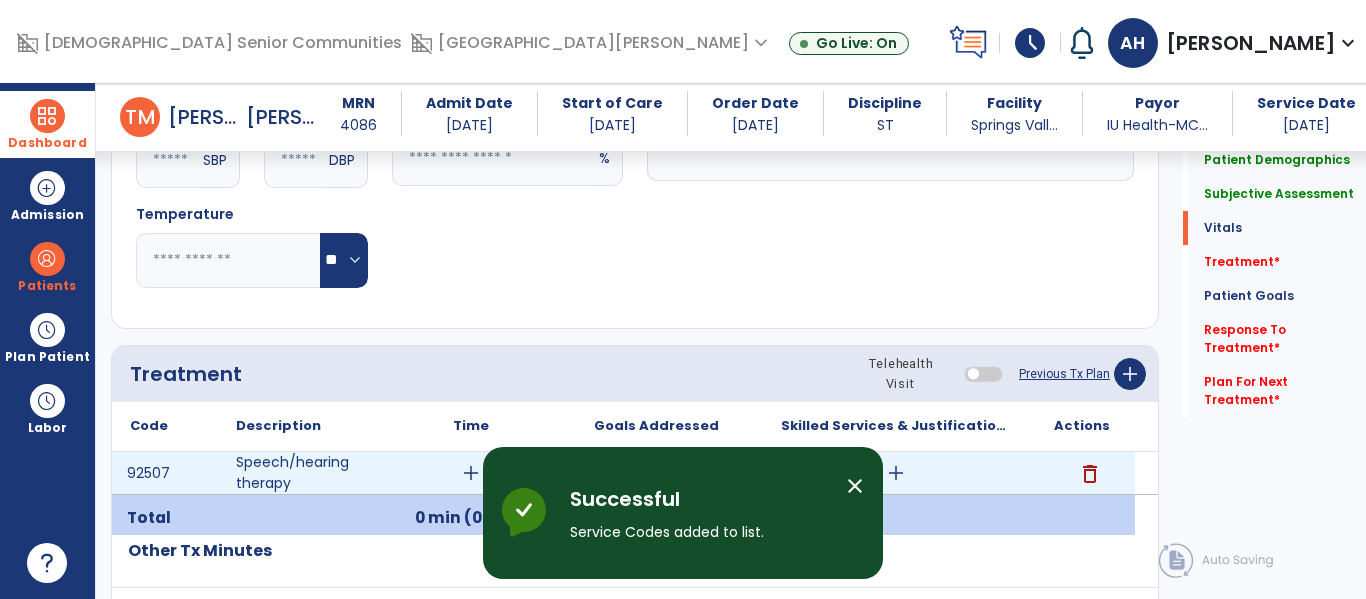 click on "add" at bounding box center [471, 473] 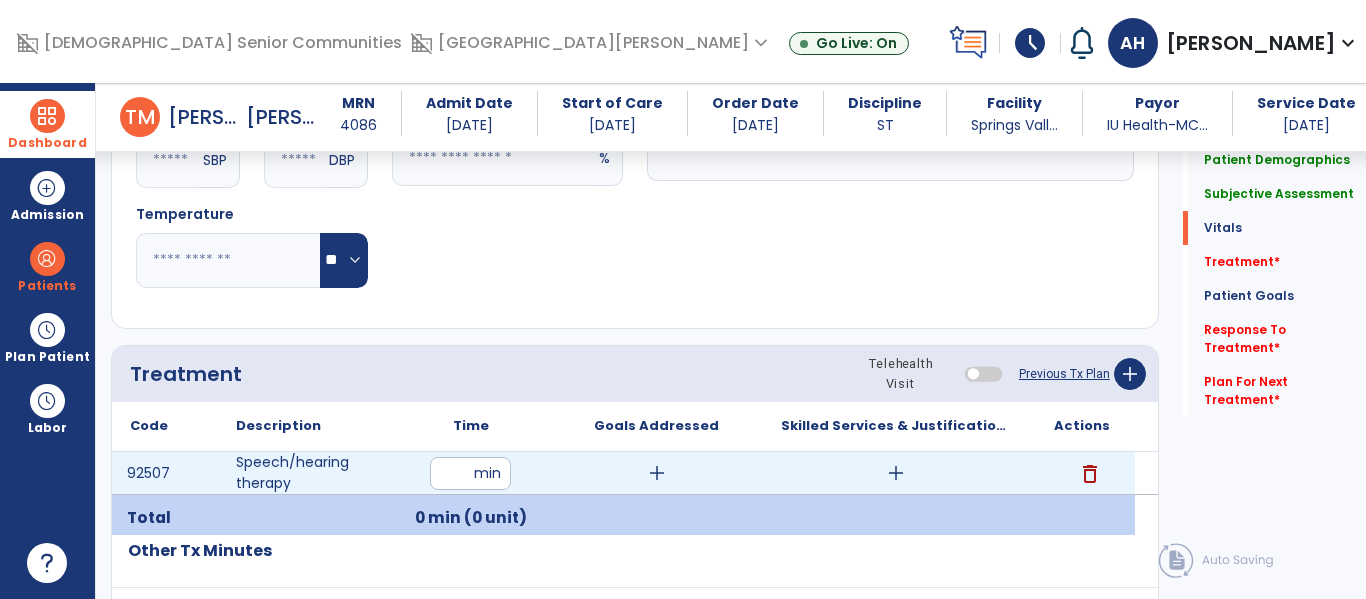 type on "**" 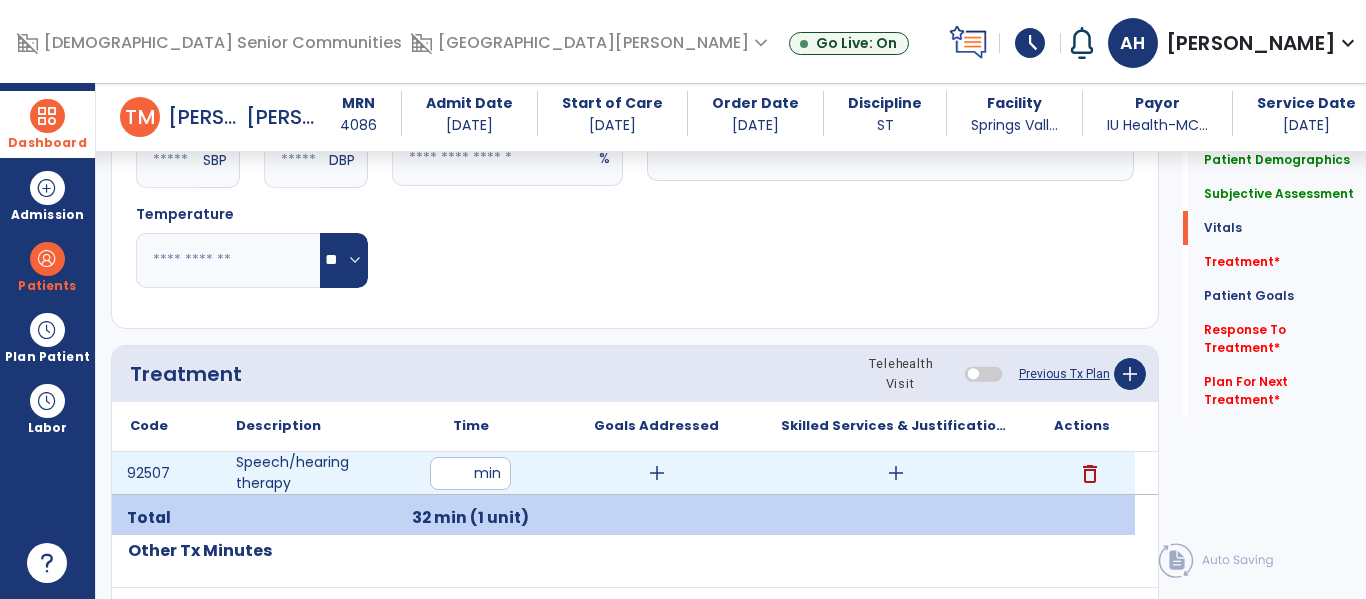 click on "add" at bounding box center [657, 473] 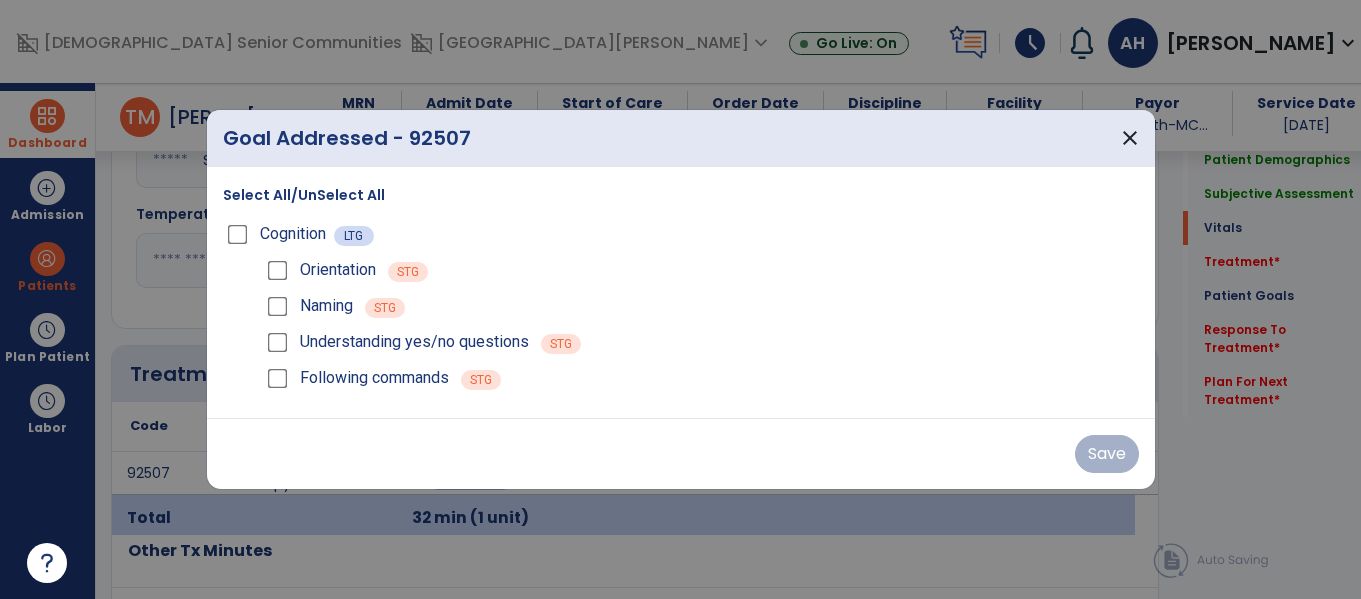 scroll, scrollTop: 1024, scrollLeft: 0, axis: vertical 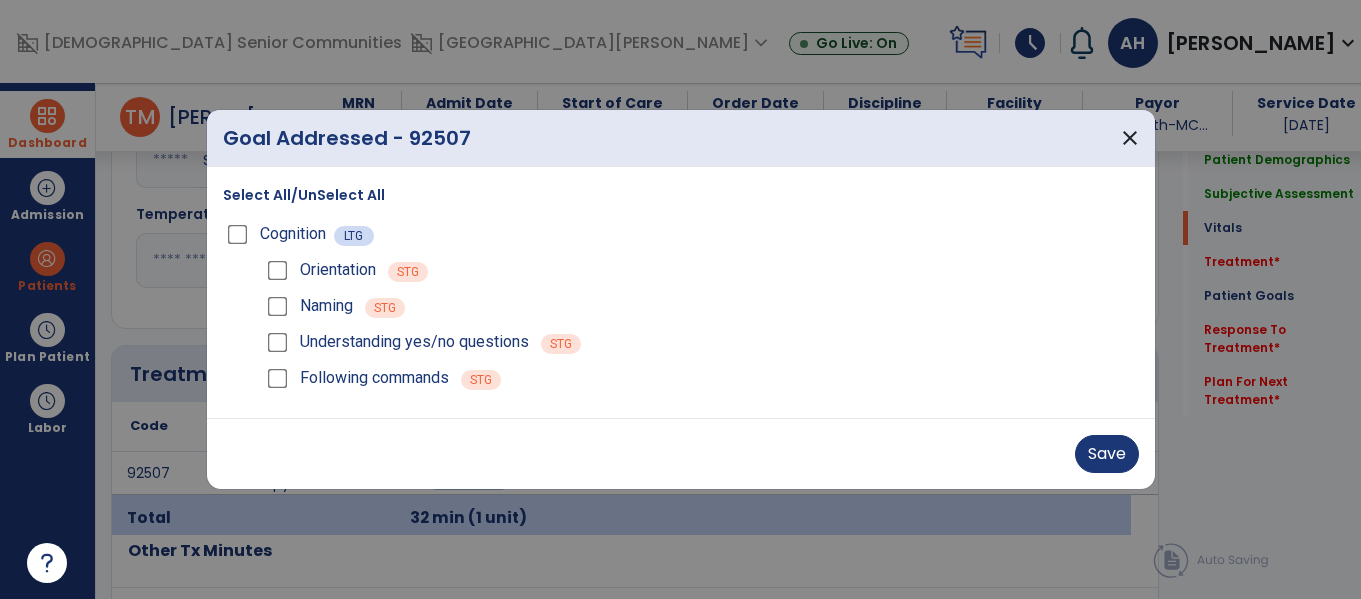 click on "Understanding yes/no questions  STG" at bounding box center (701, 342) 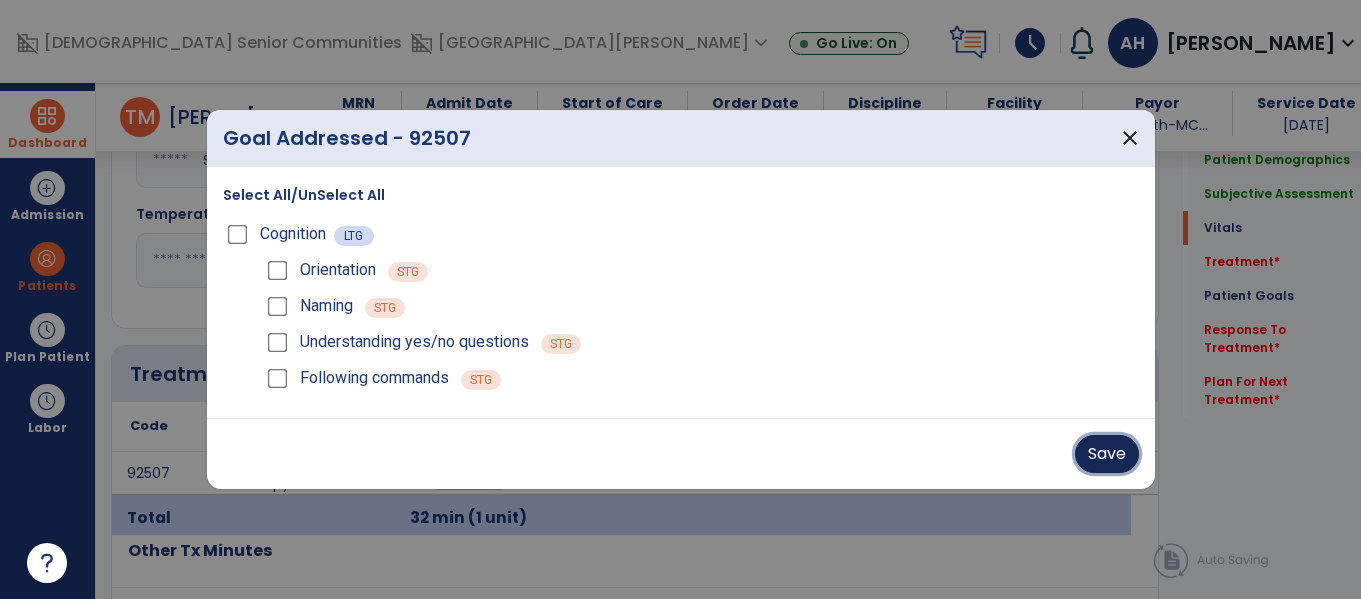click on "Save" at bounding box center (1107, 454) 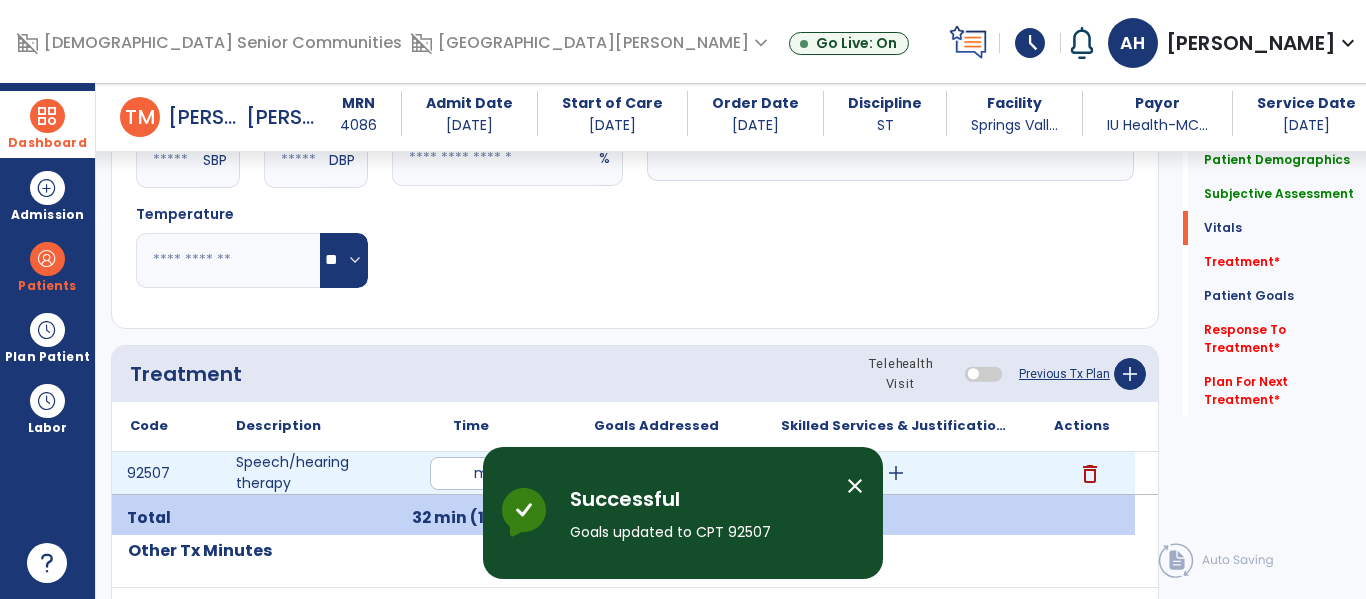 click on "add" at bounding box center (896, 473) 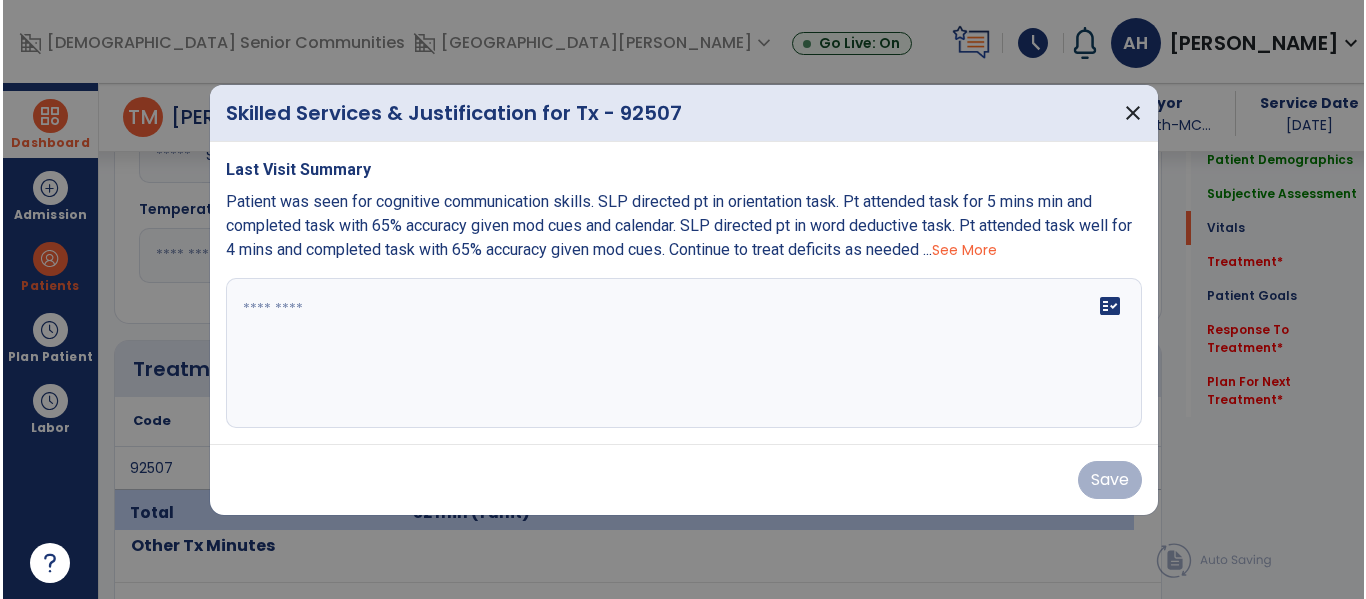 scroll, scrollTop: 1024, scrollLeft: 0, axis: vertical 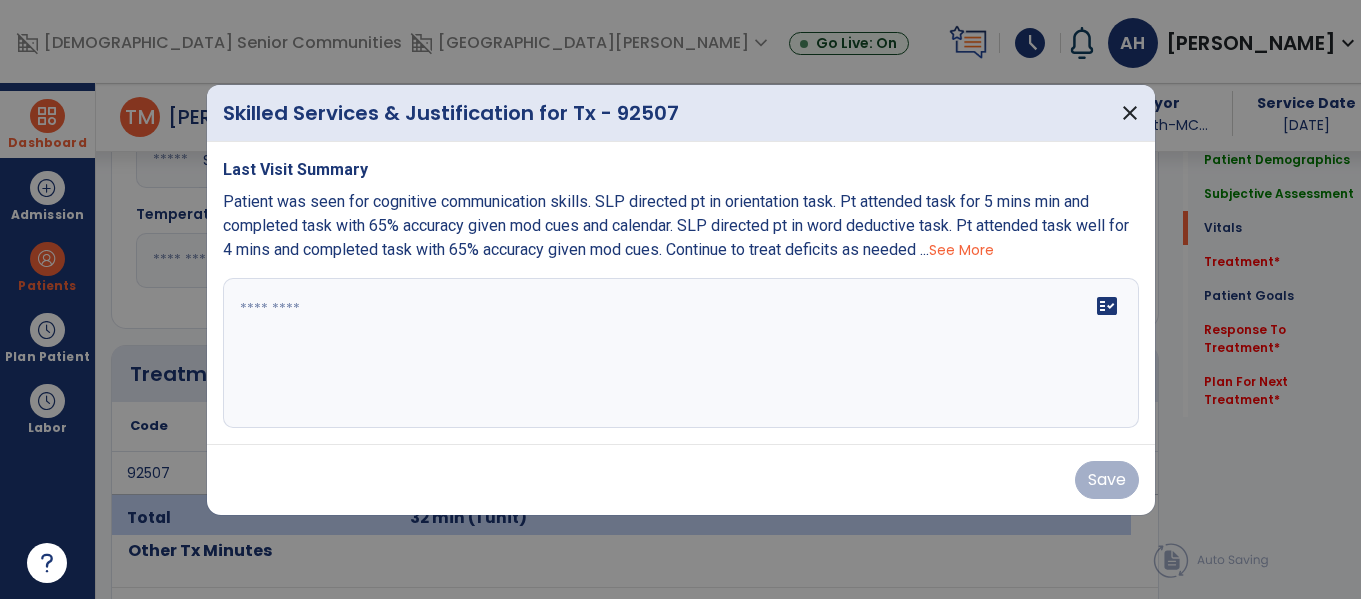 click on "See More" at bounding box center [961, 250] 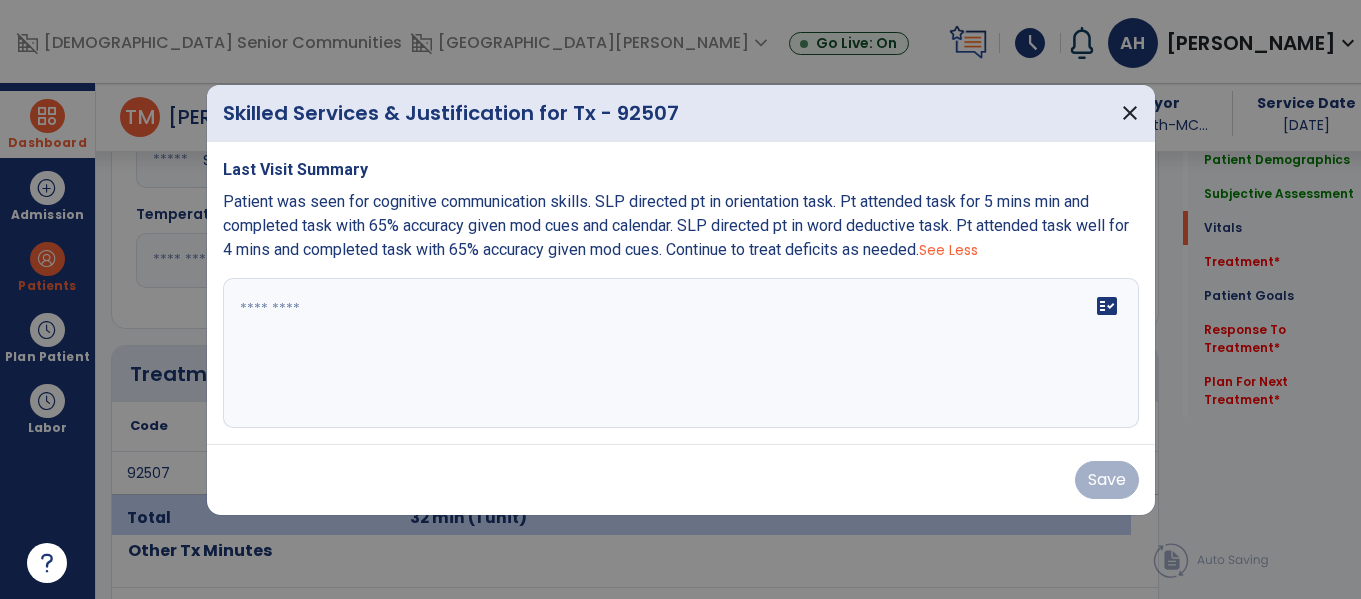 drag, startPoint x: 957, startPoint y: 251, endPoint x: 220, endPoint y: 187, distance: 739.7736 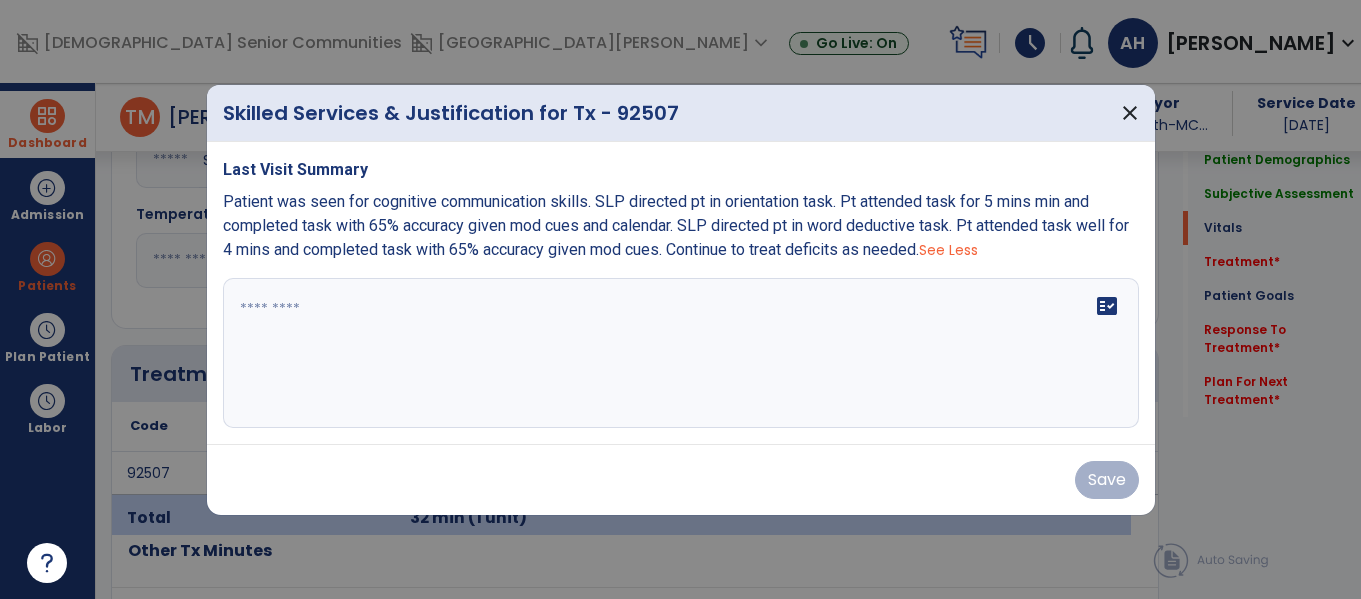 click on "Last Visit Summary Patient was seen for cognitive communication skills. SLP directed pt in orientation task. Pt attended task for 5 mins min and completed task with 65% accuracy given mod cues and calendar. SLP directed pt in word deductive task. Pt attended task well for 4 mins and completed task with 65% accuracy given mod cues. Continue to treat deficits as needed.   See Less   fact_check" at bounding box center [681, 293] 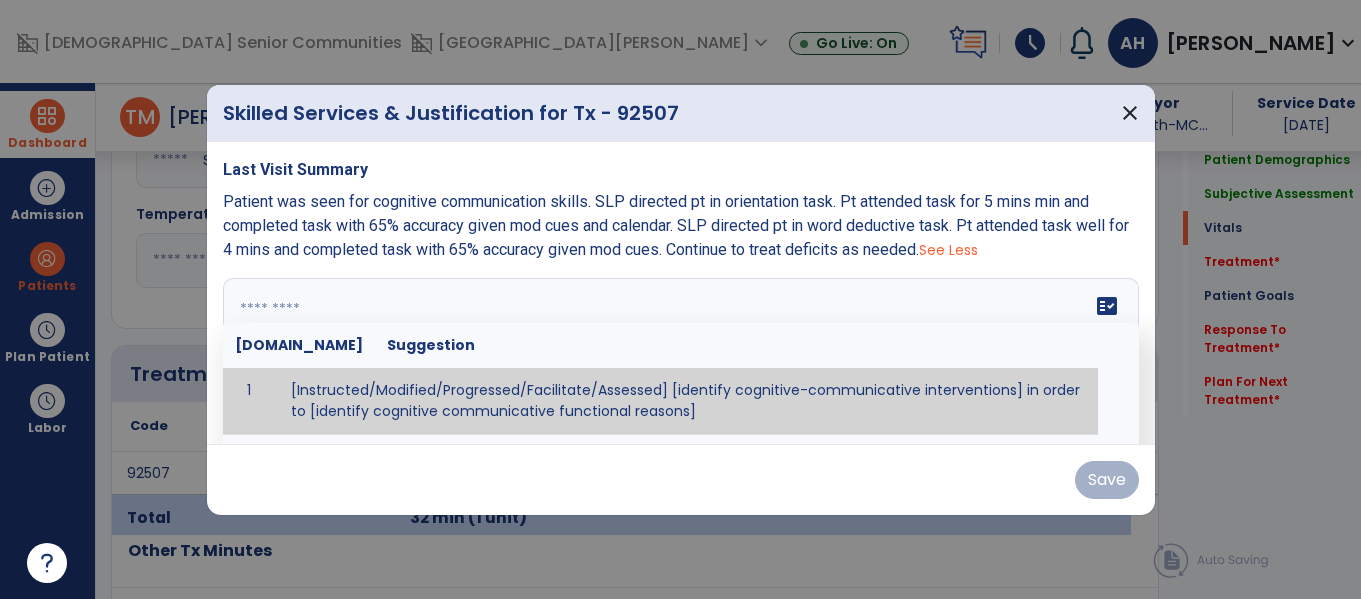 paste on "**********" 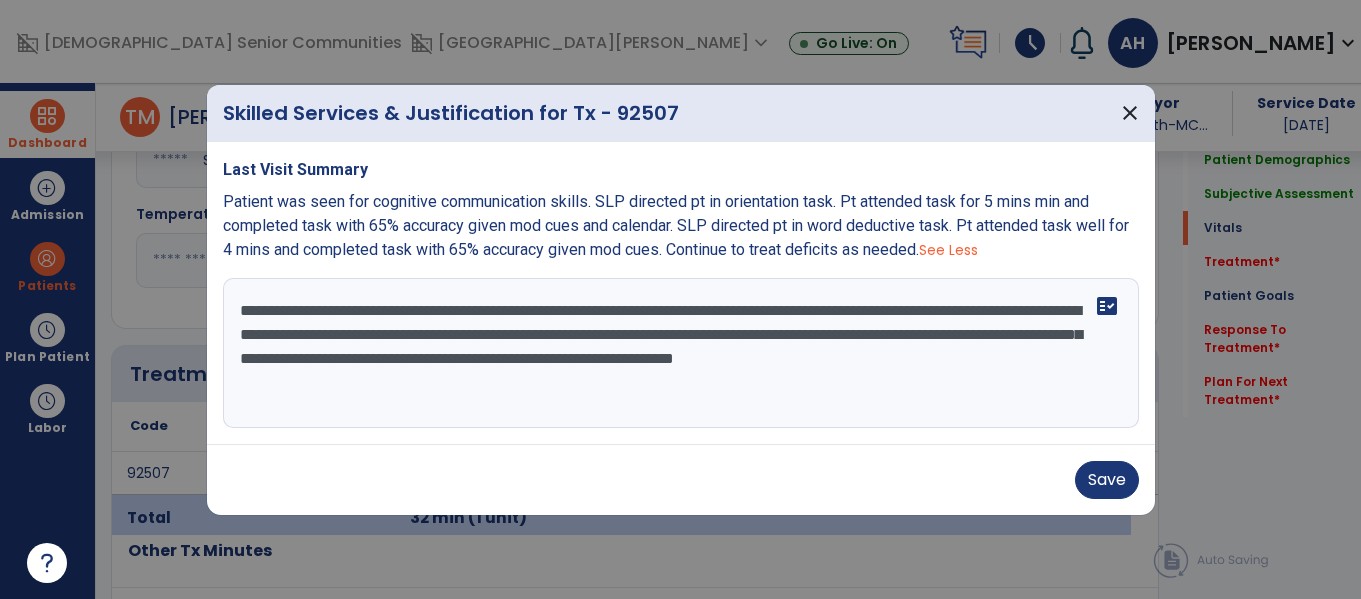 click on "**********" at bounding box center [681, 353] 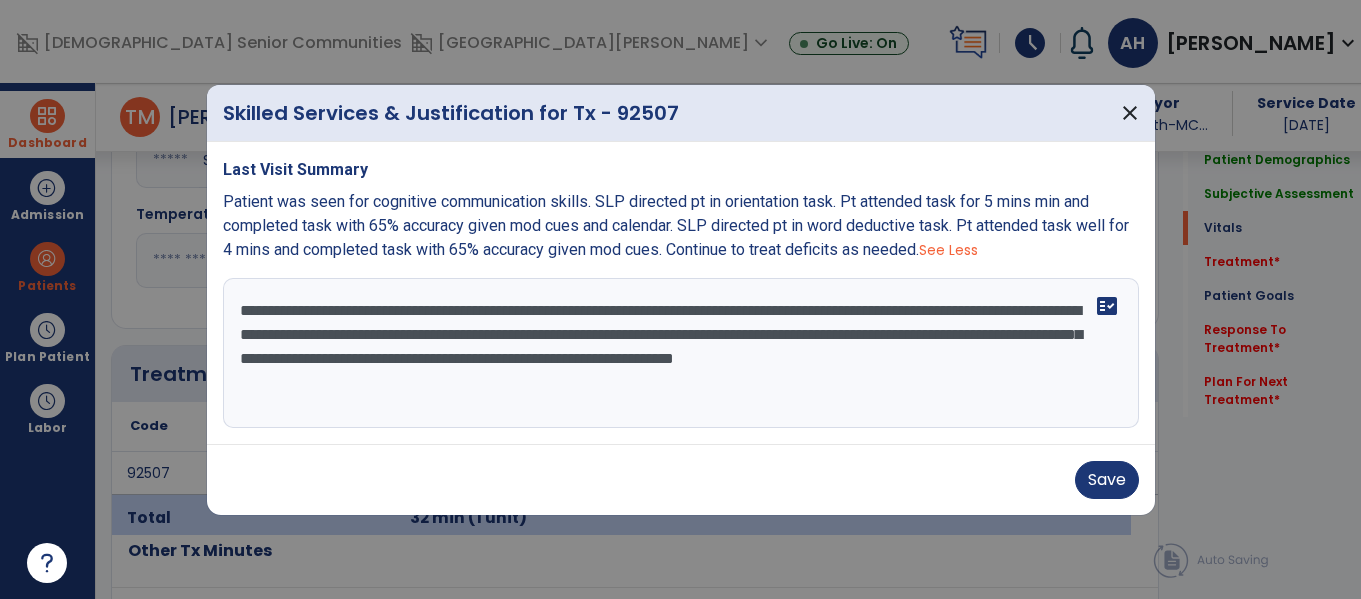 click on "**********" at bounding box center [681, 353] 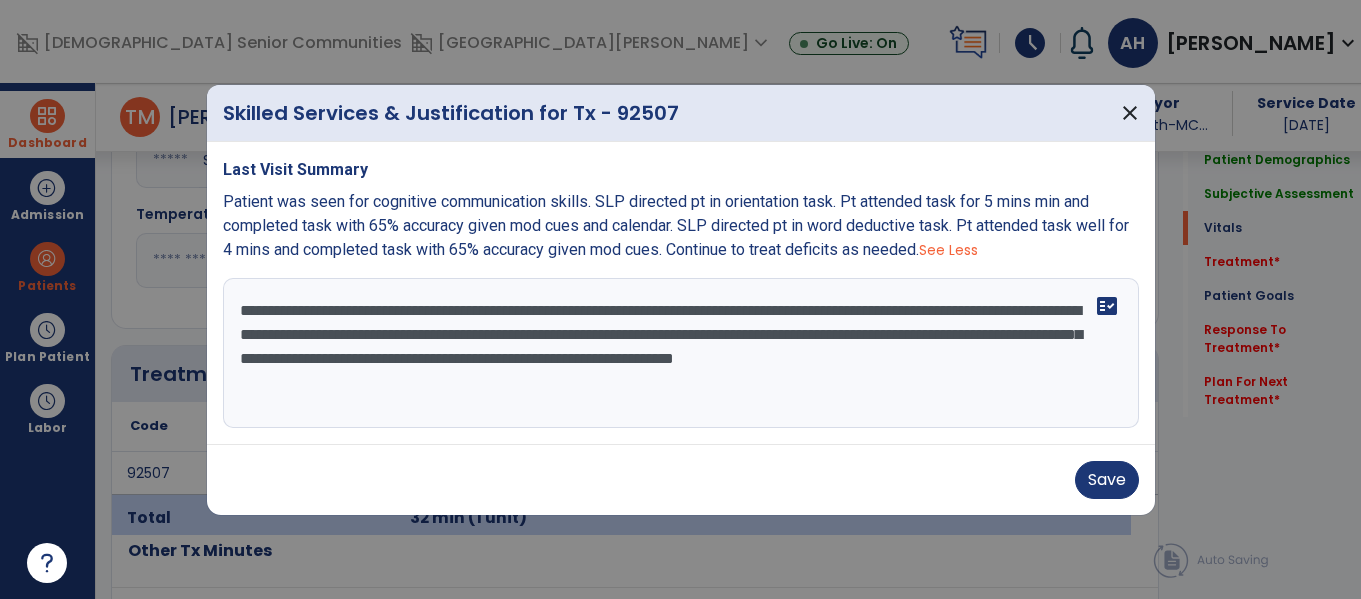 click on "**********" at bounding box center [681, 353] 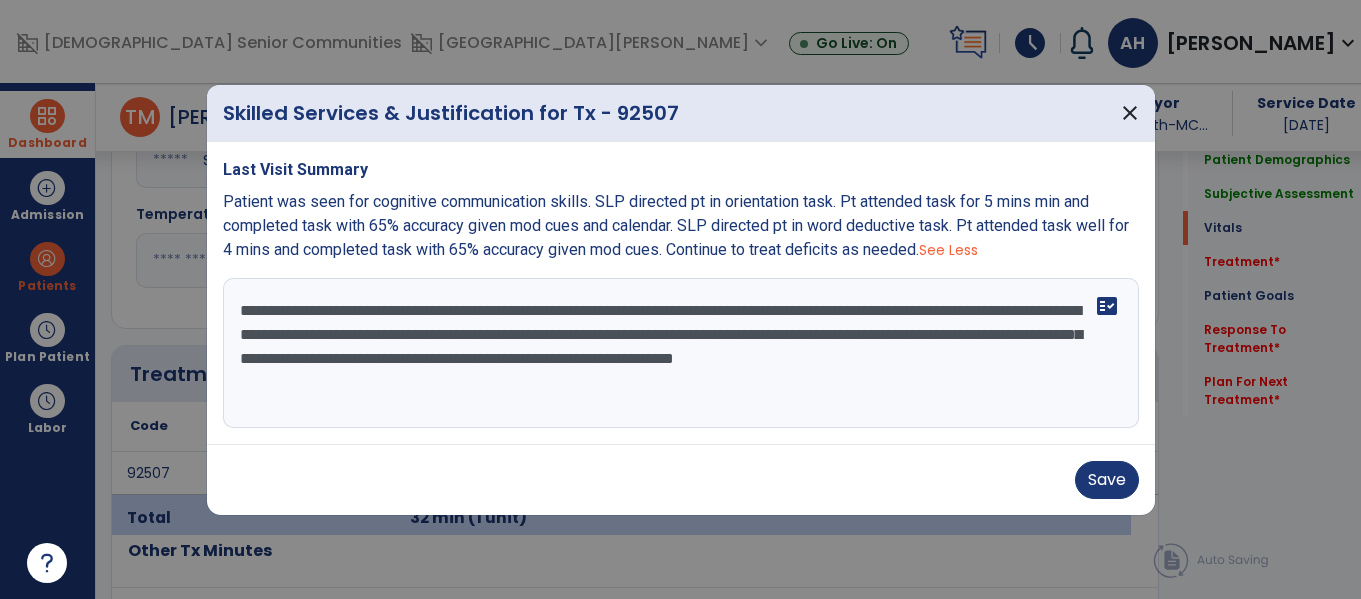 click on "**********" at bounding box center (681, 353) 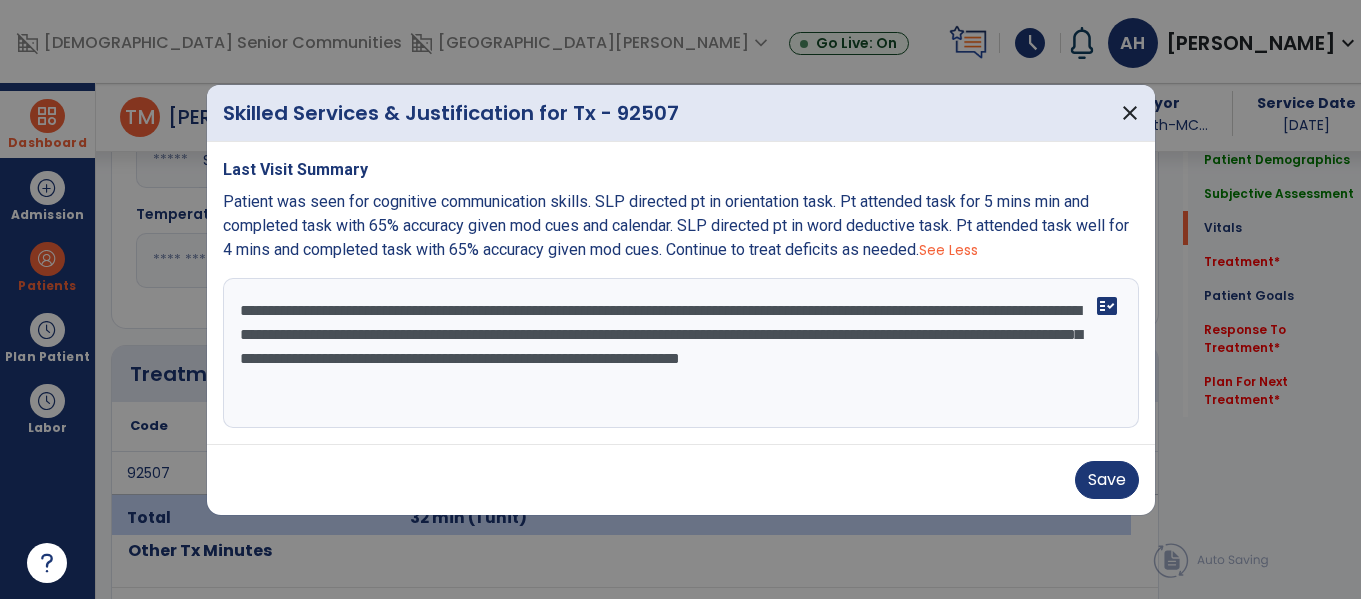 click on "**********" at bounding box center [681, 353] 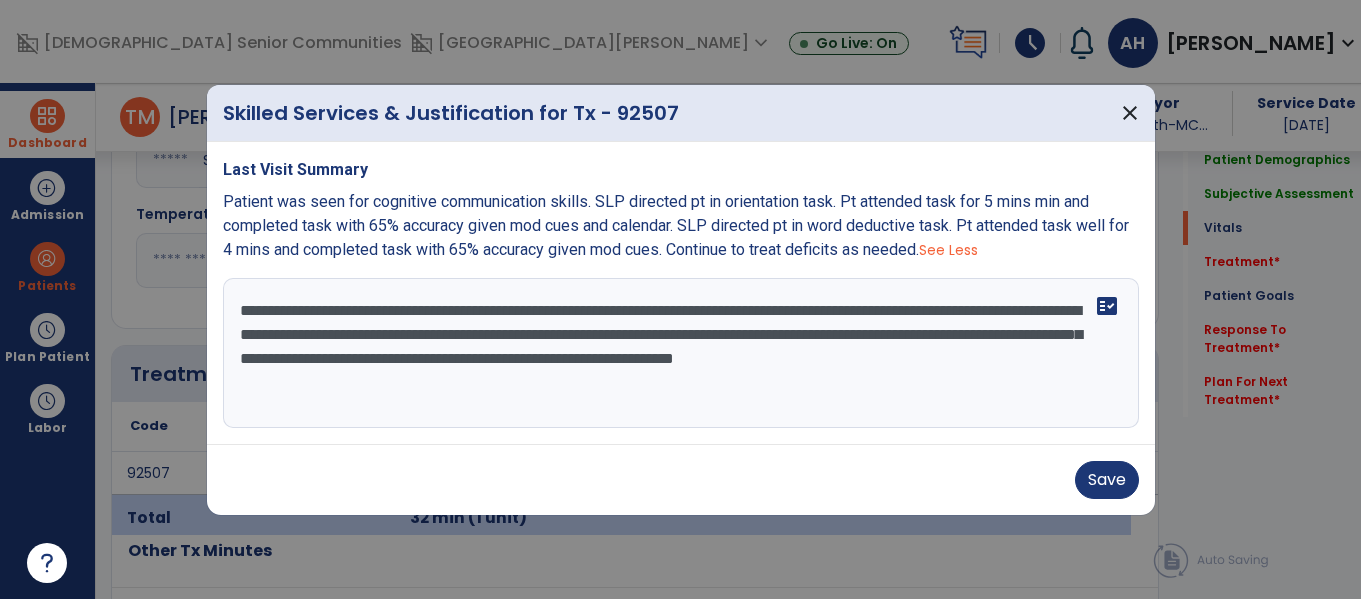 type on "**********" 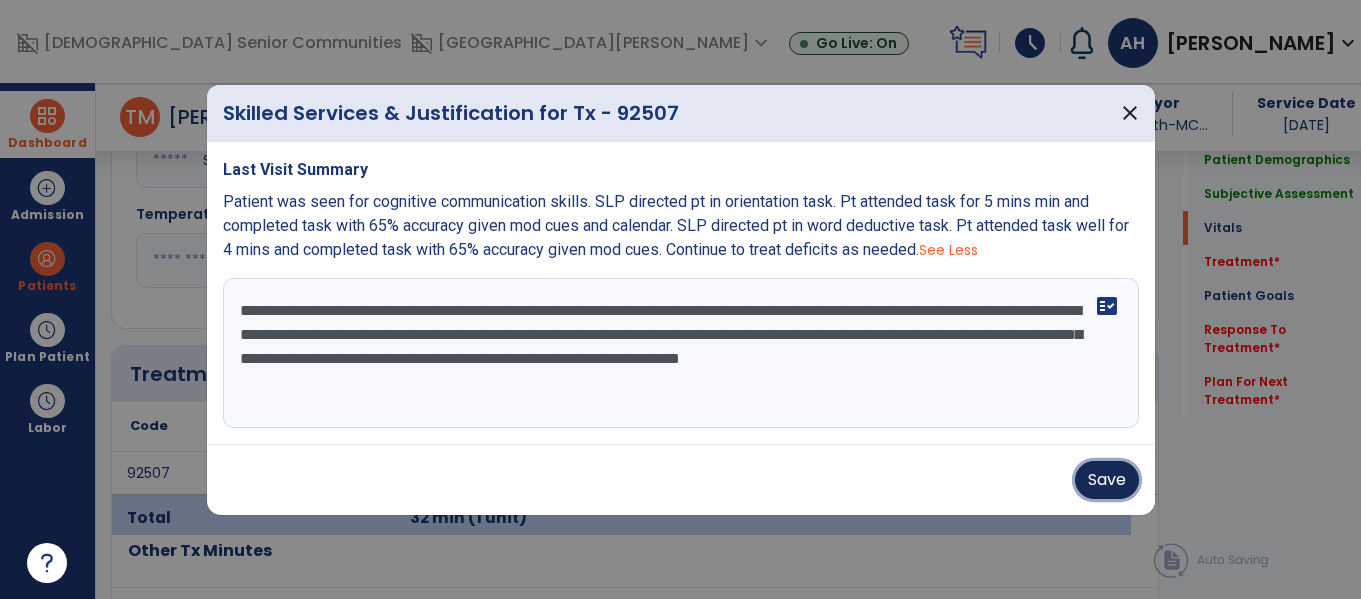 click on "Save" at bounding box center (1107, 480) 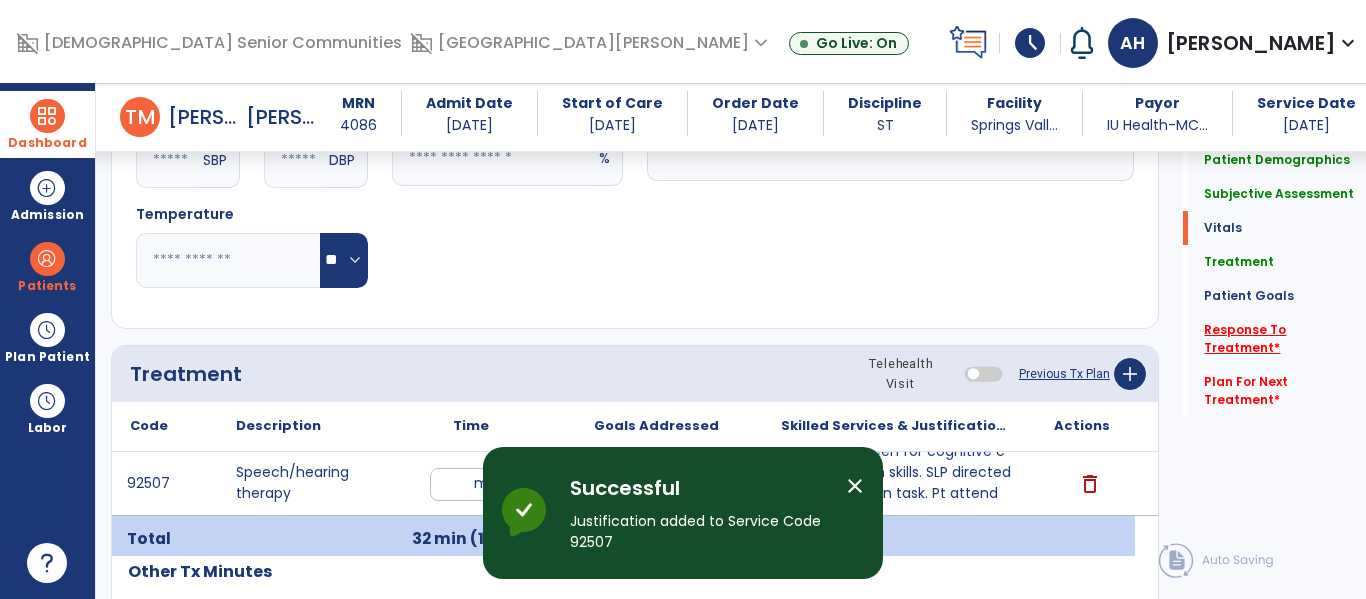click on "Response To Treatment   *" 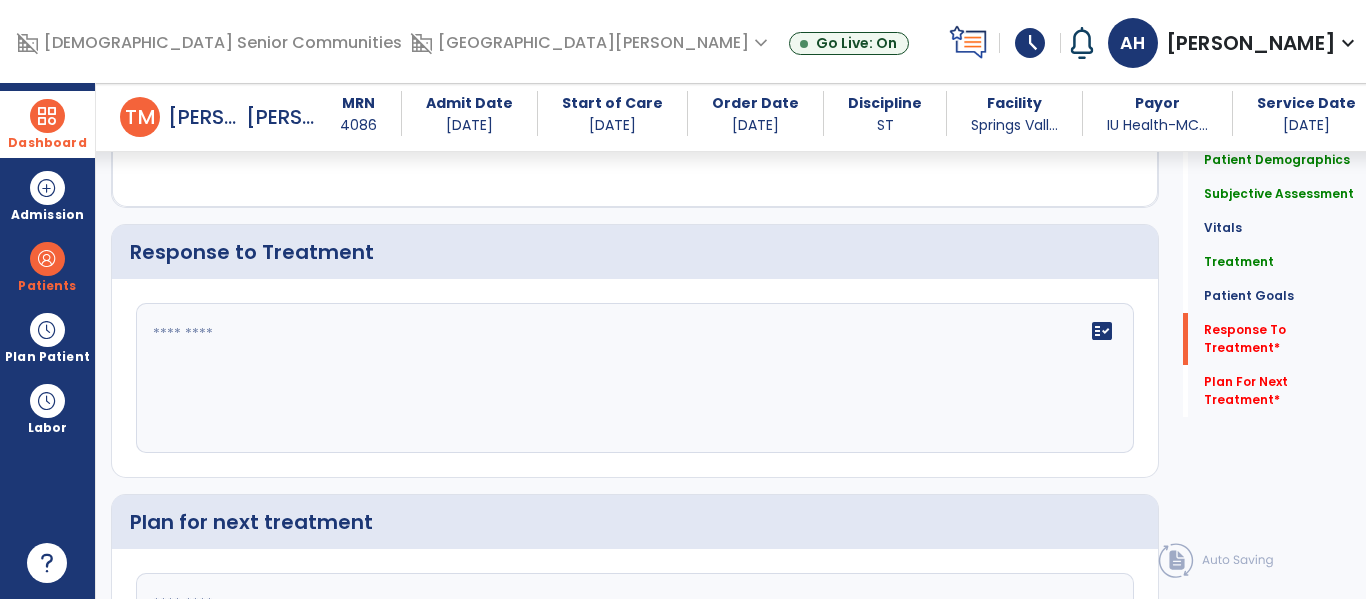 scroll, scrollTop: 2341, scrollLeft: 0, axis: vertical 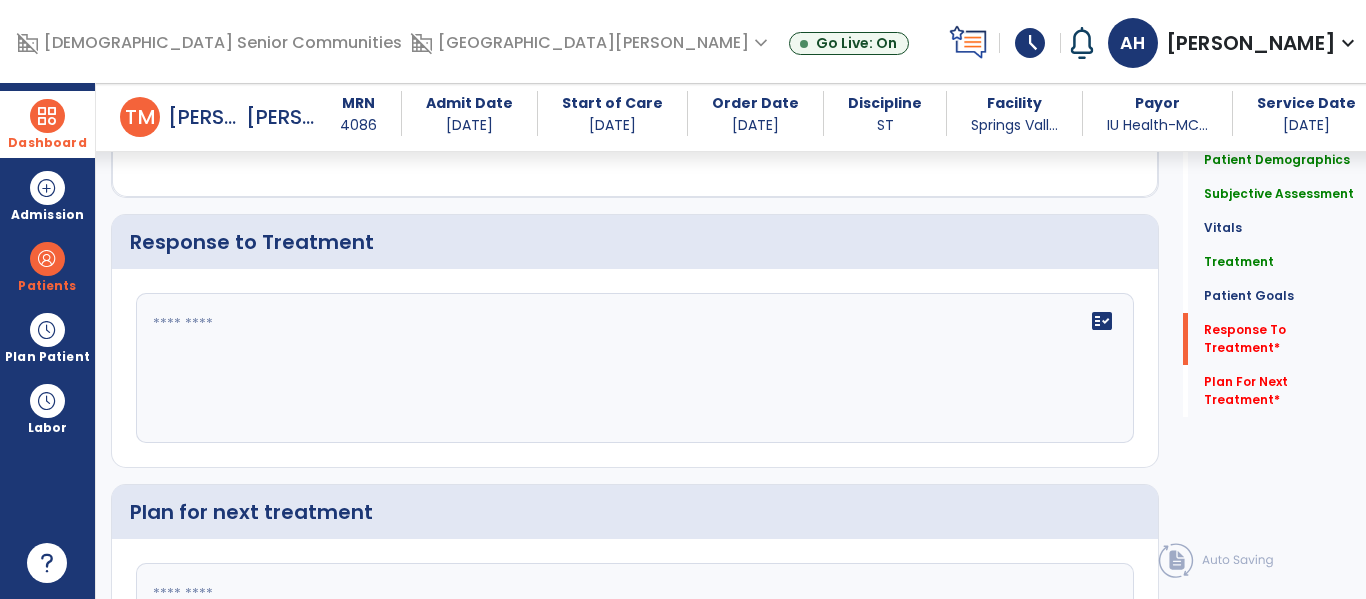 click on "fact_check" 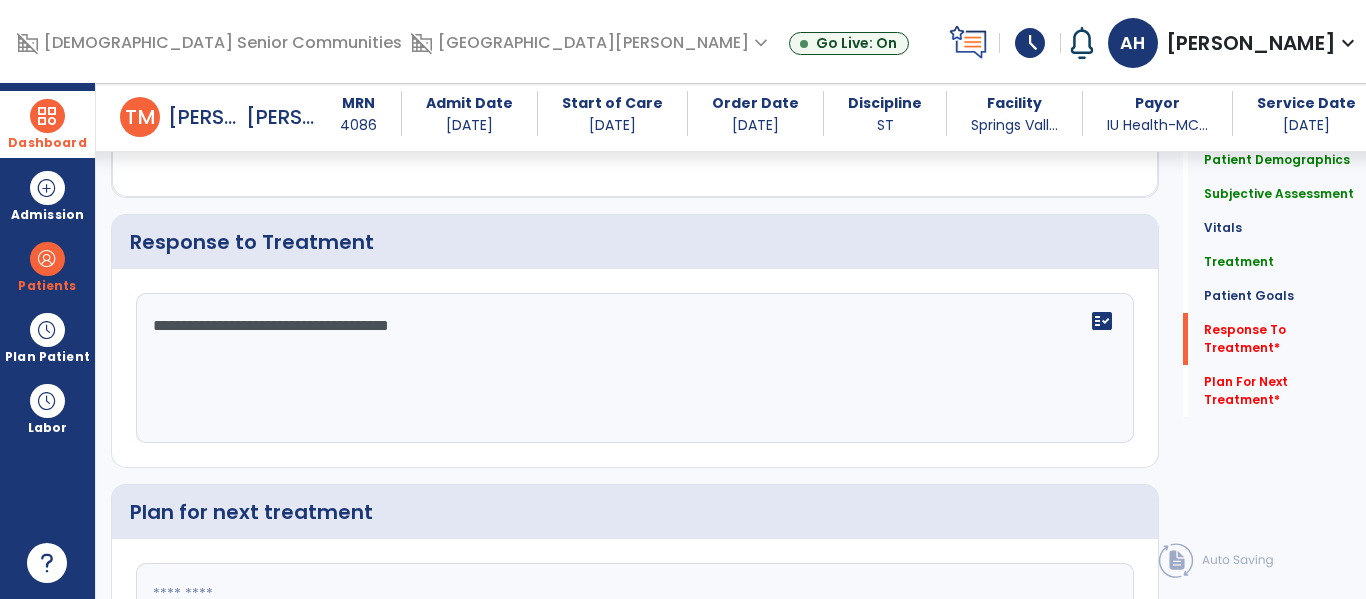type on "**********" 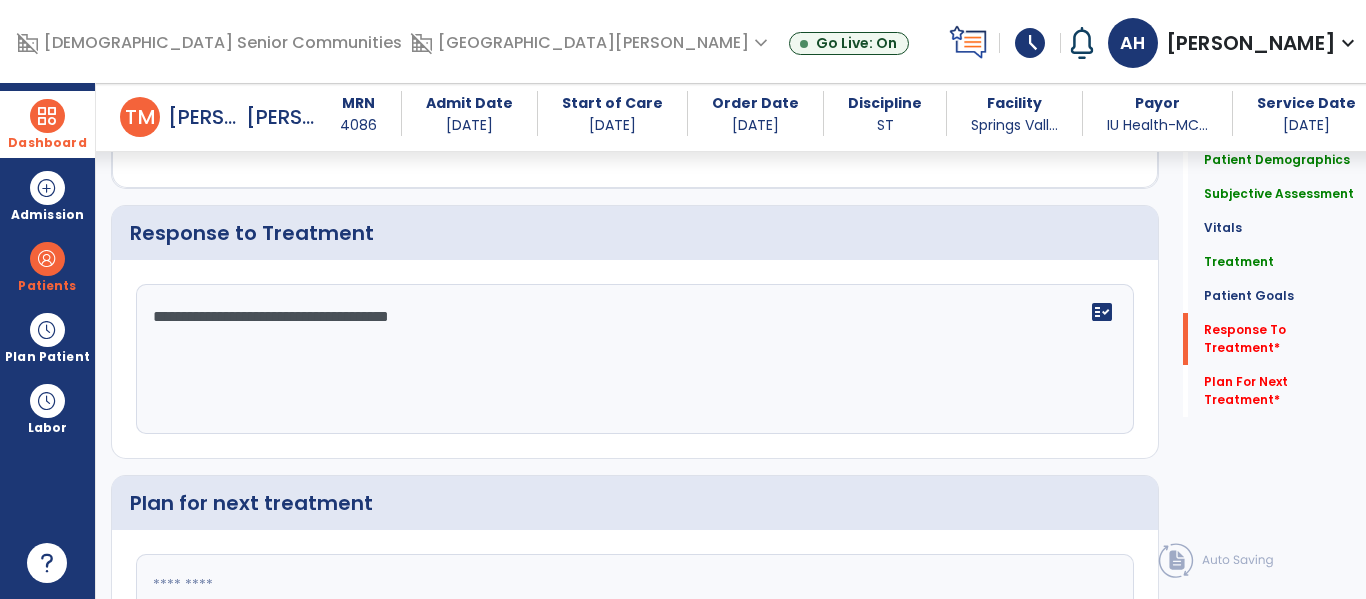 type on "*" 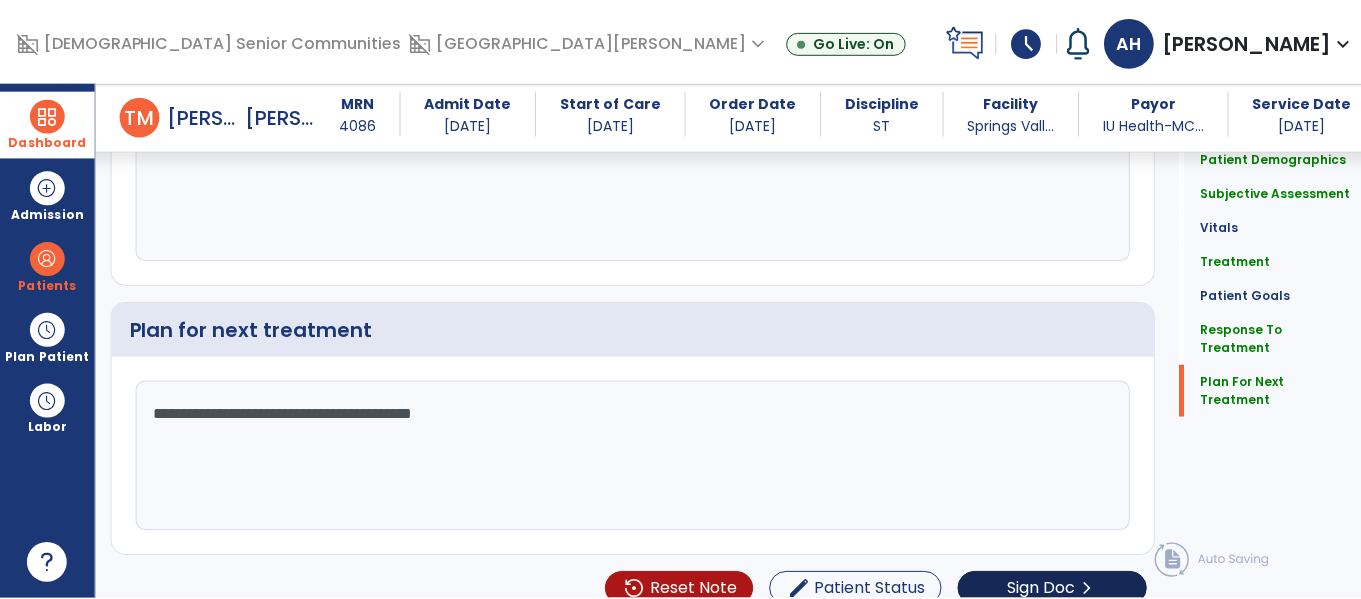 scroll, scrollTop: 2546, scrollLeft: 0, axis: vertical 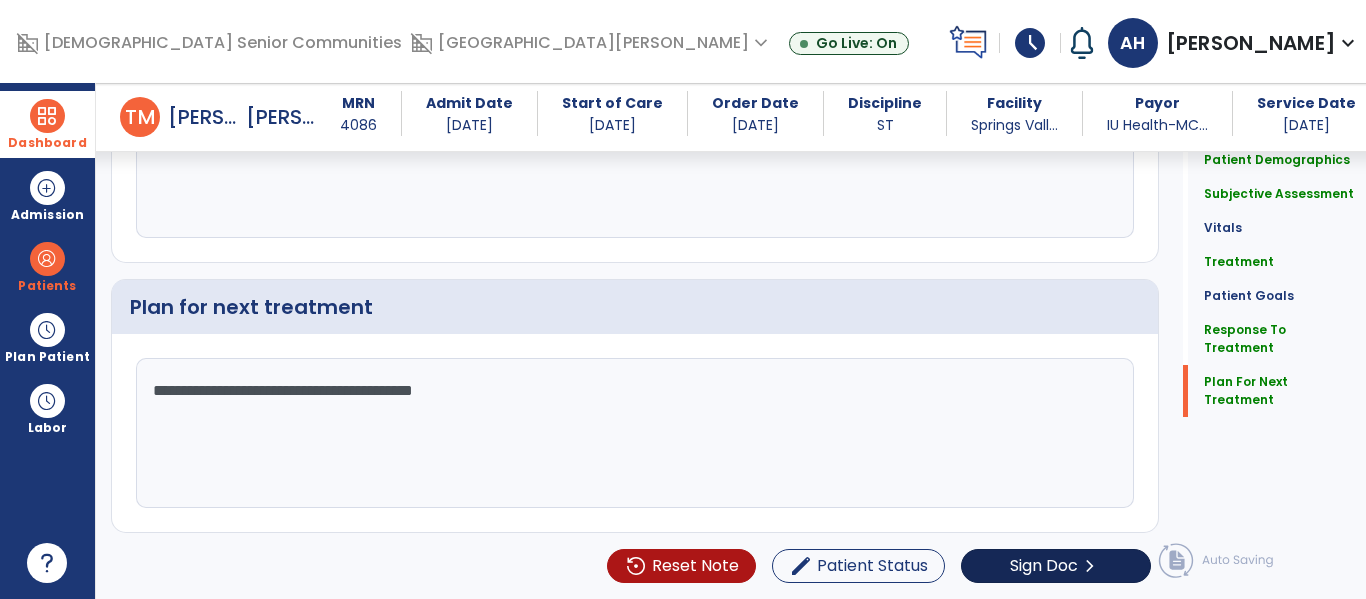 type on "**********" 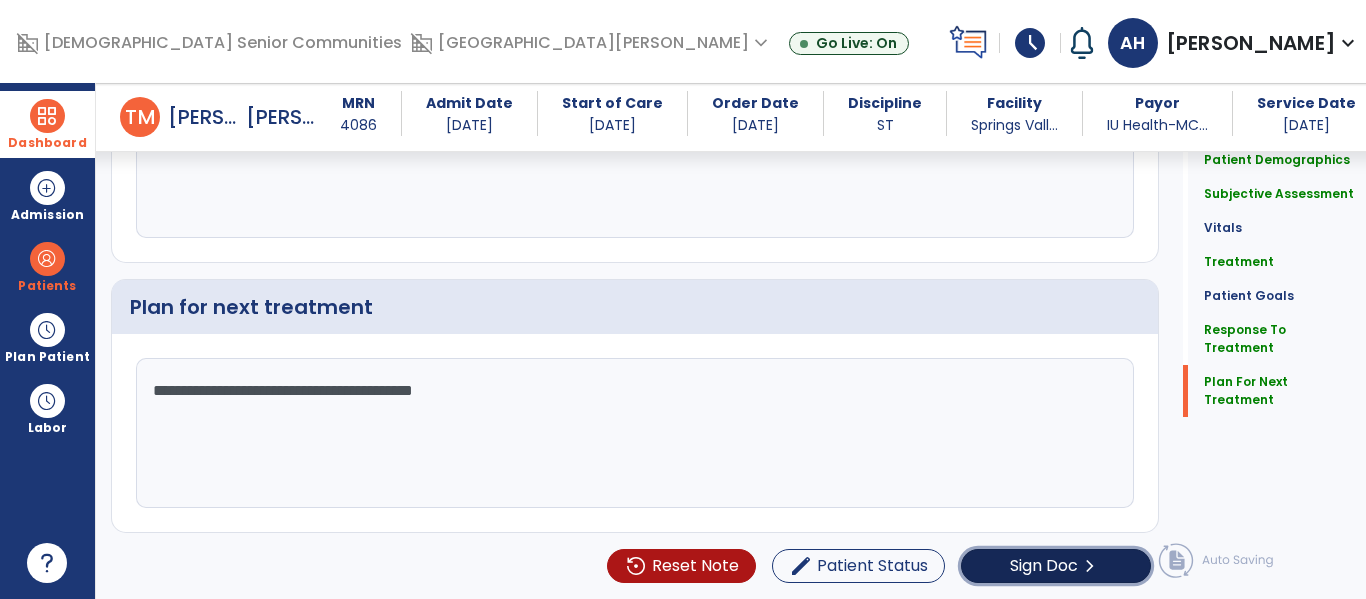 click on "Sign Doc" 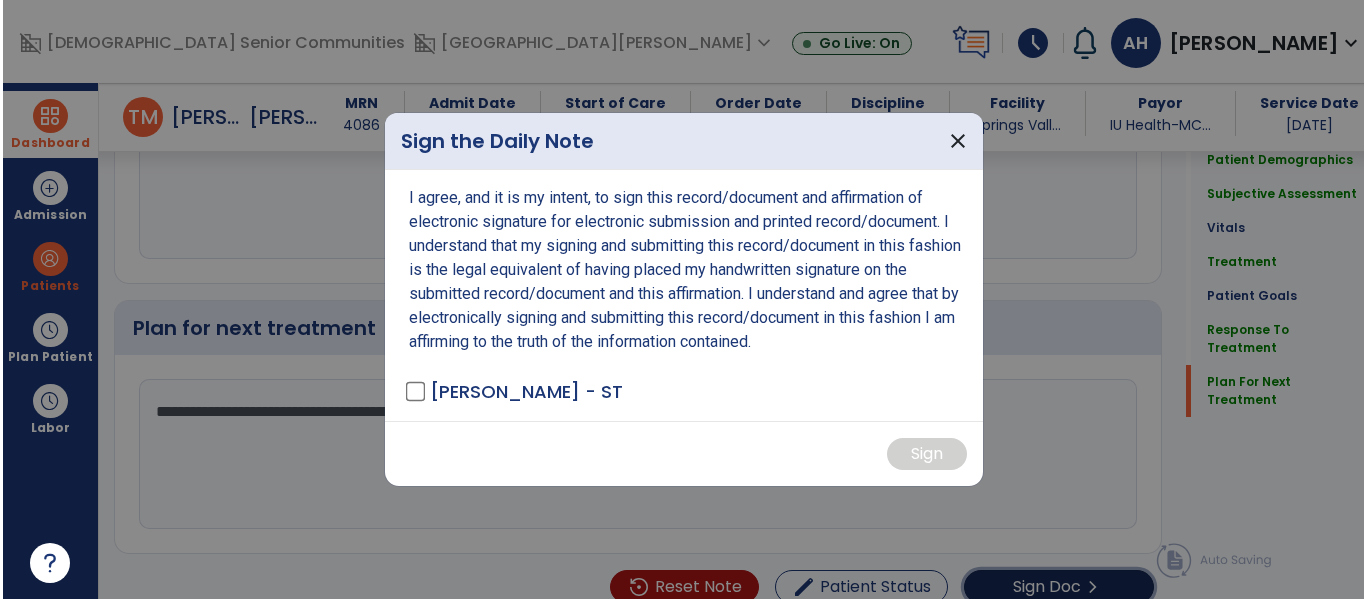 scroll, scrollTop: 2567, scrollLeft: 0, axis: vertical 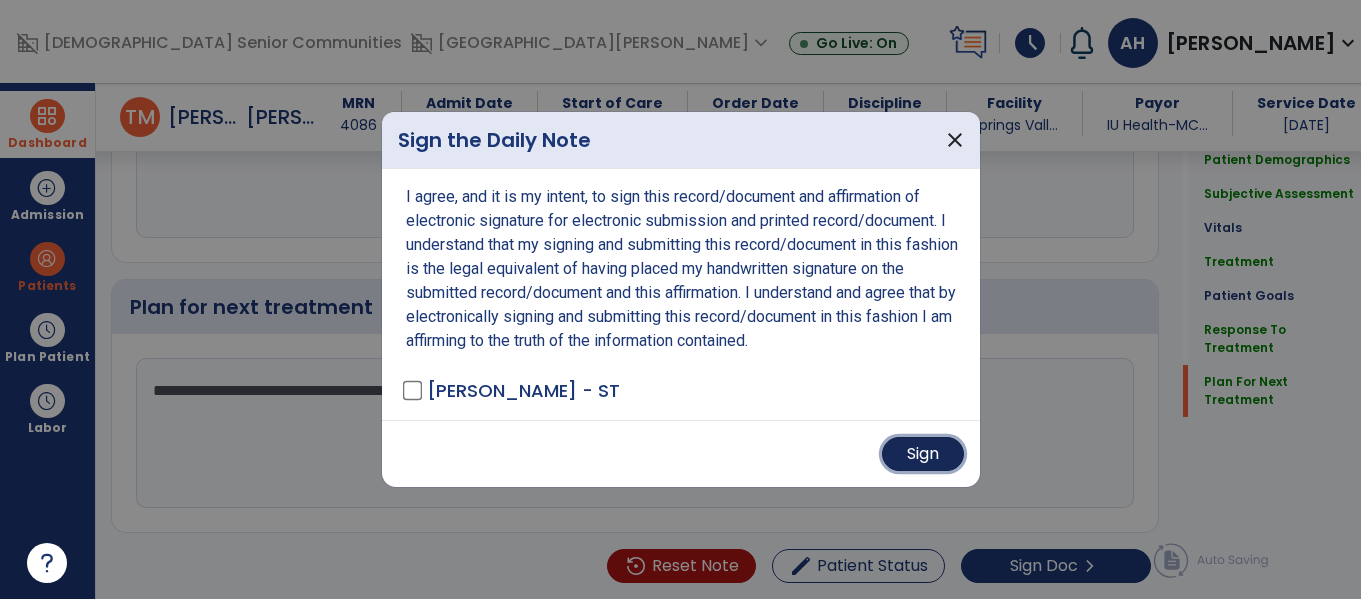 click on "Sign" at bounding box center (923, 454) 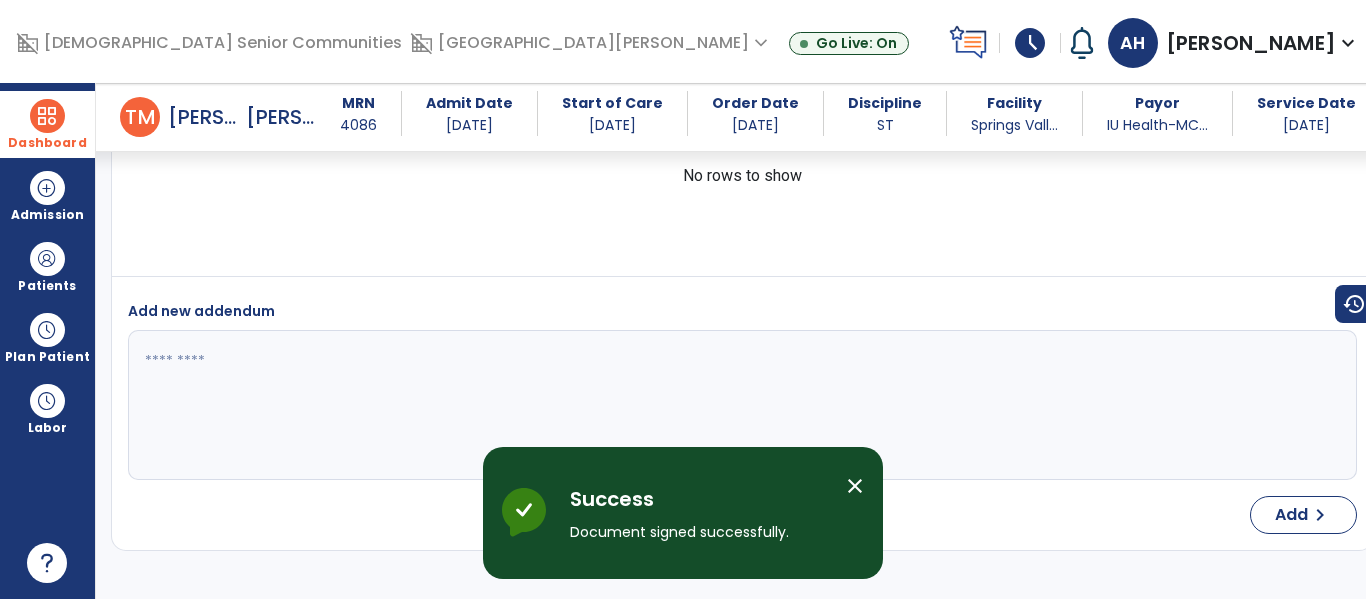 click on "Dashboard" at bounding box center (47, 143) 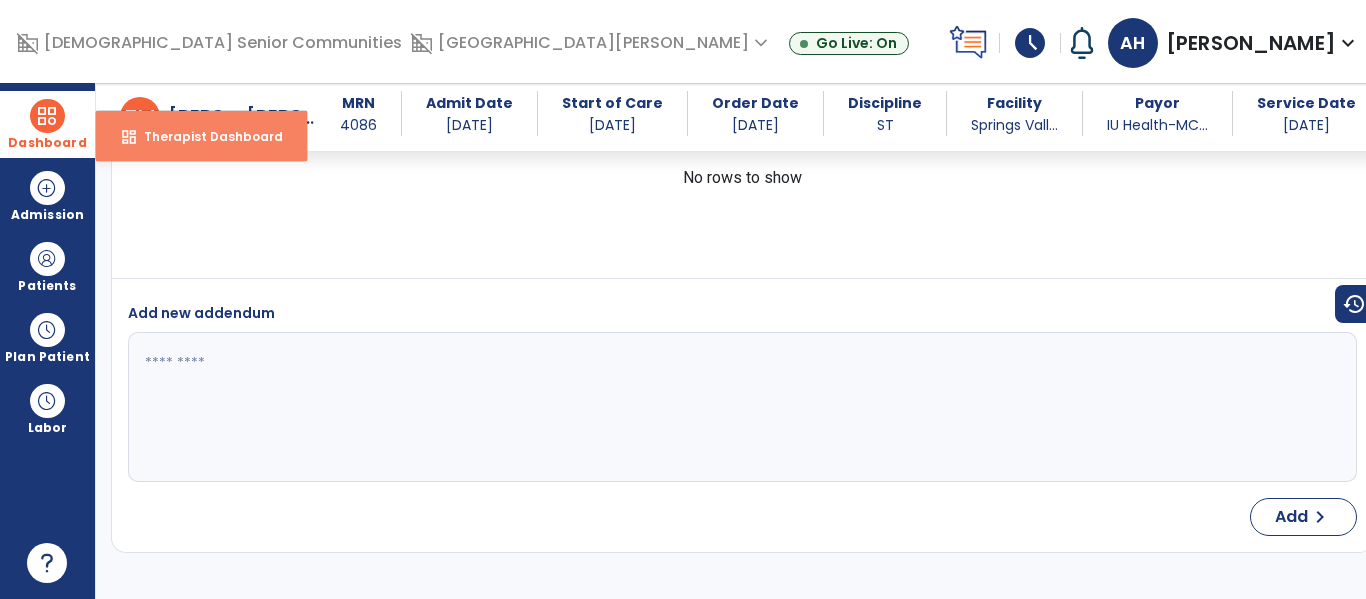 click on "Therapist Dashboard" at bounding box center (205, 136) 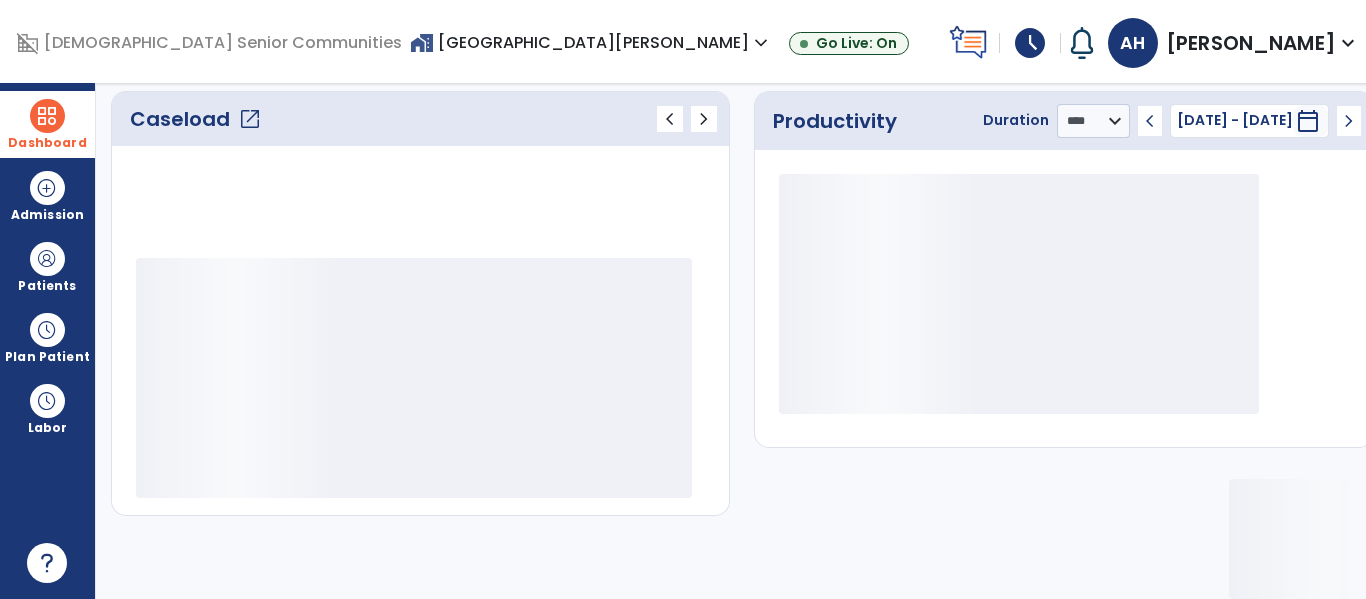 scroll, scrollTop: 278, scrollLeft: 0, axis: vertical 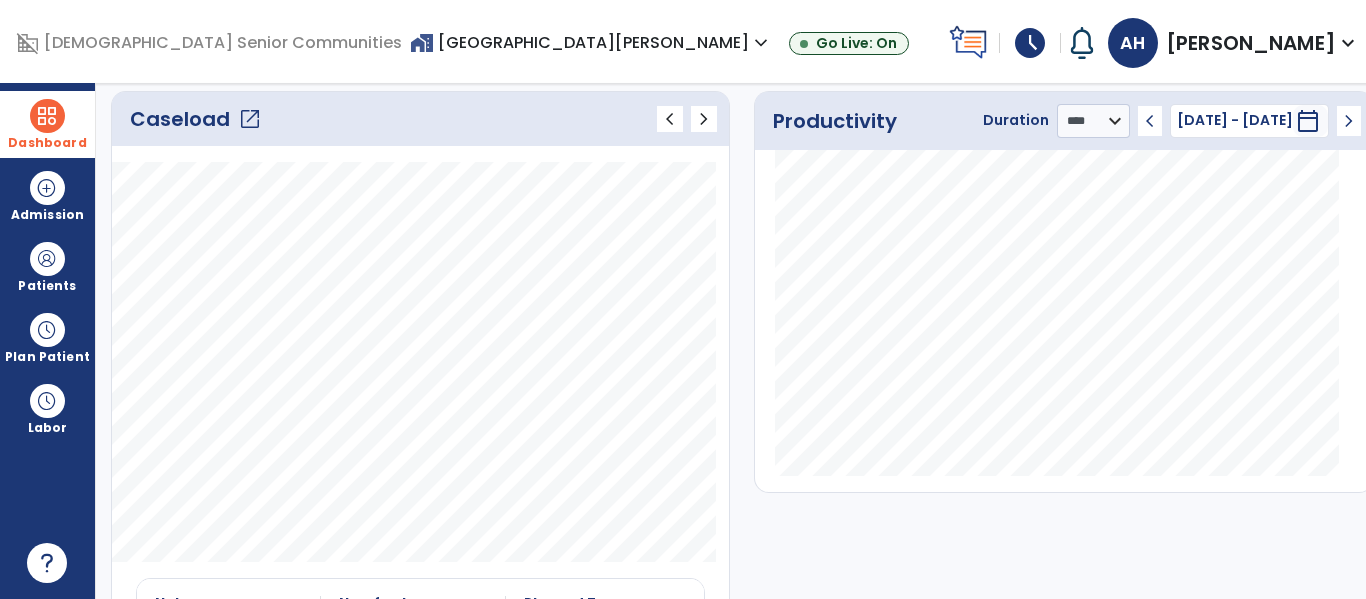 click on "open_in_new" 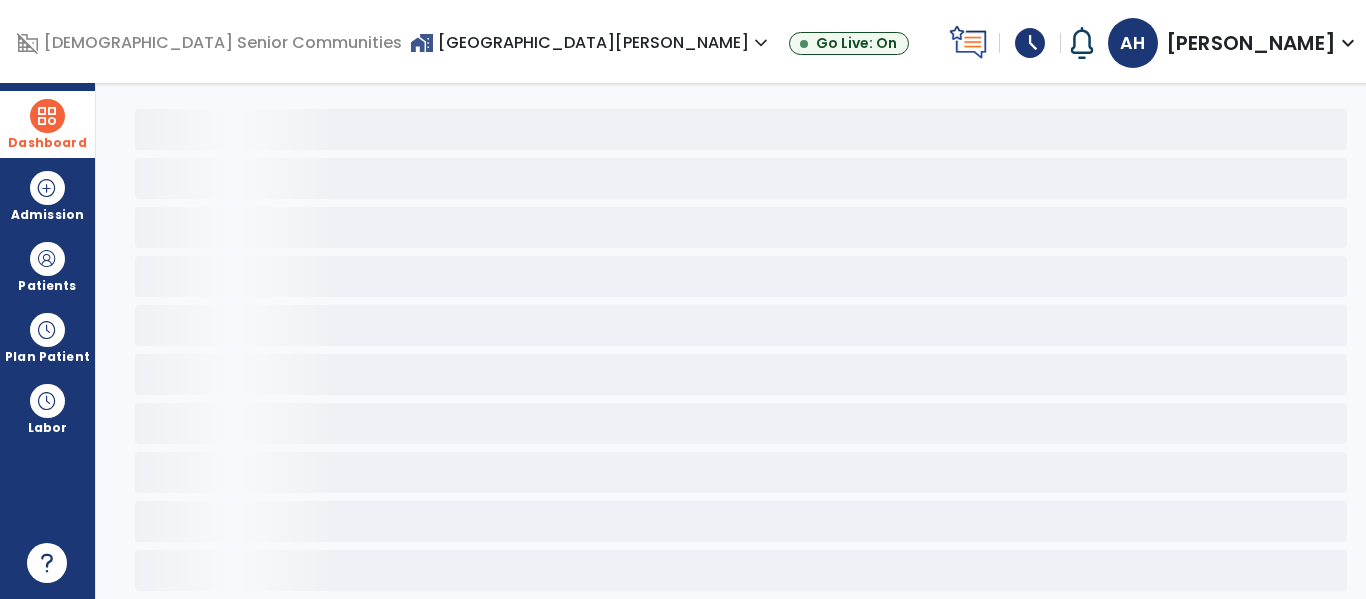 scroll, scrollTop: 78, scrollLeft: 0, axis: vertical 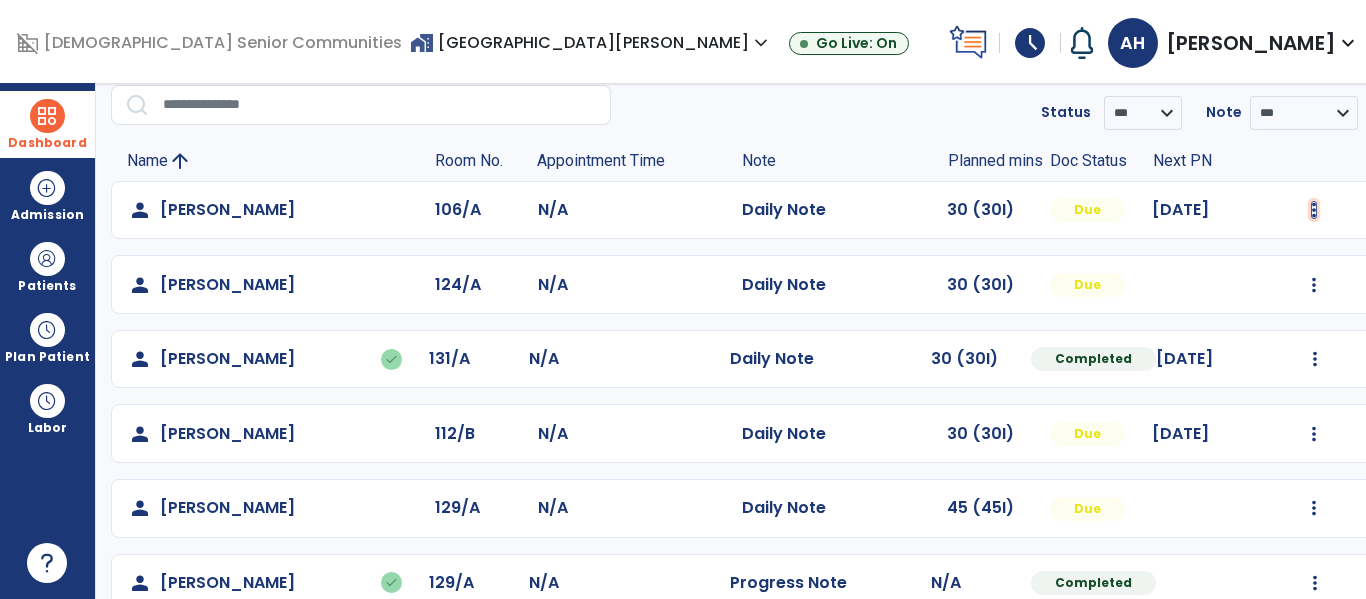 click at bounding box center (1314, 210) 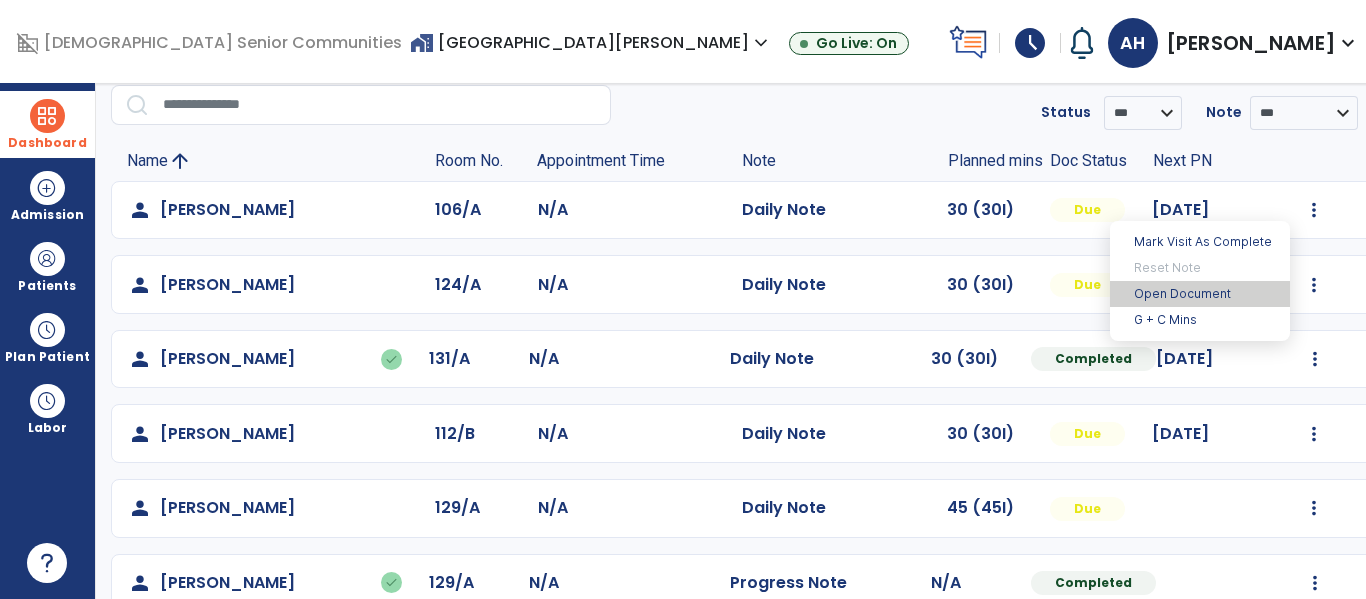 click on "Open Document" at bounding box center (1200, 294) 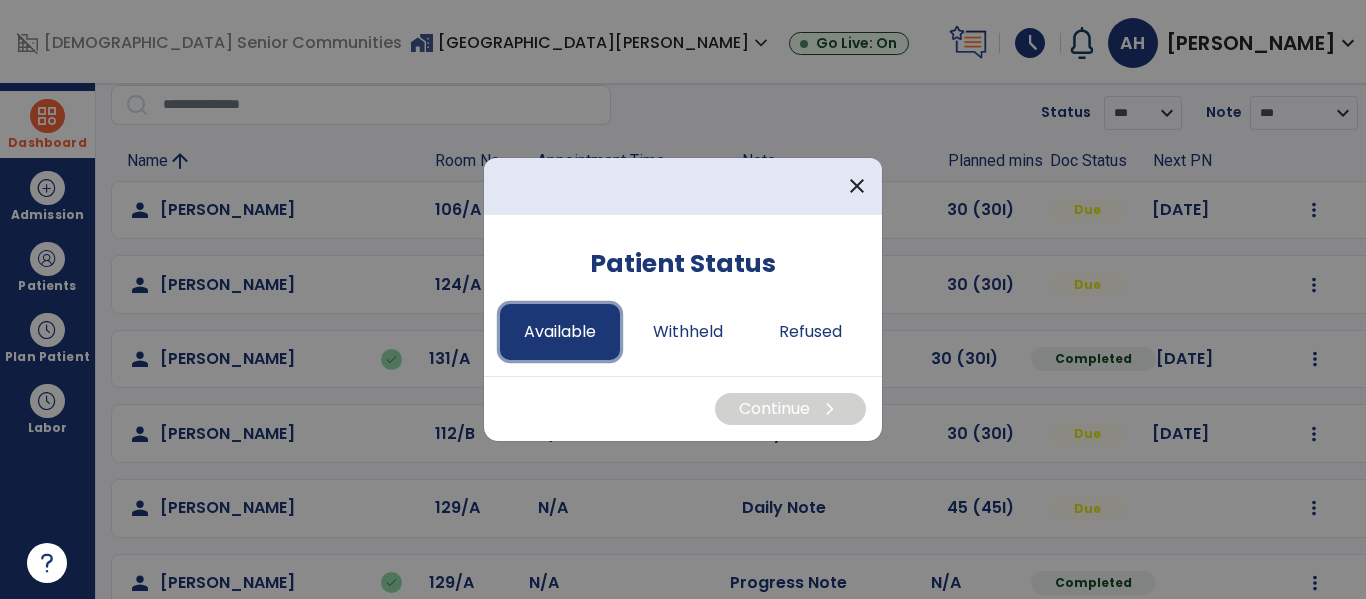 click on "Available" at bounding box center (560, 332) 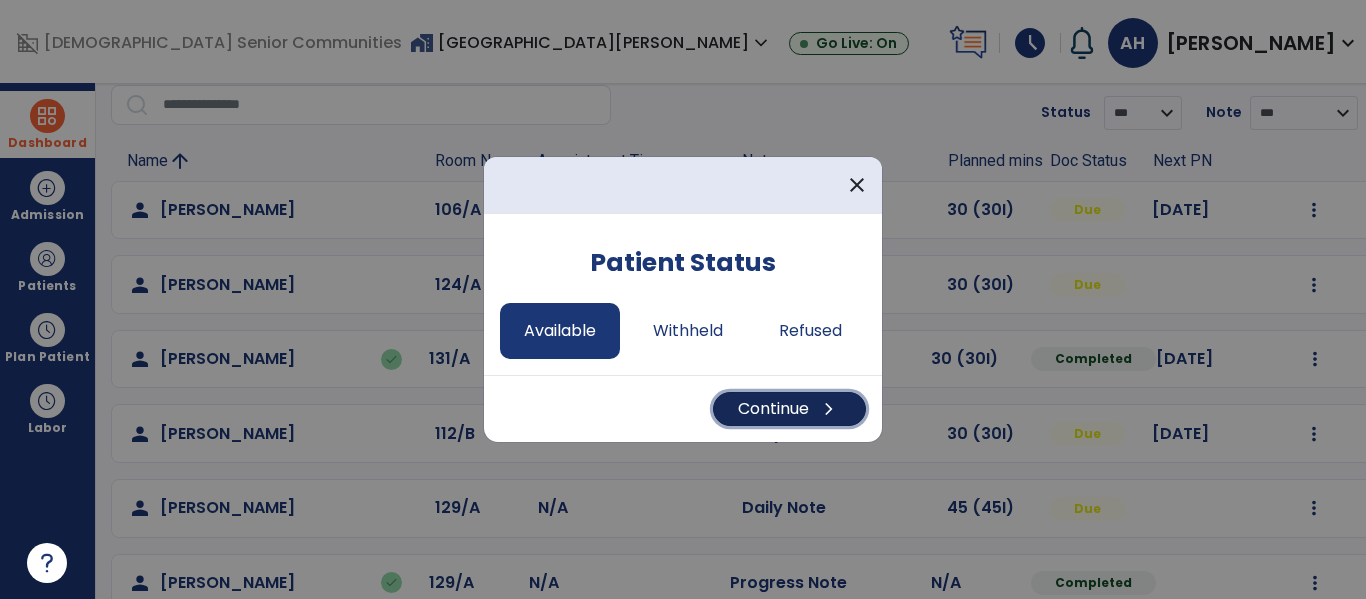 click on "Continue   chevron_right" at bounding box center (789, 409) 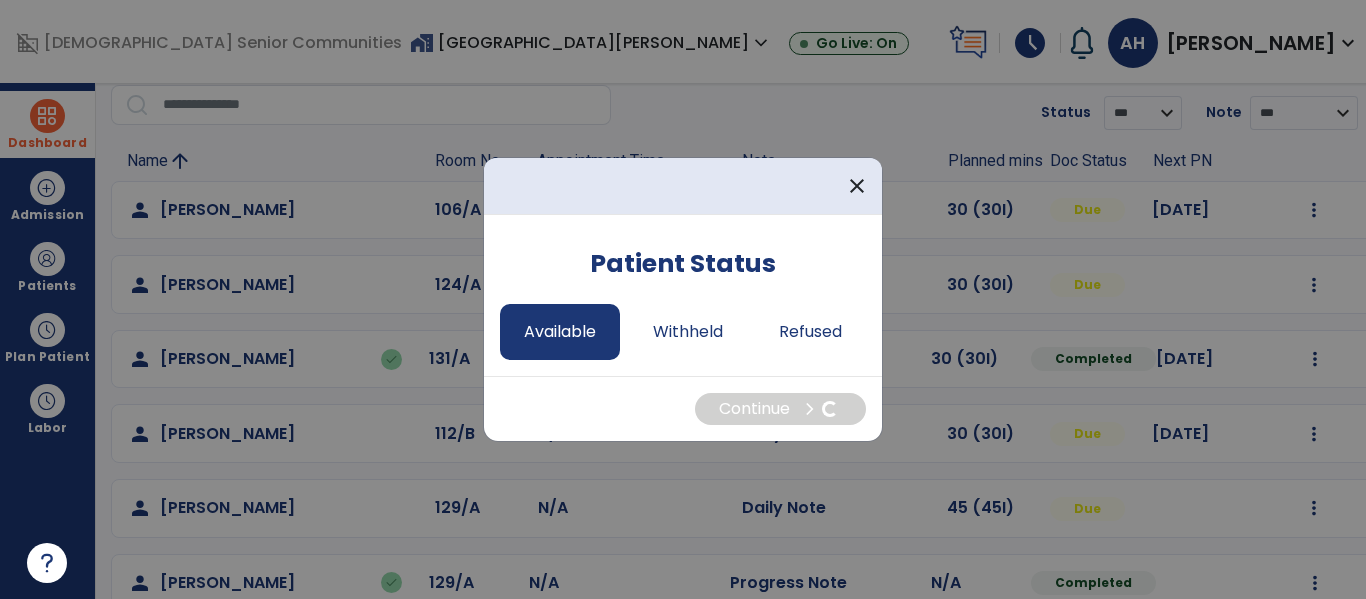 select on "*" 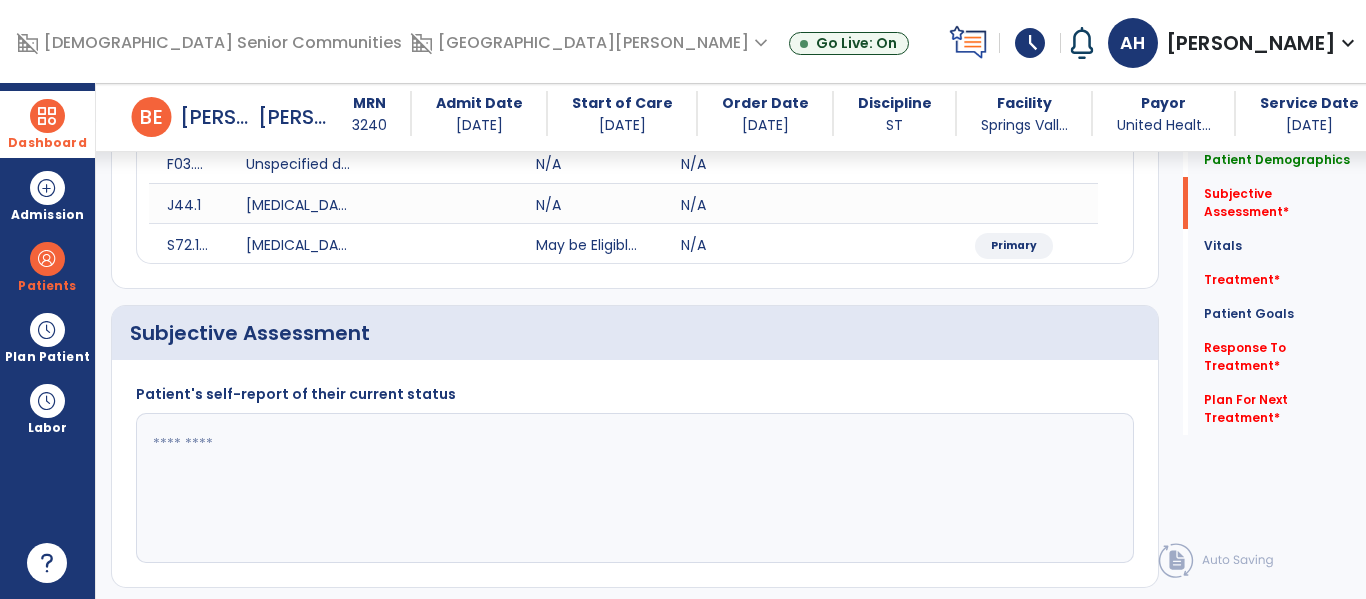 scroll, scrollTop: 322, scrollLeft: 0, axis: vertical 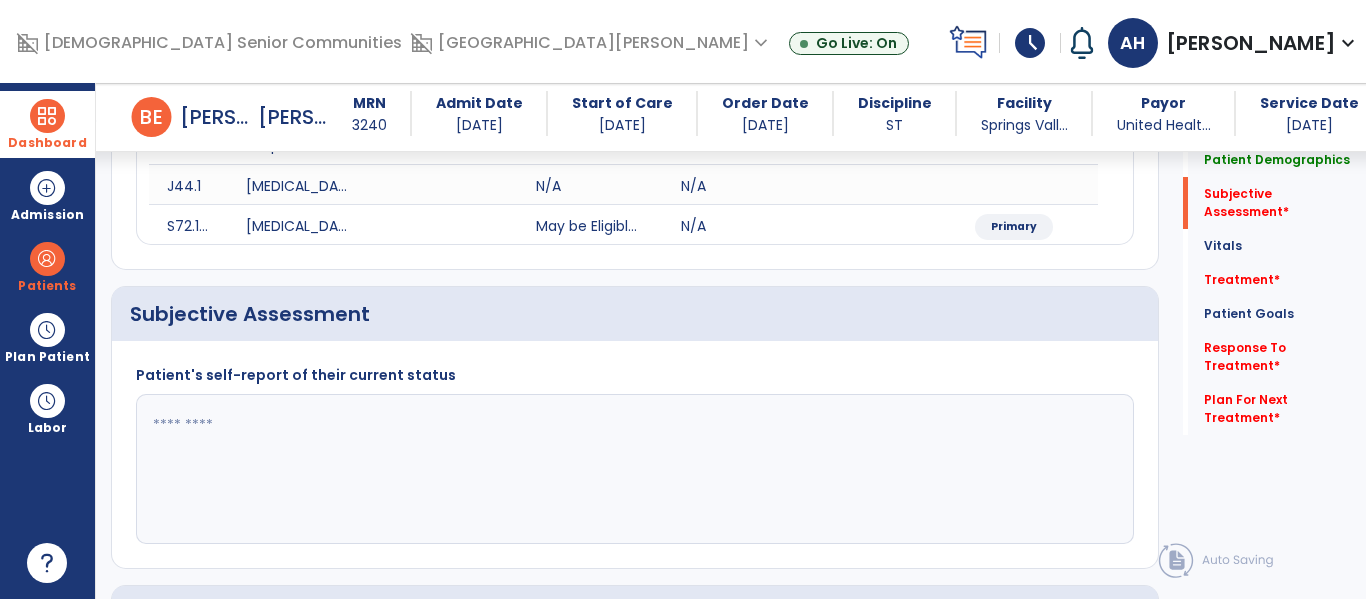 click 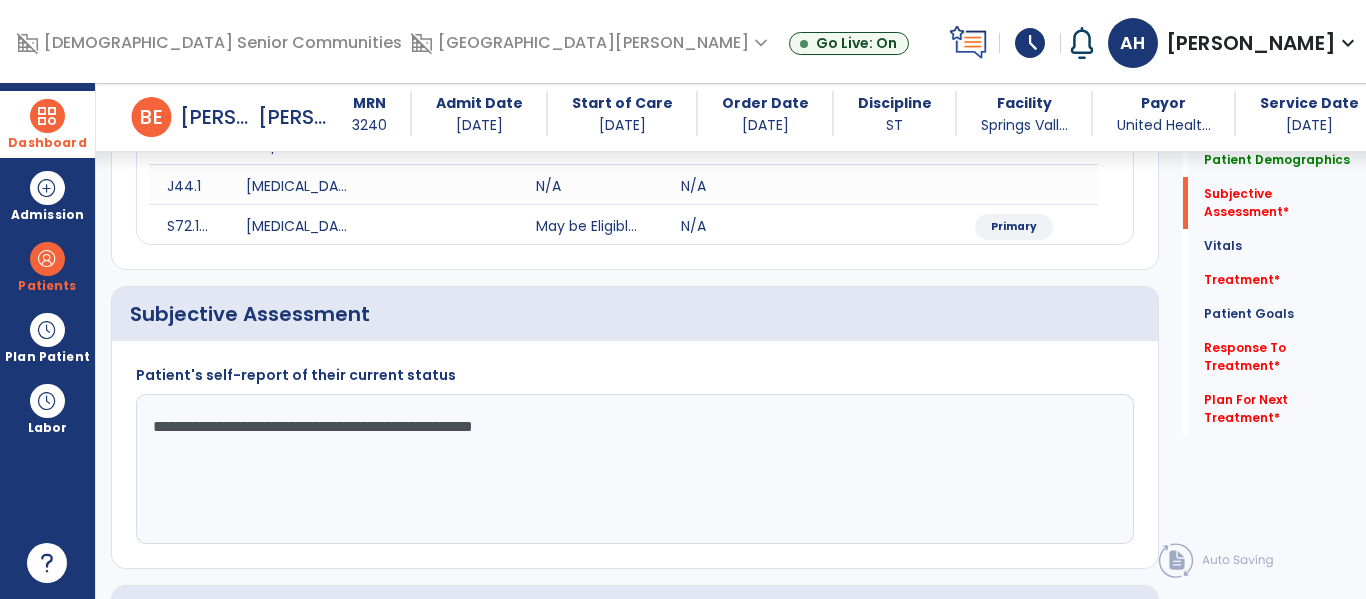 click on "**********" 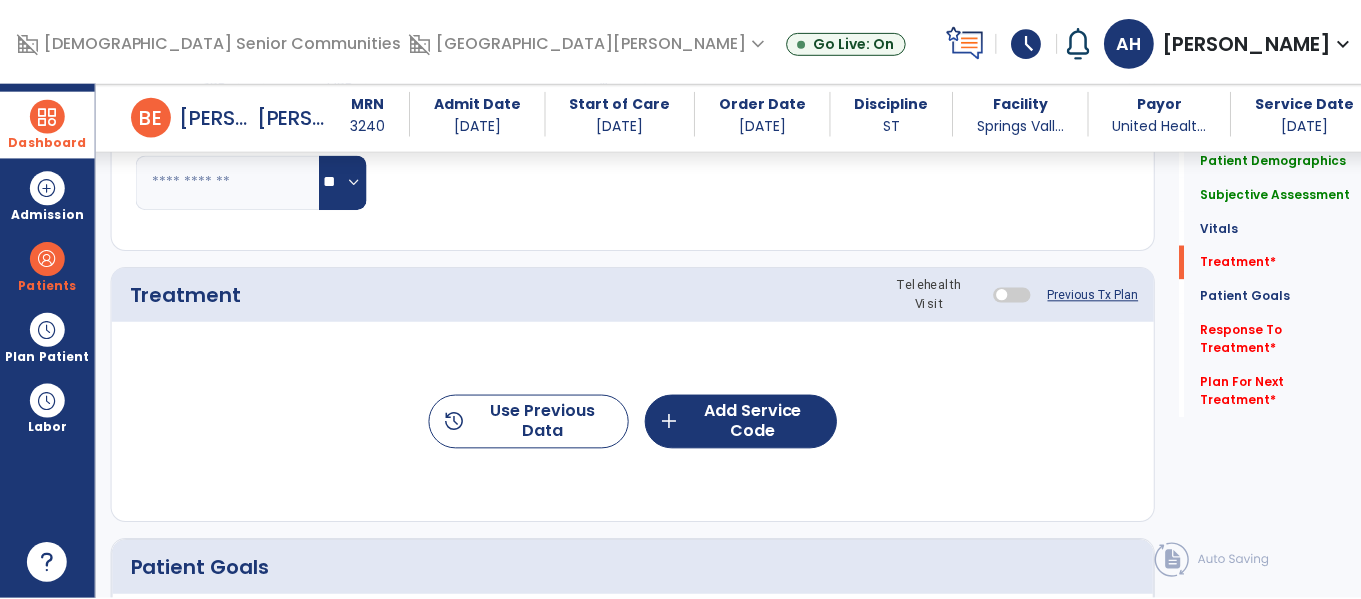 scroll, scrollTop: 1066, scrollLeft: 0, axis: vertical 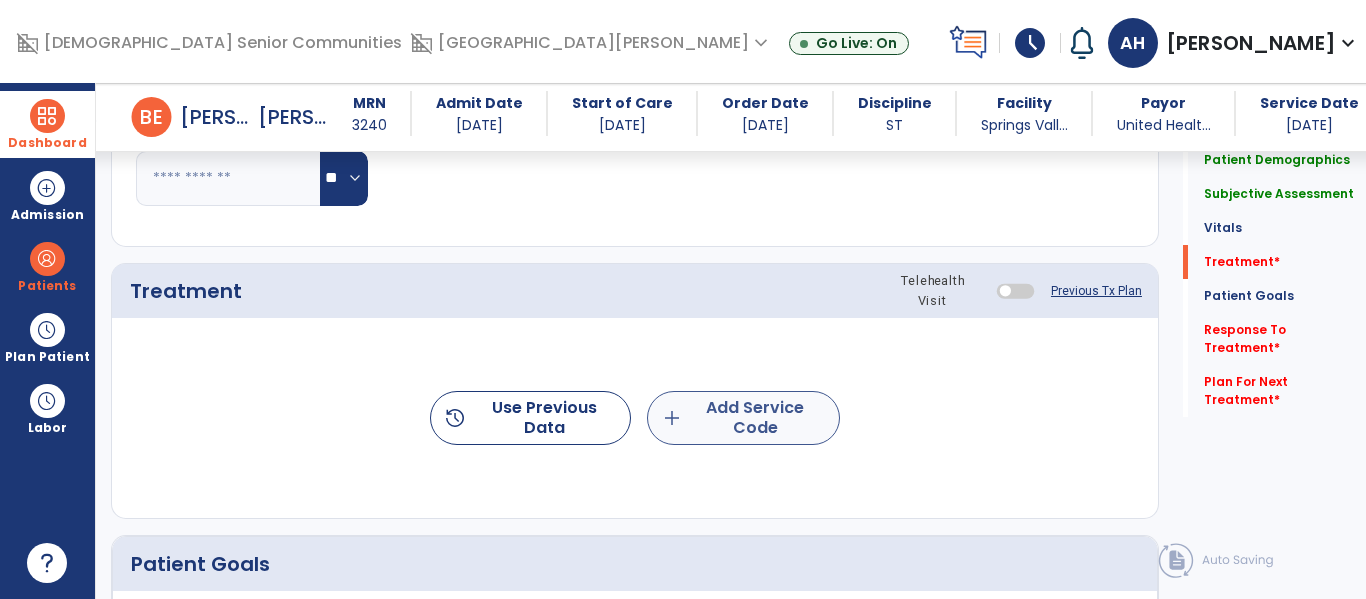 type on "**********" 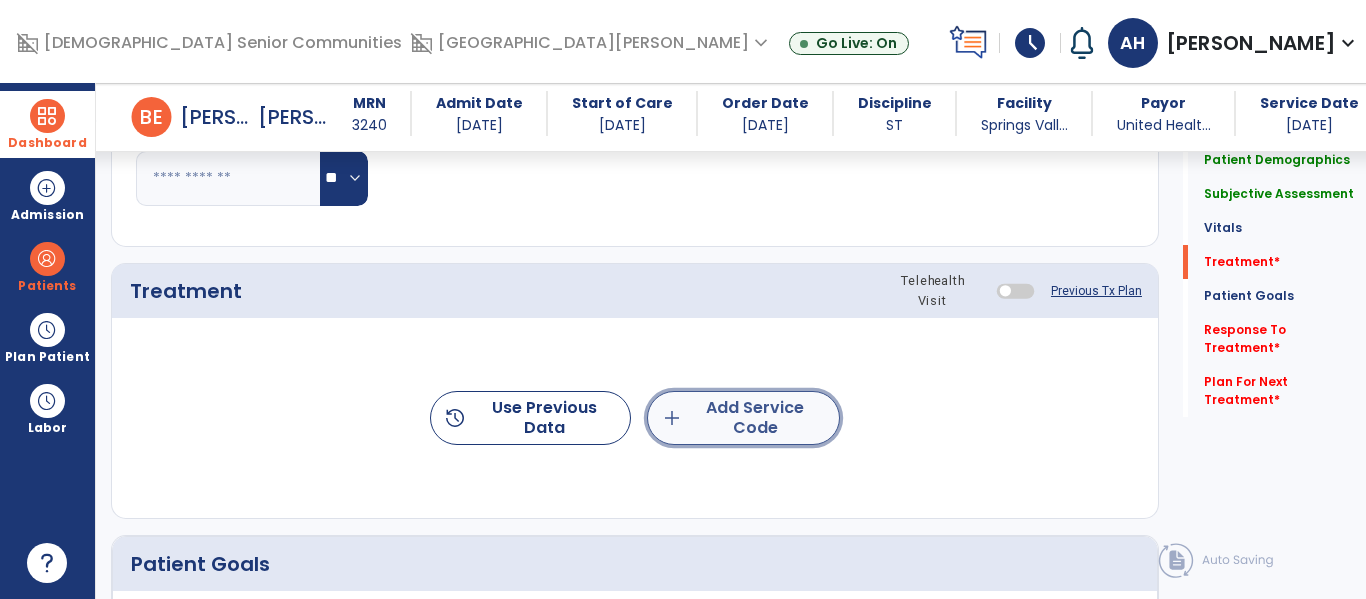 click on "add  Add Service Code" 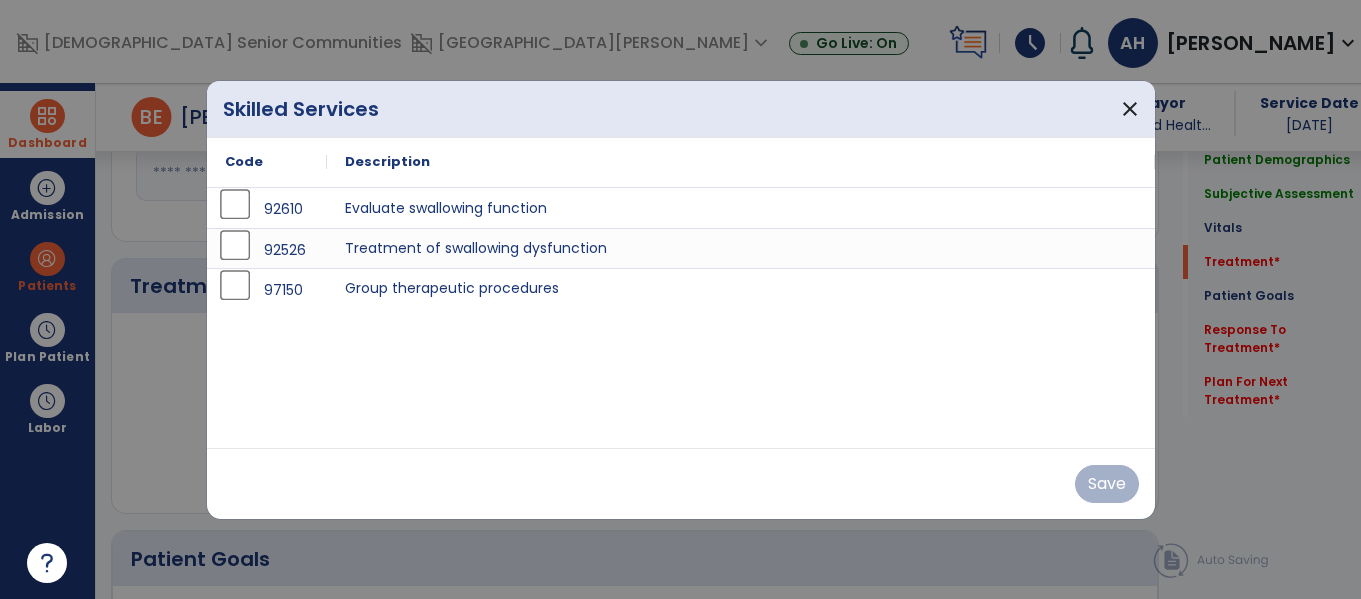 scroll, scrollTop: 1066, scrollLeft: 0, axis: vertical 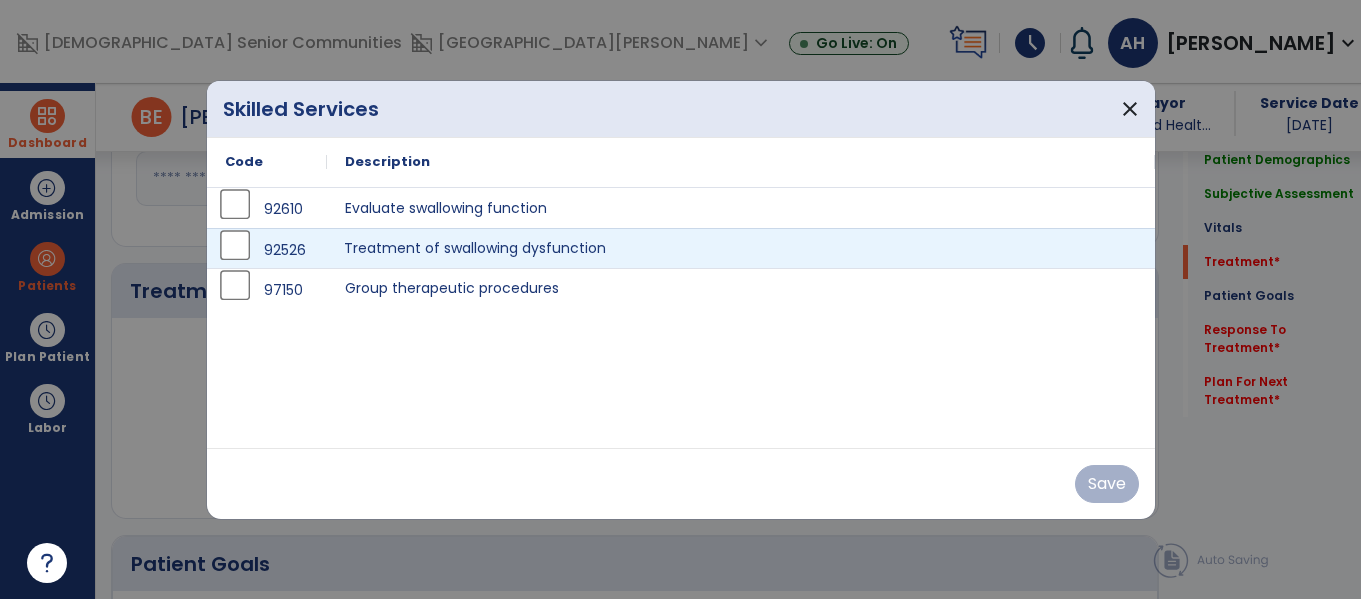 click on "Treatment of swallowing dysfunction" at bounding box center [741, 248] 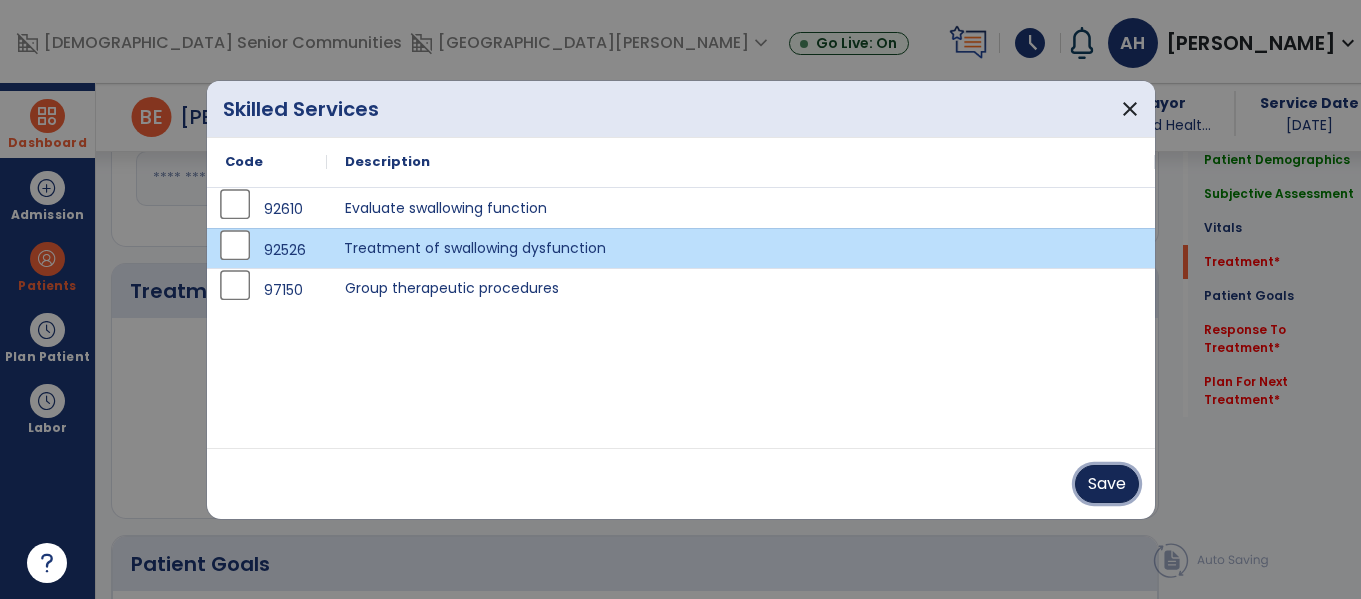 click on "Save" at bounding box center (1107, 484) 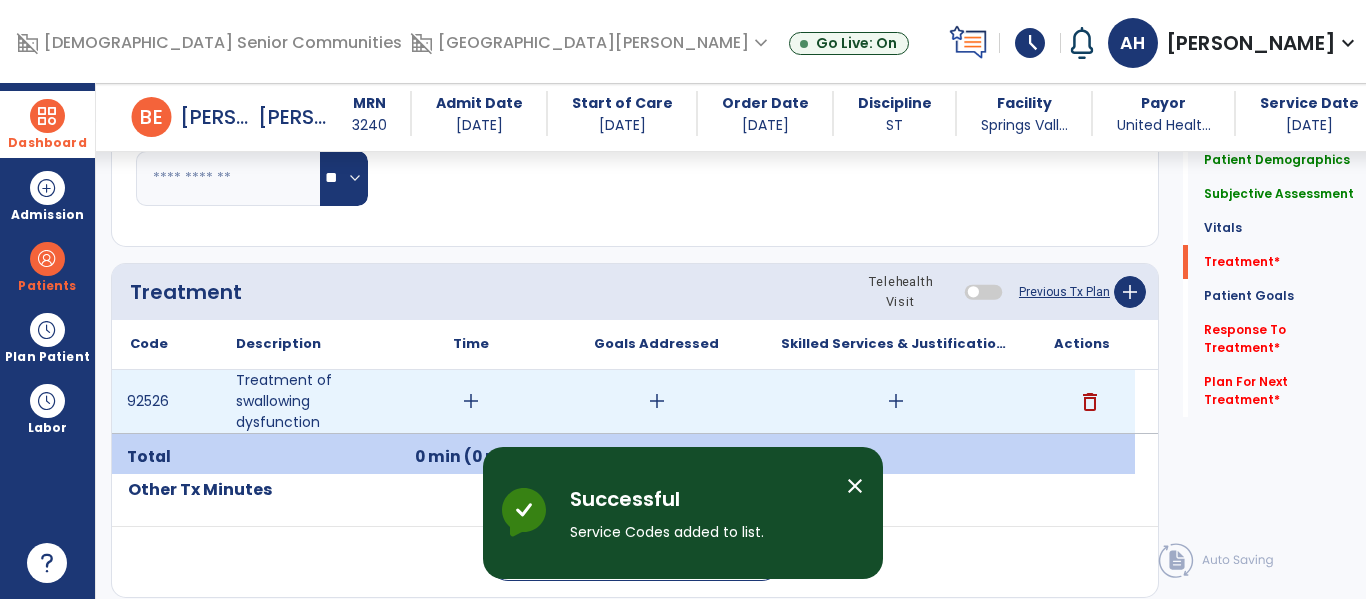 click on "add" at bounding box center (471, 401) 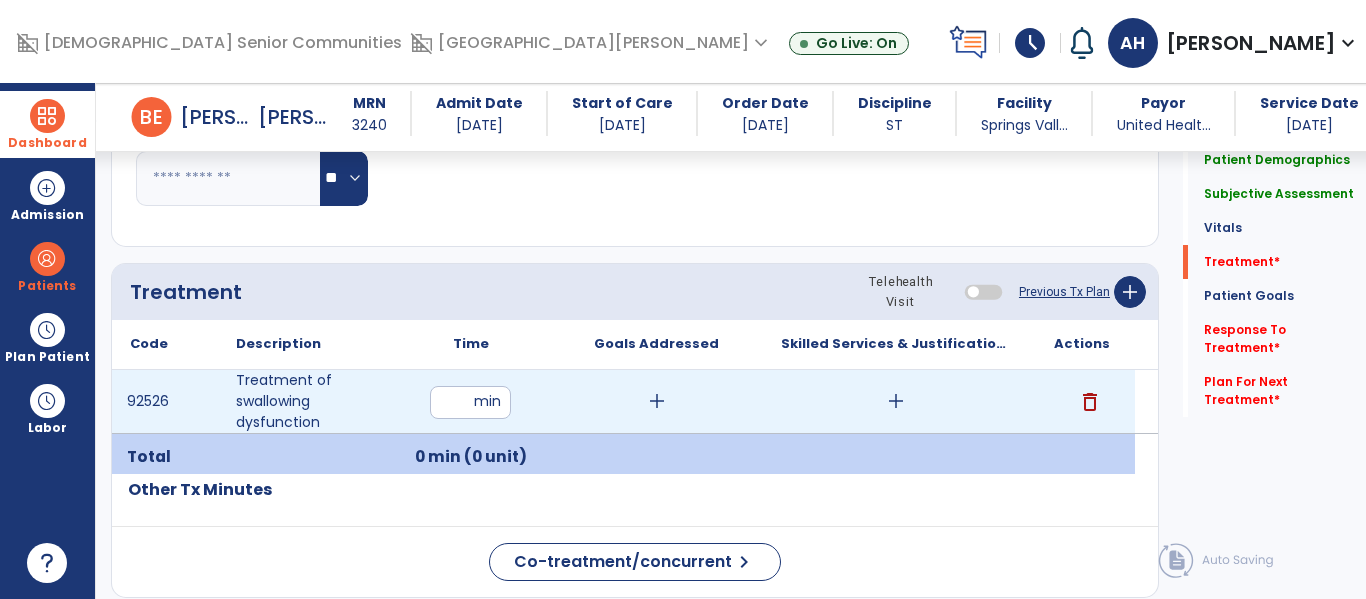 type on "**" 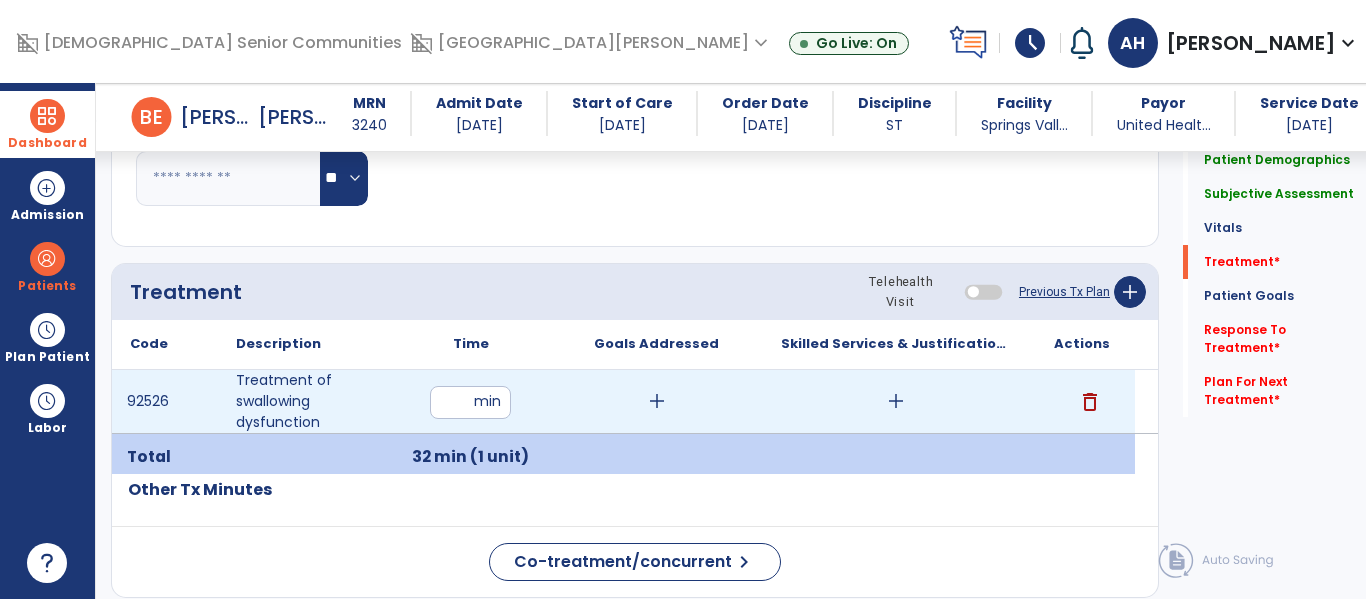 click on "add" at bounding box center (657, 401) 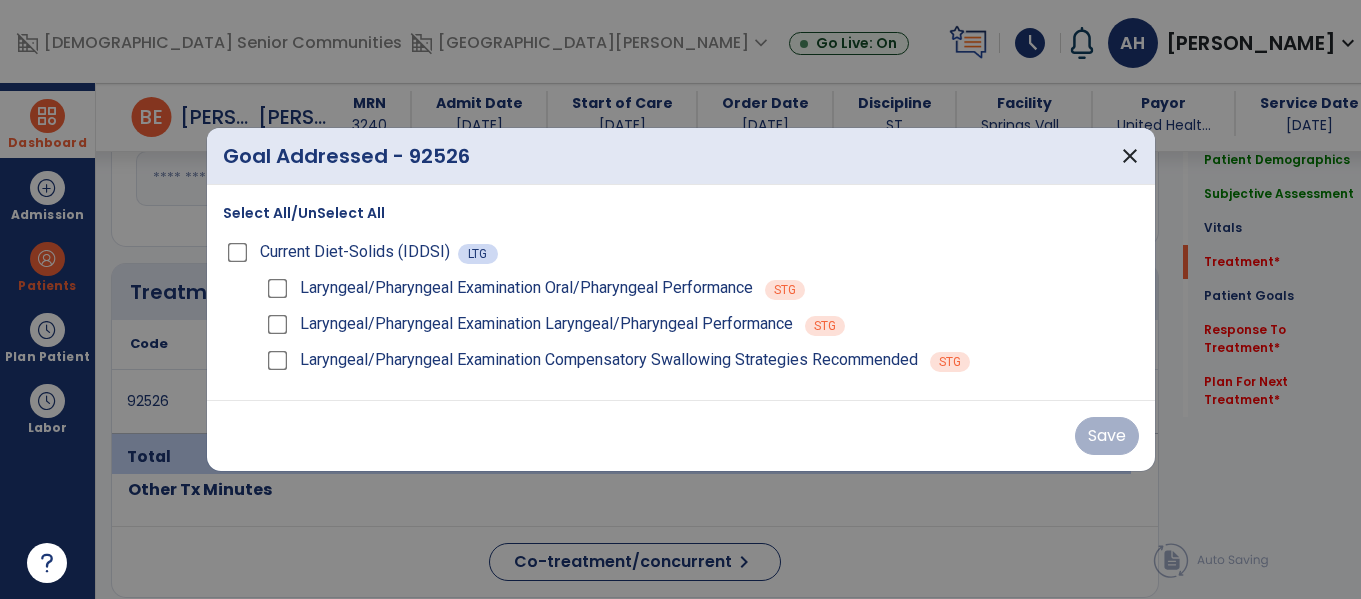 scroll, scrollTop: 1066, scrollLeft: 0, axis: vertical 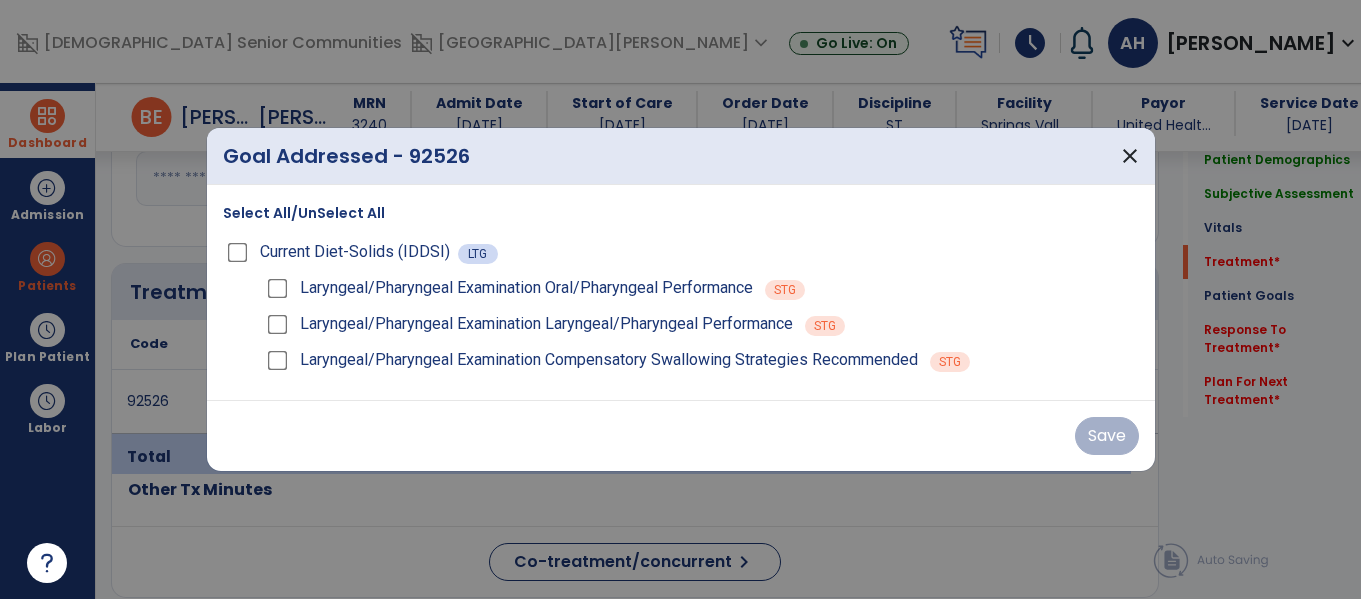 click on "Laryngeal/Pharyngeal Examination  Laryngeal/Pharyngeal Performance" at bounding box center (528, 324) 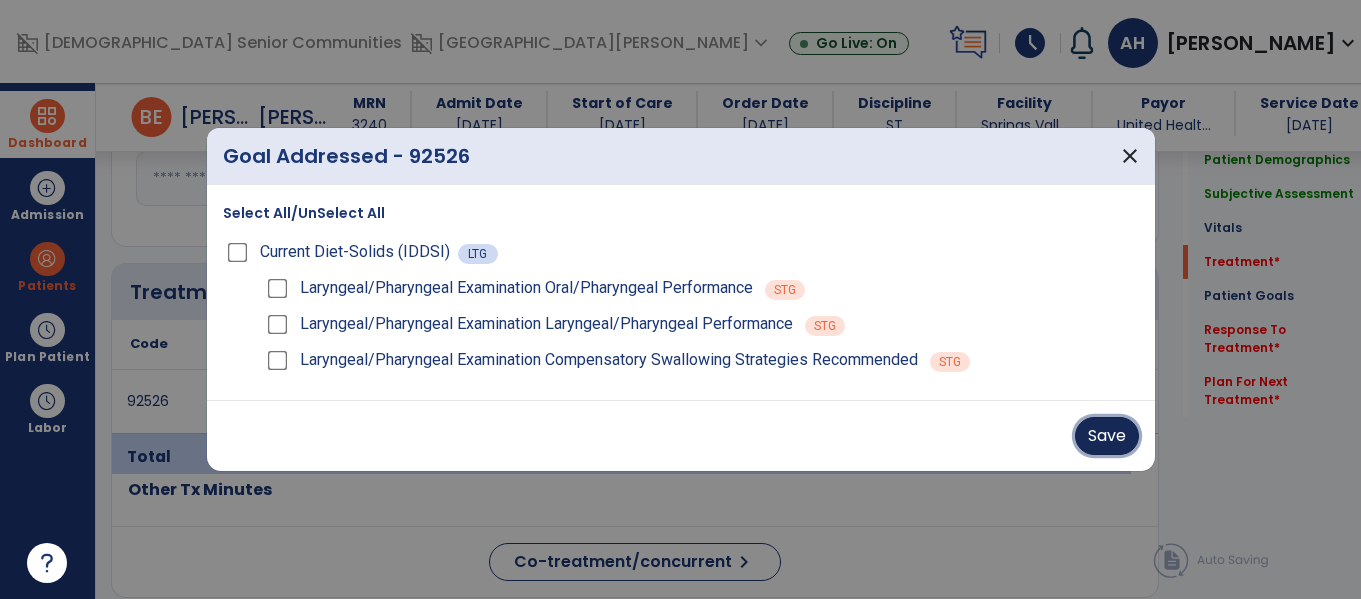 click on "Save" at bounding box center (1107, 436) 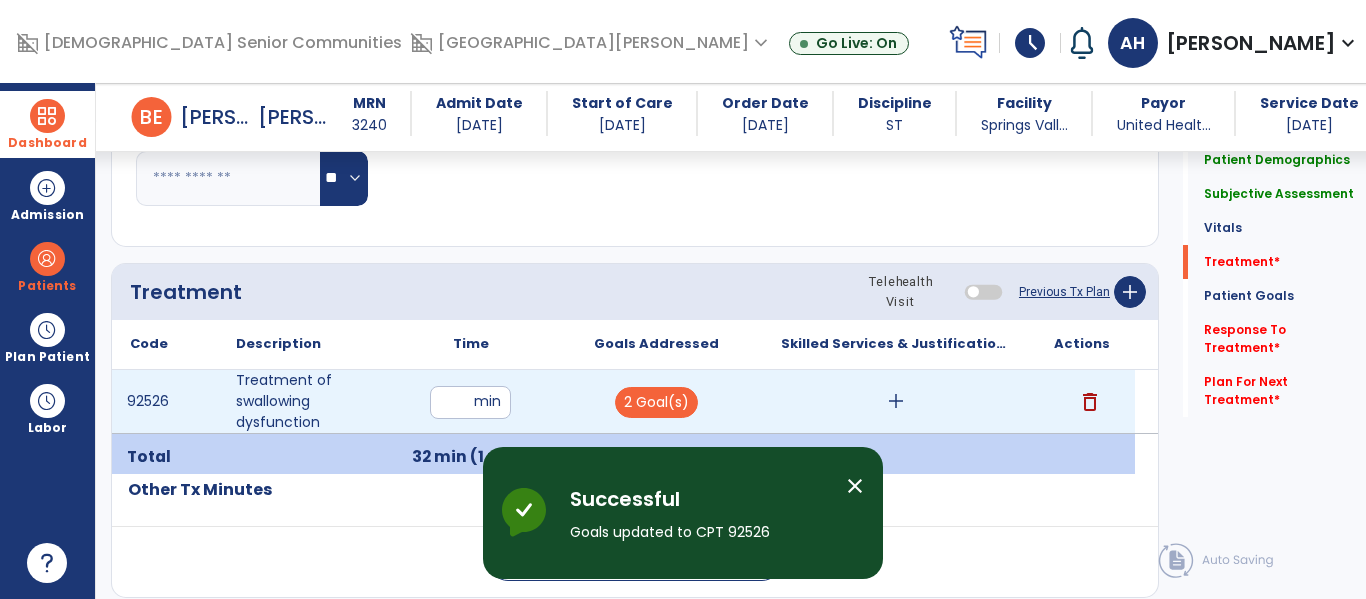 click on "add" at bounding box center (896, 401) 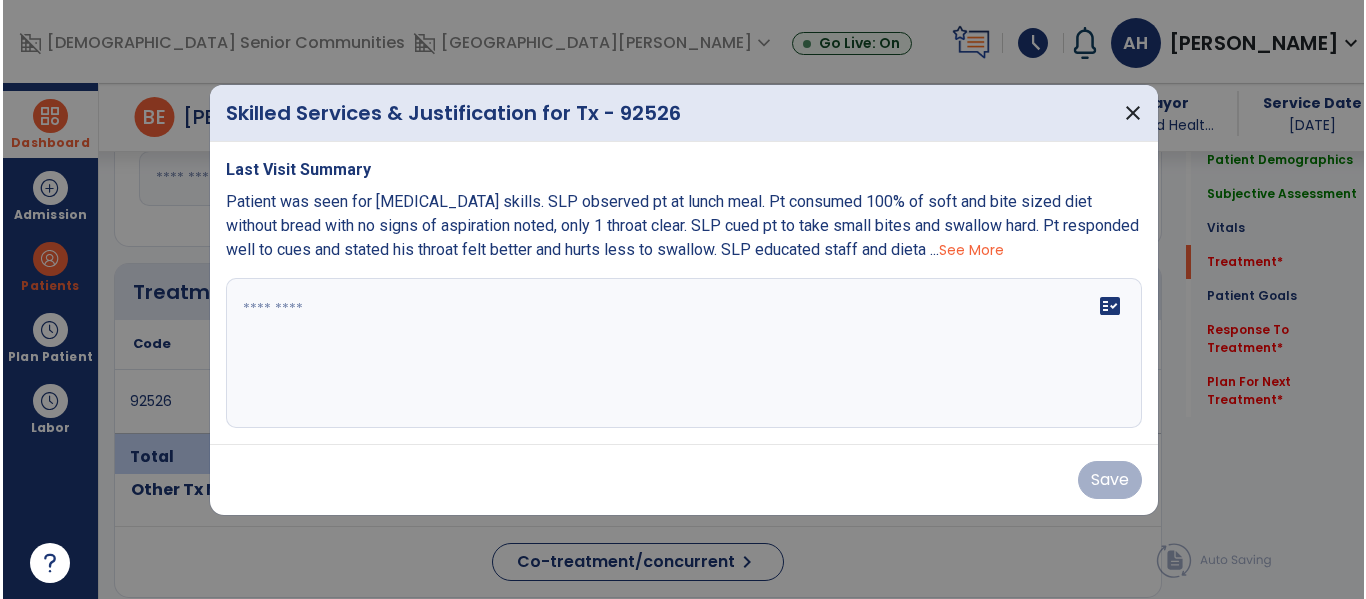 scroll, scrollTop: 1066, scrollLeft: 0, axis: vertical 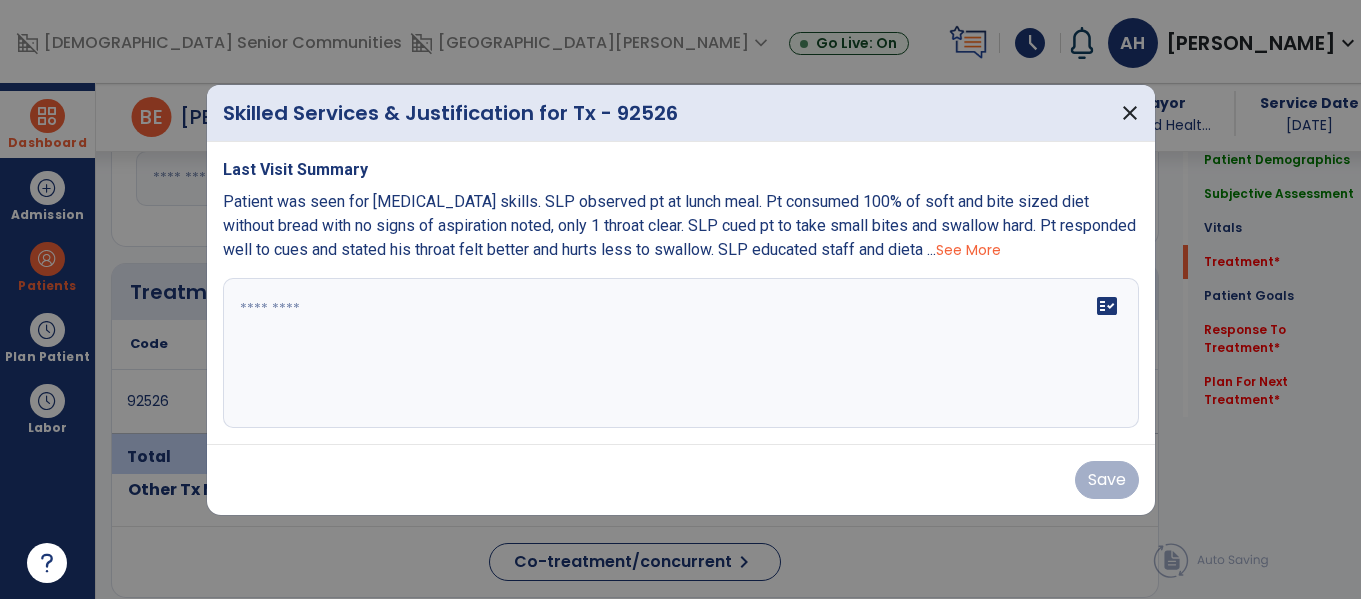 click on "See More" at bounding box center [968, 250] 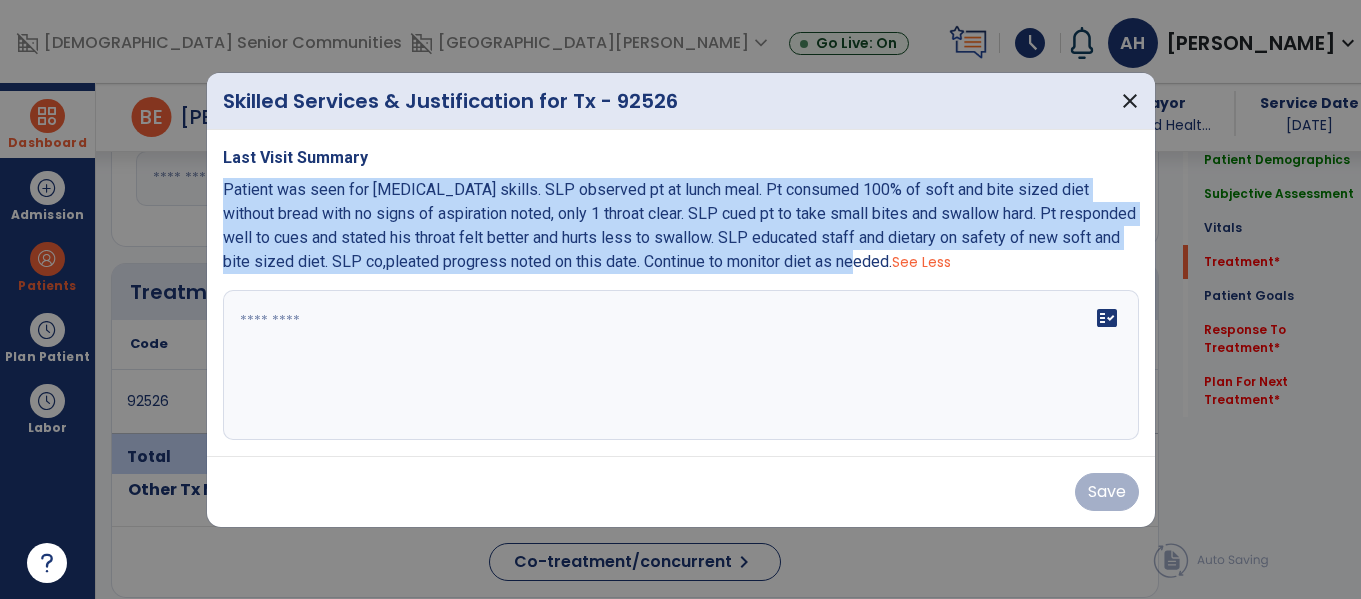drag, startPoint x: 866, startPoint y: 262, endPoint x: 220, endPoint y: 189, distance: 650.1115 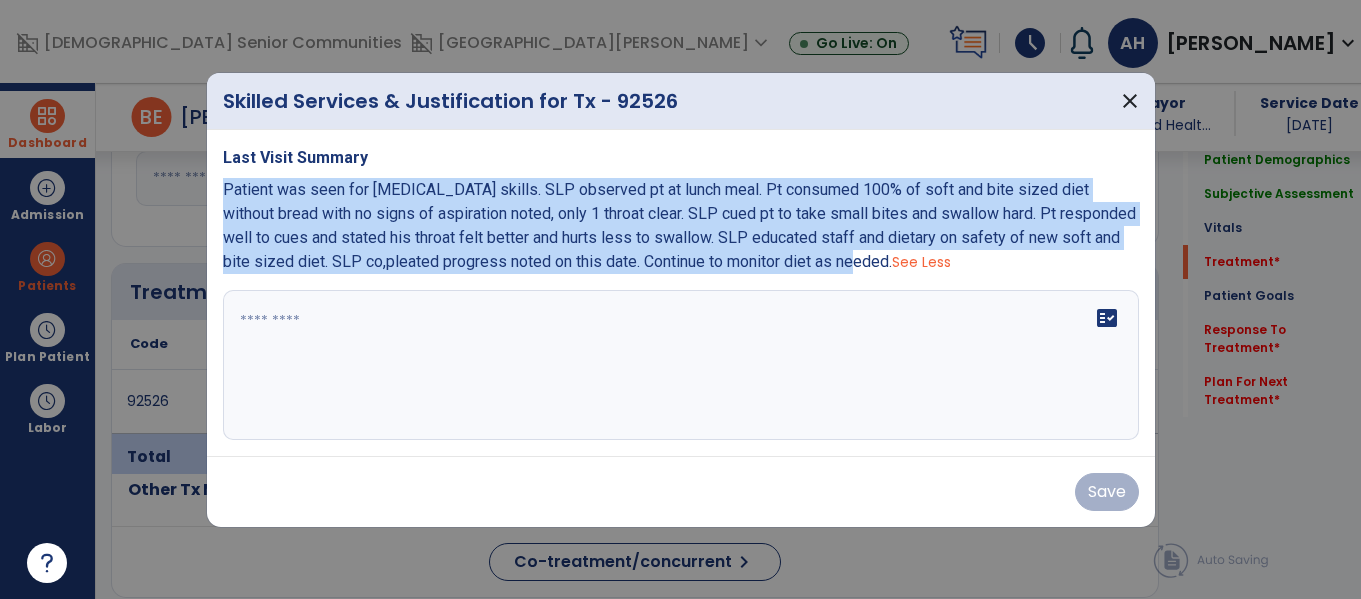 click on "Last Visit Summary Patient was seen for [MEDICAL_DATA] skills. SLP observed pt at lunch meal. Pt consumed 100% of soft and bite sized diet without bread with no signs of aspiration noted, only 1 throat clear. SLP cued pt to take small bites and swallow hard. Pt responded well to cues and stated his throat felt better and hurts less to swallow. SLP educated staff and dietary on safety of new soft and bite sized diet. SLP co,pleated progress noted on this date. Continue to monitor diet as needed.  See Less   fact_check" at bounding box center [681, 293] 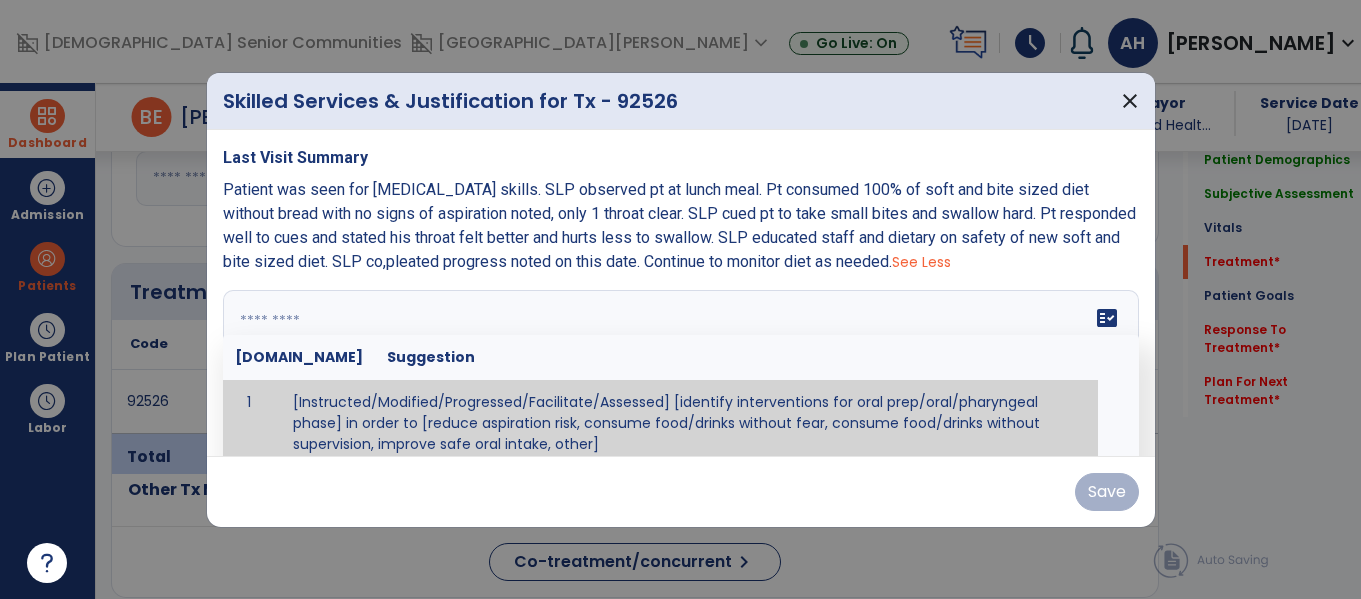 paste on "**********" 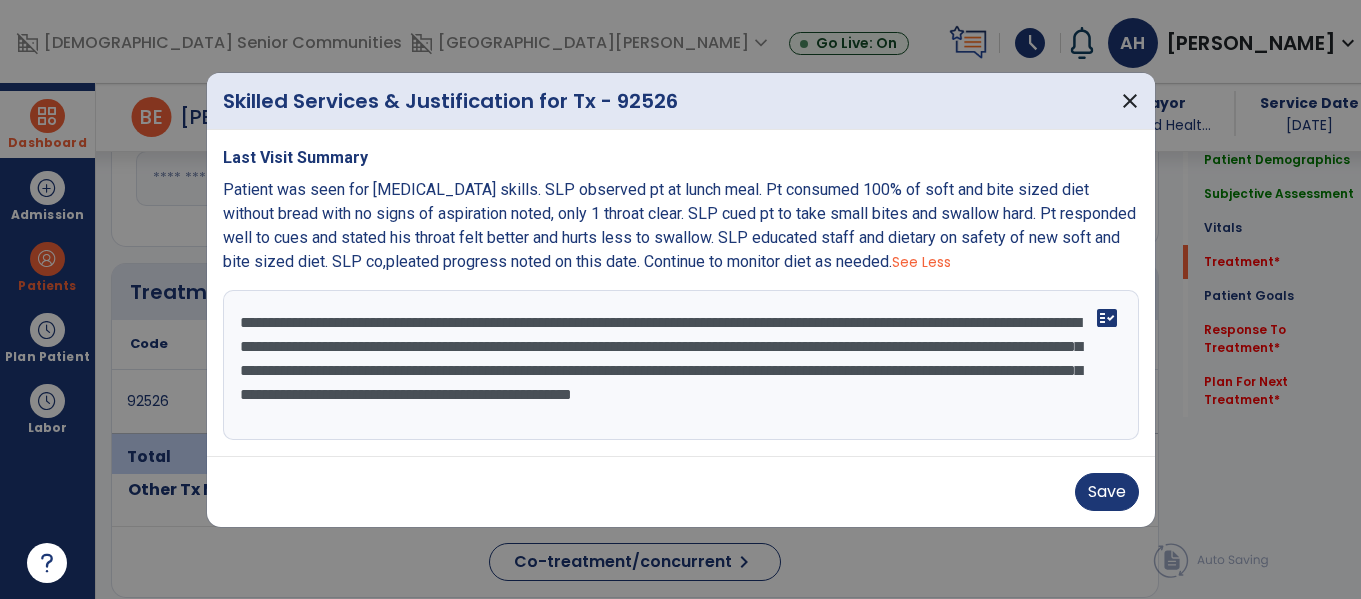 drag, startPoint x: 307, startPoint y: 403, endPoint x: 807, endPoint y: 338, distance: 504.2073 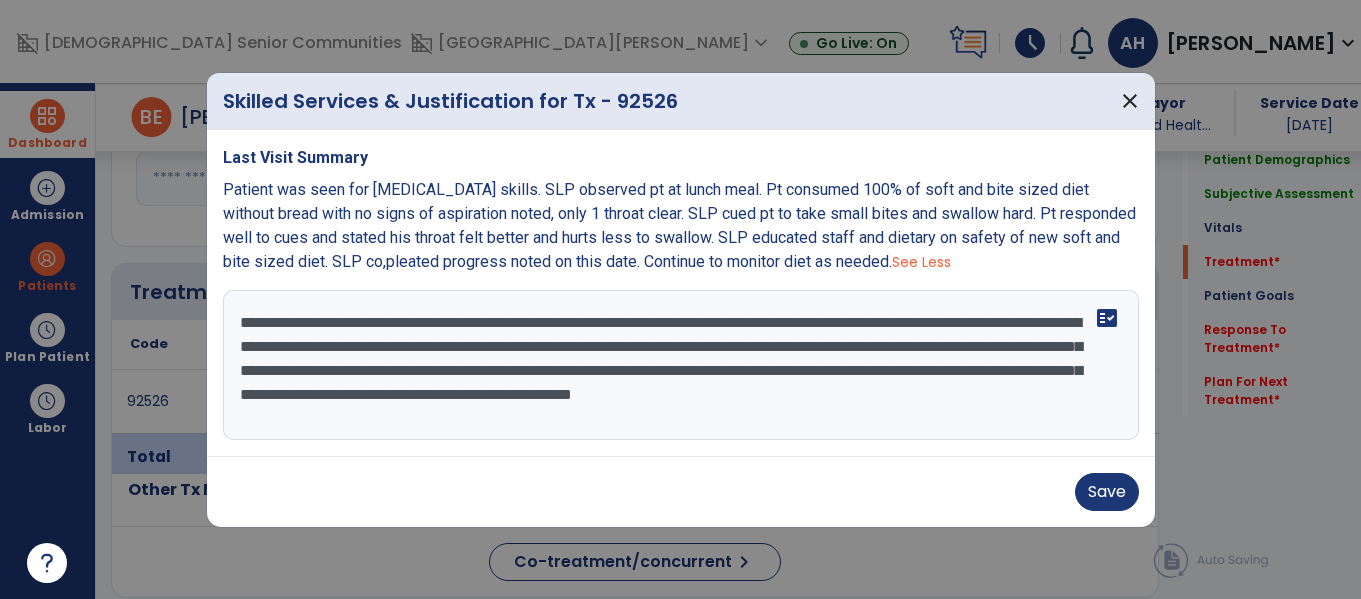 click on "**********" at bounding box center (681, 365) 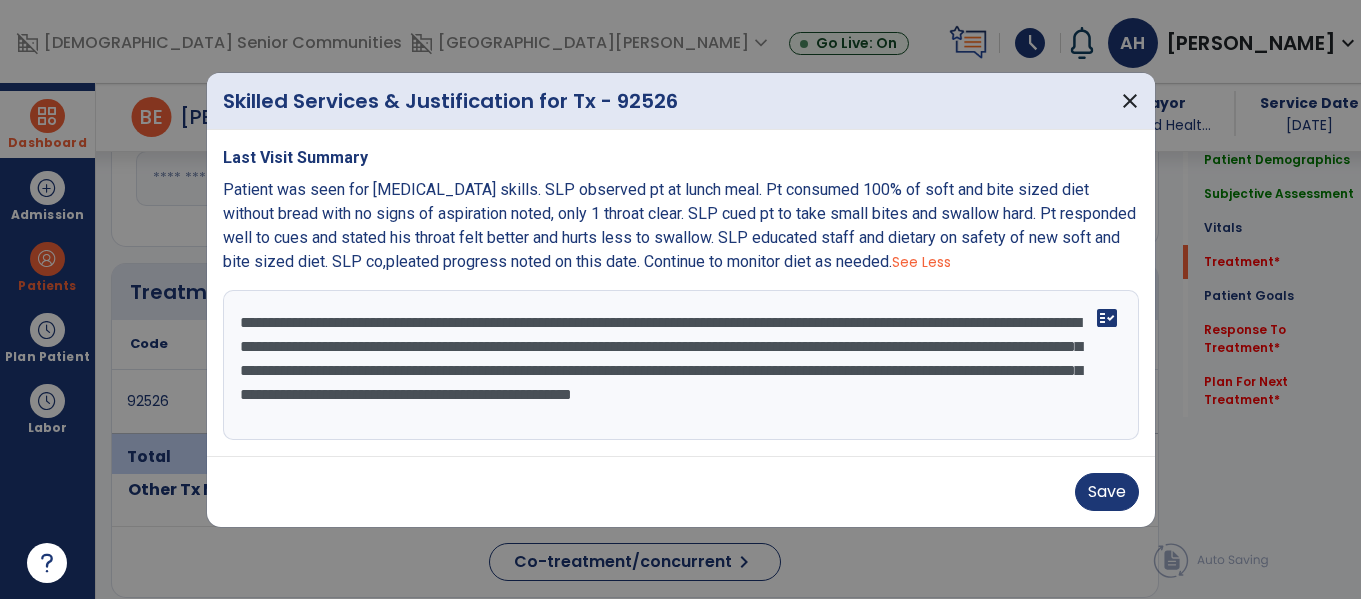 click on "**********" at bounding box center (681, 365) 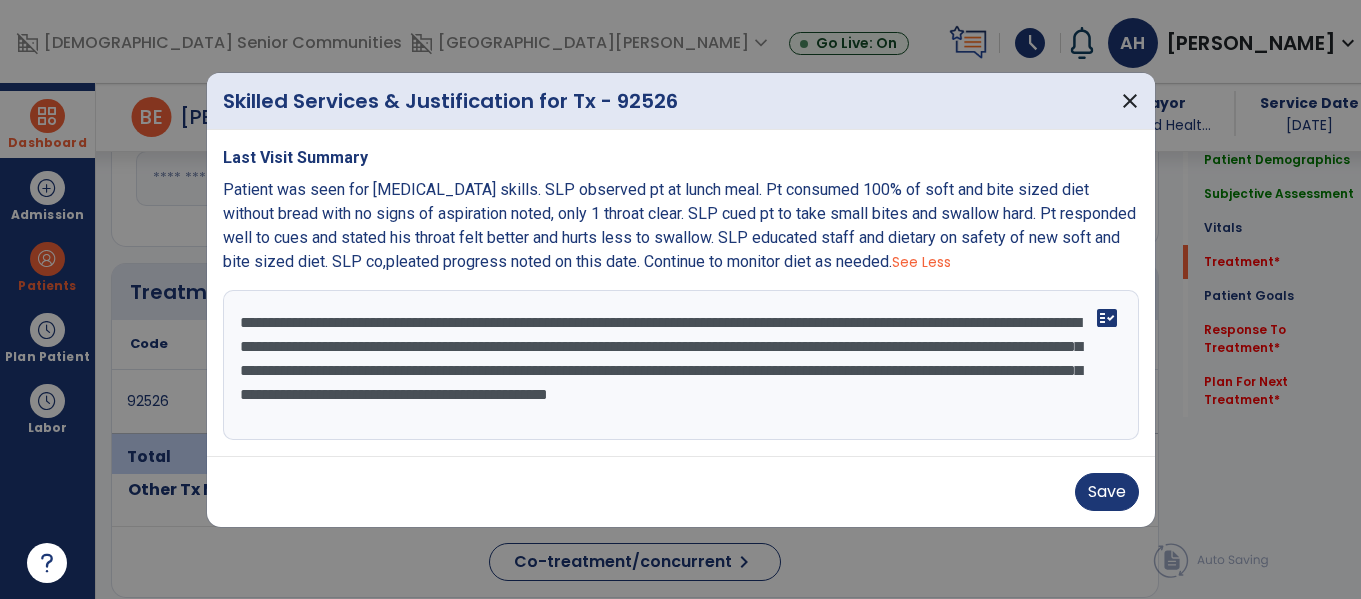 drag, startPoint x: 280, startPoint y: 420, endPoint x: 783, endPoint y: 391, distance: 503.8353 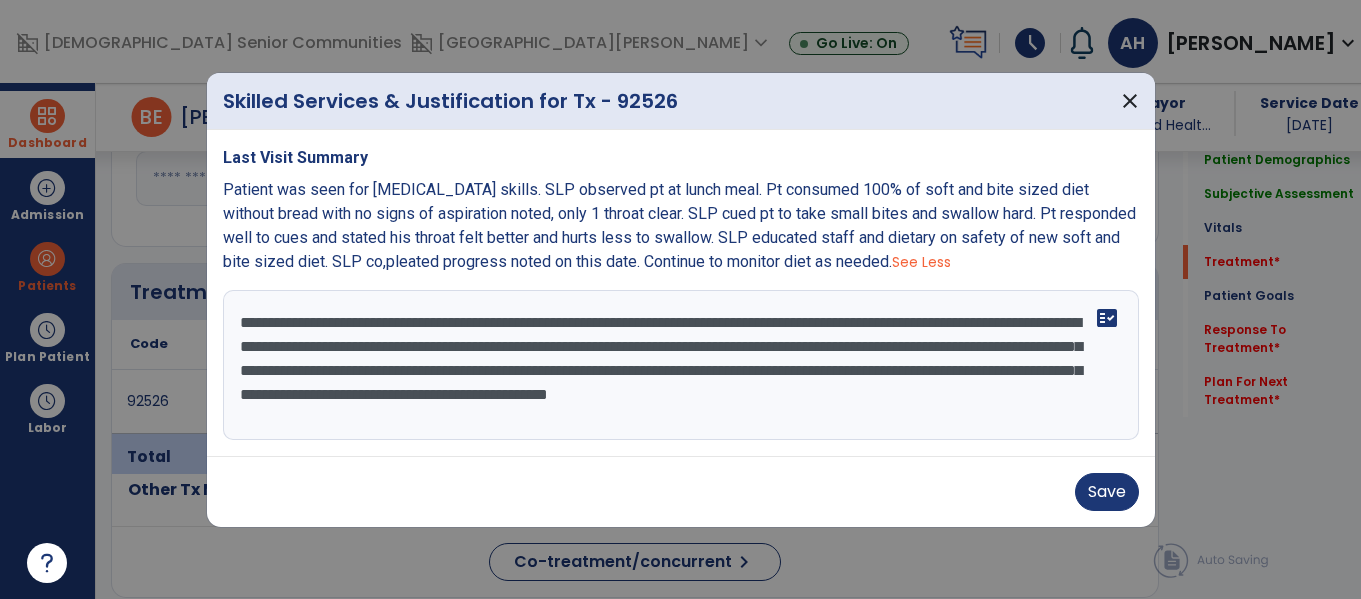 click on "**********" at bounding box center (681, 365) 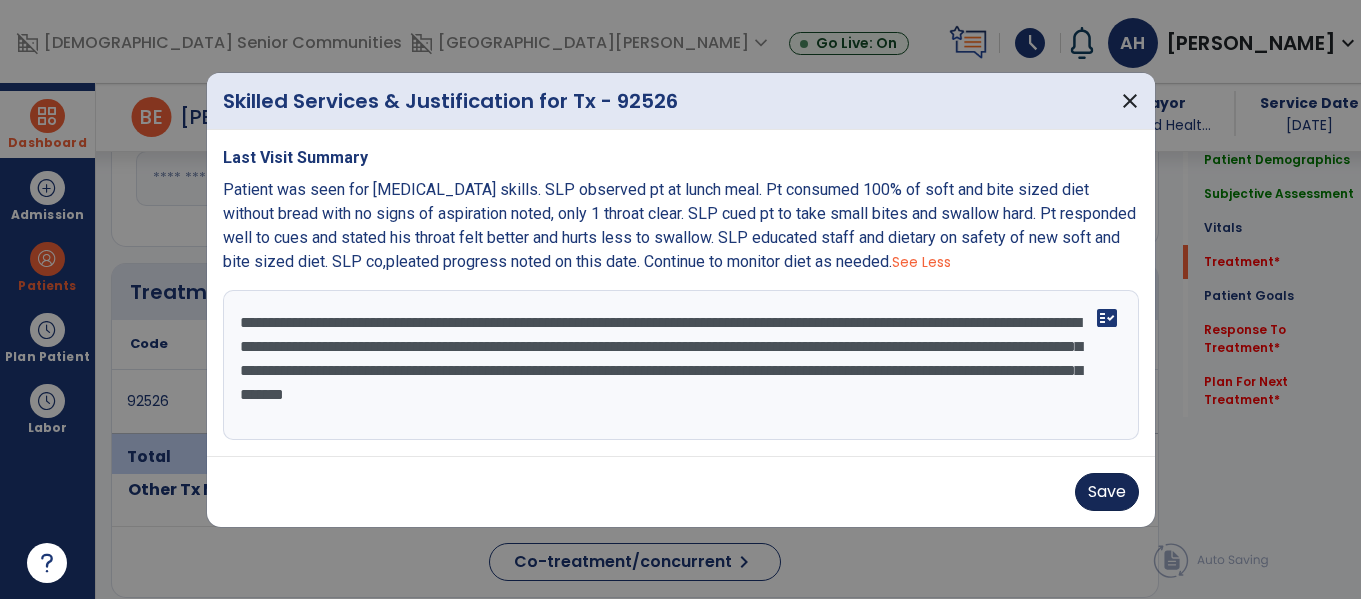 type on "**********" 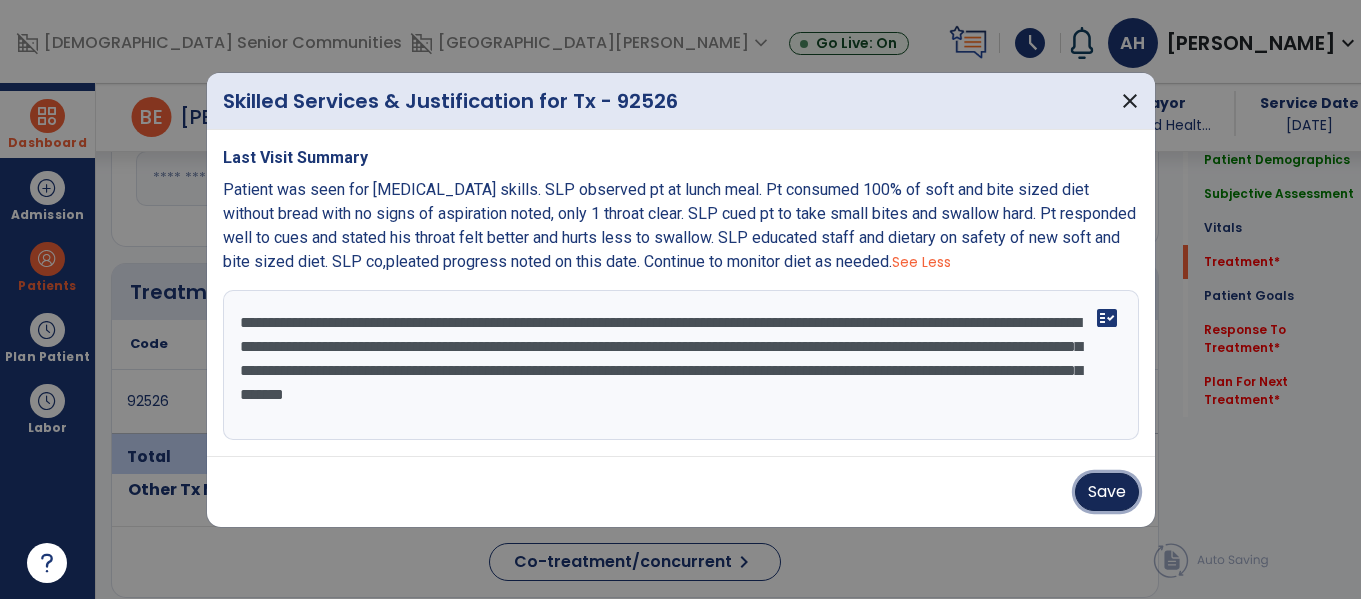click on "Save" at bounding box center (1107, 492) 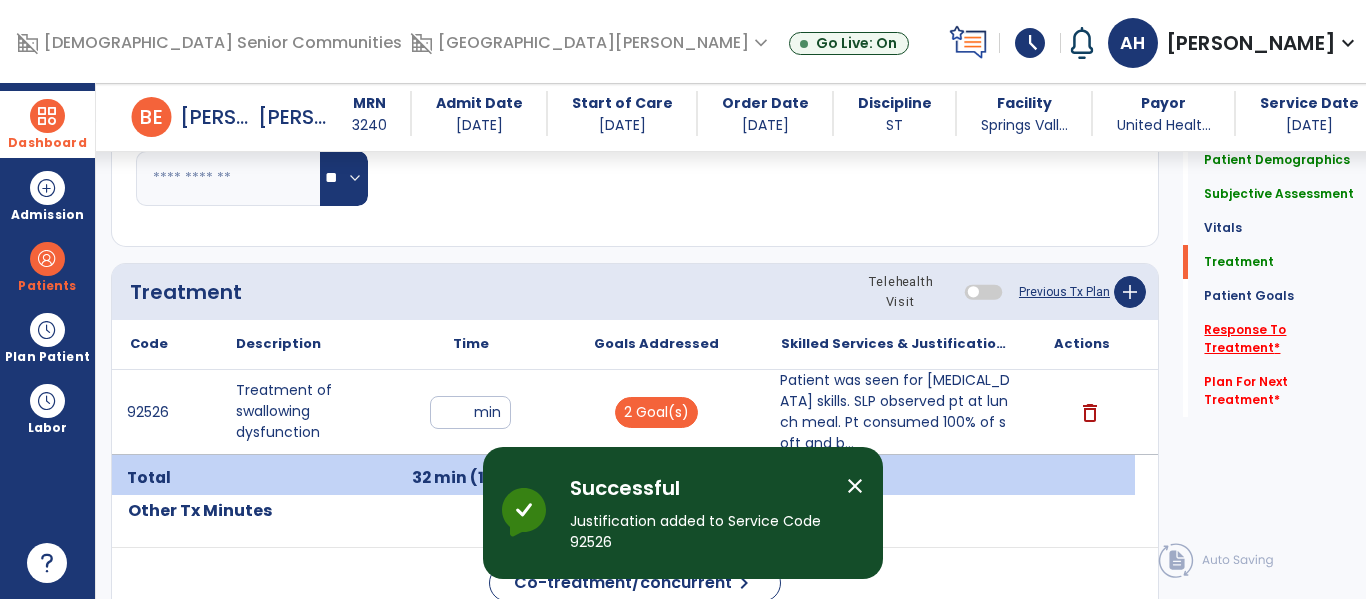 click on "Response To Treatment   *" 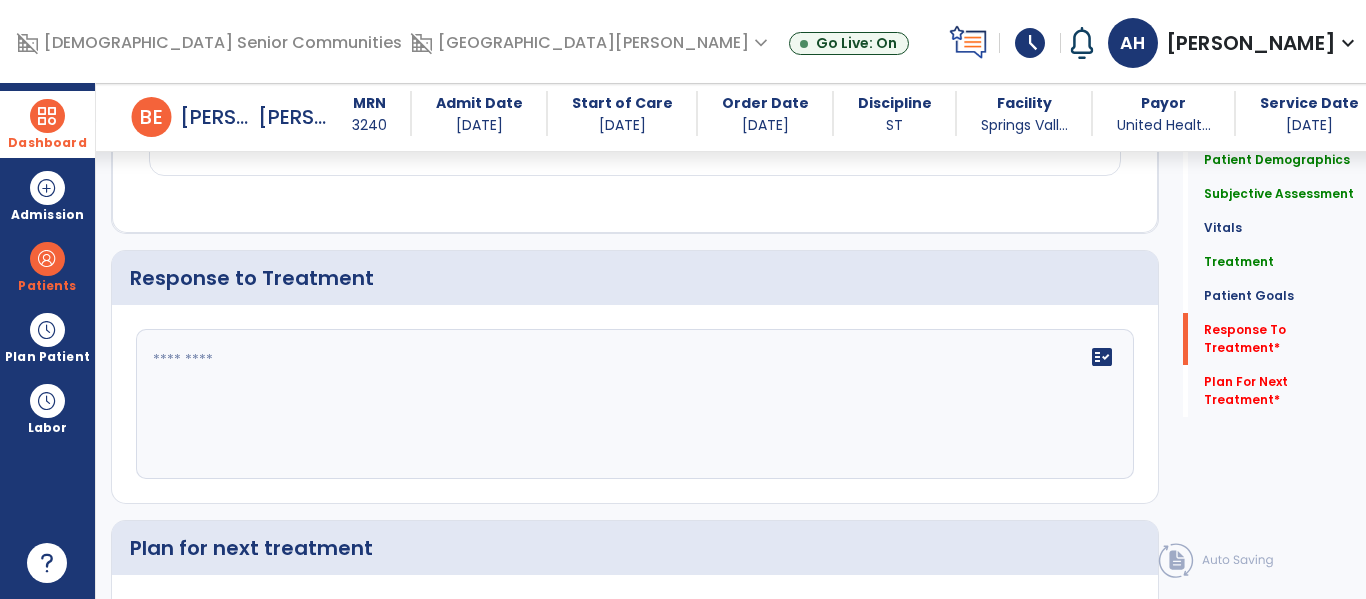 scroll, scrollTop: 2244, scrollLeft: 0, axis: vertical 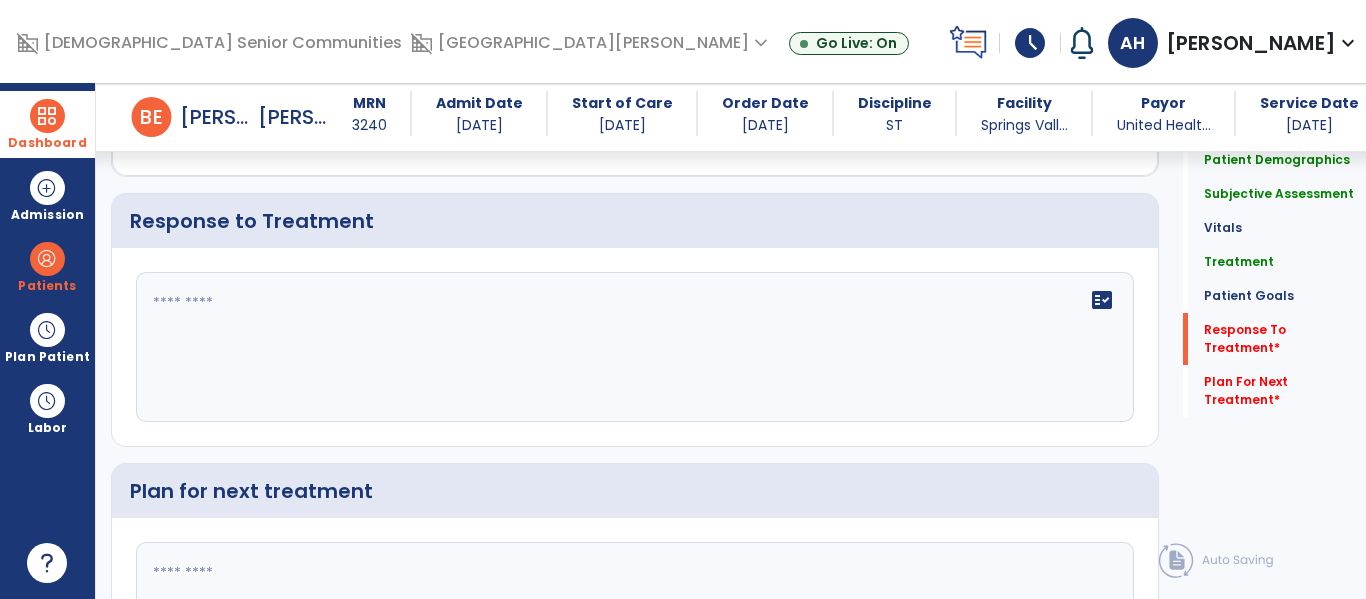 click on "fact_check" 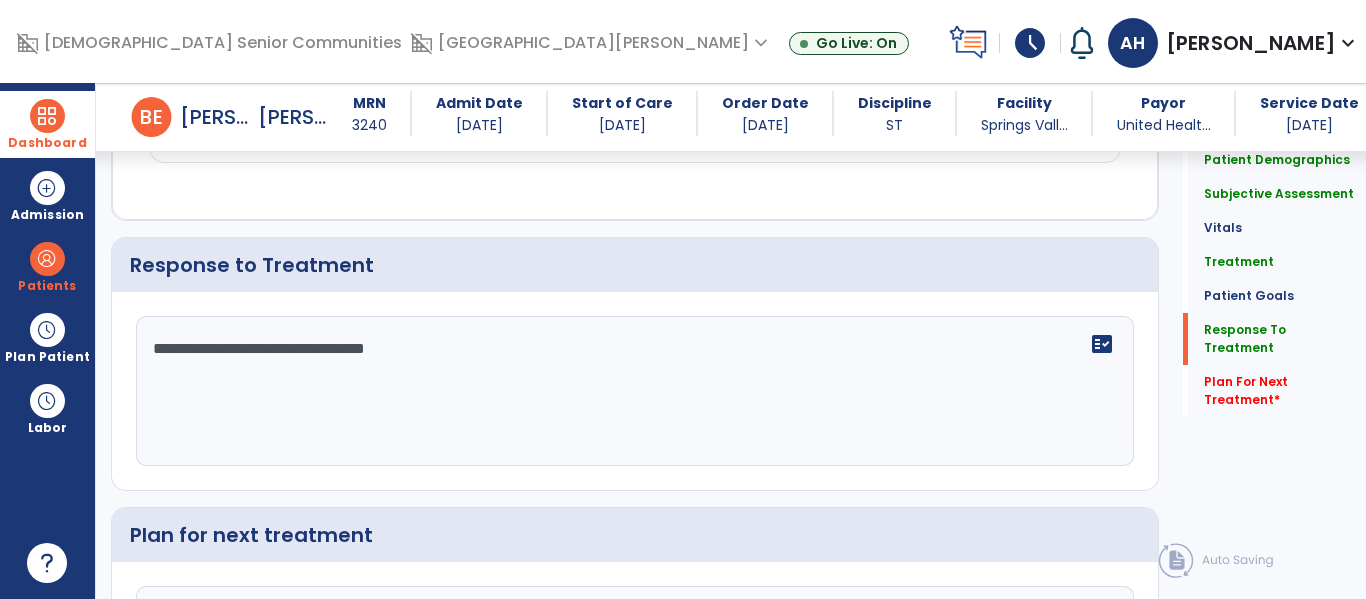 scroll, scrollTop: 2244, scrollLeft: 0, axis: vertical 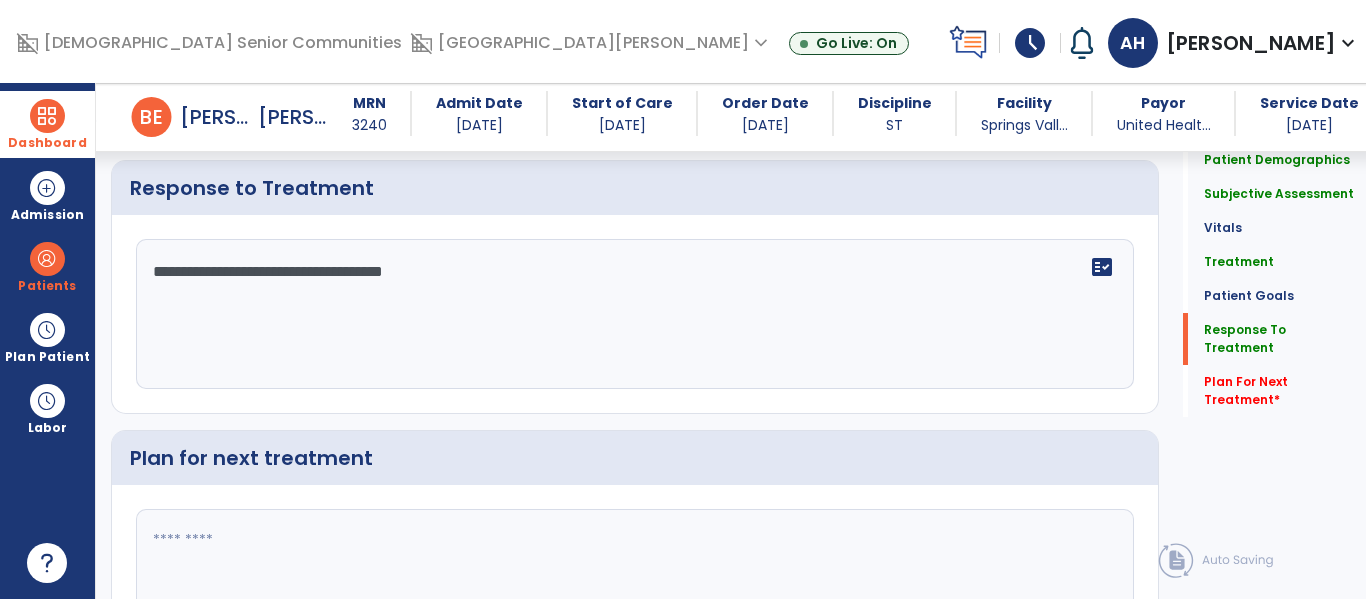 type on "**********" 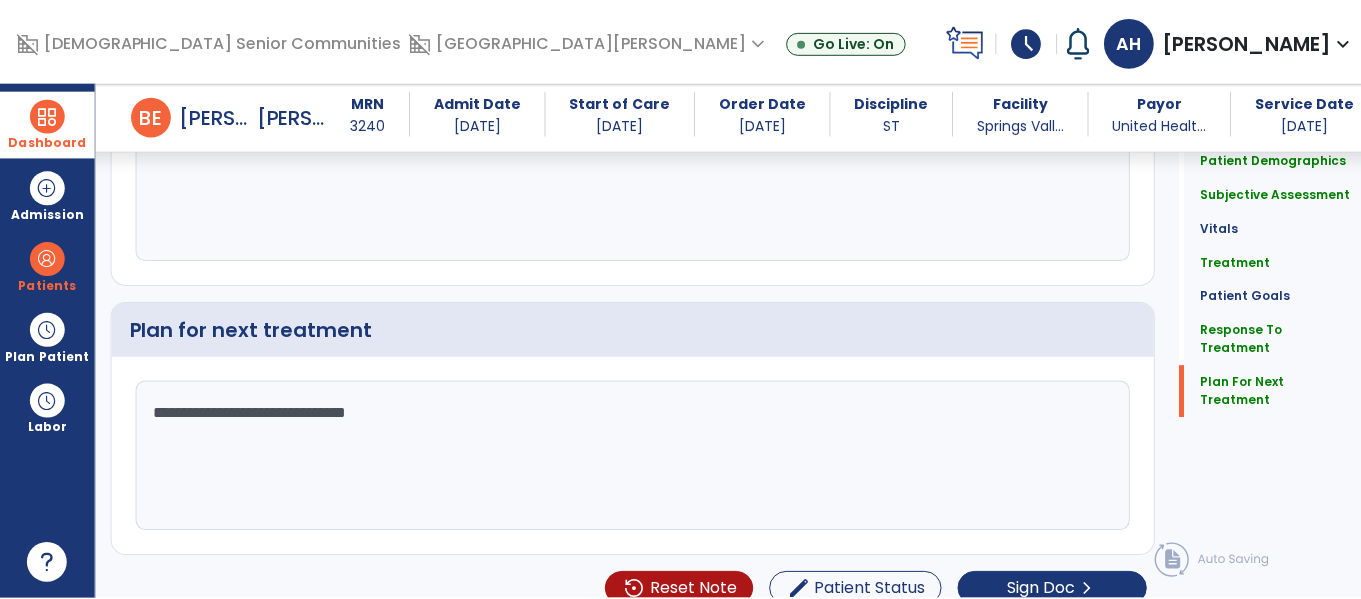 scroll, scrollTop: 2449, scrollLeft: 0, axis: vertical 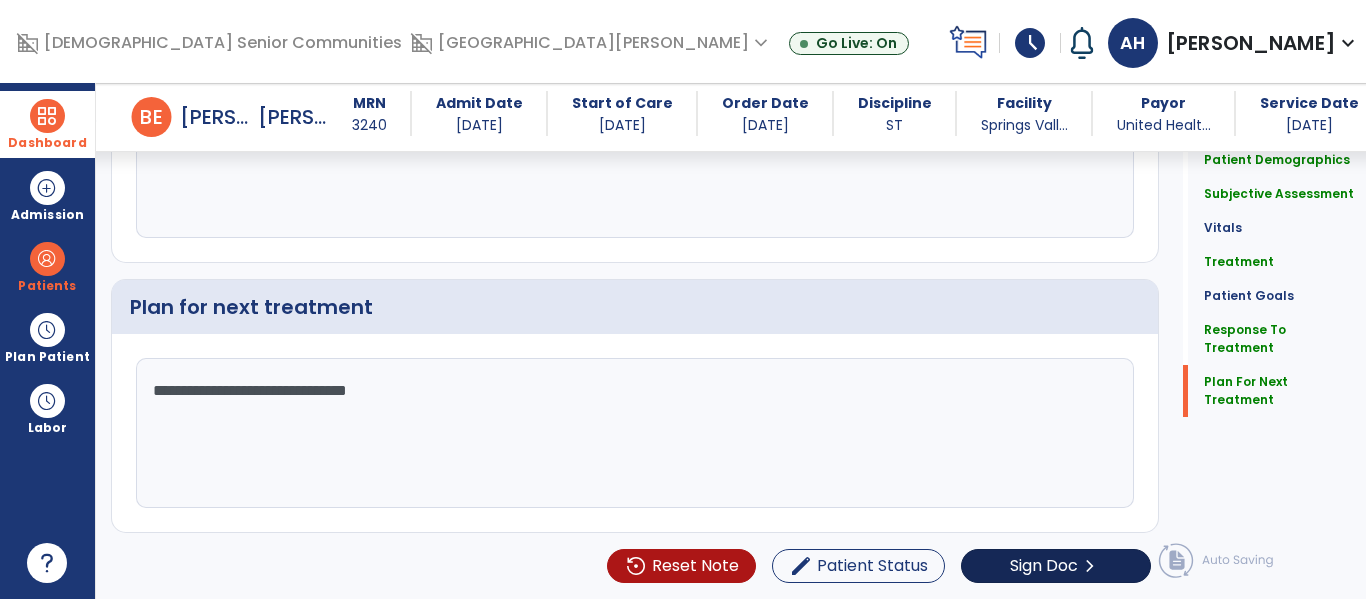 type on "**********" 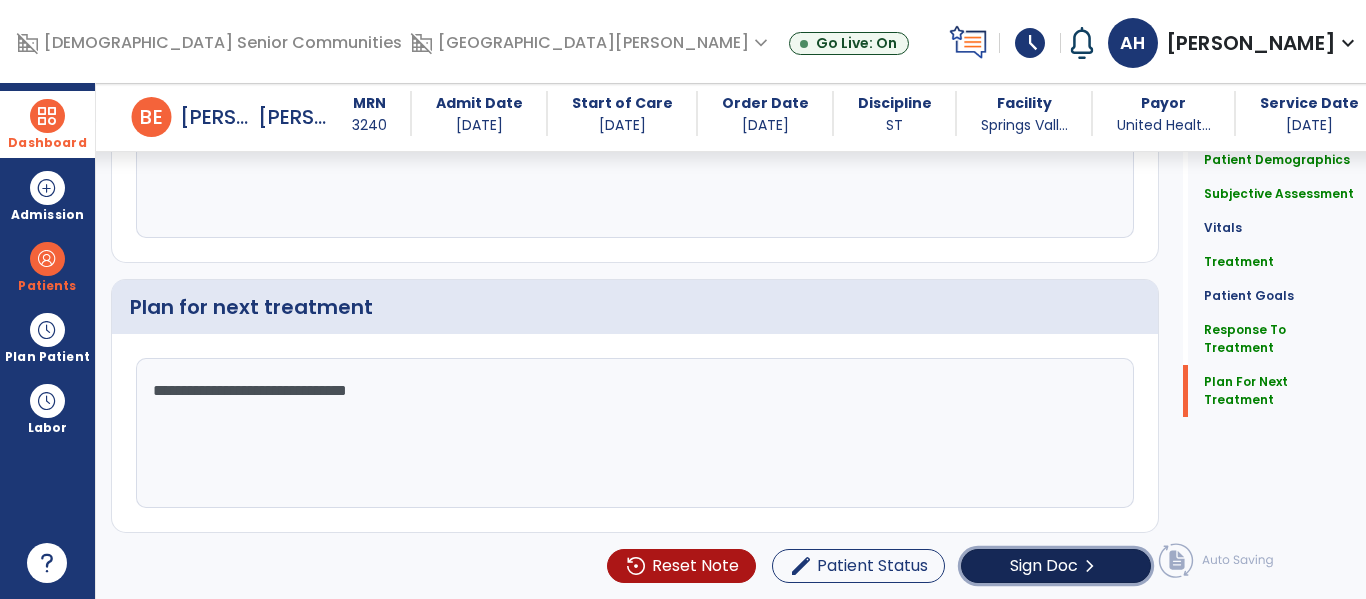 click on "chevron_right" 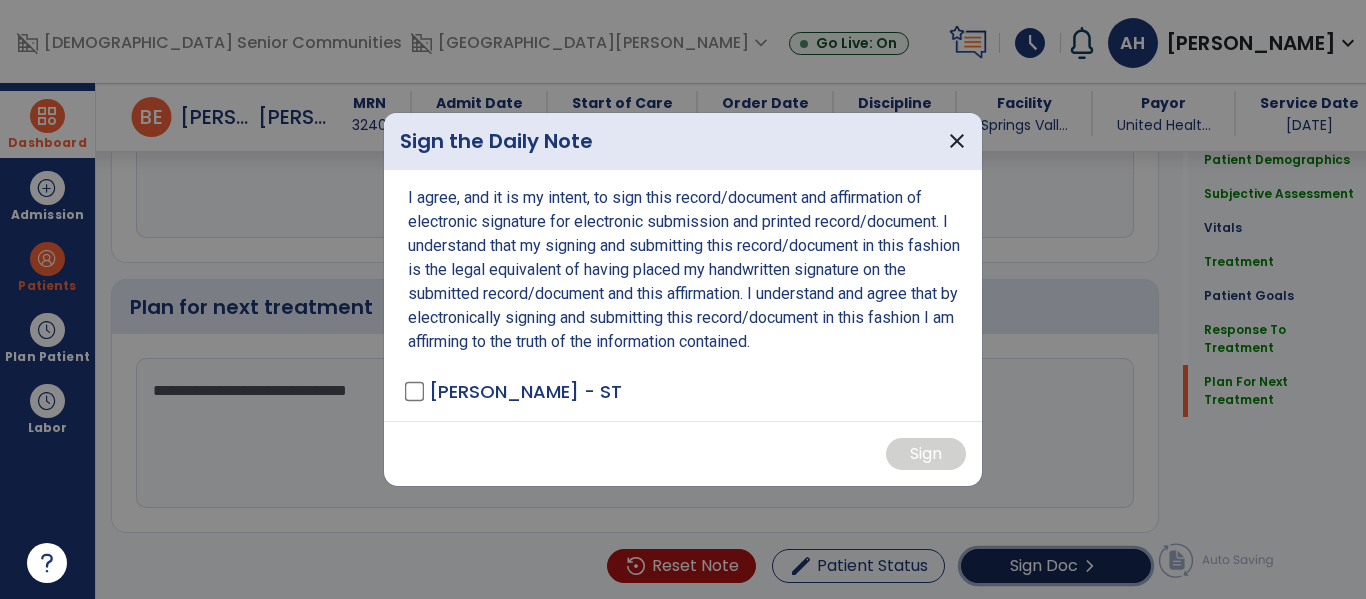 scroll, scrollTop: 2449, scrollLeft: 0, axis: vertical 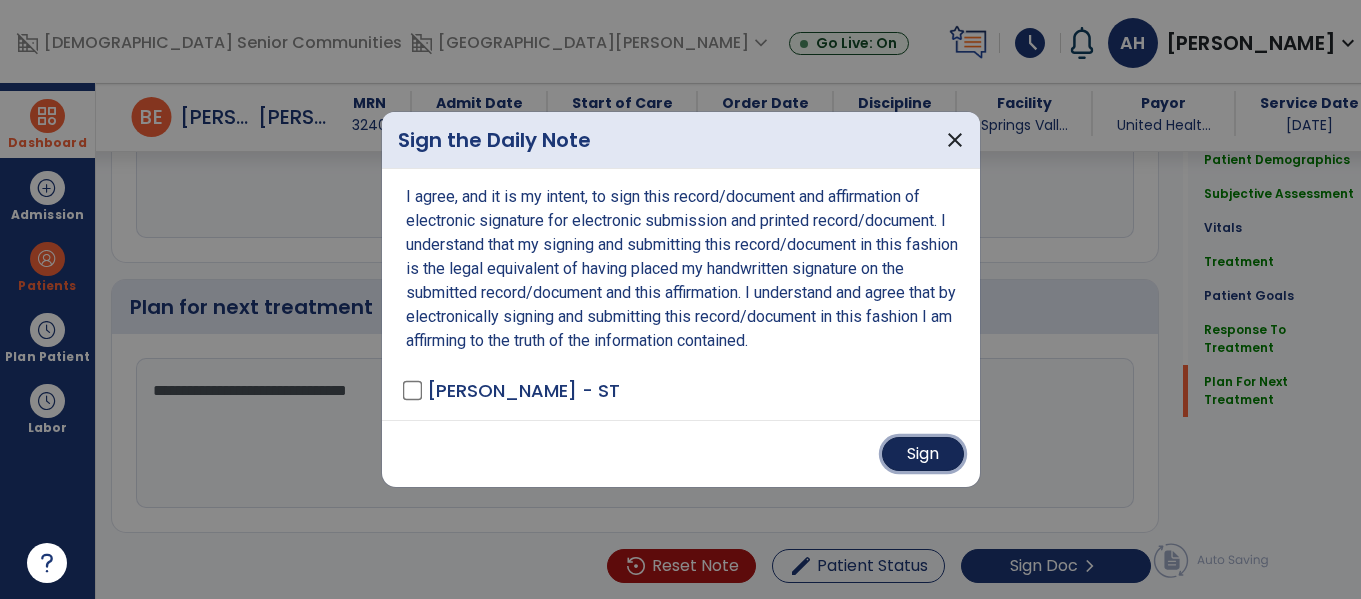 click on "Sign" at bounding box center (923, 454) 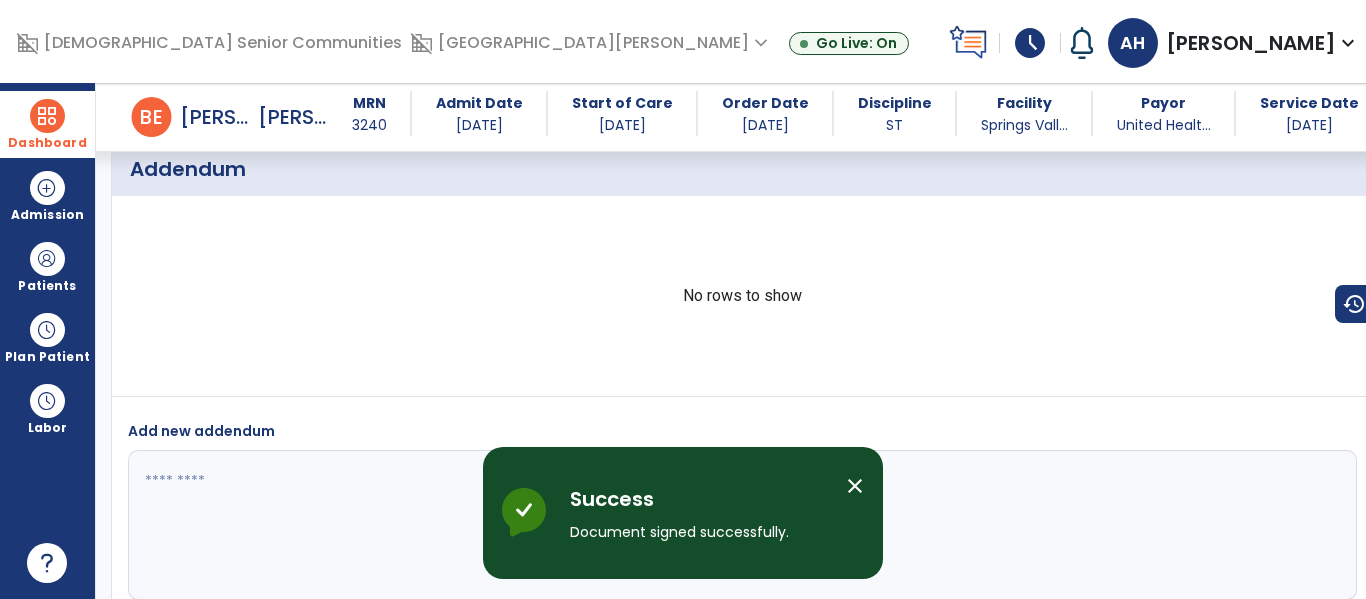 scroll, scrollTop: 3631, scrollLeft: 0, axis: vertical 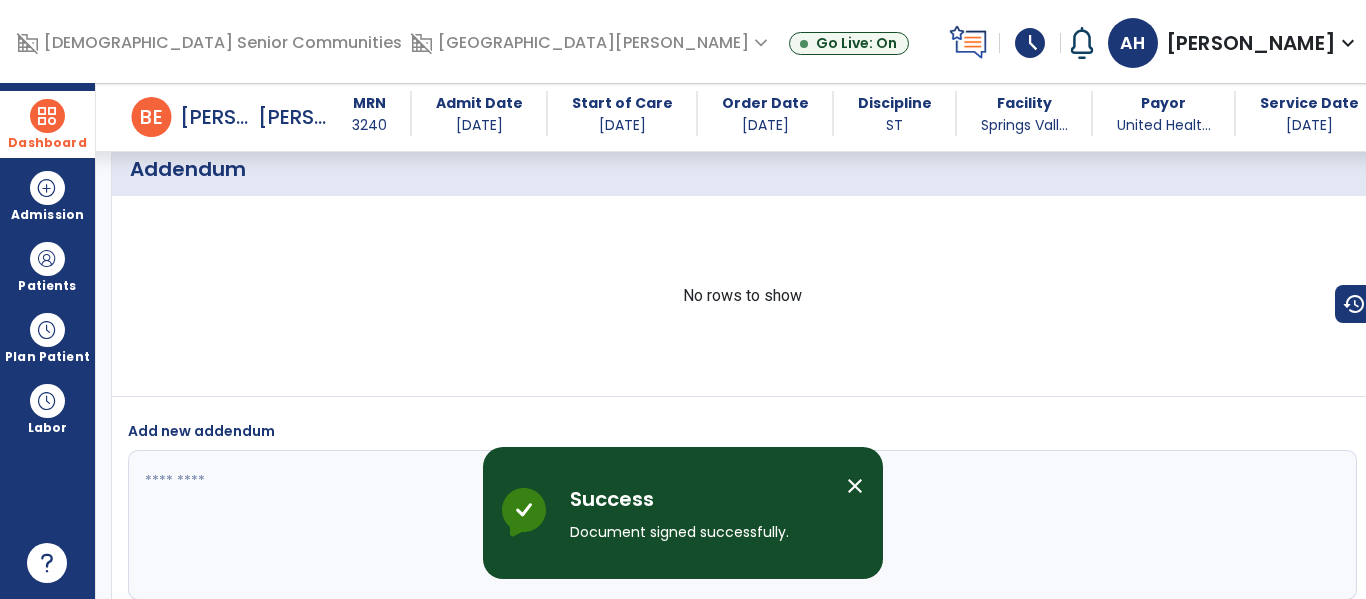 click on "Dashboard" at bounding box center [47, 124] 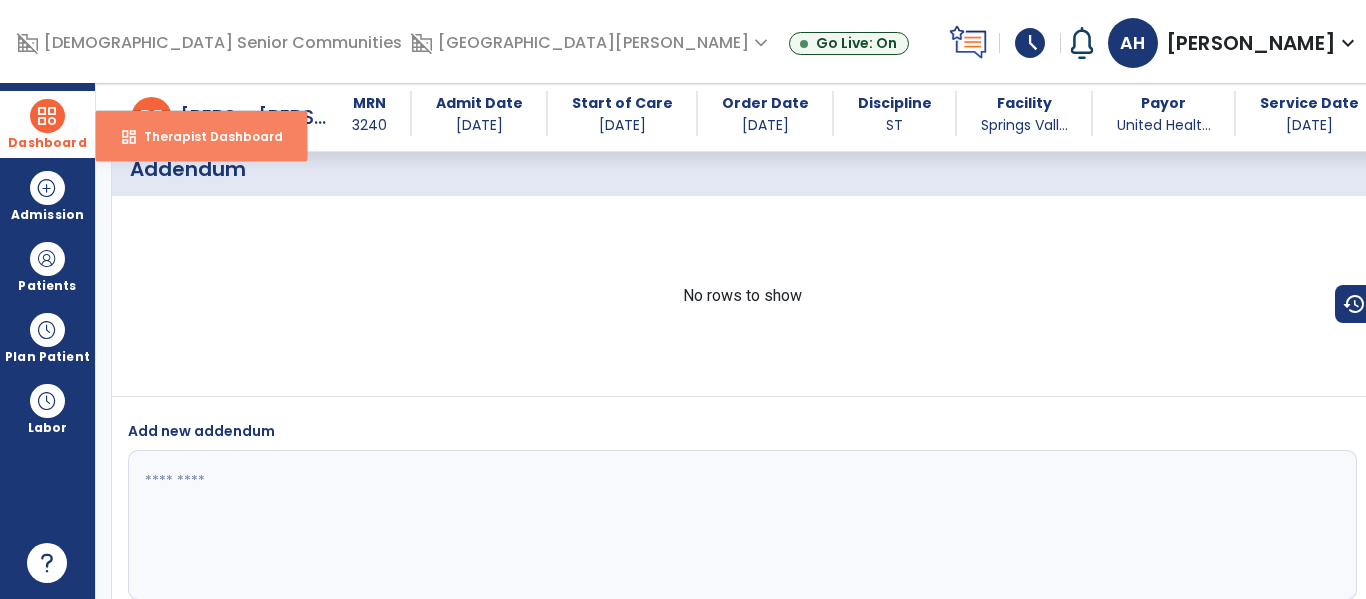 click on "dashboard  Therapist Dashboard" at bounding box center (201, 136) 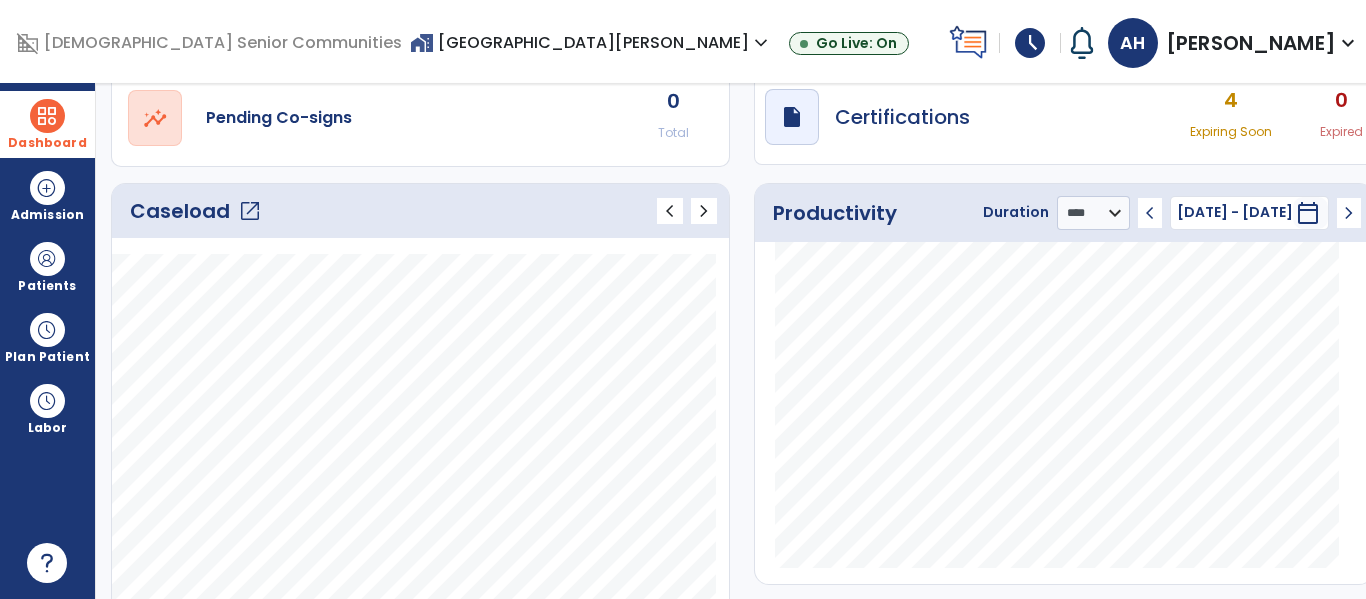 scroll, scrollTop: 183, scrollLeft: 0, axis: vertical 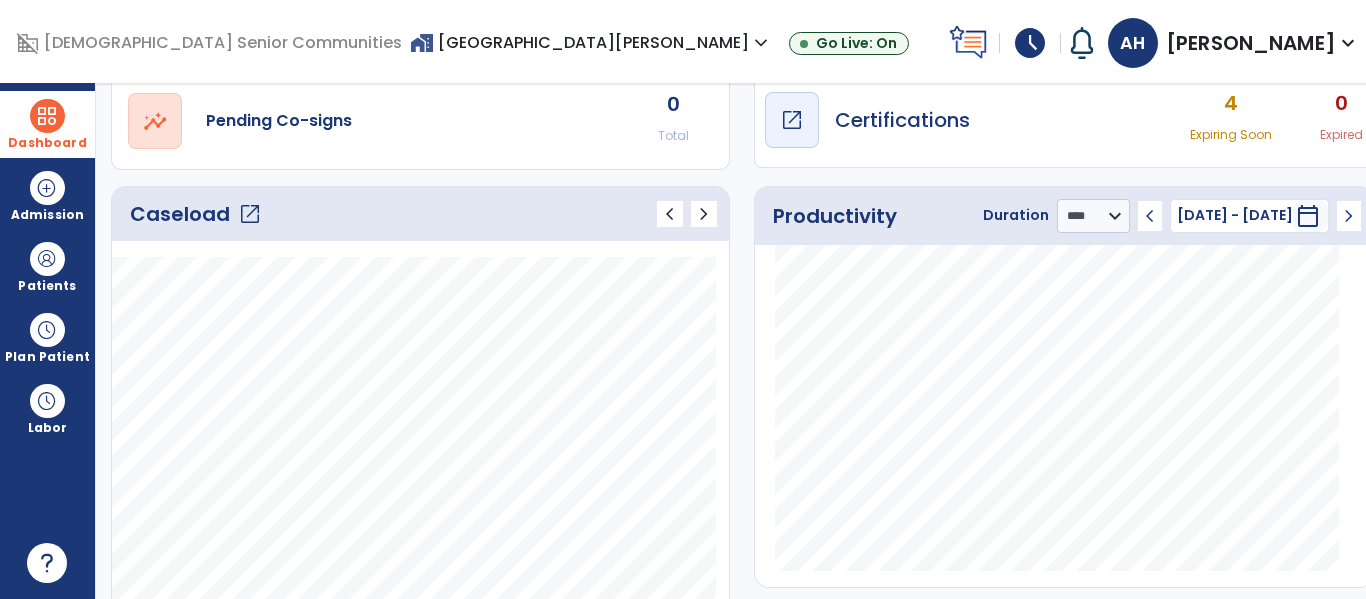 click on "draft   open_in_new" at bounding box center (792, 120) 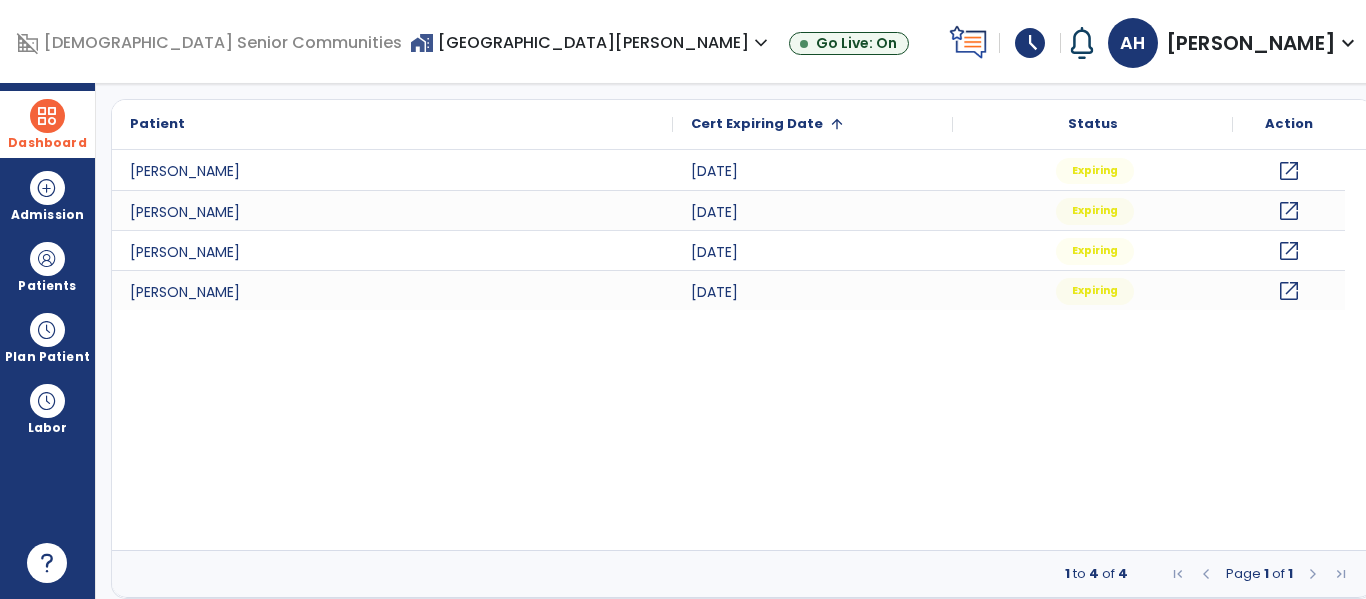 scroll, scrollTop: 0, scrollLeft: 0, axis: both 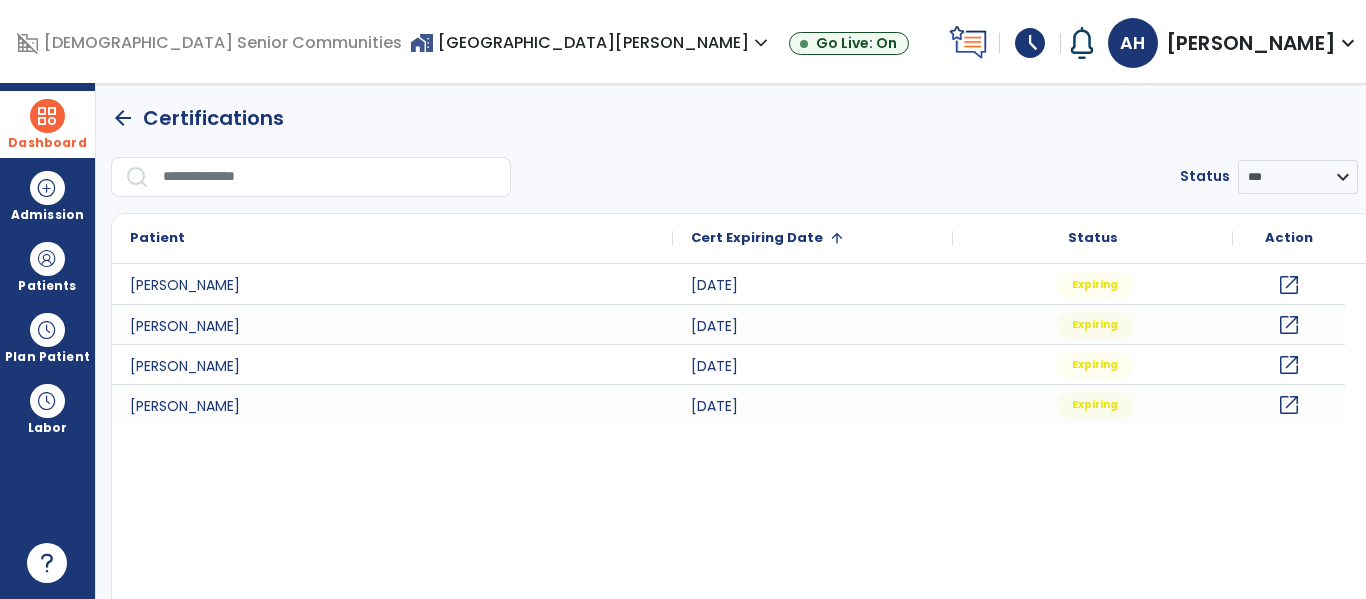 click on "Dashboard" at bounding box center (47, 143) 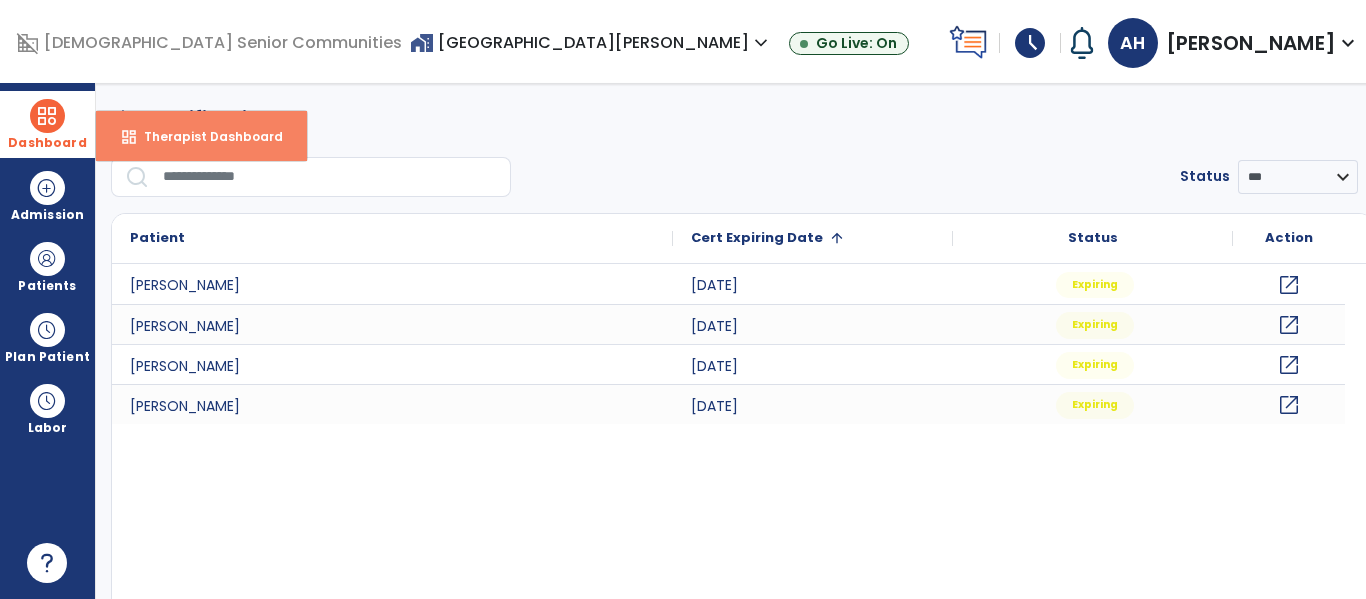 click on "dashboard" at bounding box center [129, 137] 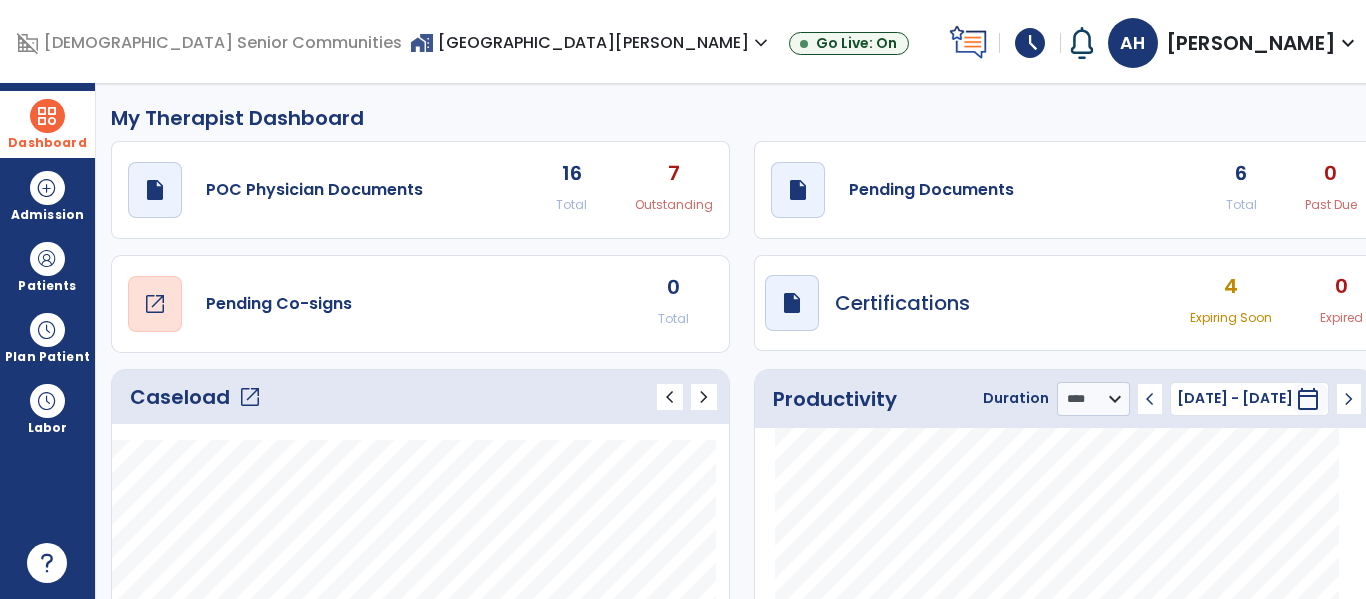 click on "open_in_new" 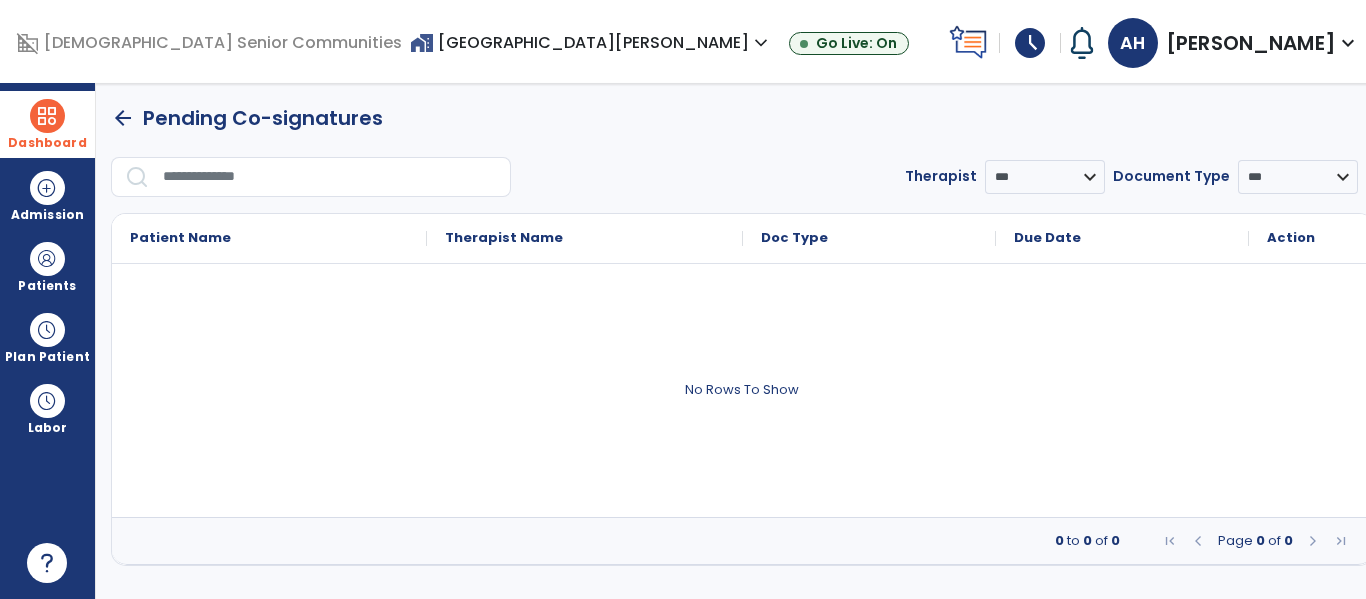 click on "Dashboard" at bounding box center [47, 143] 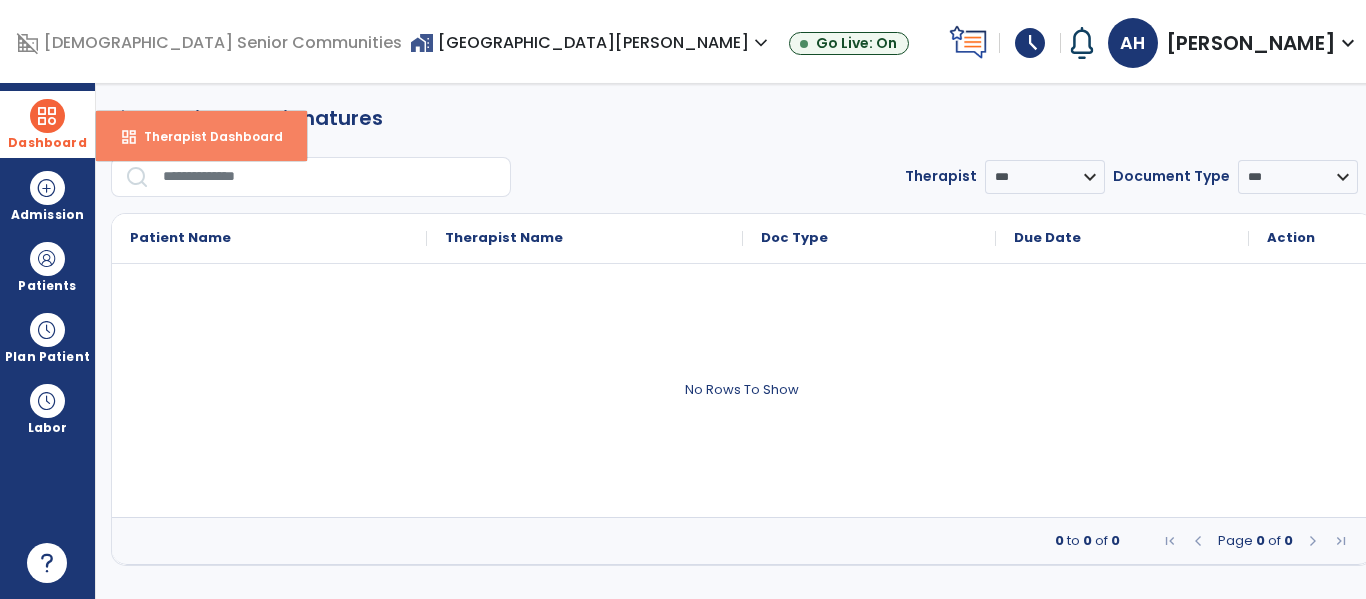 click on "dashboard  Therapist Dashboard" at bounding box center [201, 136] 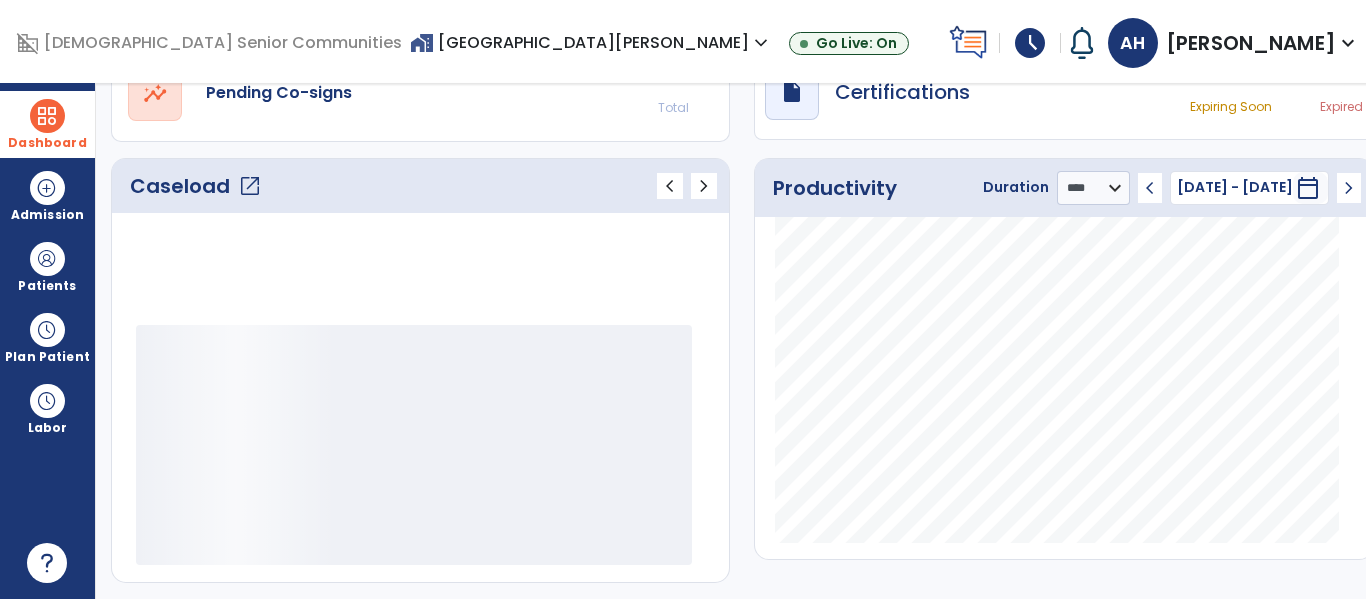 scroll, scrollTop: 199, scrollLeft: 0, axis: vertical 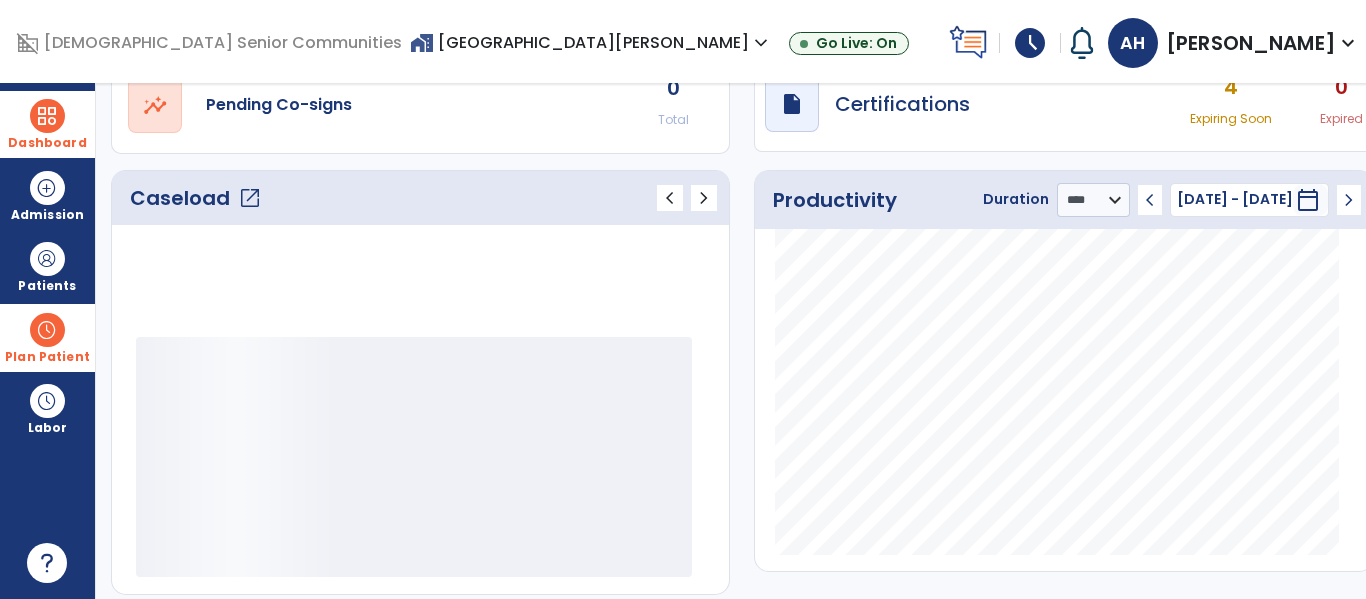 click on "Plan Patient" at bounding box center (47, 266) 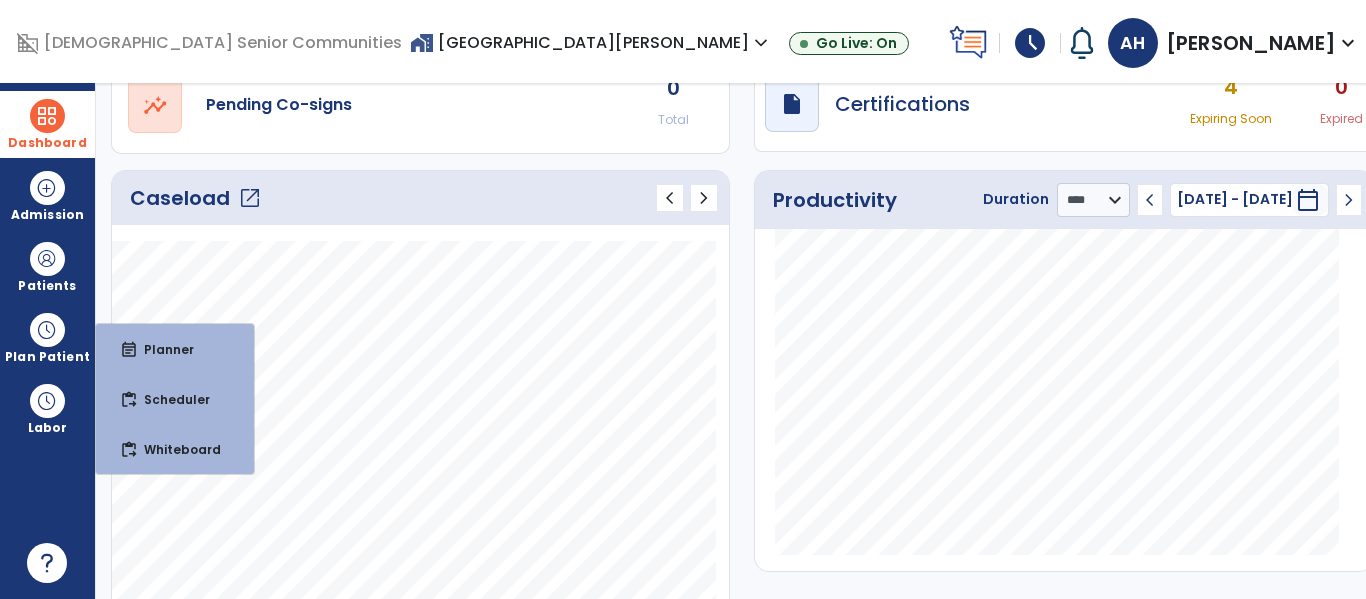 scroll, scrollTop: 199, scrollLeft: 0, axis: vertical 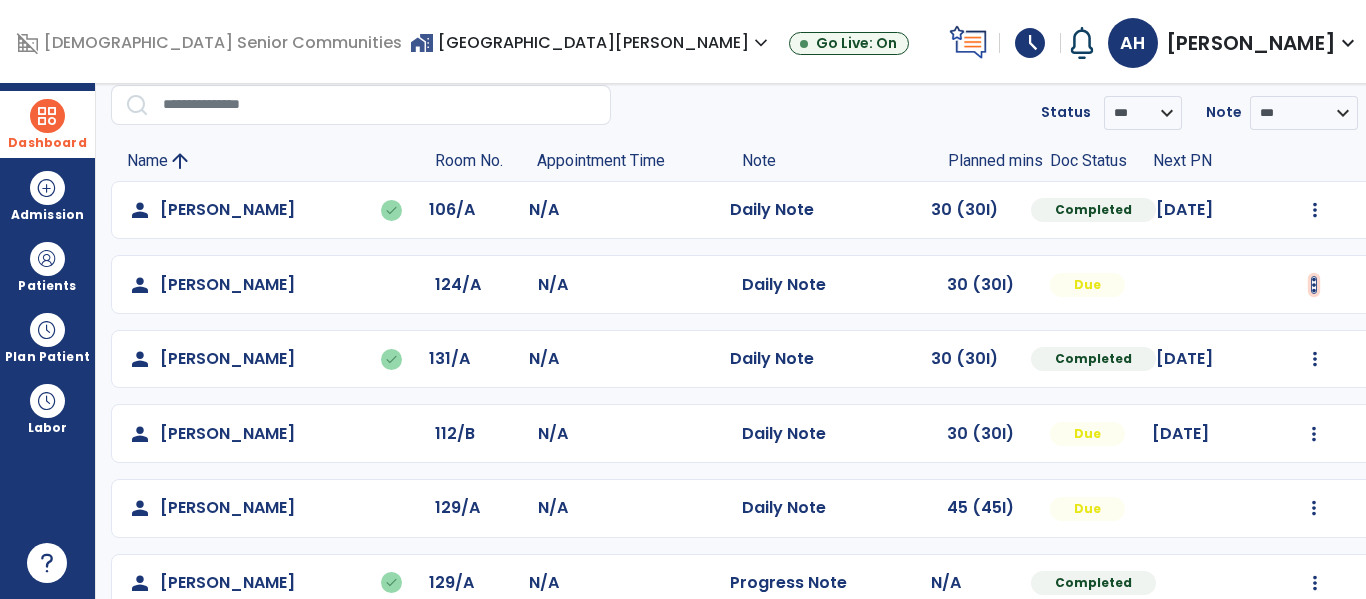 click at bounding box center [1315, 210] 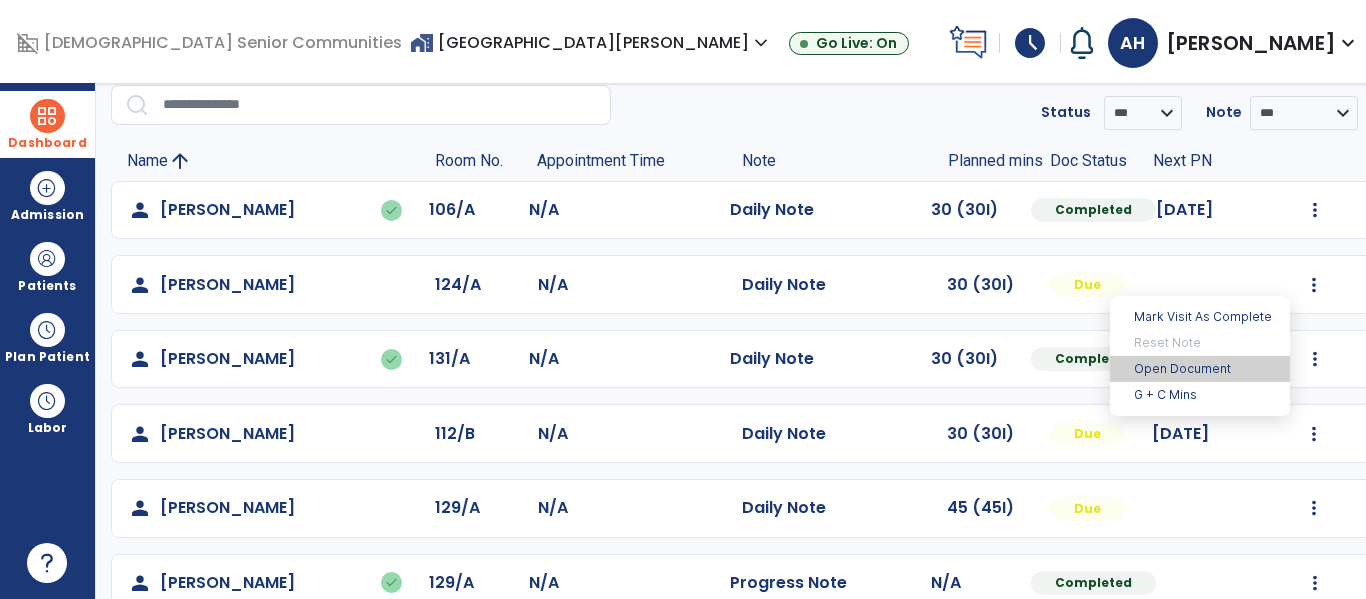 click on "Open Document" at bounding box center (1200, 369) 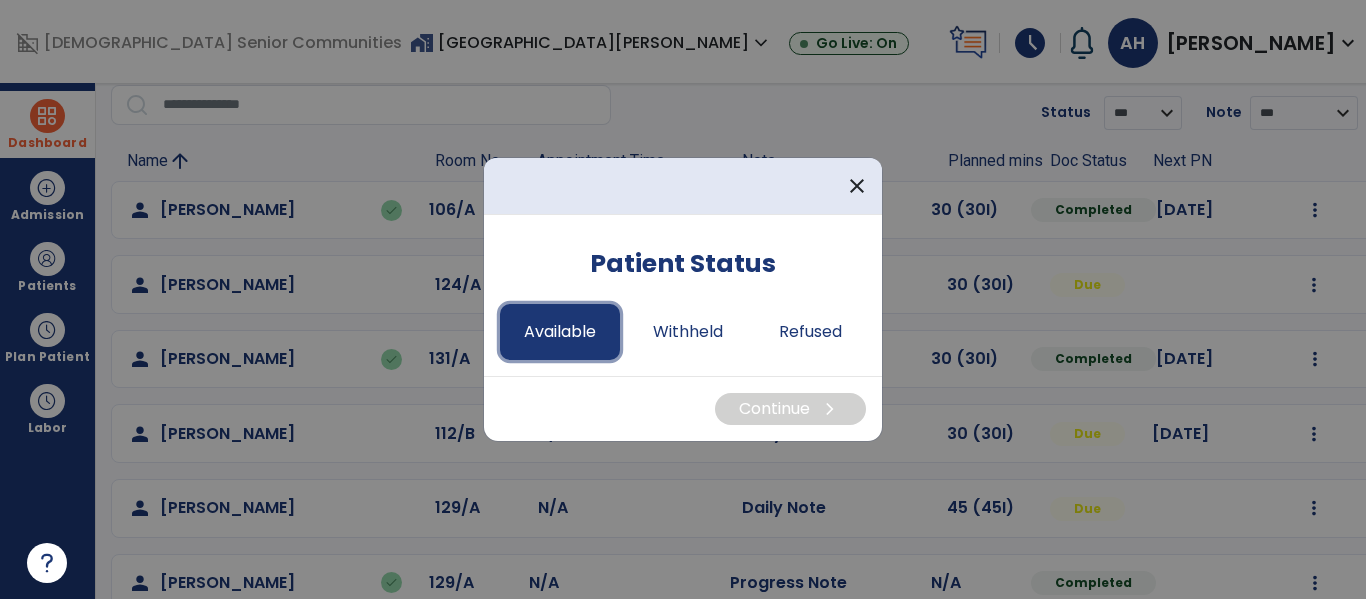 click on "Available" at bounding box center (560, 332) 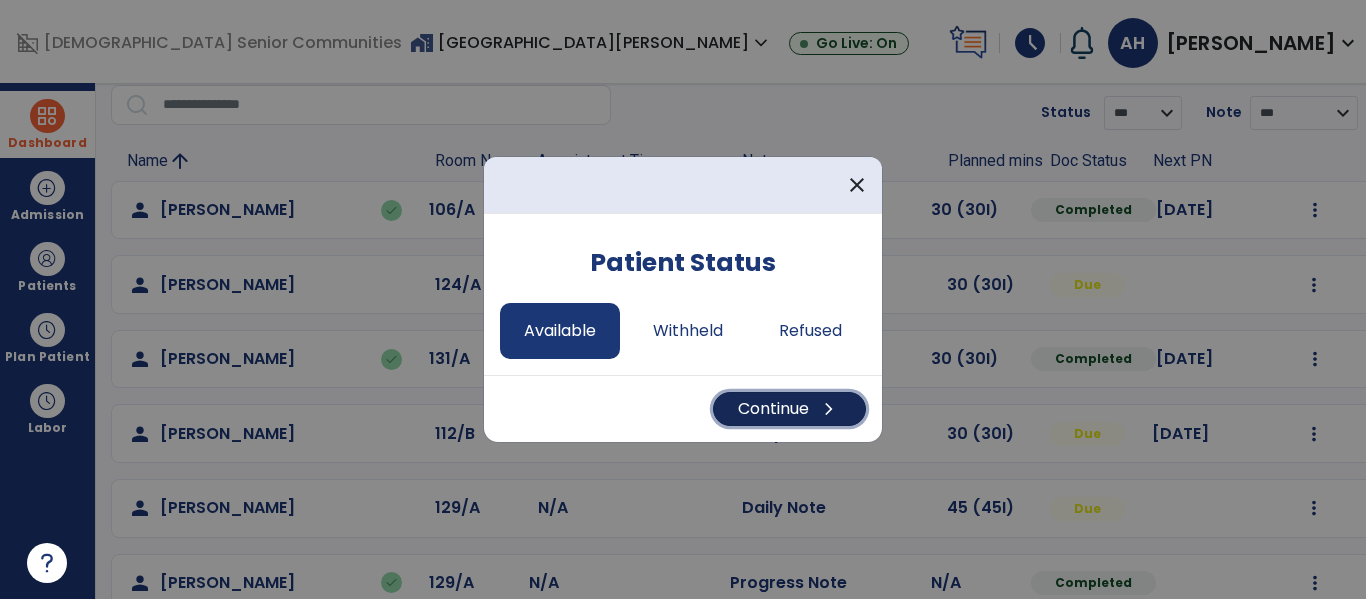 click on "Continue   chevron_right" at bounding box center [789, 409] 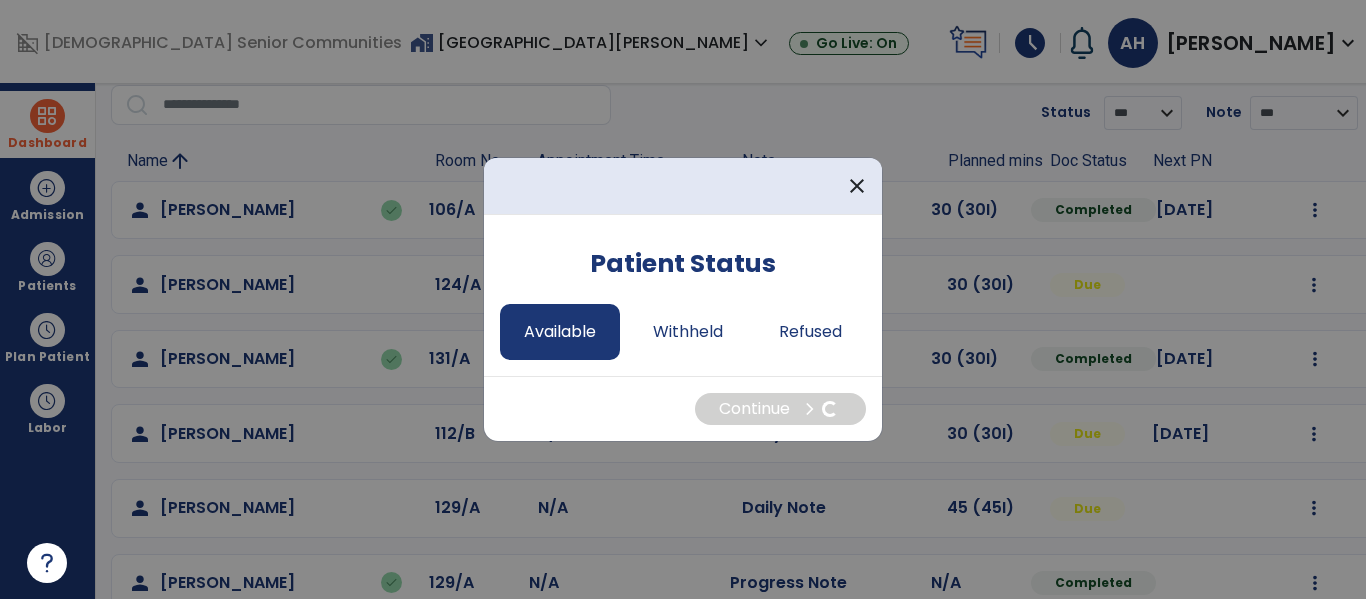 select on "*" 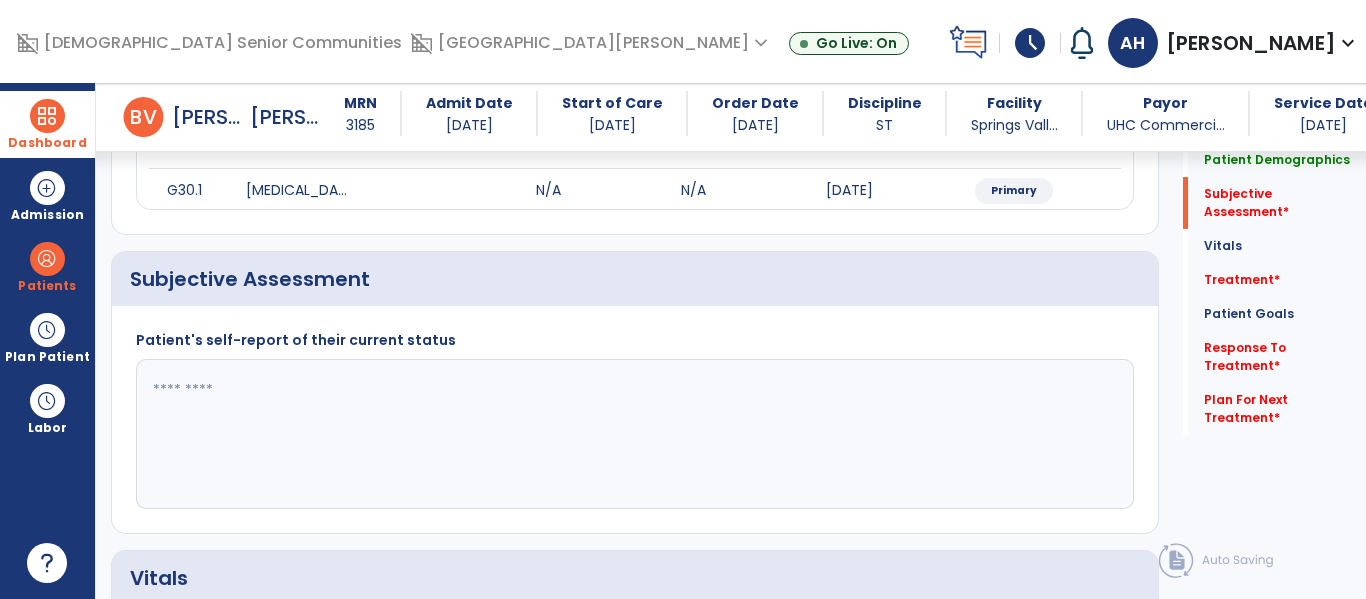 scroll, scrollTop: 290, scrollLeft: 0, axis: vertical 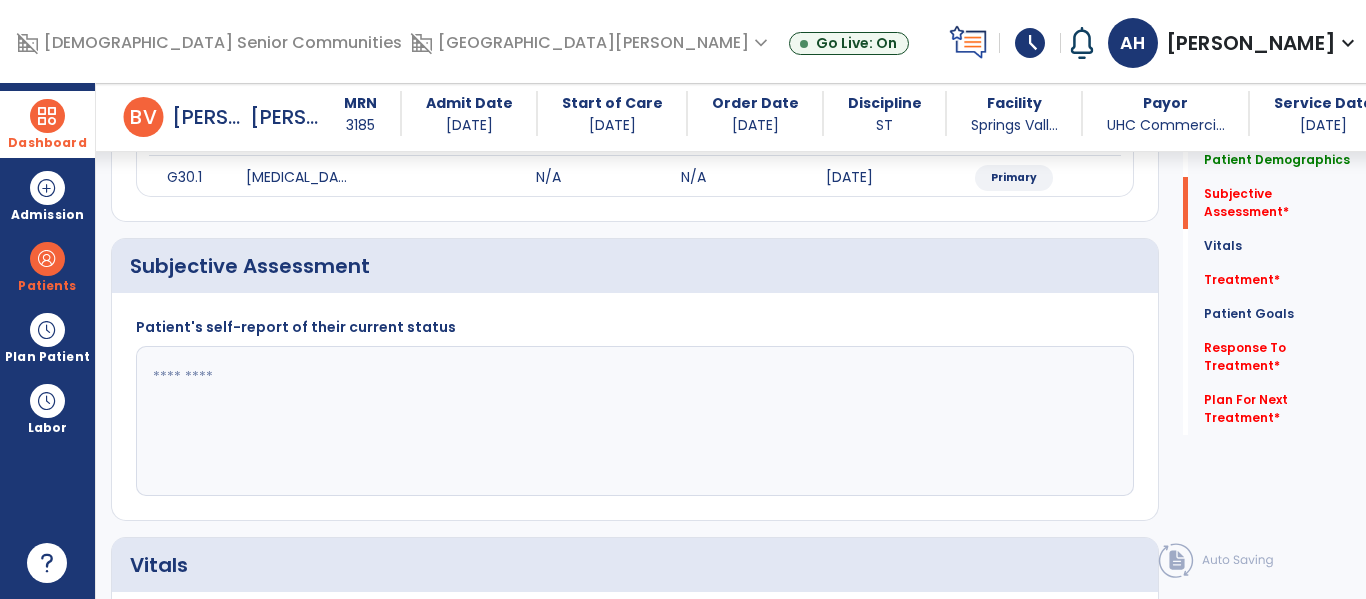 click 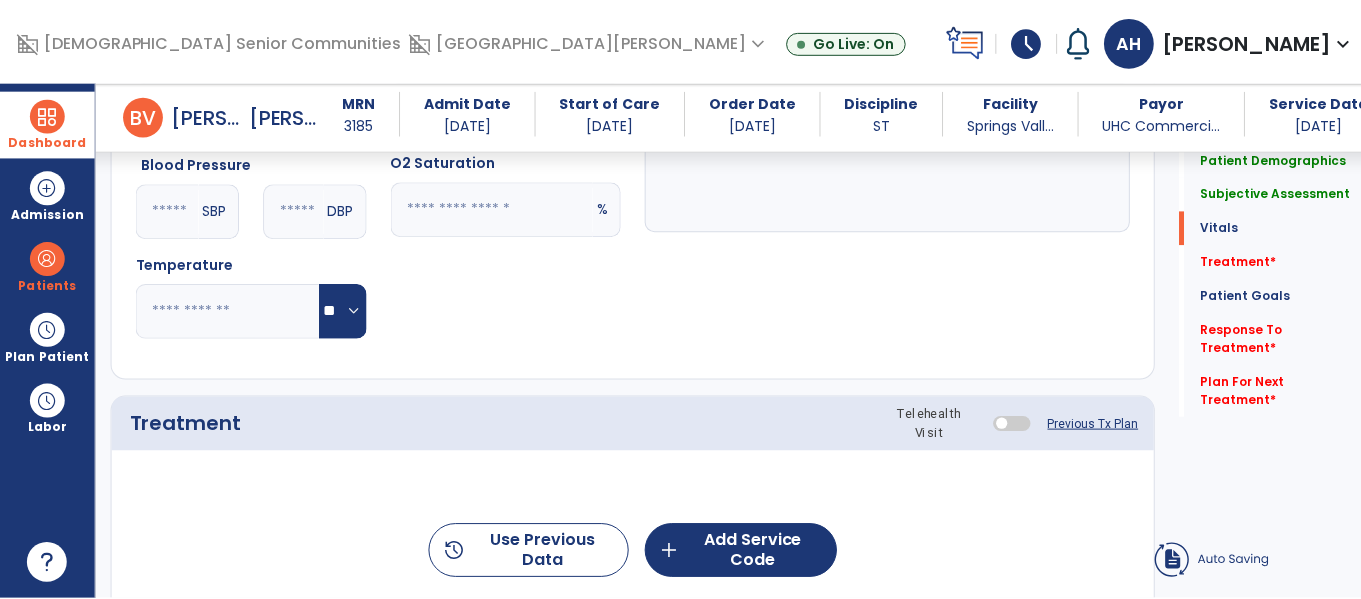 scroll, scrollTop: 929, scrollLeft: 0, axis: vertical 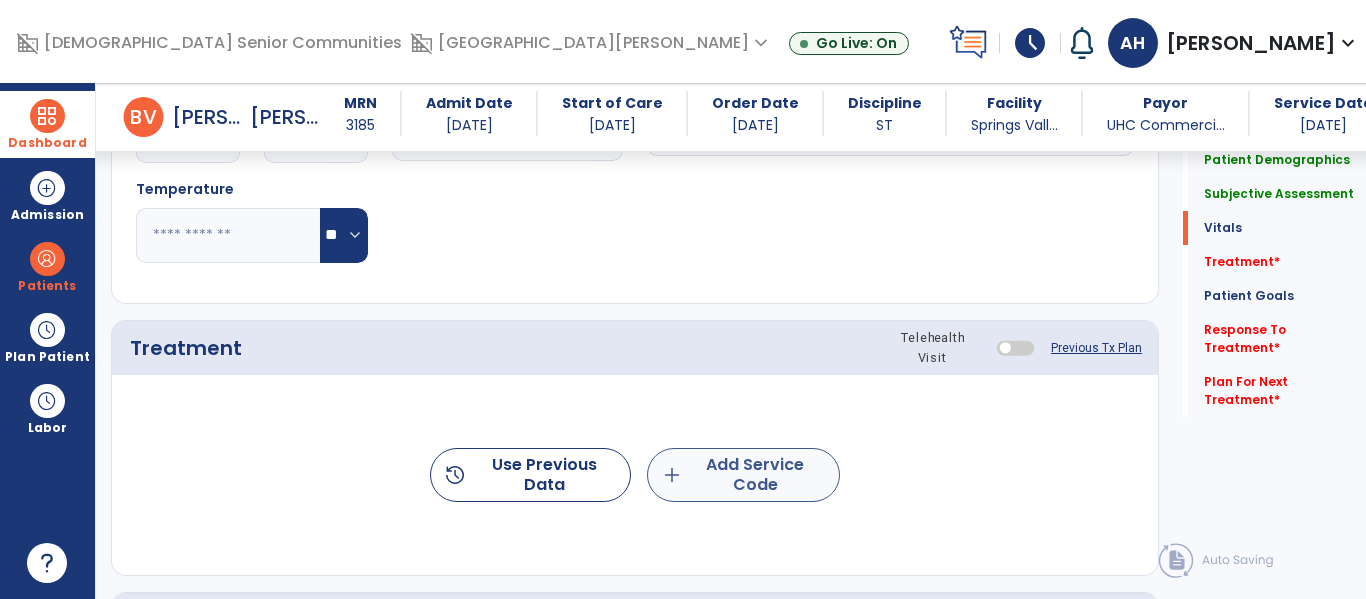 type on "**********" 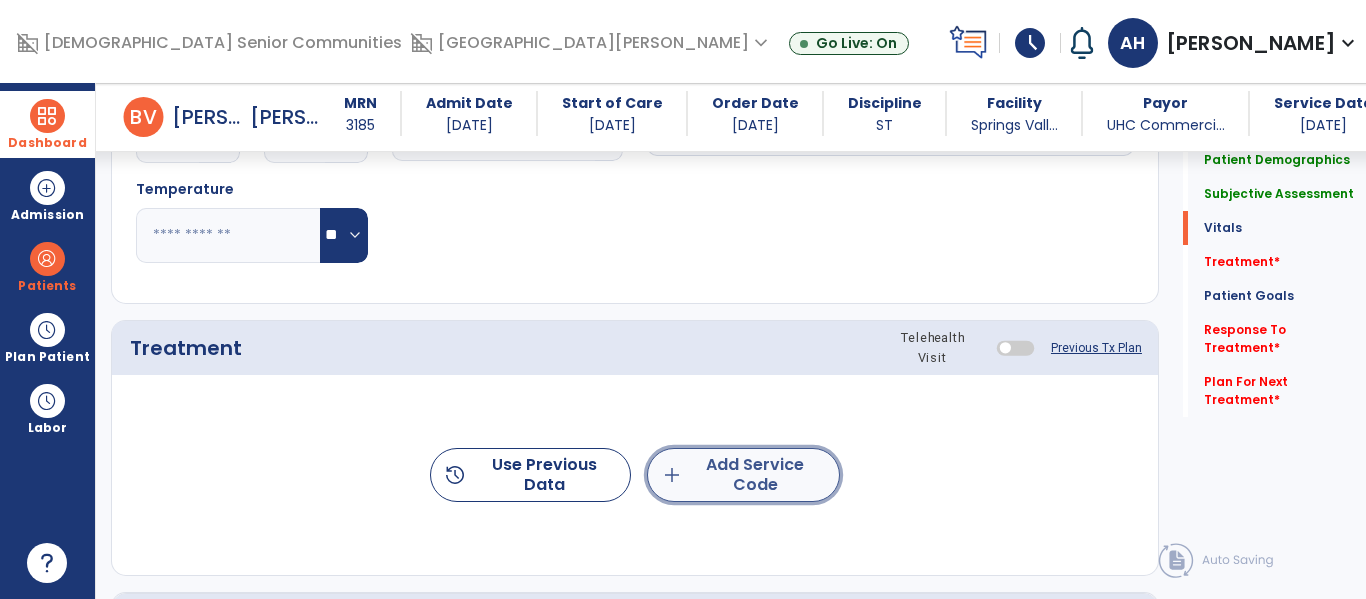 click on "add" 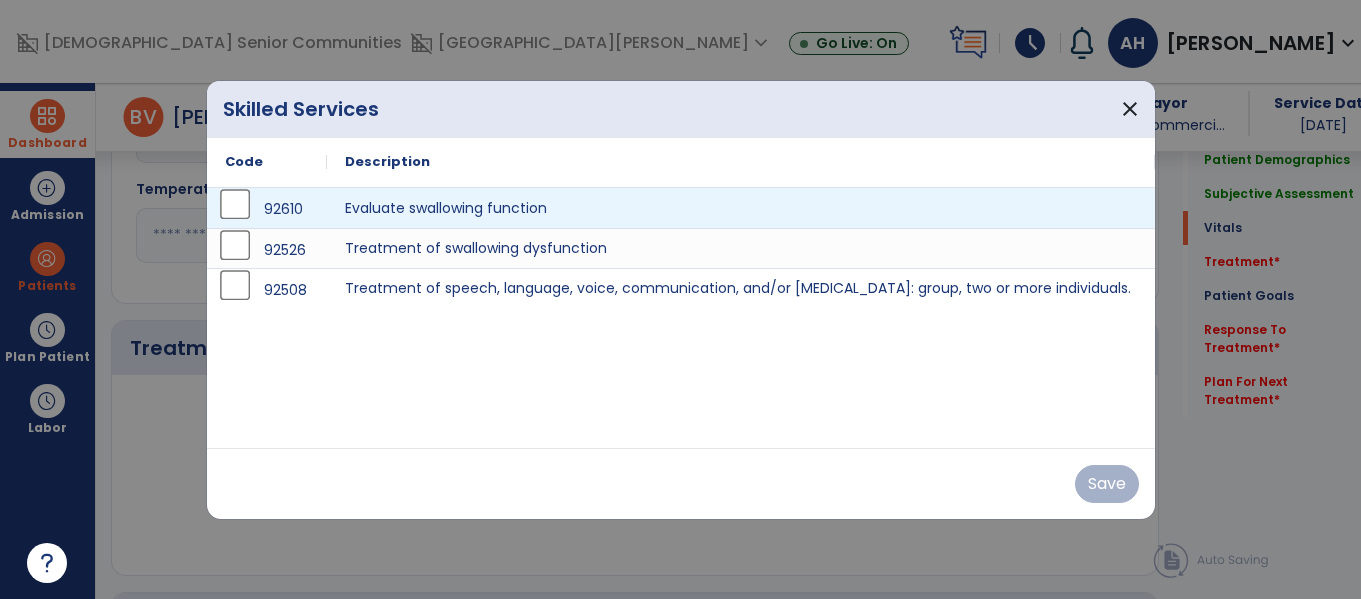 scroll, scrollTop: 929, scrollLeft: 0, axis: vertical 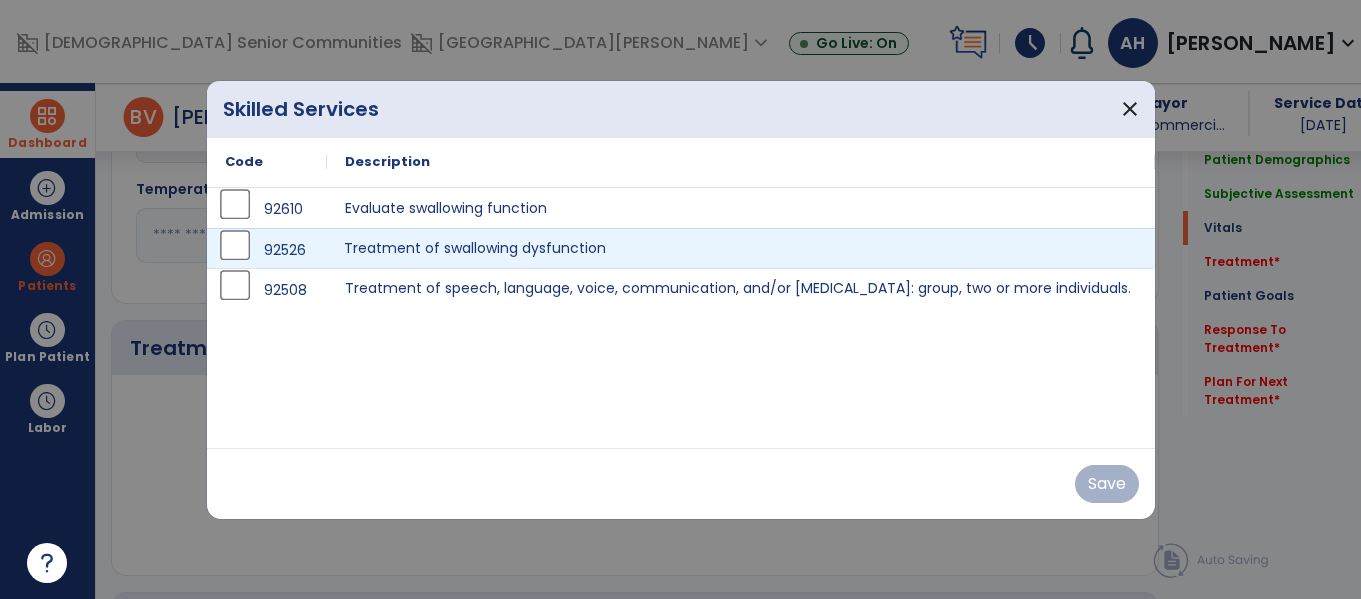 click on "Treatment of swallowing dysfunction" at bounding box center [741, 248] 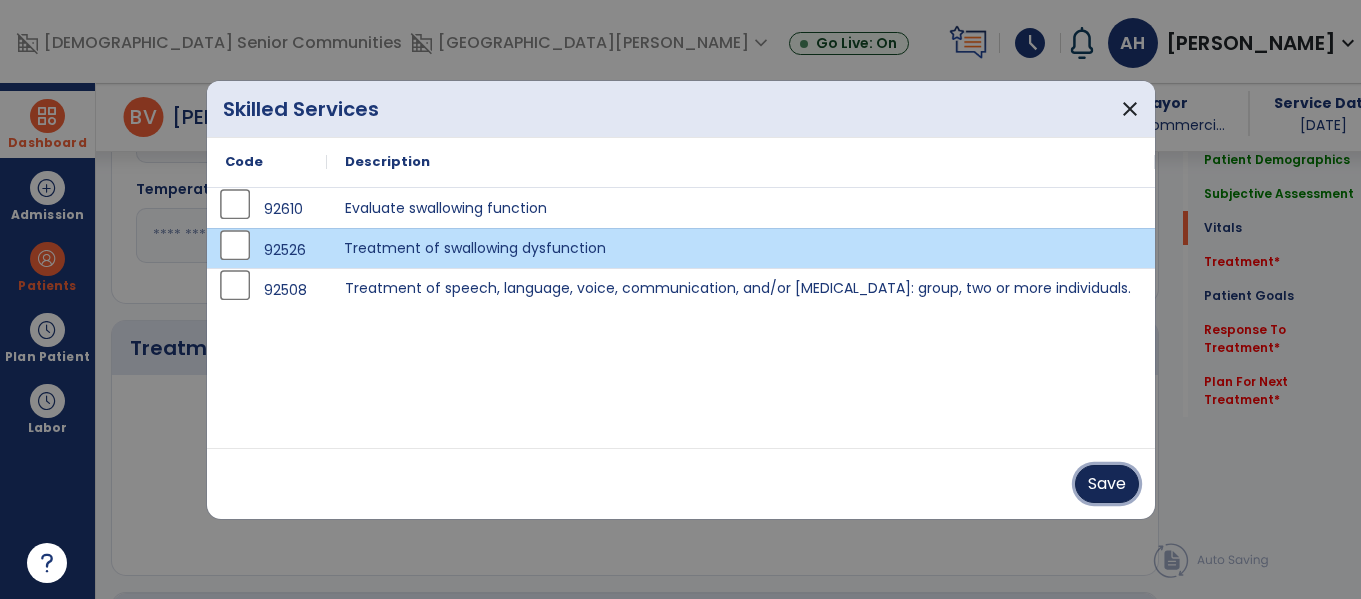 click on "Save" at bounding box center (1107, 484) 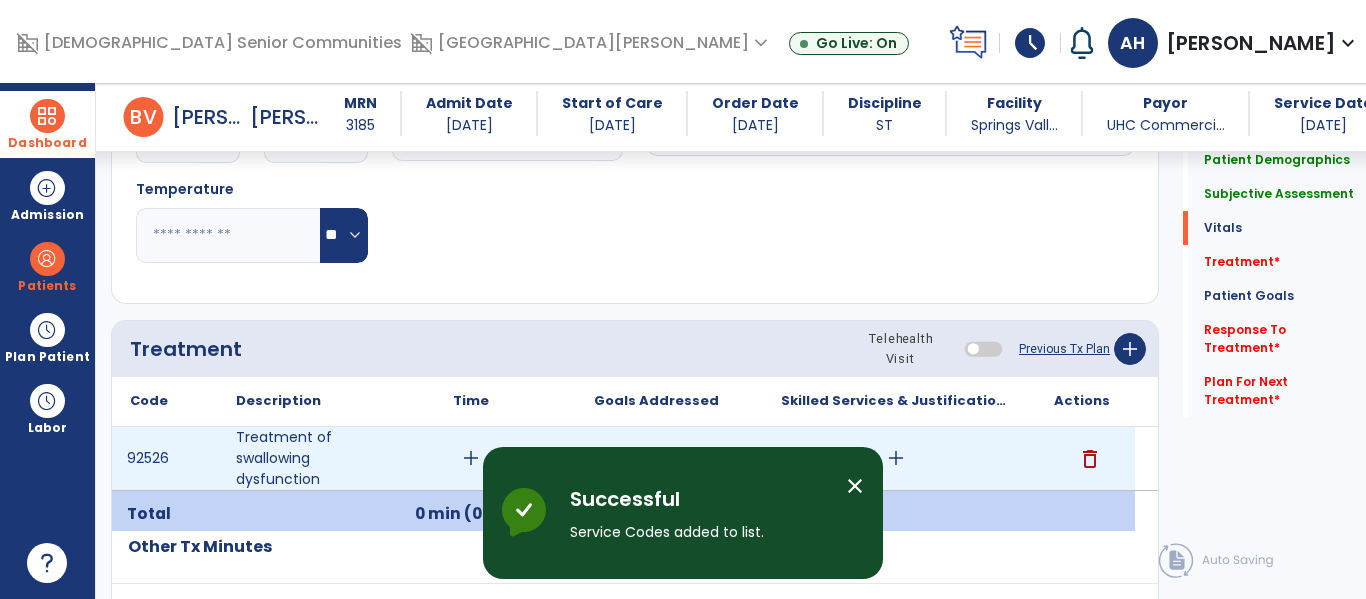 click on "add" at bounding box center (471, 458) 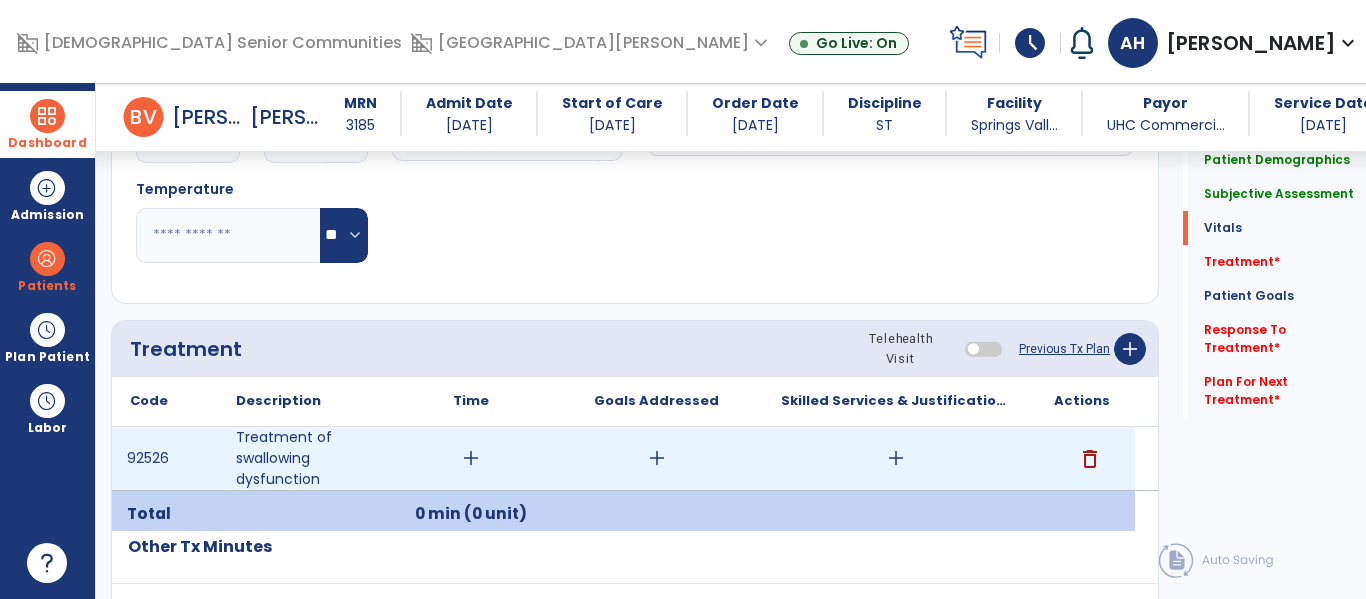 click on "add" at bounding box center [471, 458] 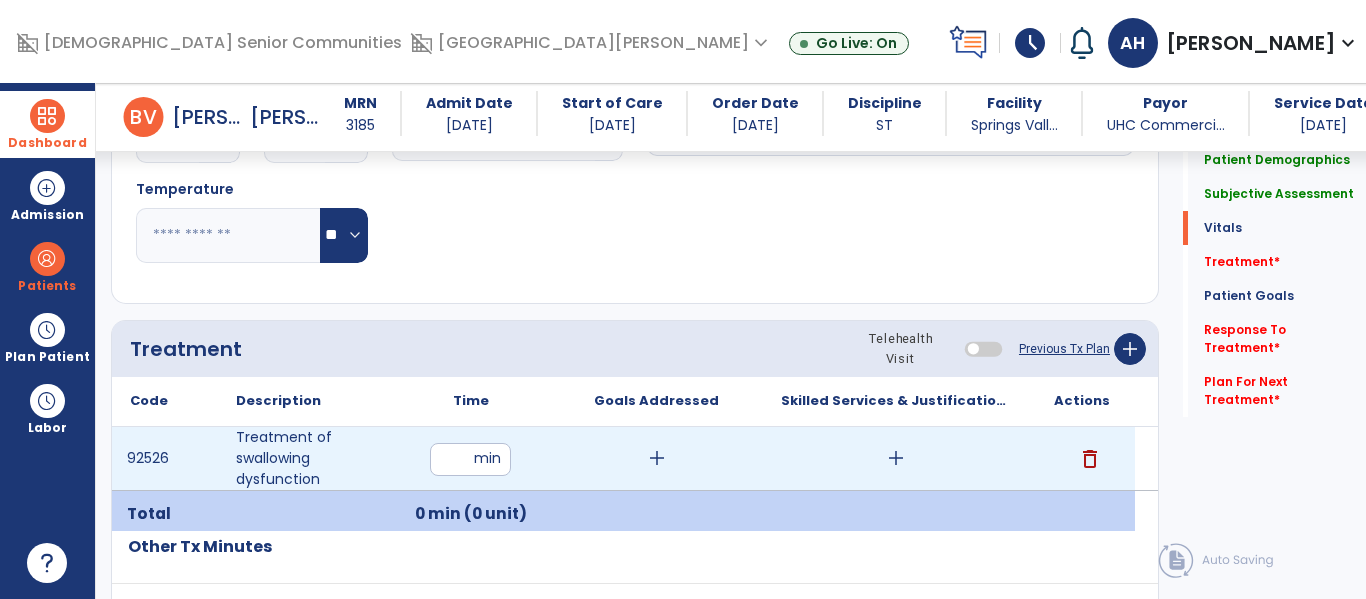 type on "**" 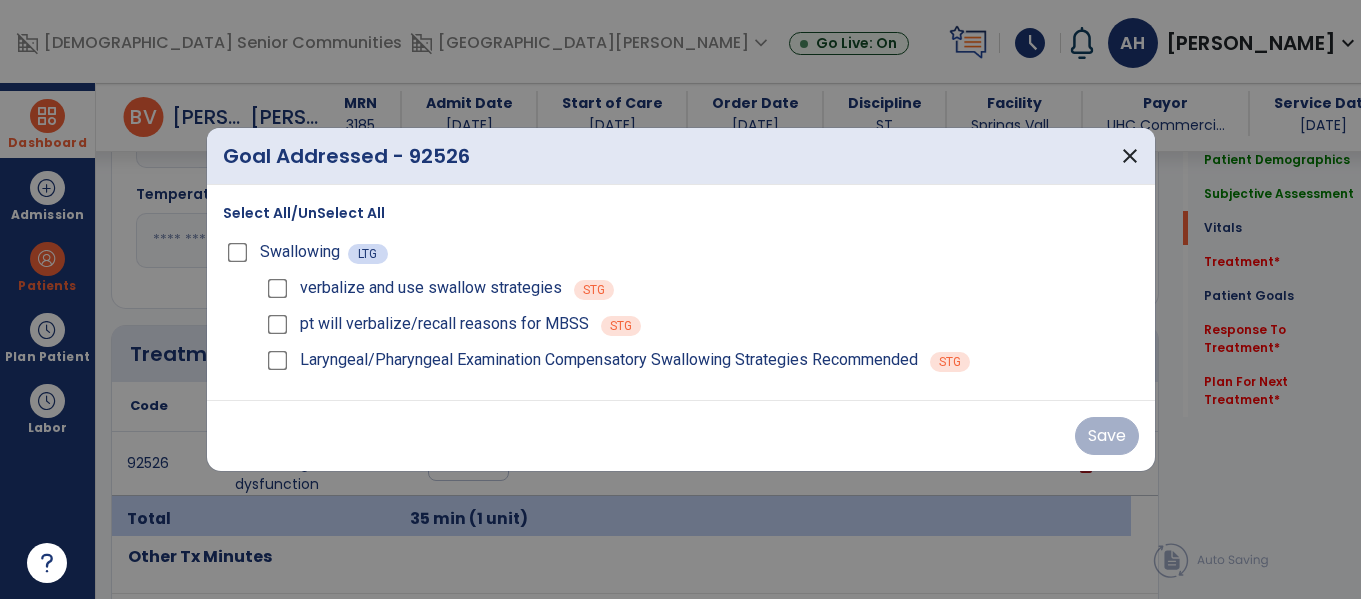 scroll, scrollTop: 929, scrollLeft: 0, axis: vertical 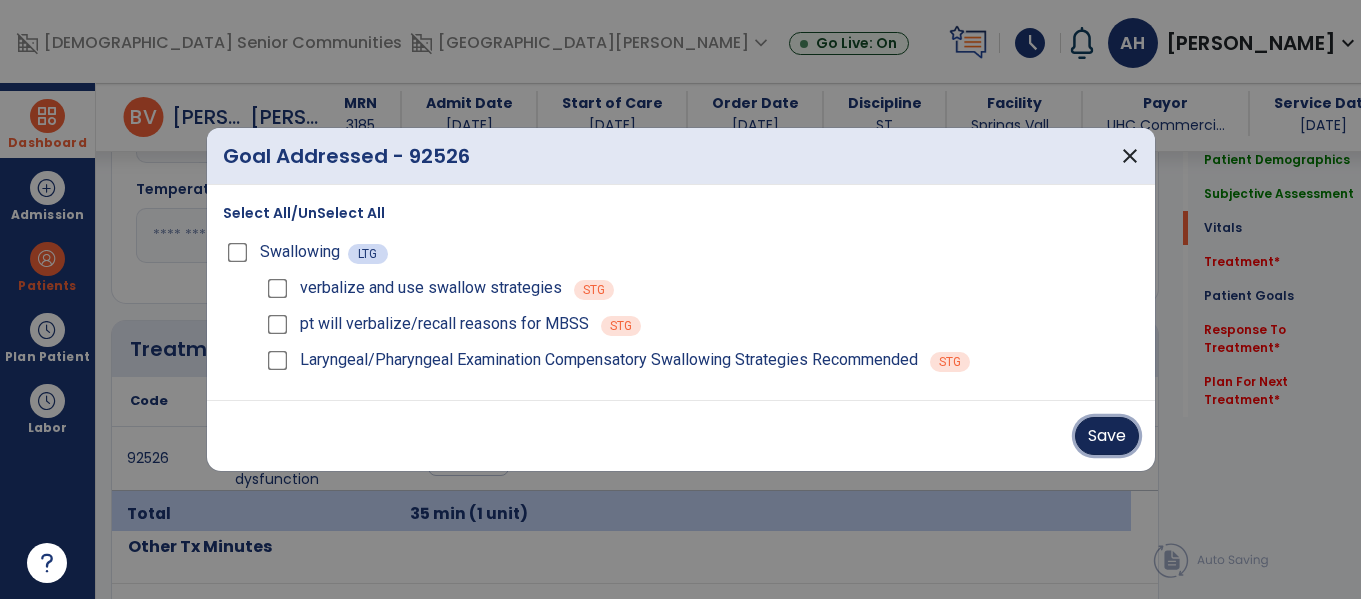 click on "Save" at bounding box center (1107, 436) 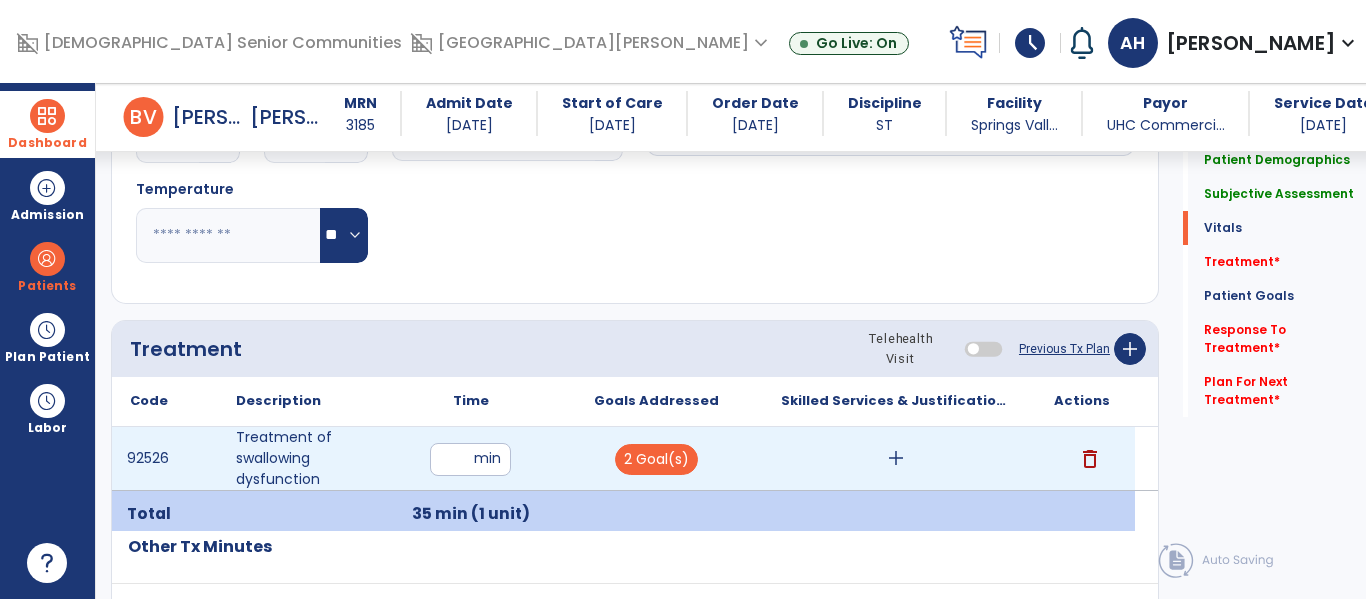 click on "add" at bounding box center [896, 458] 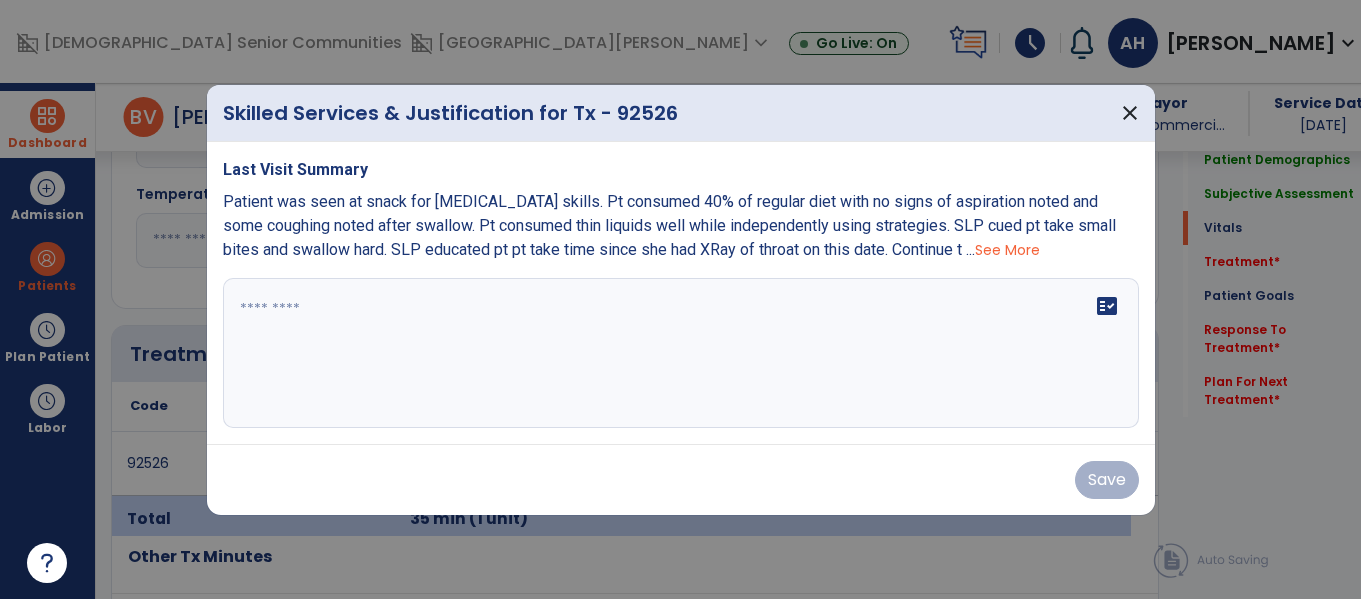 scroll, scrollTop: 929, scrollLeft: 0, axis: vertical 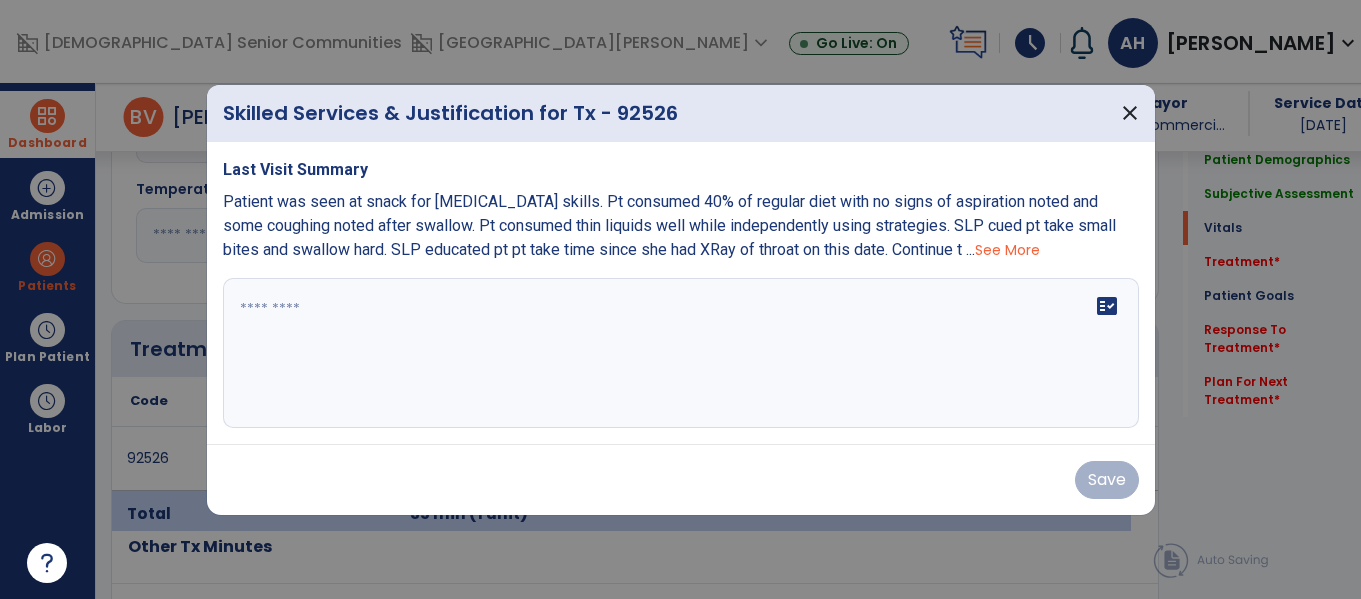 click on "See More" at bounding box center [1007, 250] 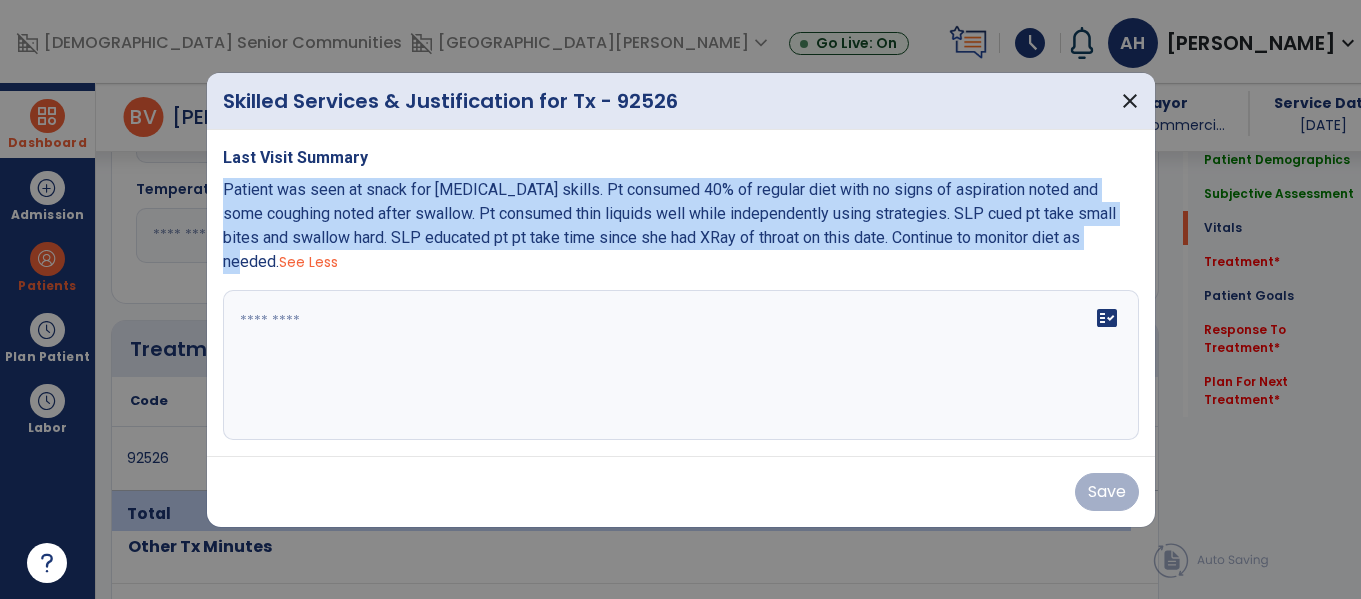 drag, startPoint x: 1117, startPoint y: 236, endPoint x: 218, endPoint y: 176, distance: 901 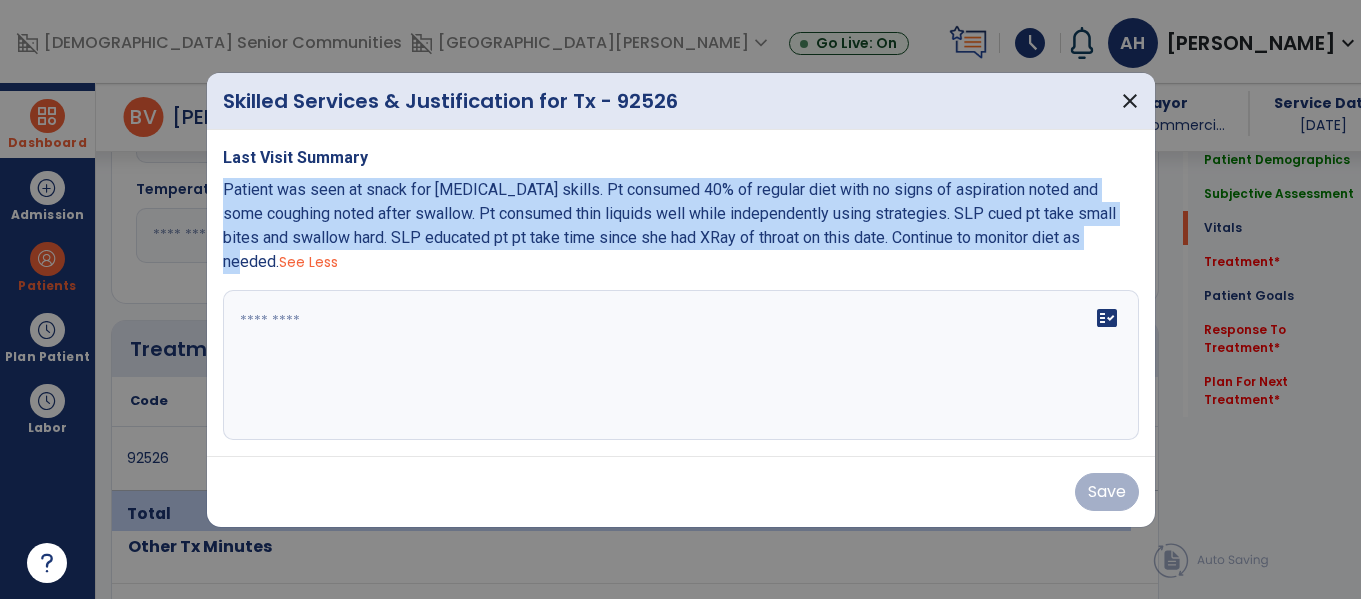 click on "Last Visit Summary Patient was seen at snack for [MEDICAL_DATA] skills. Pt consumed 40% of regular diet with no signs of aspiration noted and some coughing noted after swallow. Pt consumed thin liquids well while independently using strategies. SLP cued pt take small bites and swallow hard. SLP educated pt pt take time since she had XRay of throat on this date. Continue to monitor diet as needed.  See Less   fact_check" at bounding box center (681, 293) 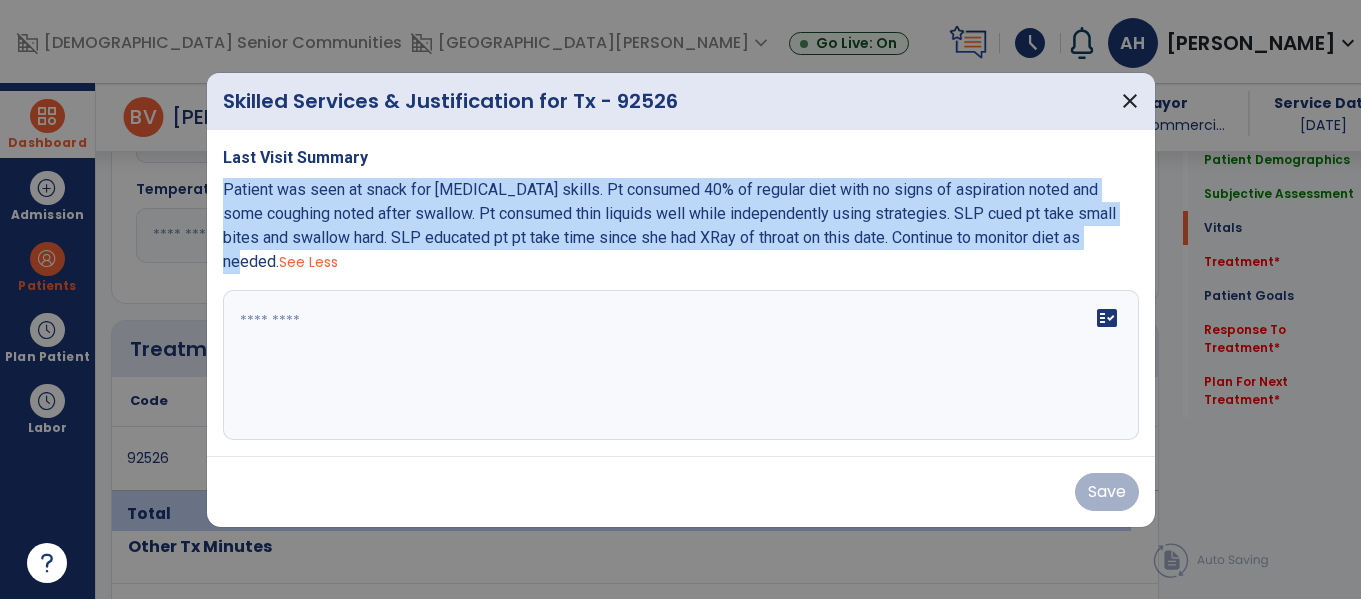 copy on "Patient was seen at snack for [MEDICAL_DATA] skills. Pt consumed 40% of regular diet with no signs of aspiration noted and some coughing noted after swallow. Pt consumed thin liquids well while independently using strategies. SLP cued pt take small bites and swallow hard. SLP educated pt pt take time since she had XRay of throat on this date. Continue to monitor diet as needed." 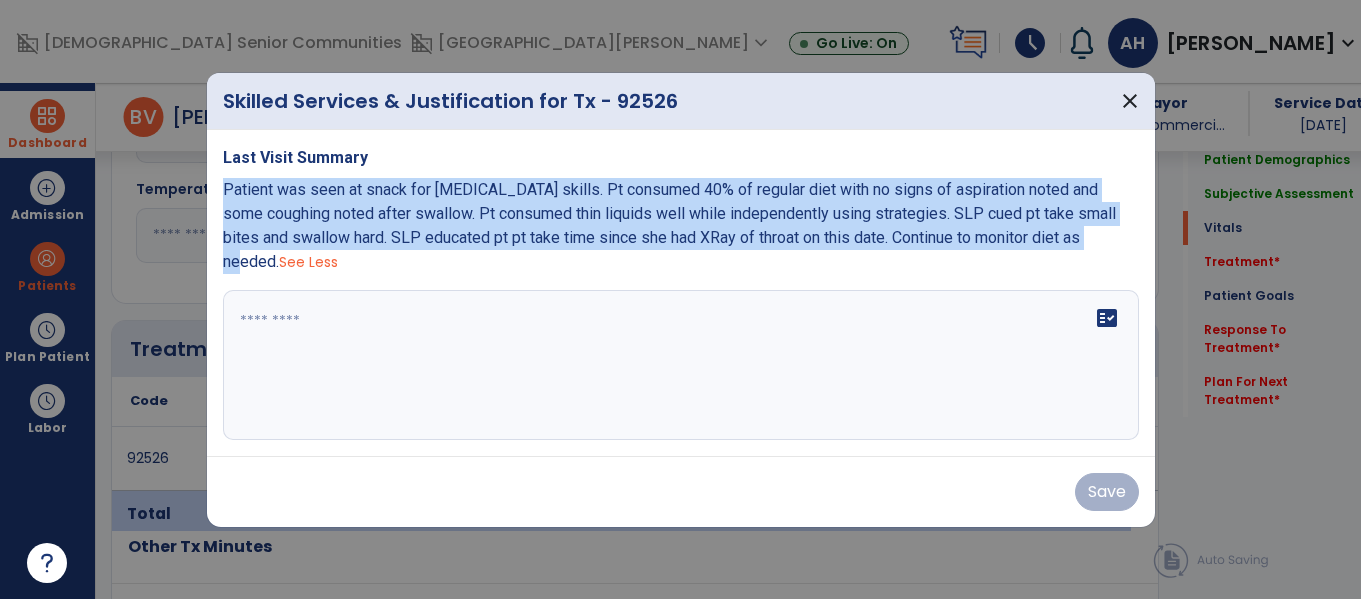 click on "fact_check" at bounding box center (681, 365) 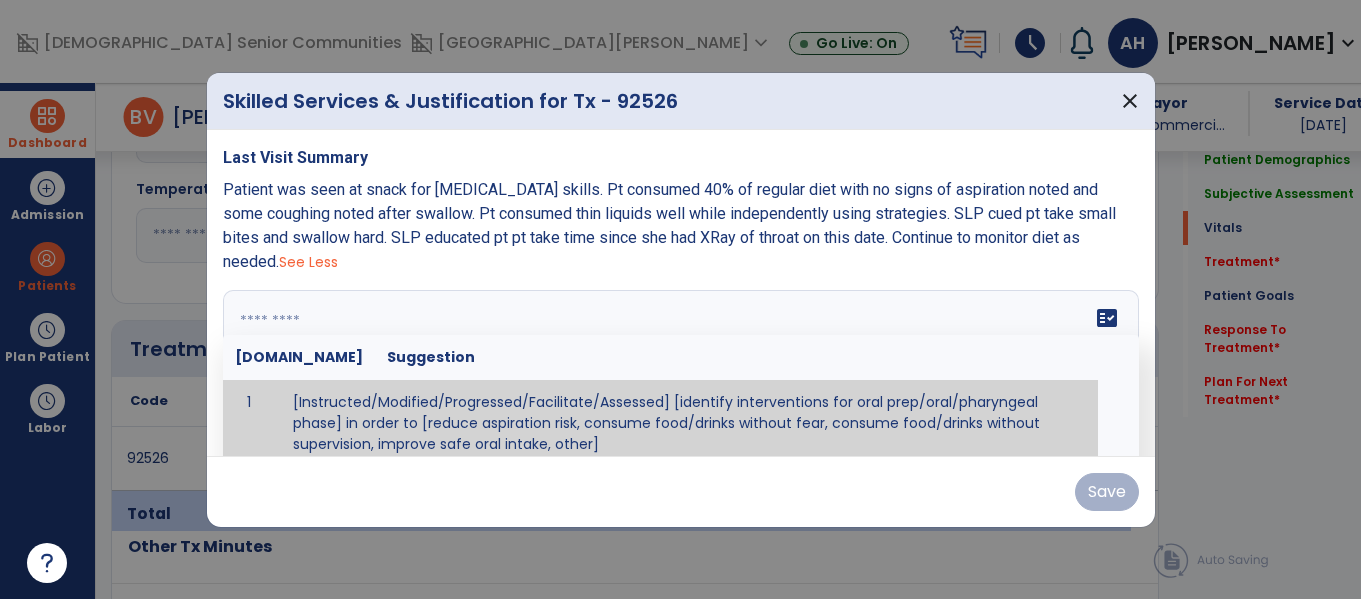 scroll, scrollTop: 12, scrollLeft: 0, axis: vertical 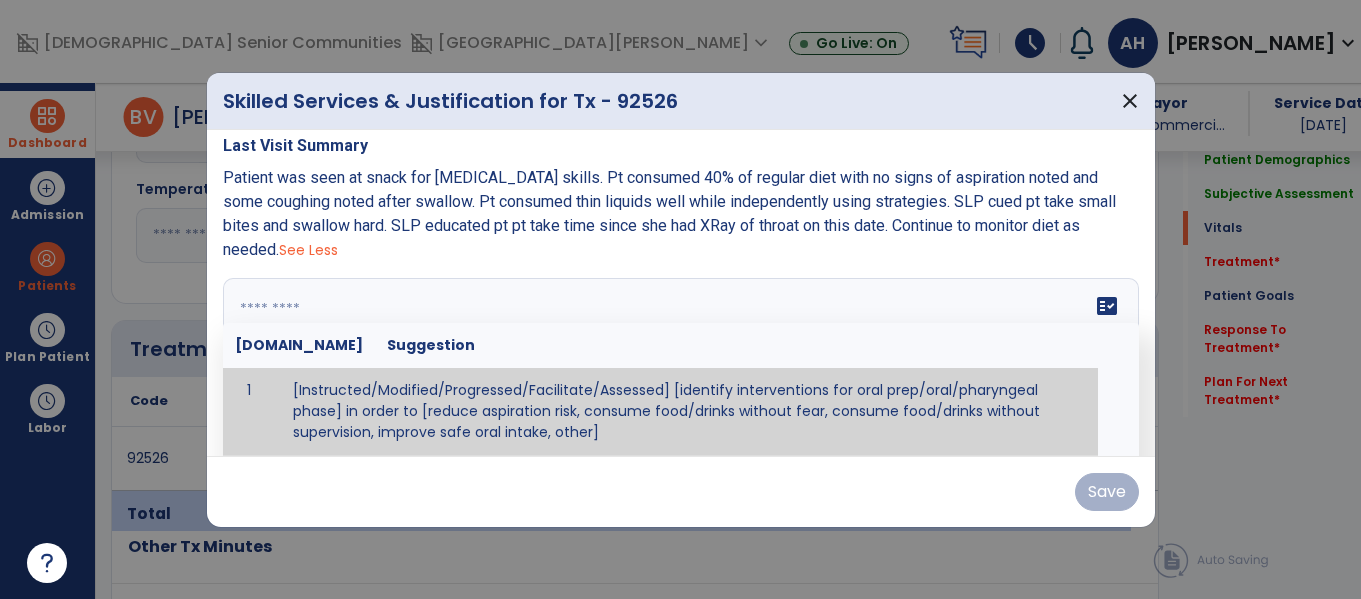 paste on "**********" 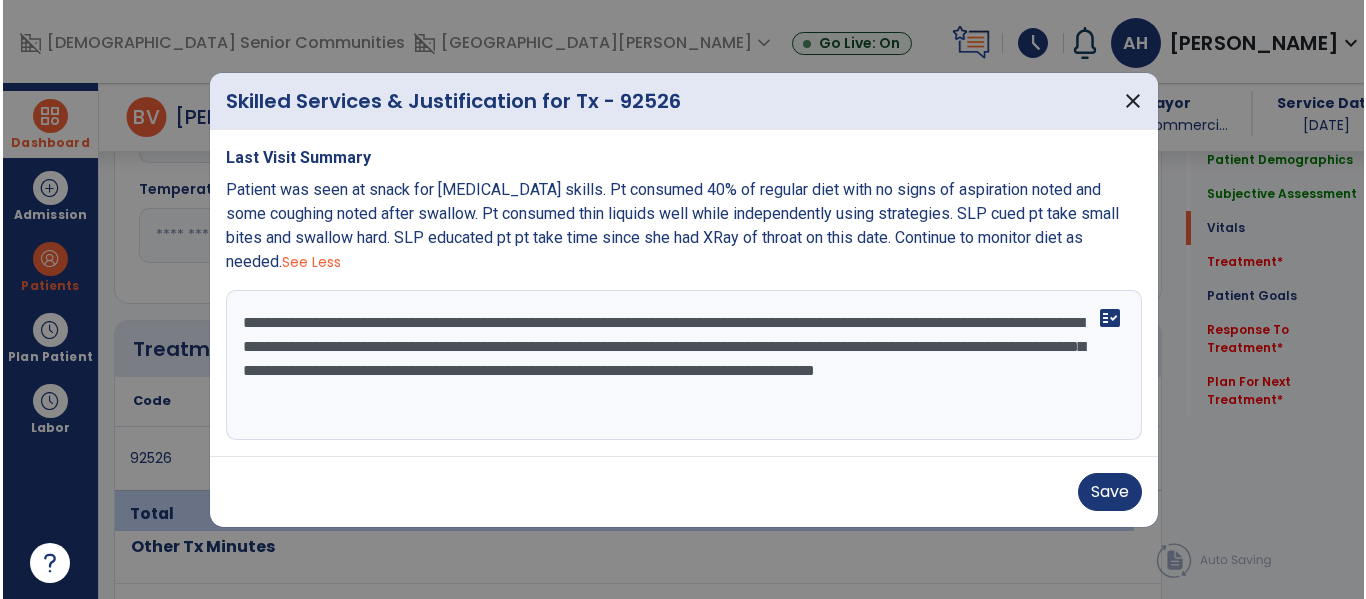 scroll, scrollTop: 0, scrollLeft: 0, axis: both 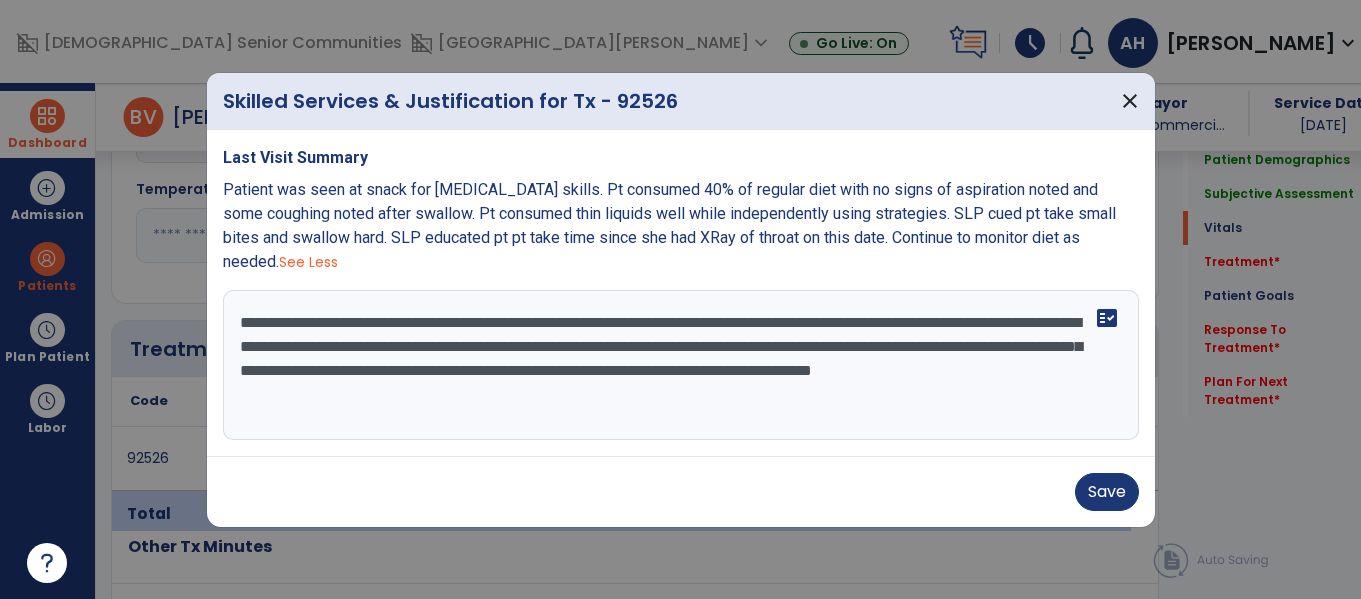 click on "**********" at bounding box center [681, 365] 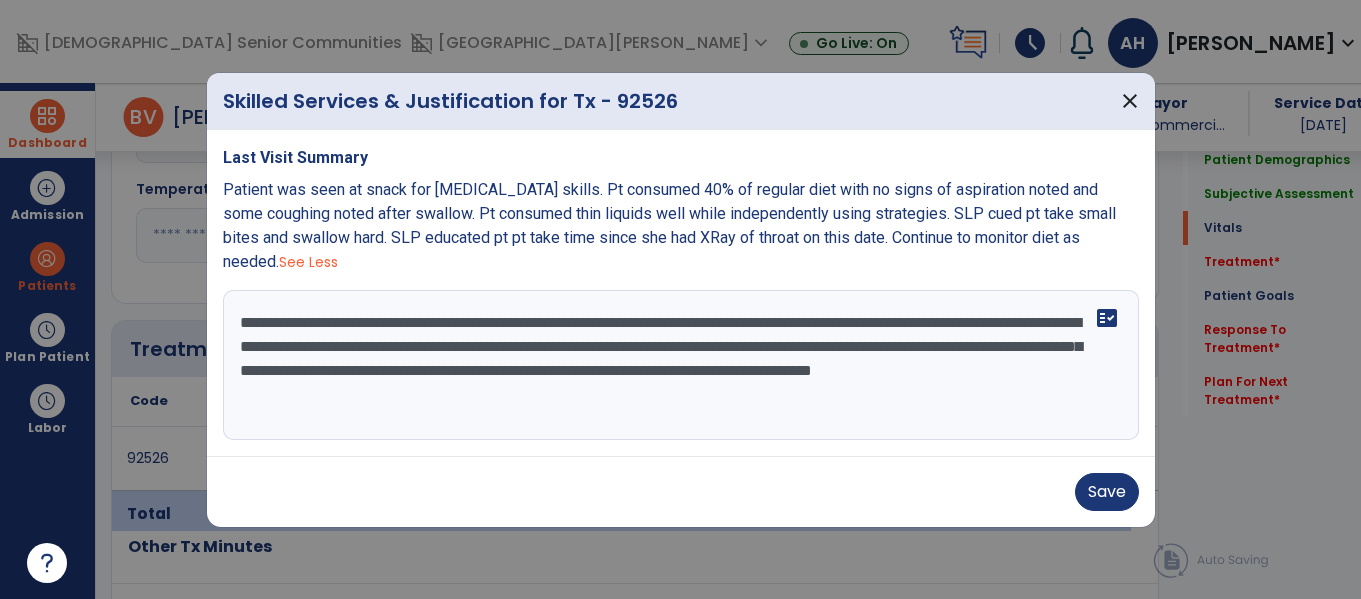 click on "**********" at bounding box center [681, 365] 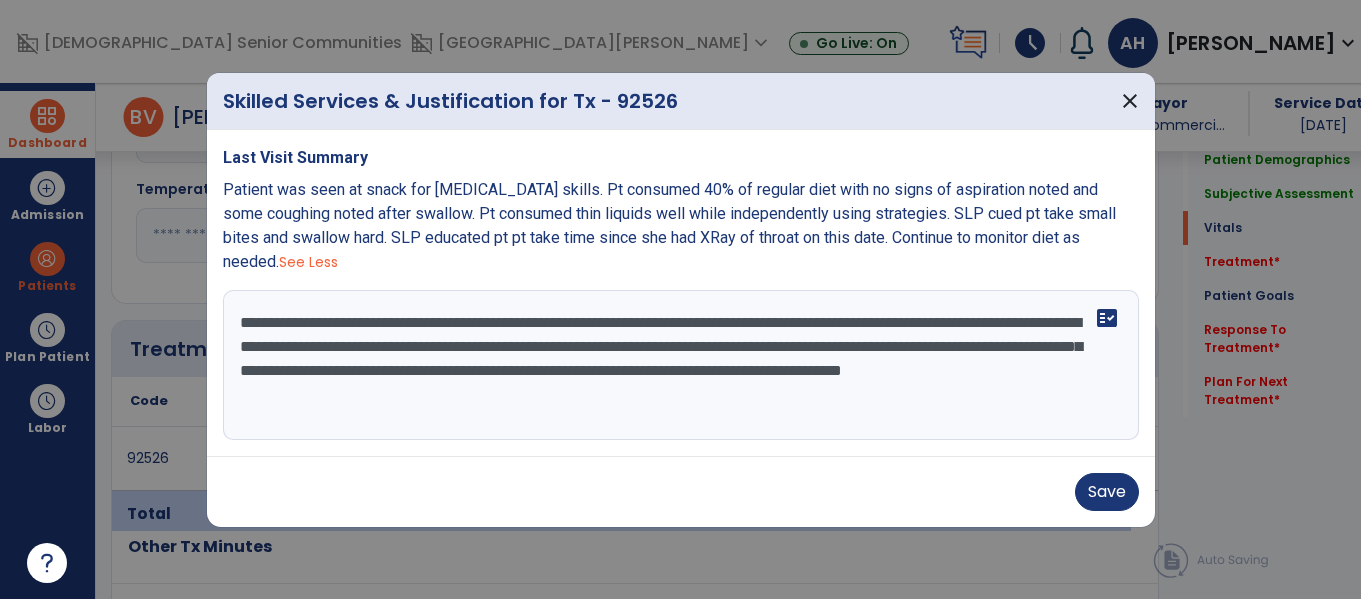 click on "**********" at bounding box center (681, 365) 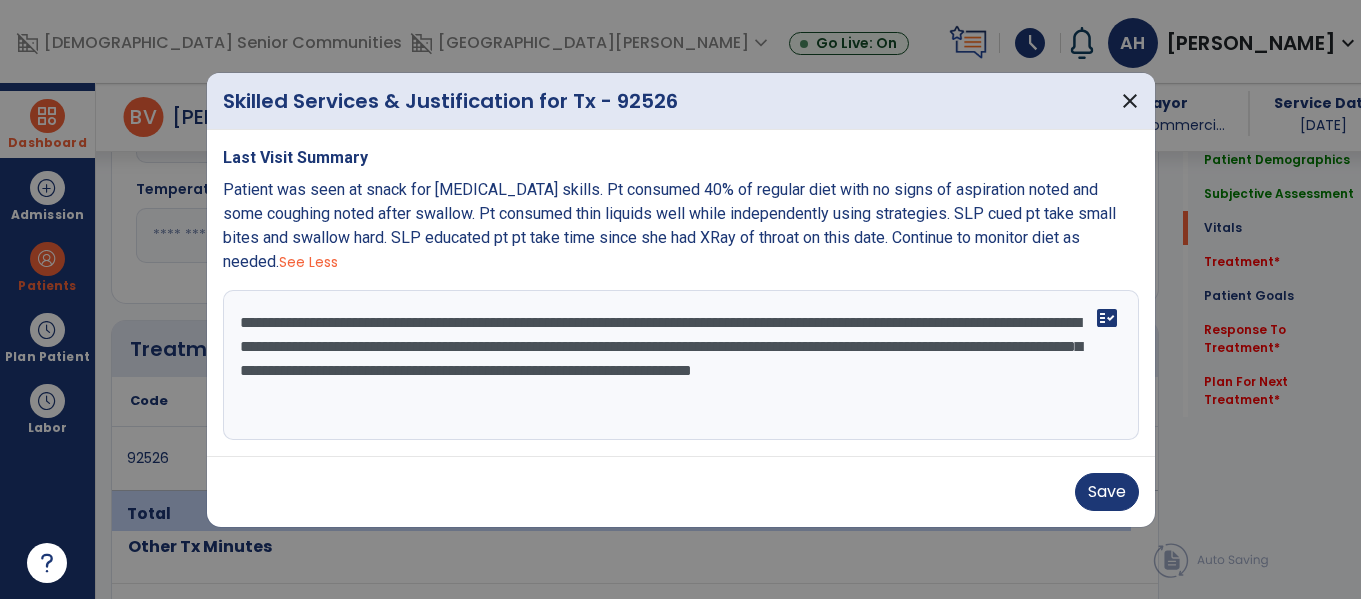 click on "**********" at bounding box center (681, 365) 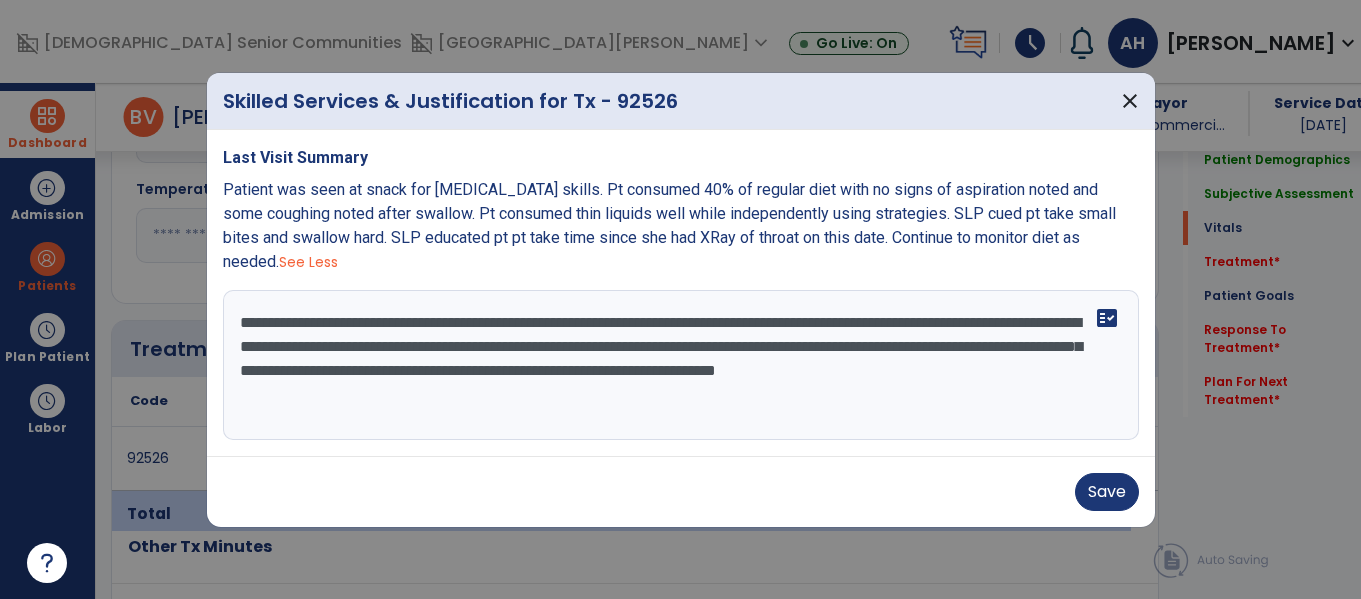 drag, startPoint x: 306, startPoint y: 394, endPoint x: 170, endPoint y: 423, distance: 139.05754 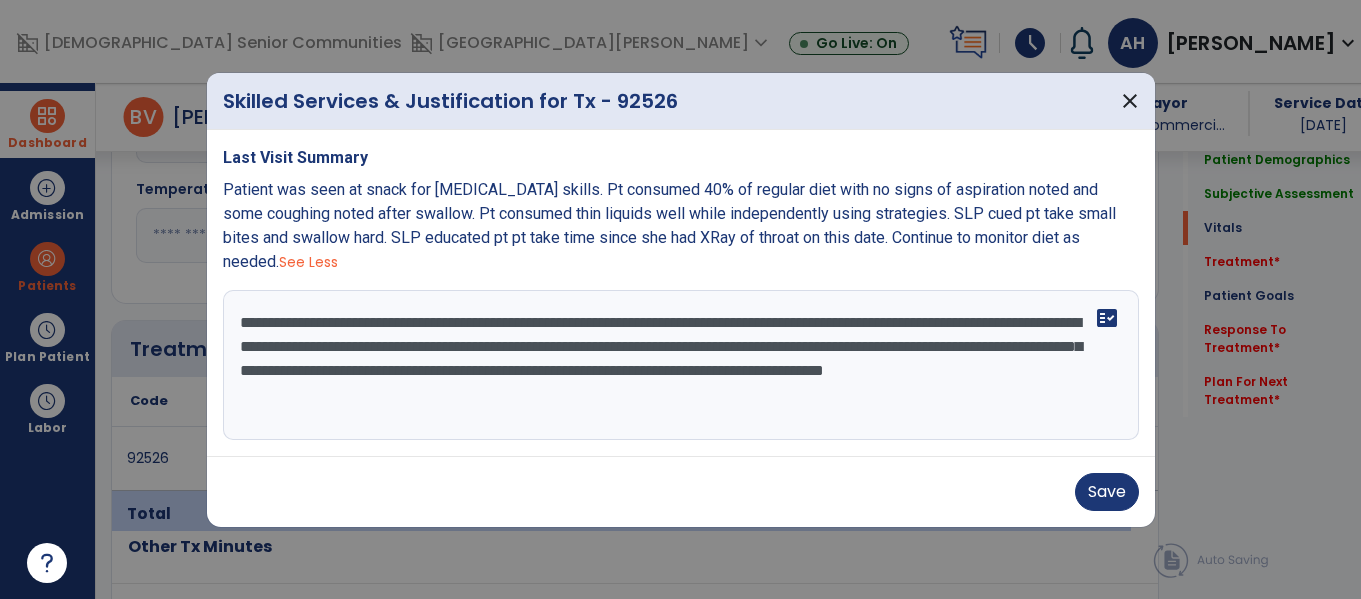 click on "**********" at bounding box center [681, 365] 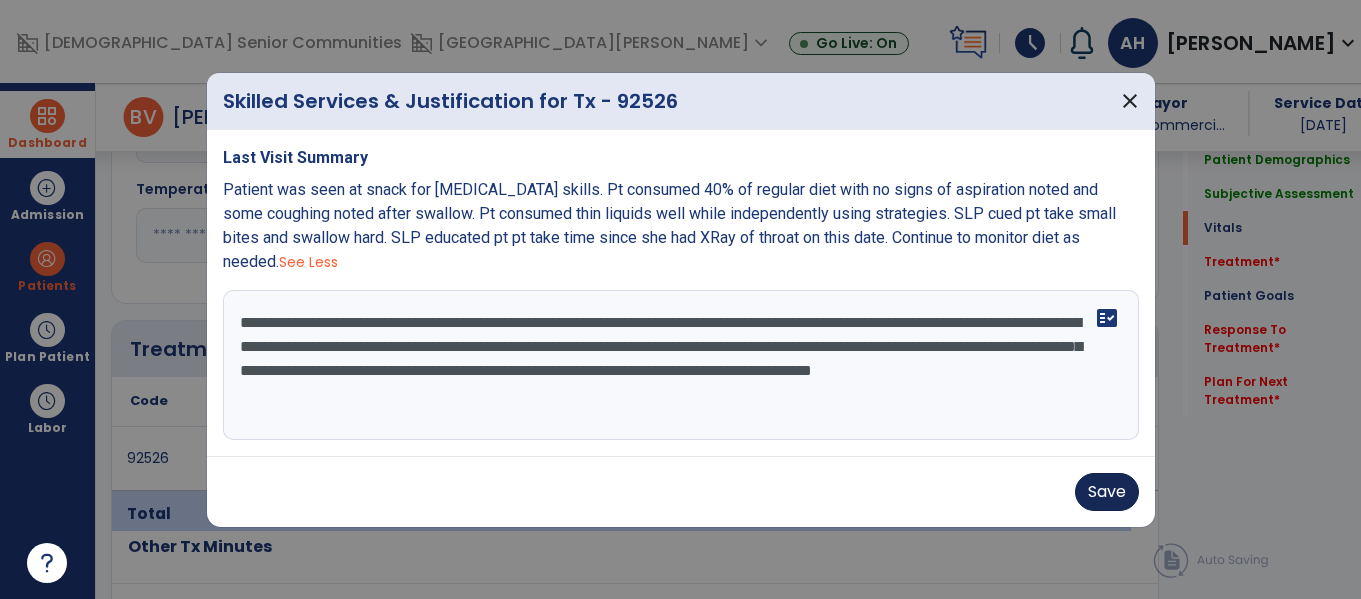 type on "**********" 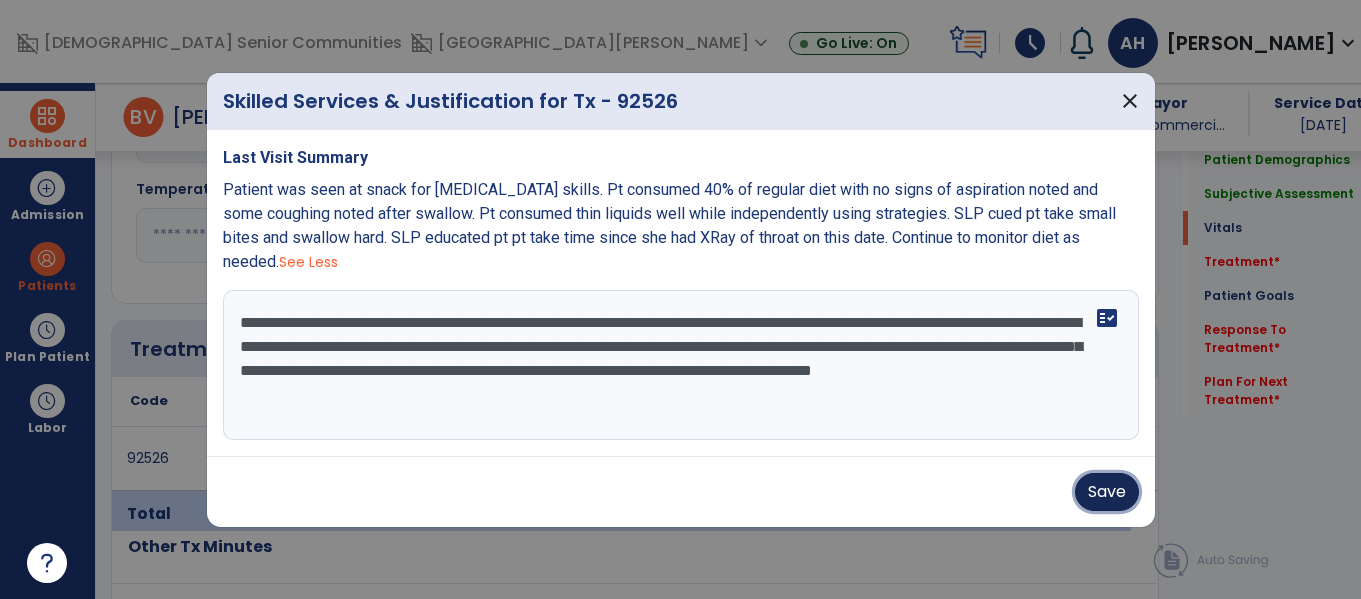 click on "Save" at bounding box center [1107, 492] 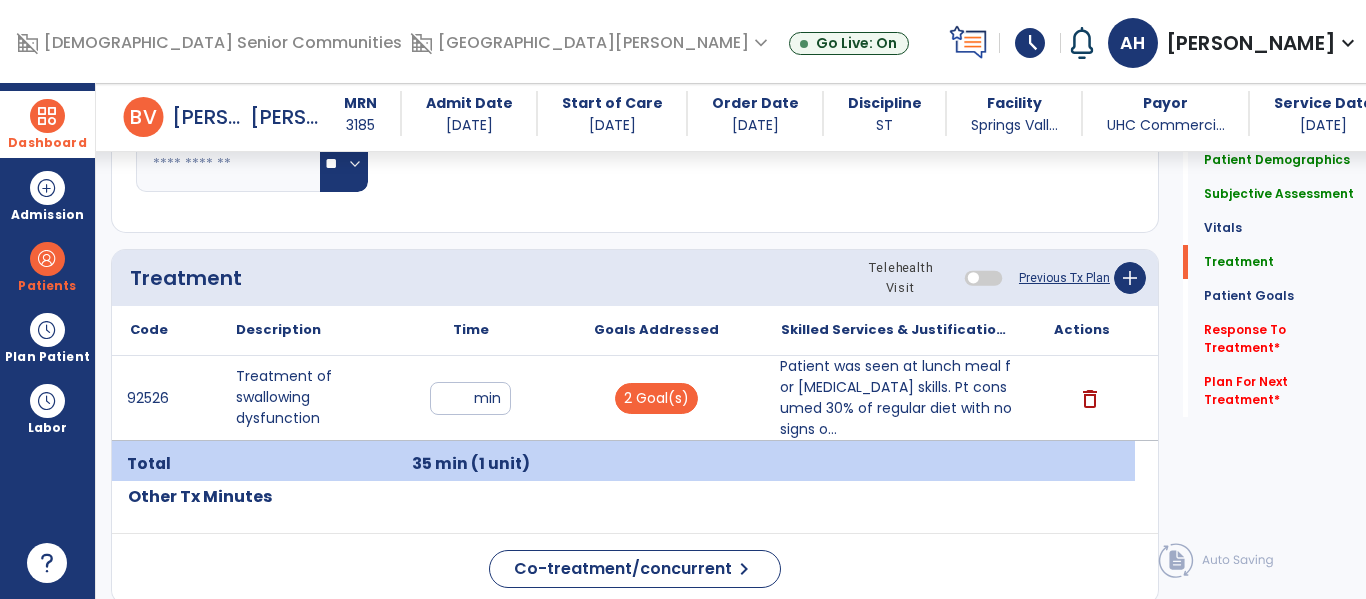 scroll, scrollTop: 1004, scrollLeft: 0, axis: vertical 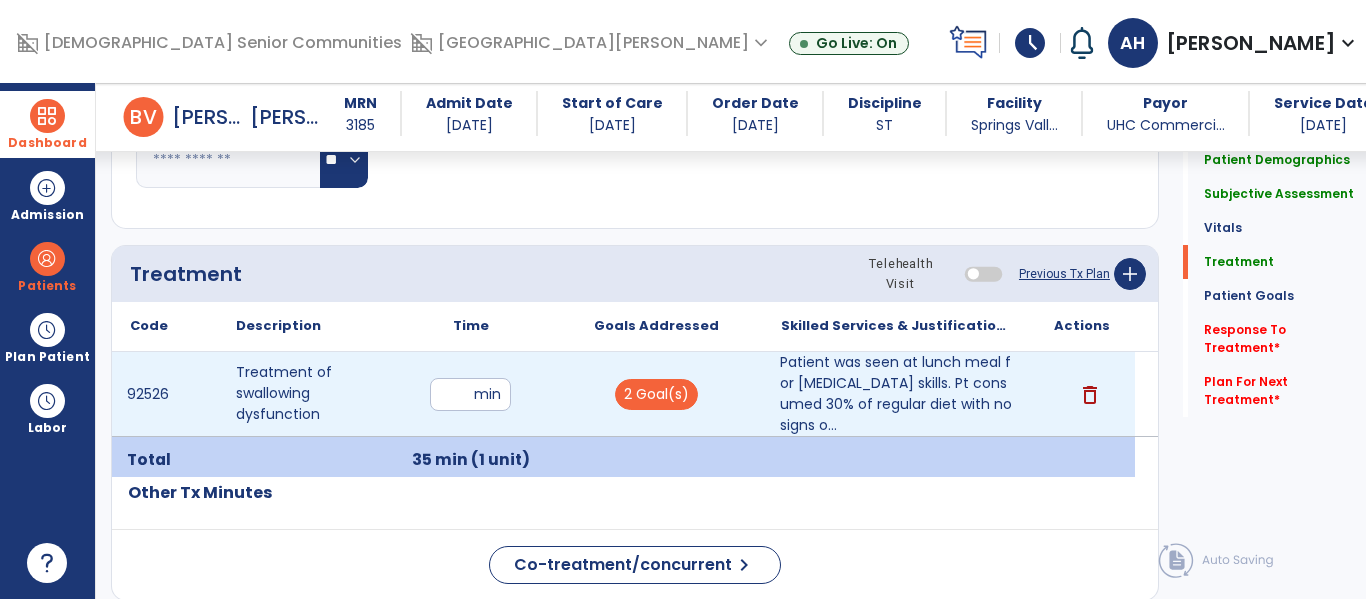 click on "**" at bounding box center (470, 394) 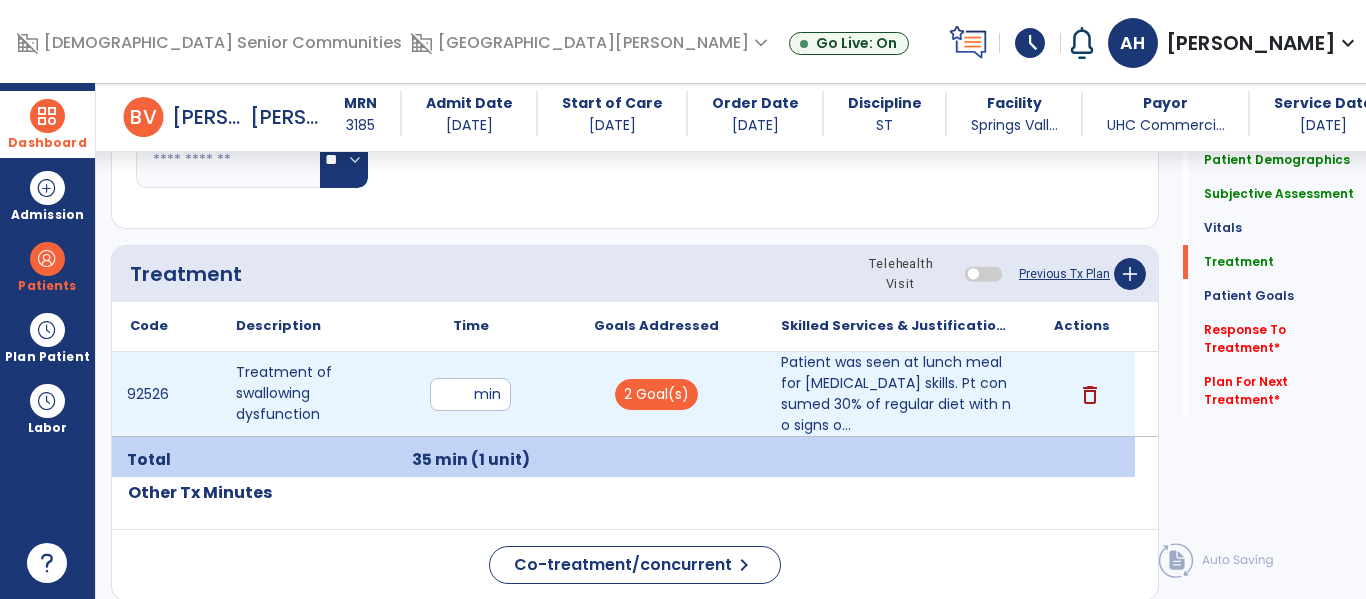 type on "*" 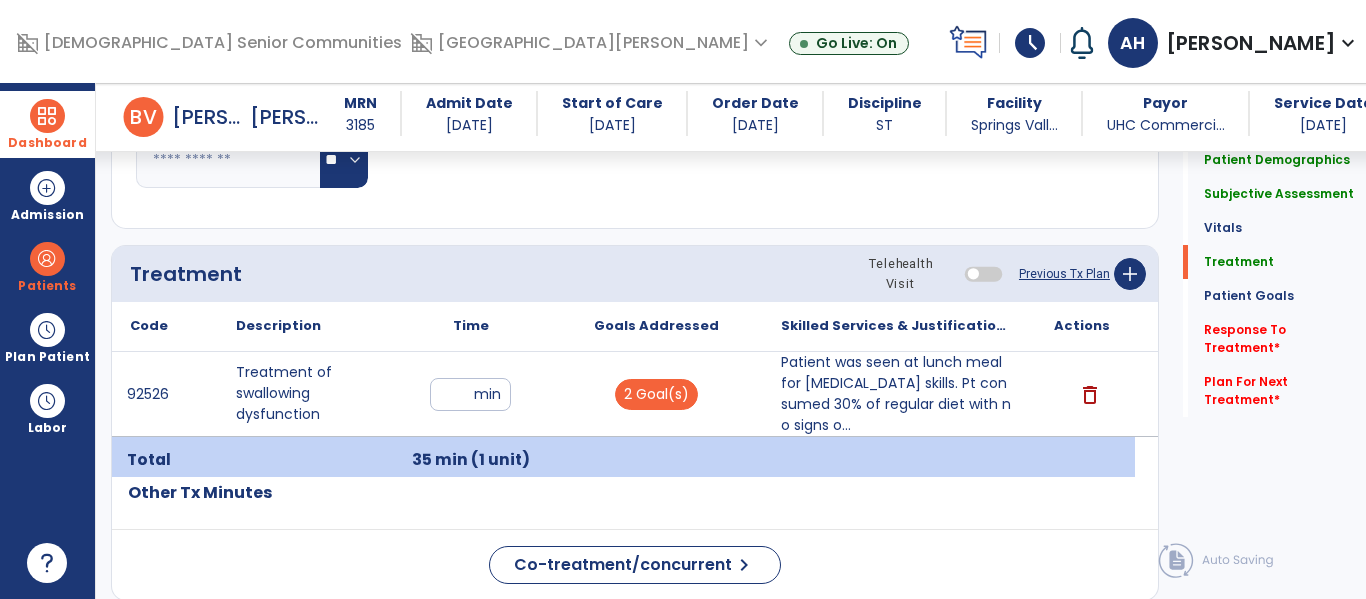 type on "**" 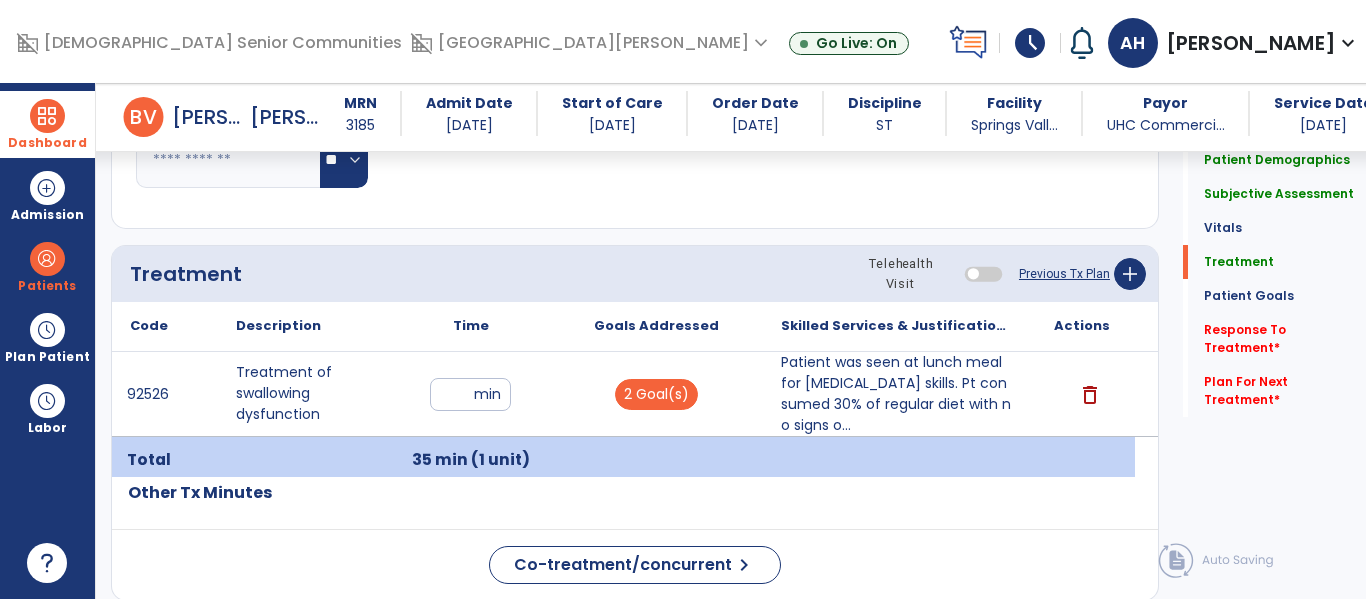 click on "Treatment Telehealth Visit  Previous Tx Plan   add
Code
Description
Time" 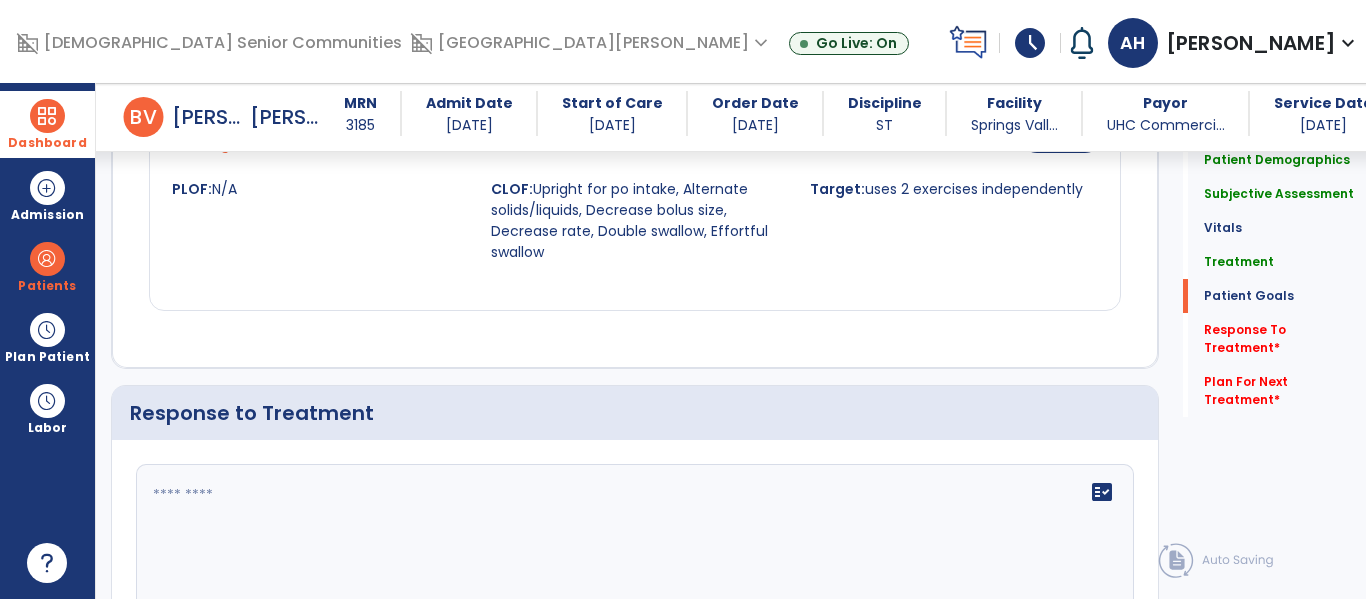 click on "fact_check" 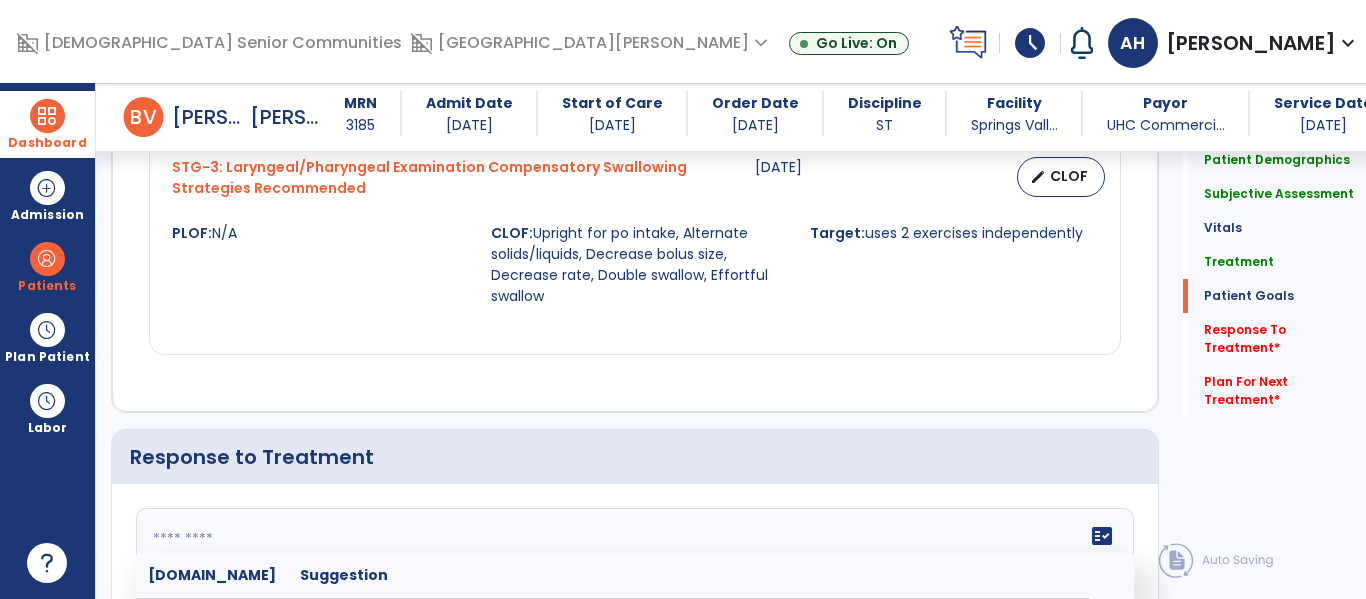 scroll, scrollTop: 2138, scrollLeft: 0, axis: vertical 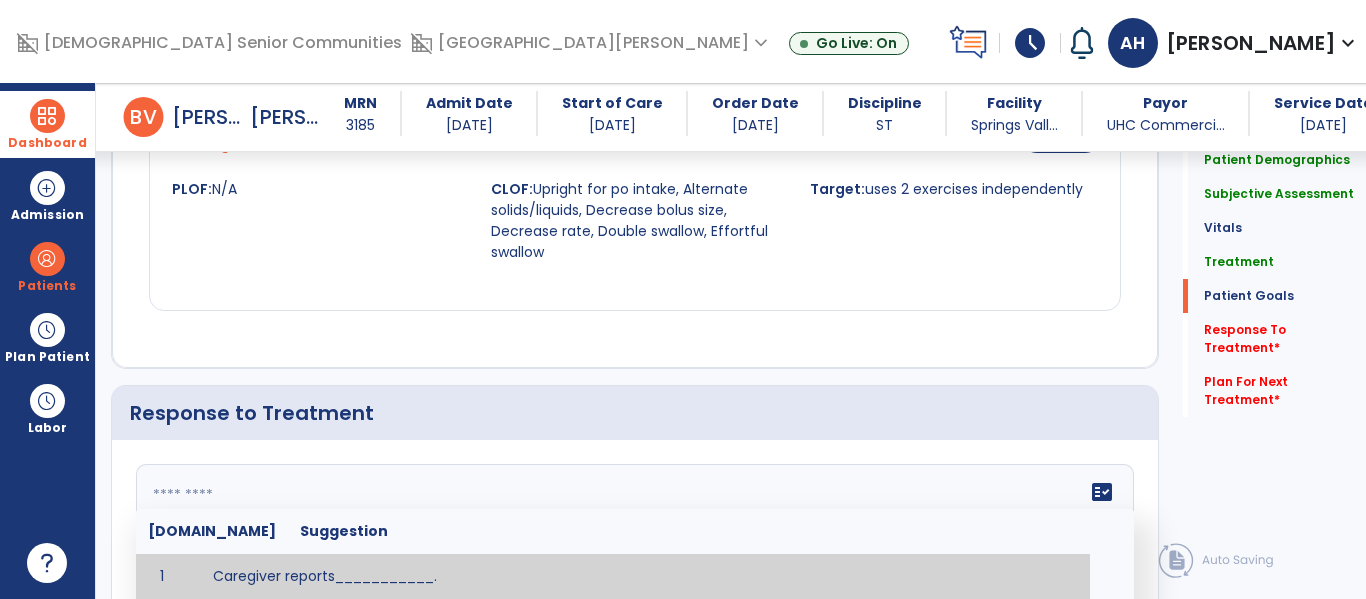 type on "*" 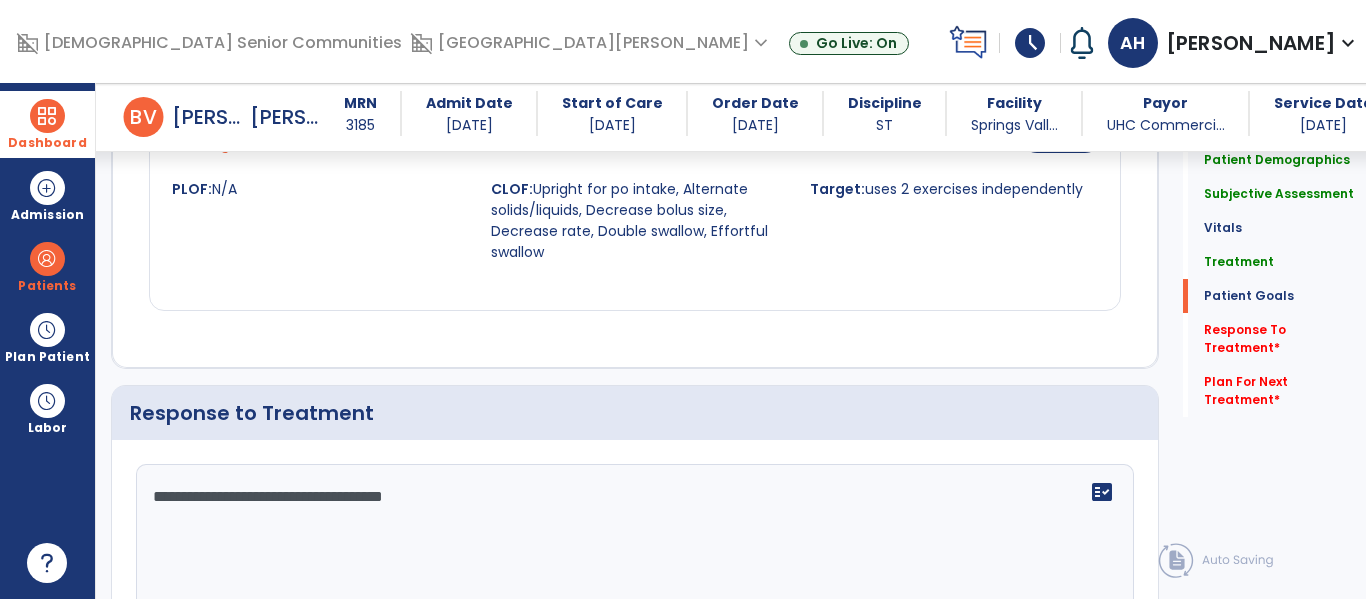 click on "**********" 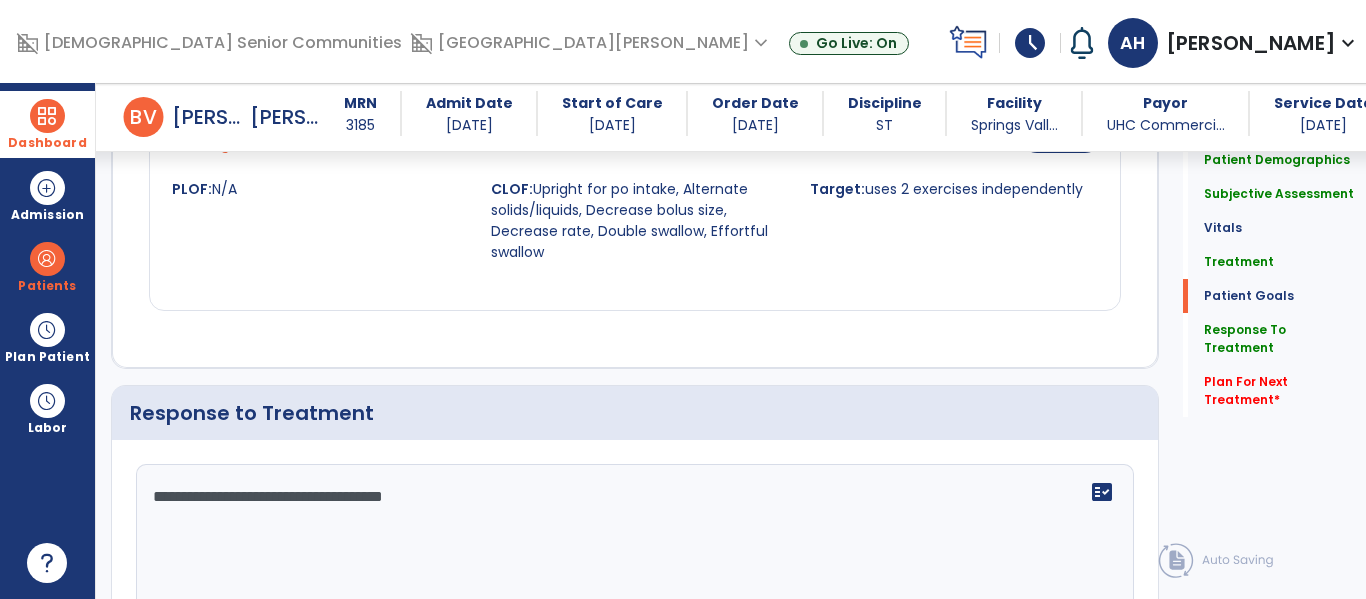 scroll, scrollTop: 2514, scrollLeft: 0, axis: vertical 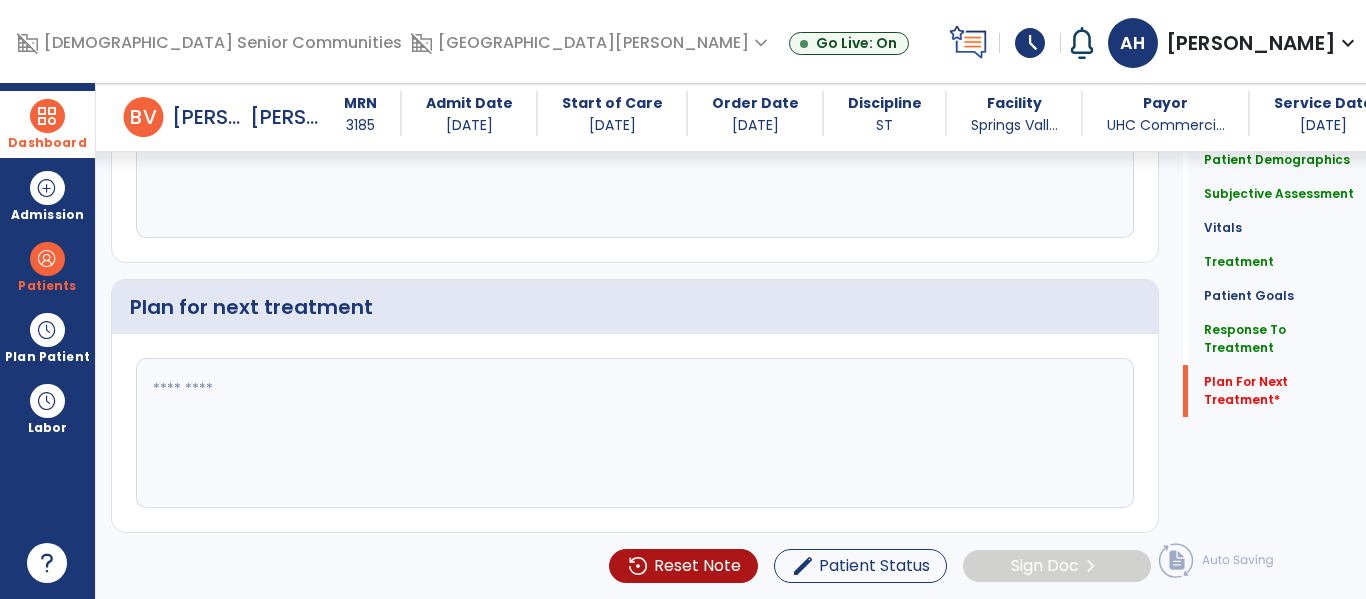 type on "**********" 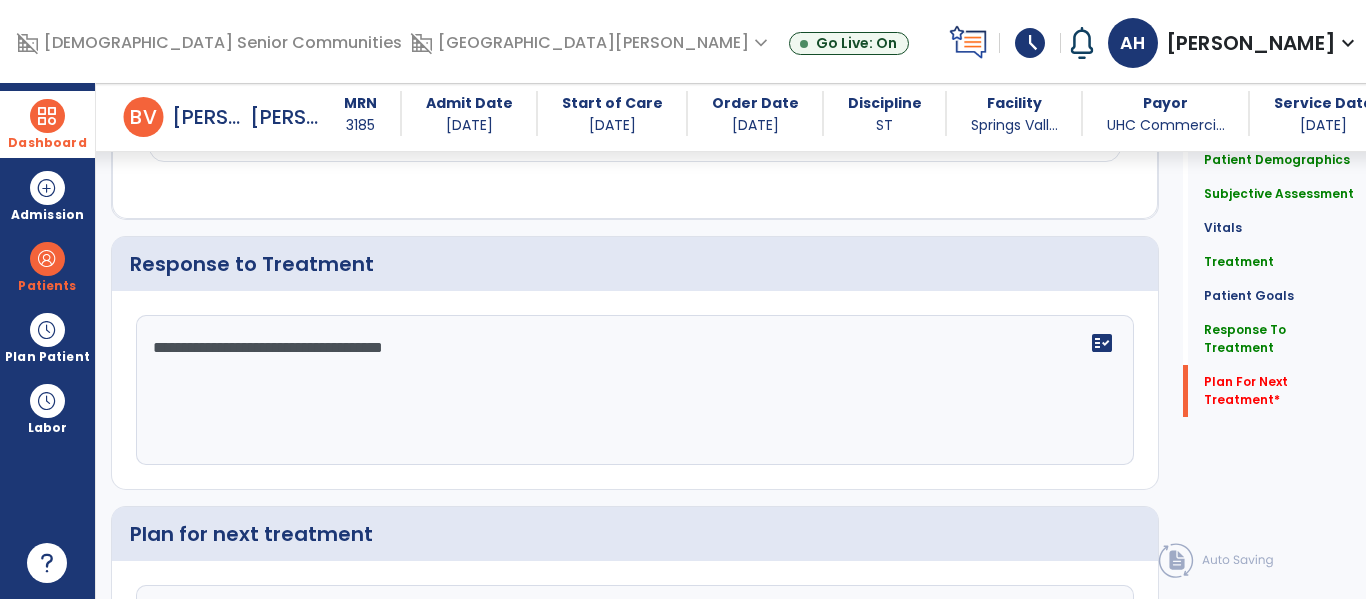 scroll, scrollTop: 2514, scrollLeft: 0, axis: vertical 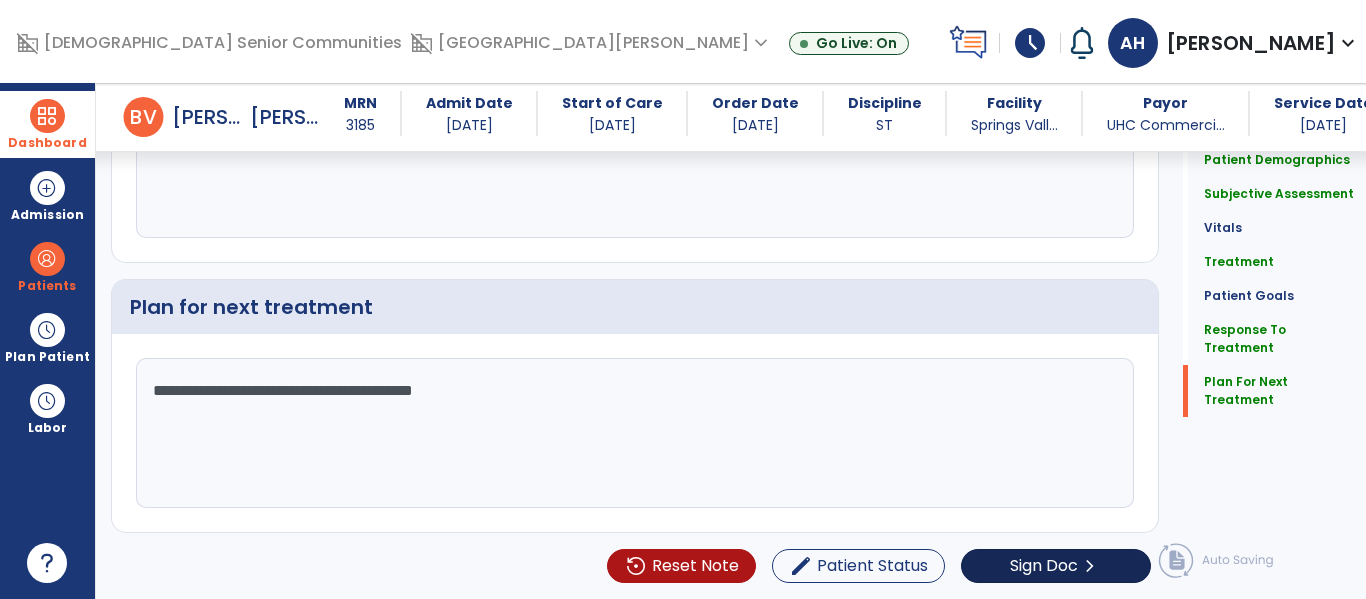 type on "**********" 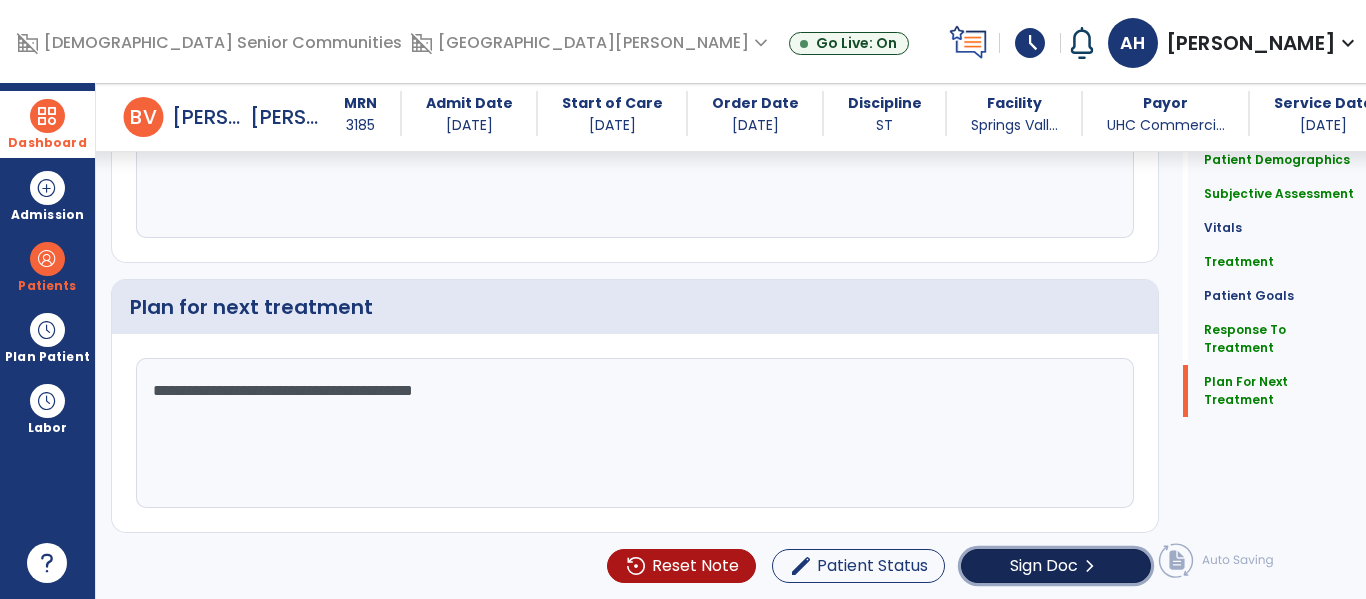 click on "Sign Doc" 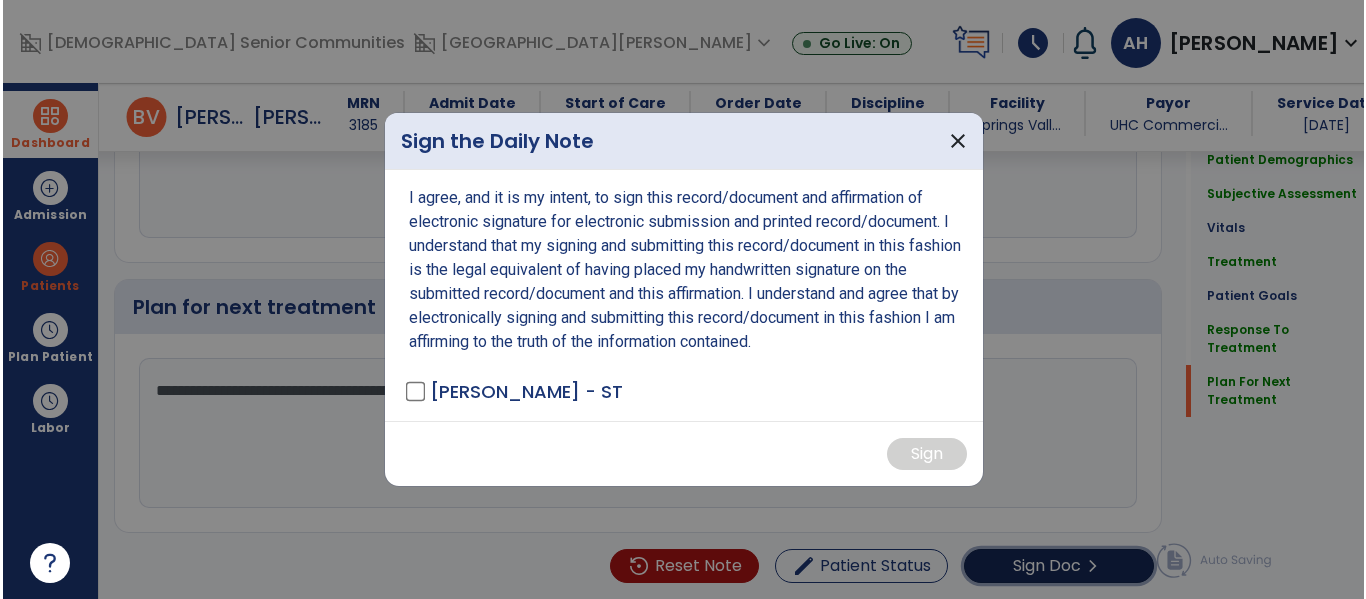 scroll, scrollTop: 2514, scrollLeft: 0, axis: vertical 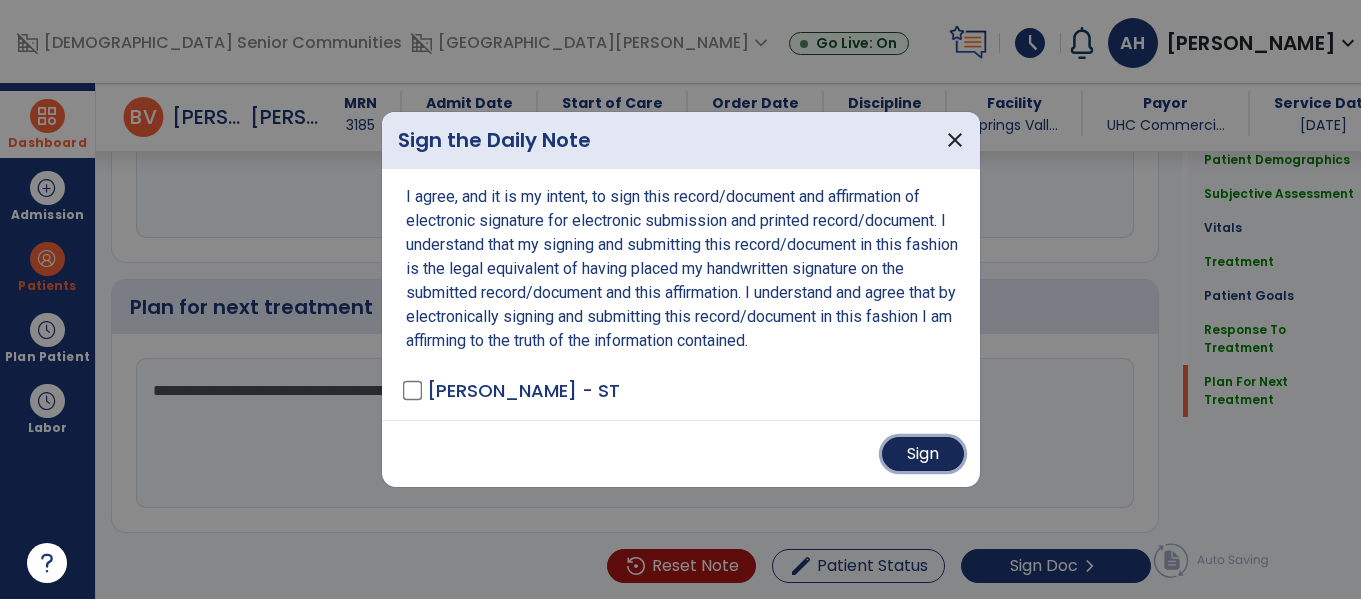 click on "Sign" at bounding box center [923, 454] 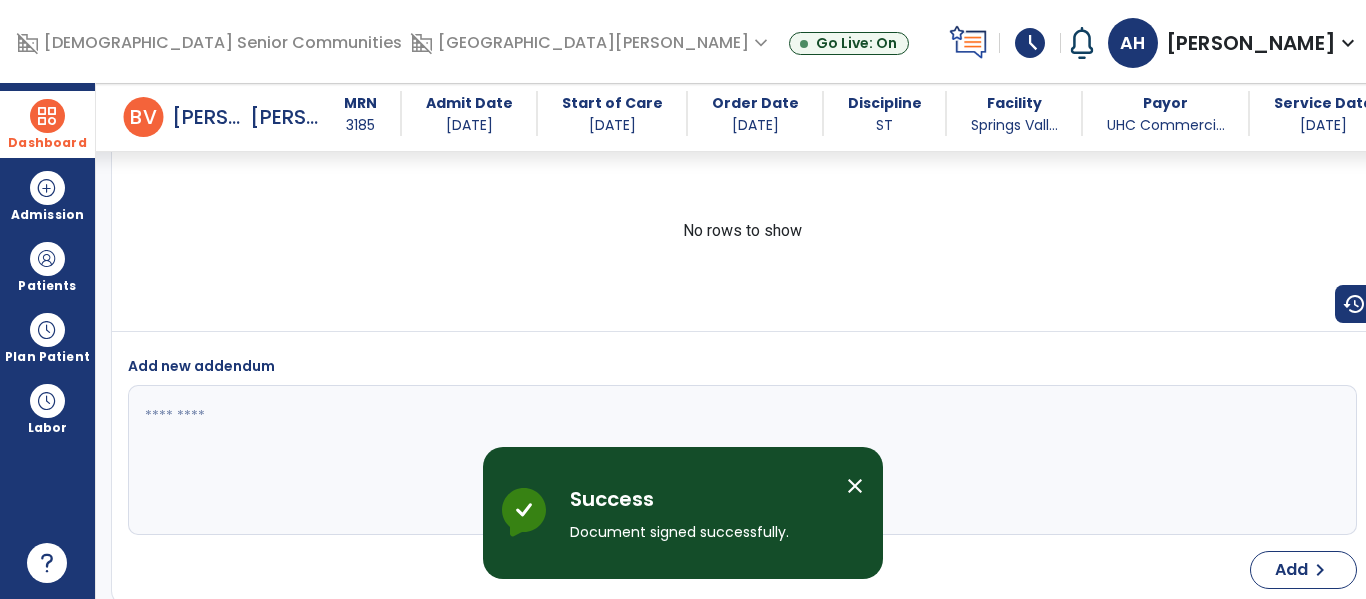 click on "Dashboard" at bounding box center (47, 124) 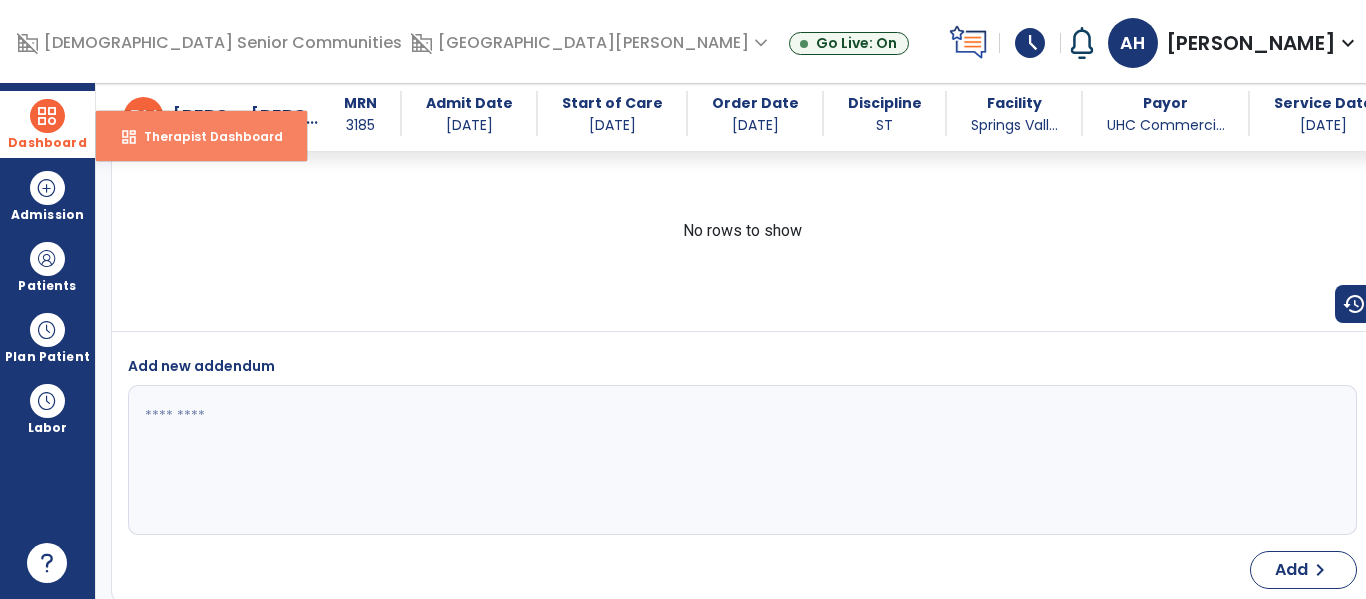 click on "dashboard  Therapist Dashboard" at bounding box center (201, 136) 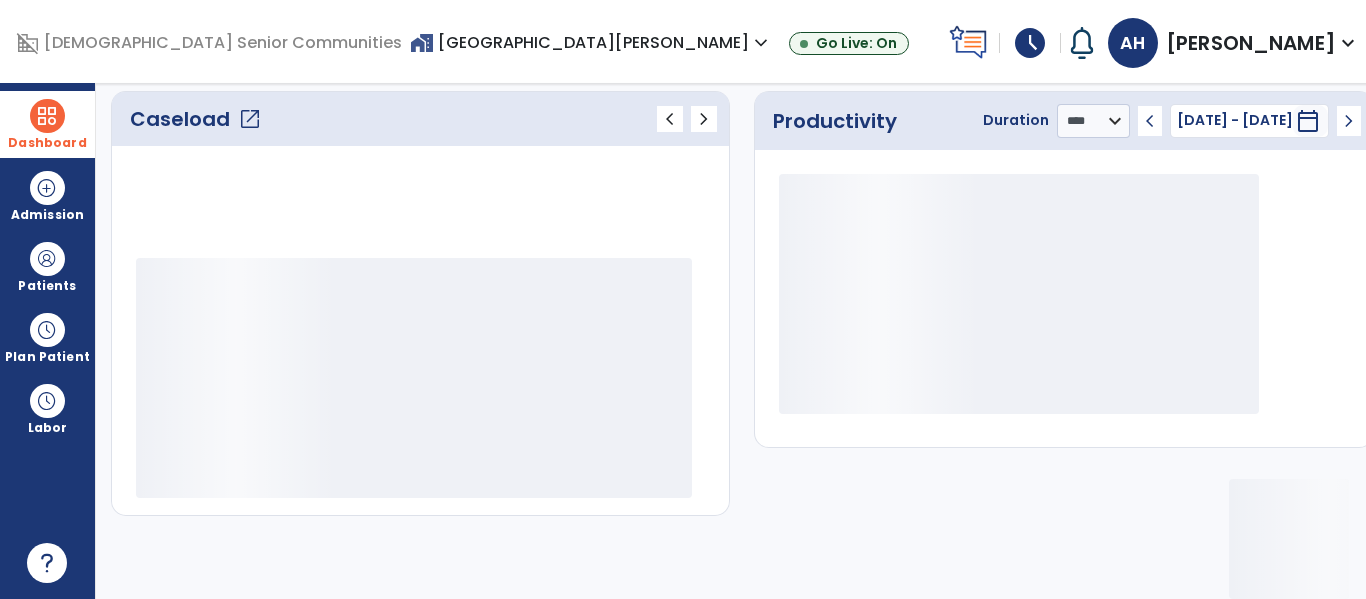 scroll, scrollTop: 278, scrollLeft: 0, axis: vertical 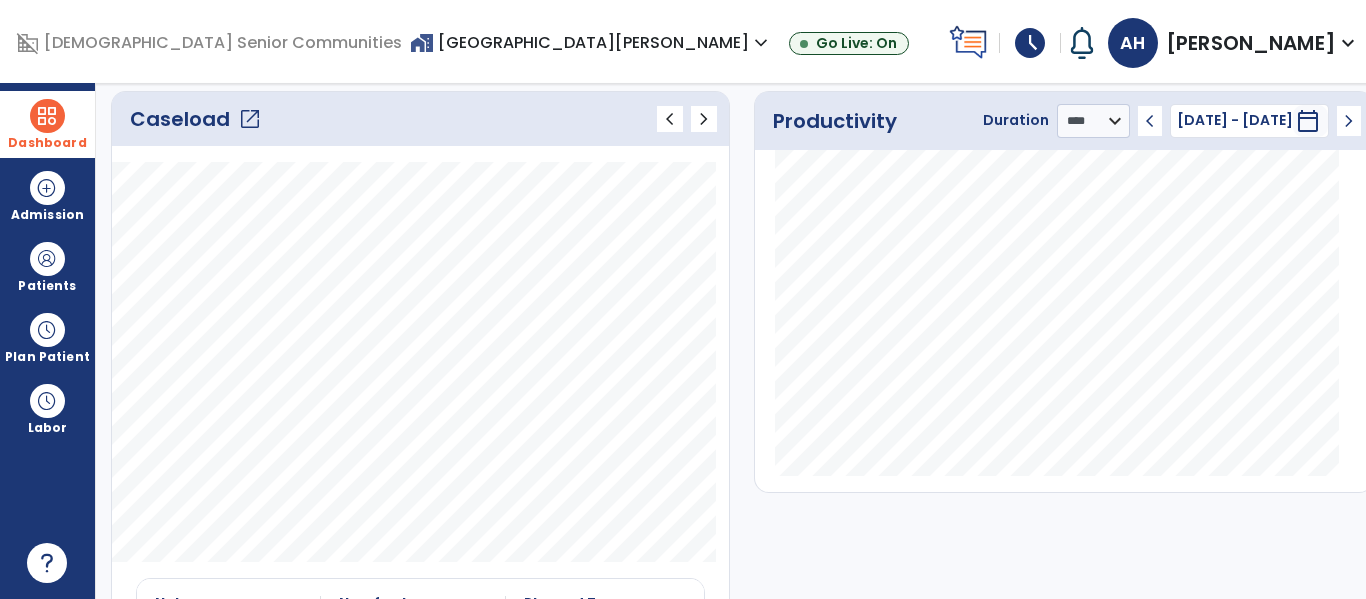 click on "open_in_new" 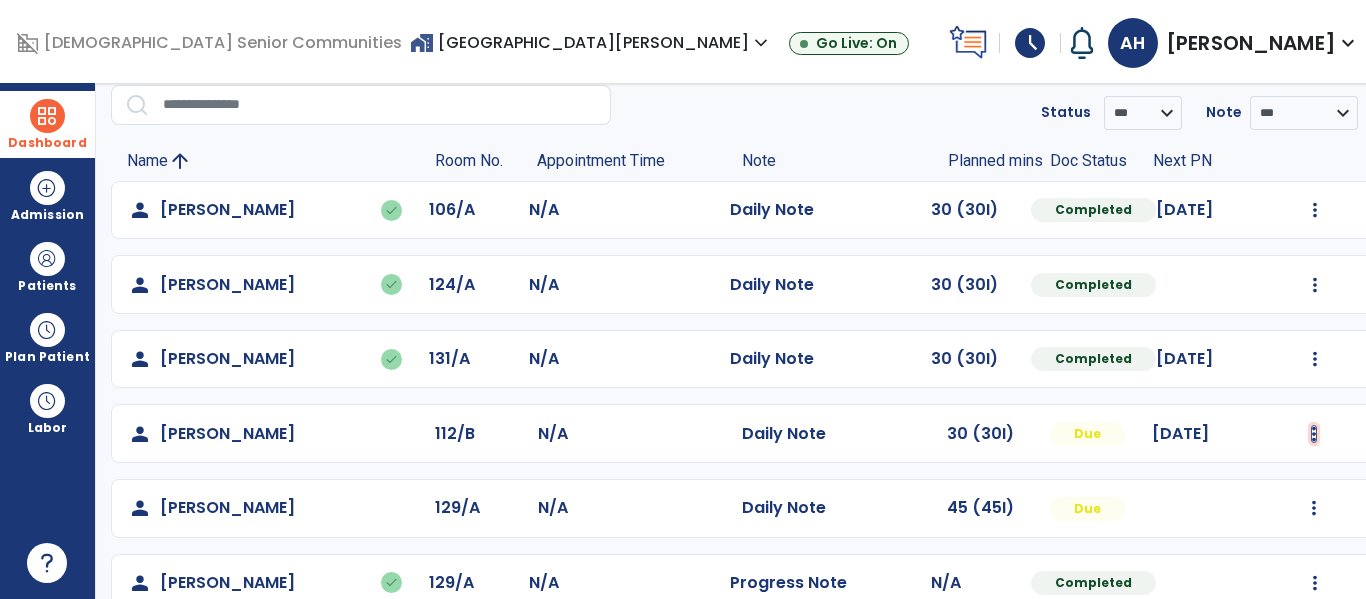 click at bounding box center [1315, 210] 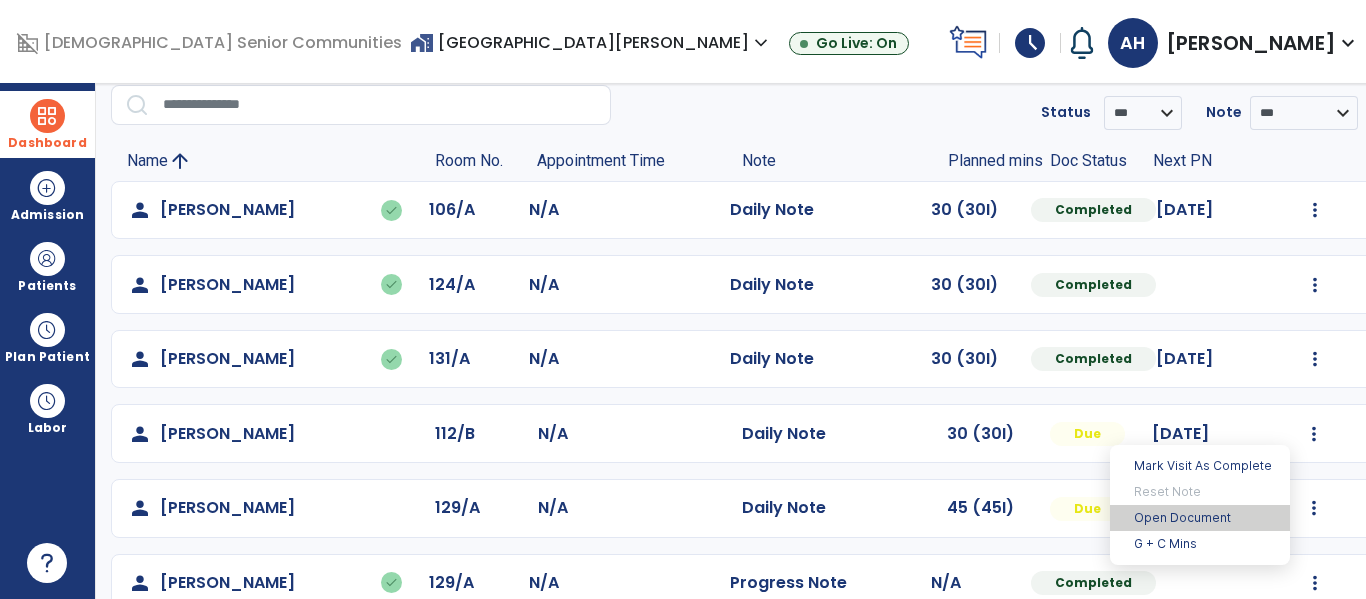 click on "Open Document" at bounding box center (1200, 518) 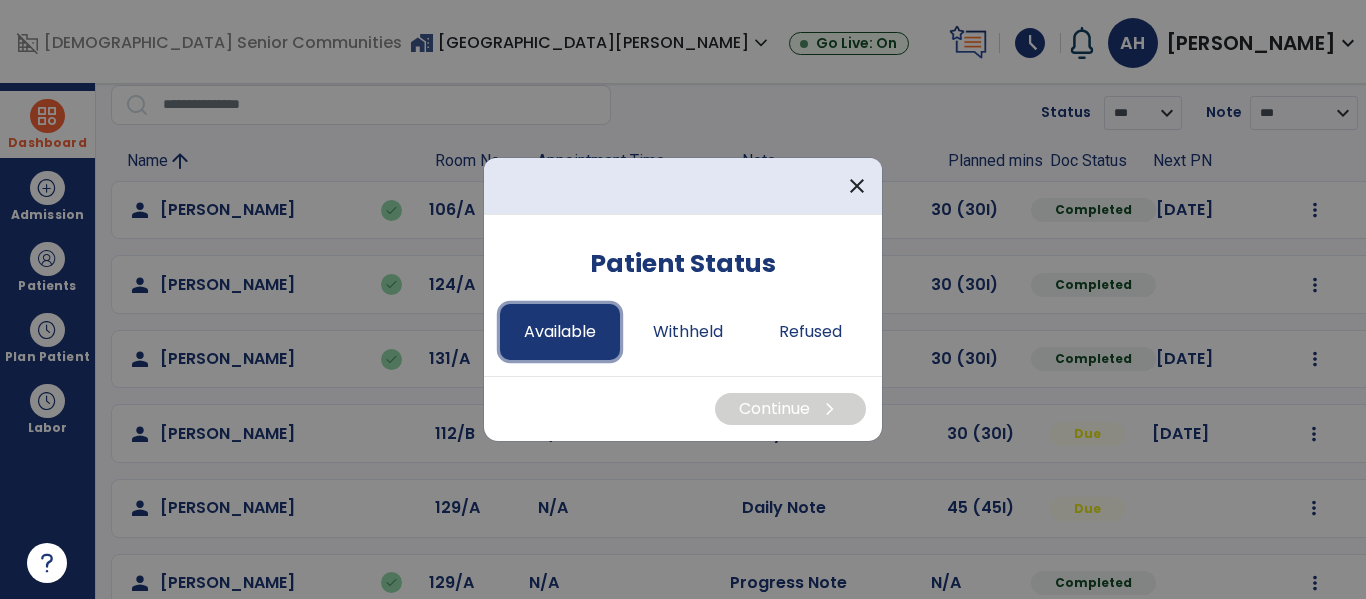 click on "Available" at bounding box center [560, 332] 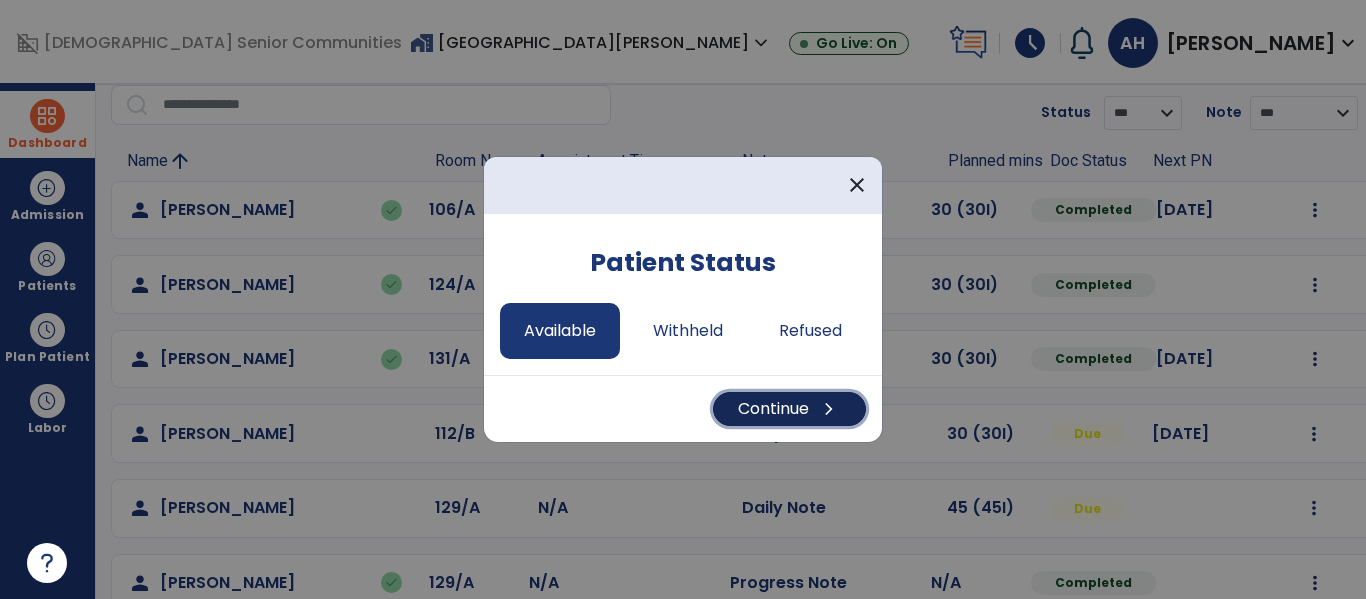click on "chevron_right" at bounding box center (829, 409) 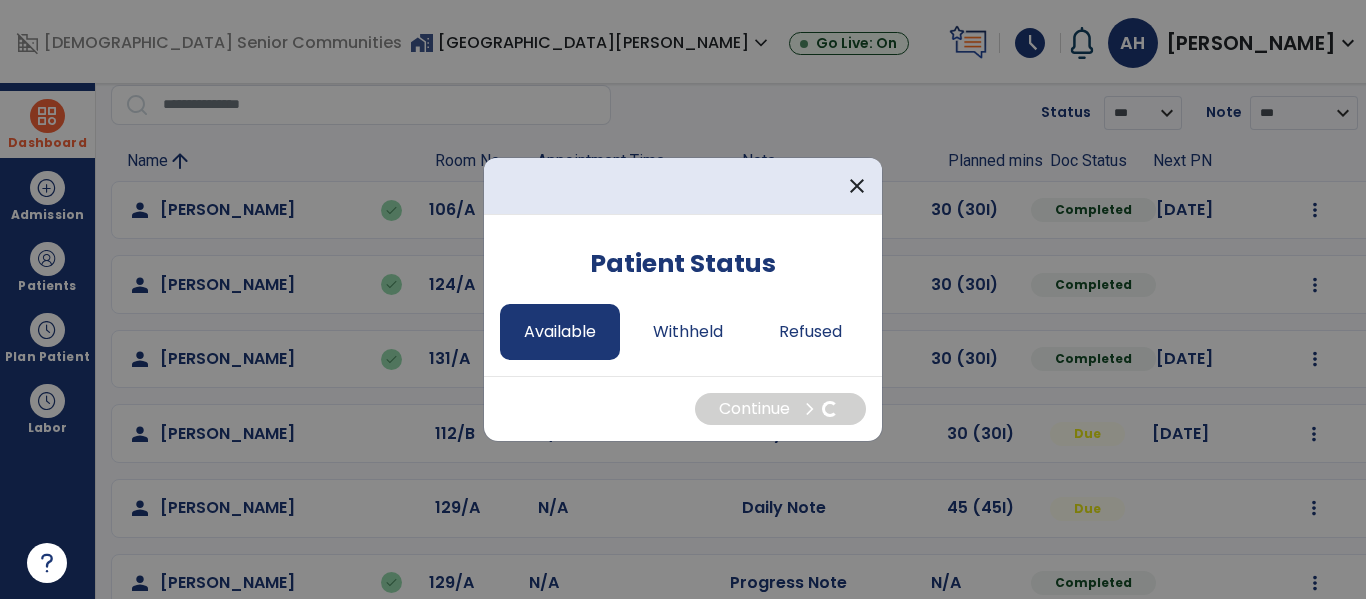 select on "*" 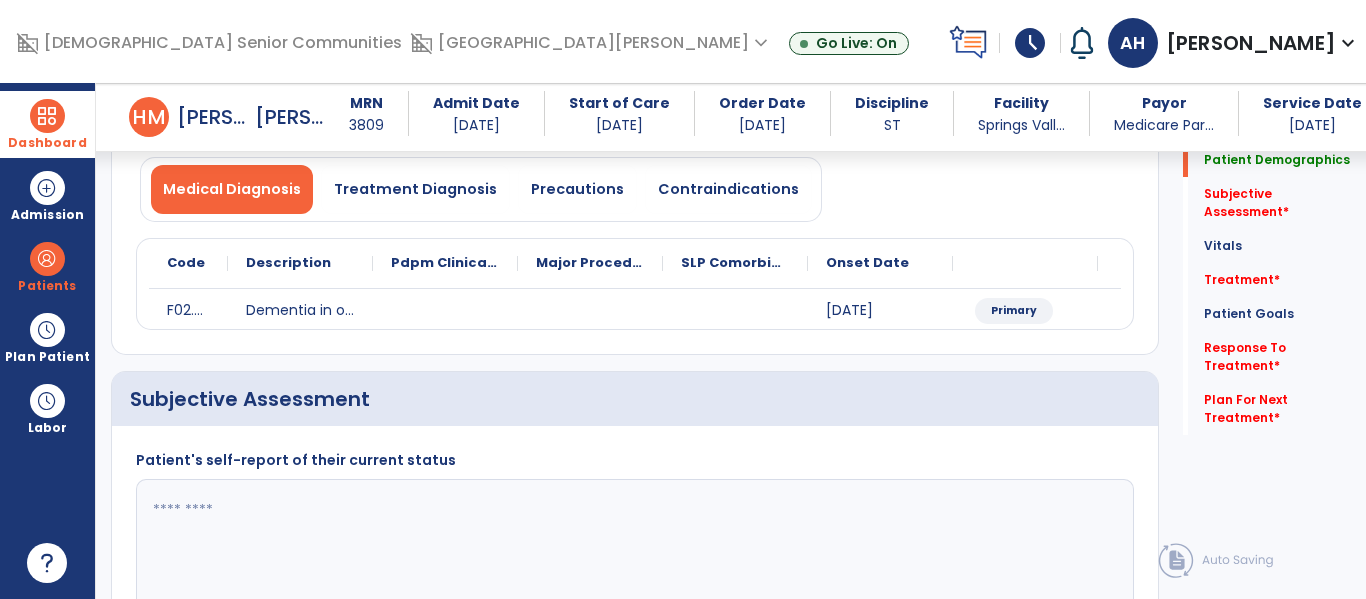 scroll, scrollTop: 158, scrollLeft: 0, axis: vertical 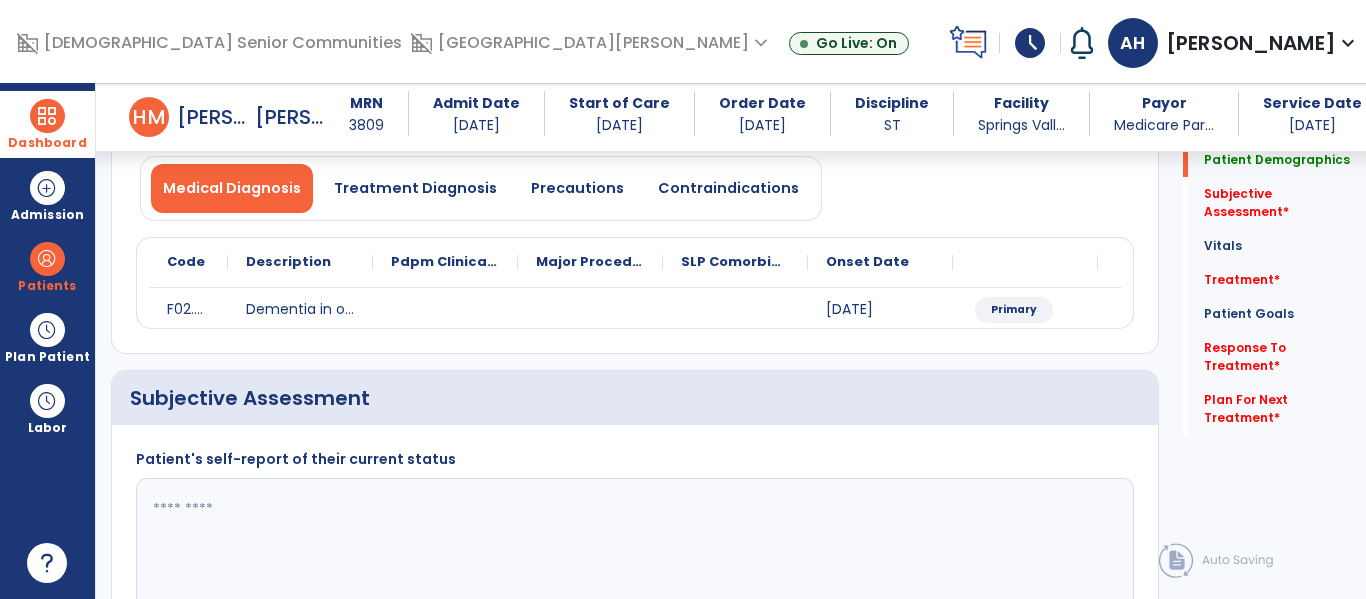 click 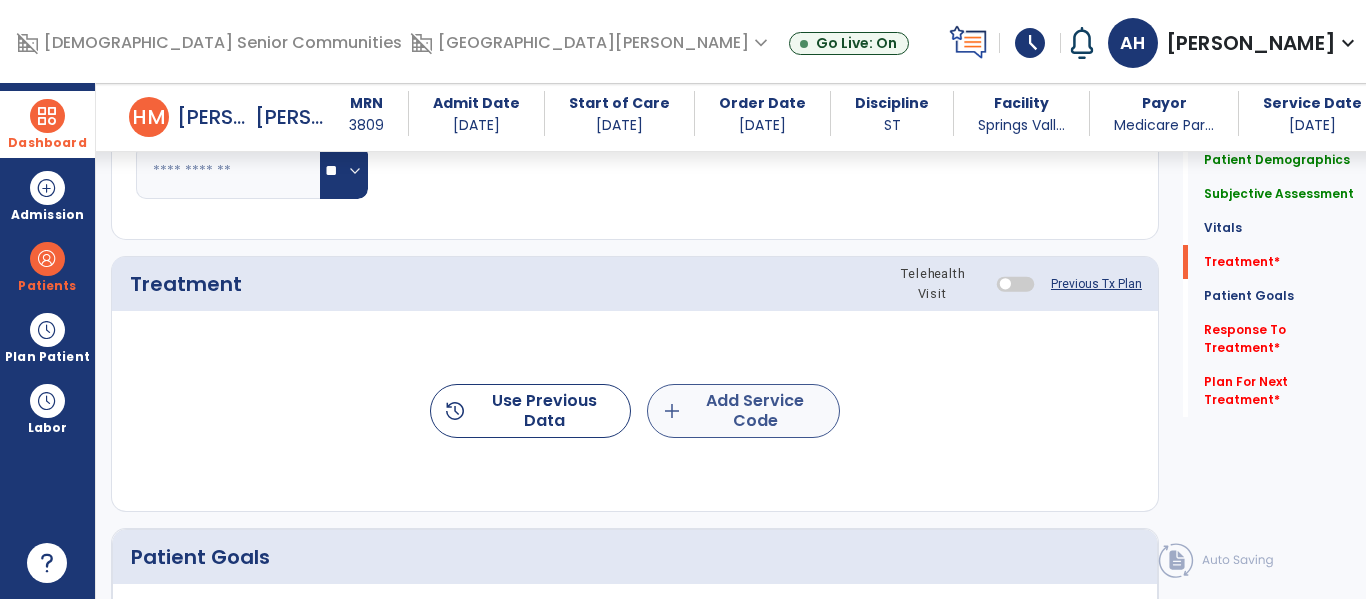 type on "**********" 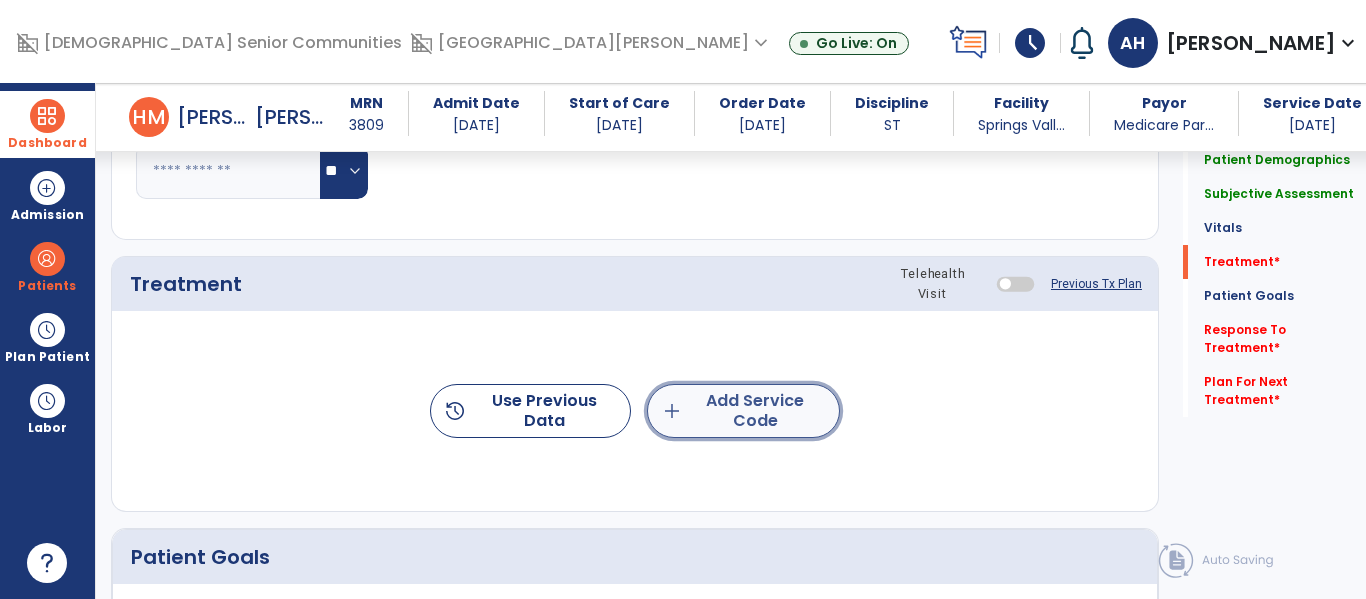 click on "add  Add Service Code" 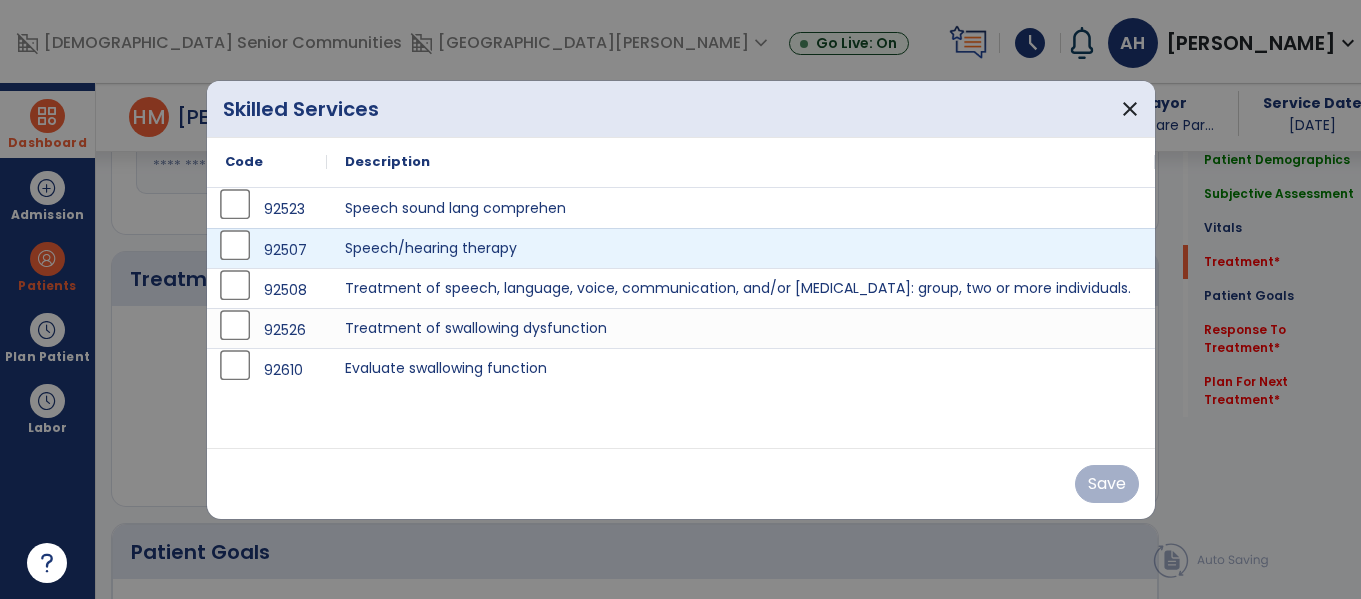 scroll, scrollTop: 993, scrollLeft: 0, axis: vertical 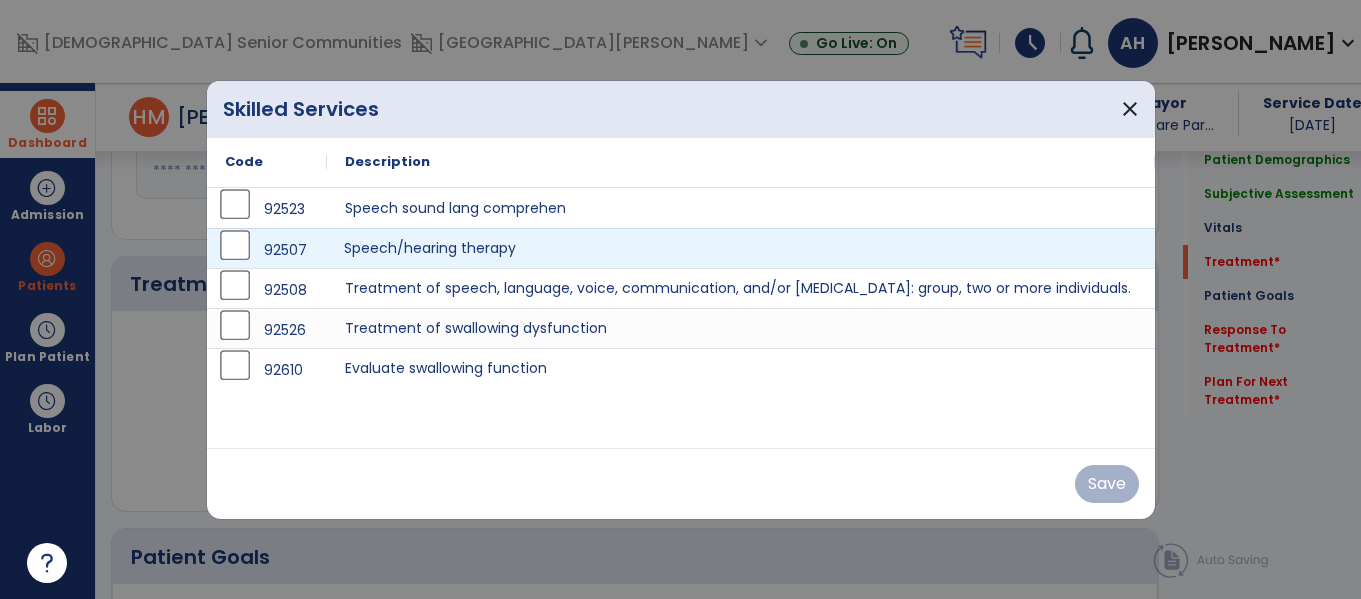 click on "Speech/hearing therapy" at bounding box center (741, 248) 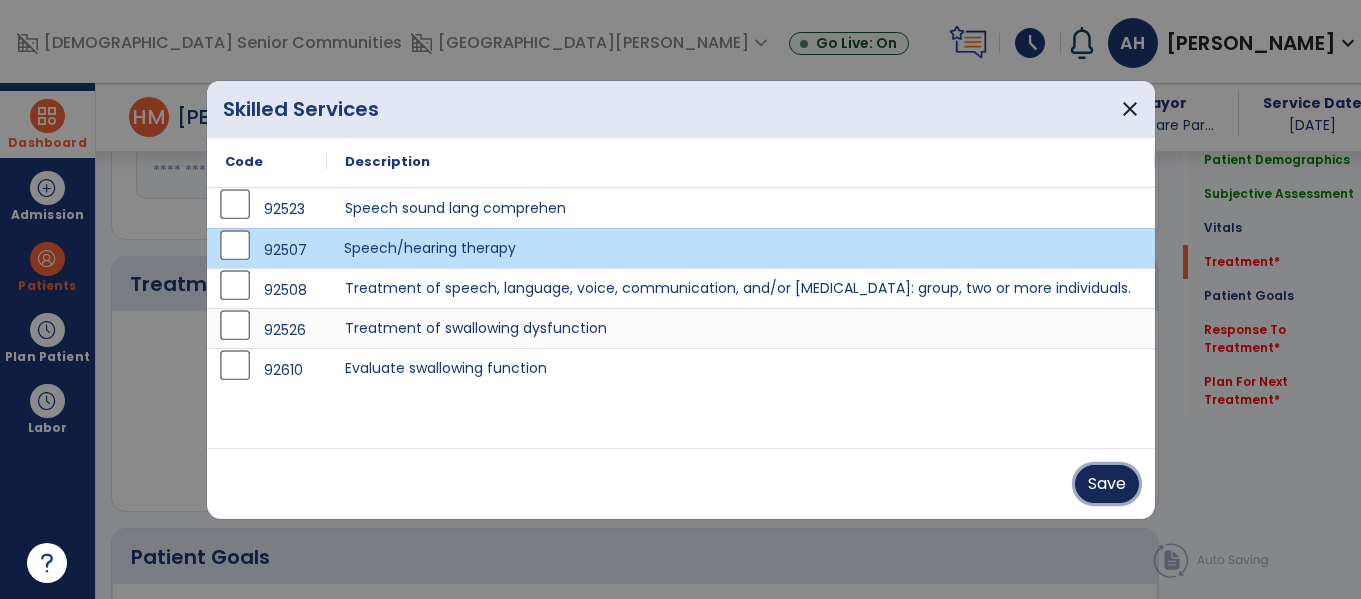 click on "Save" at bounding box center [1107, 484] 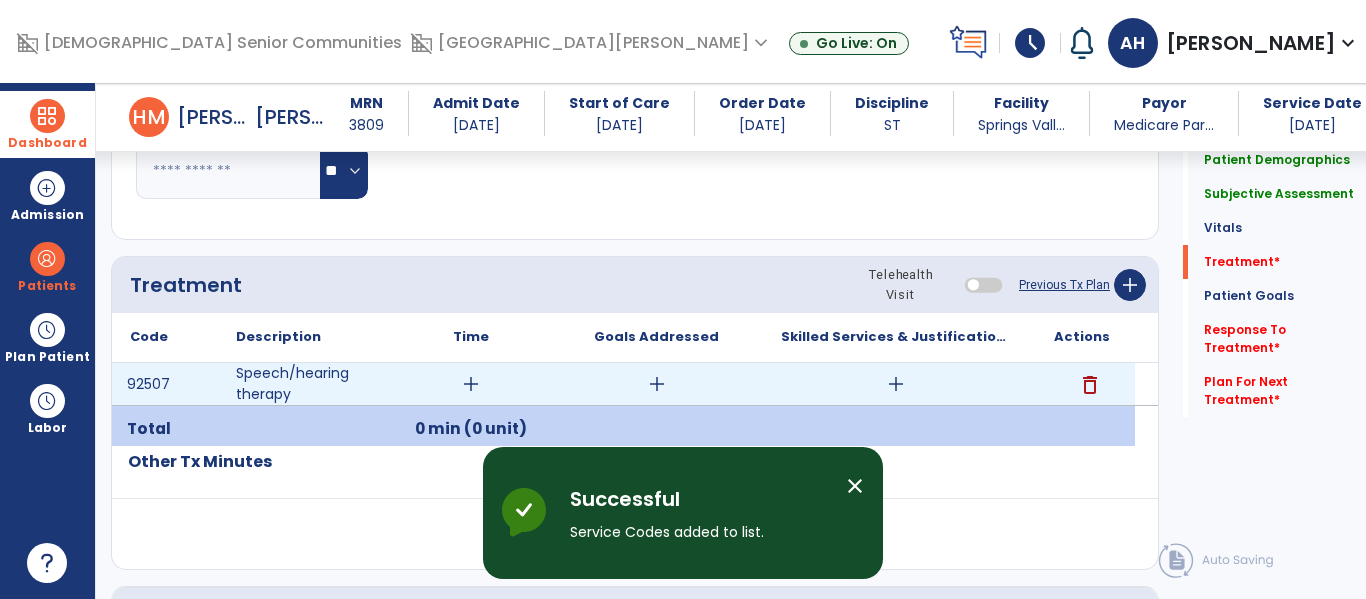 click on "add" at bounding box center (471, 384) 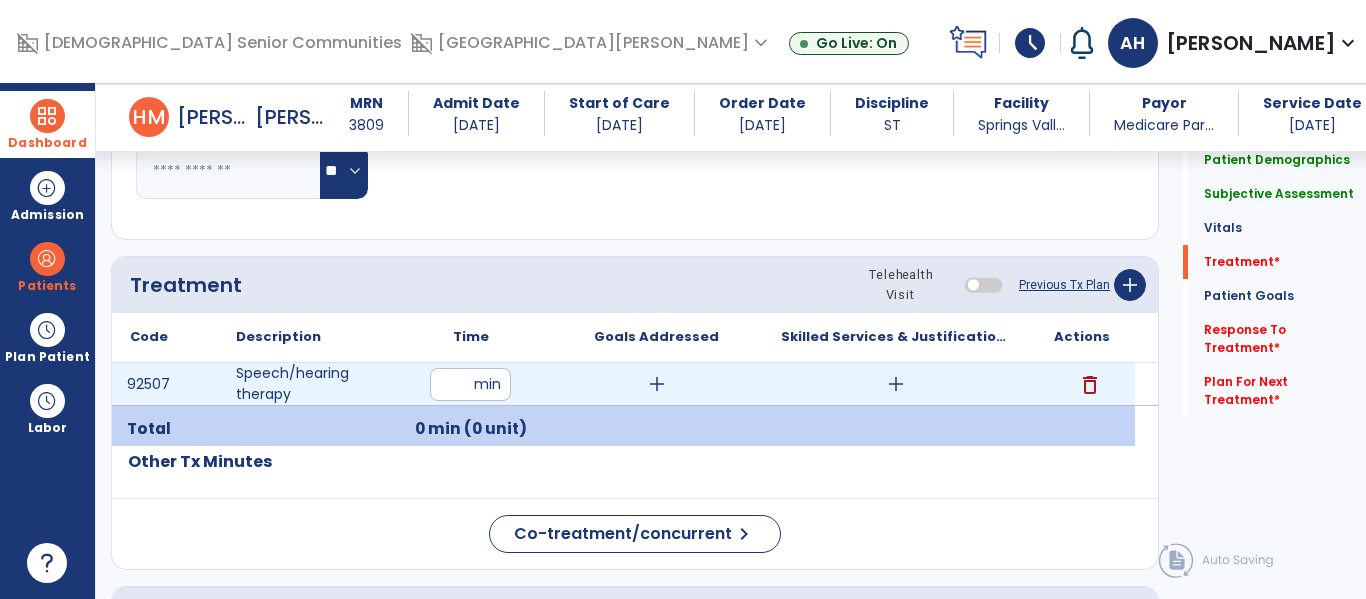 type on "**" 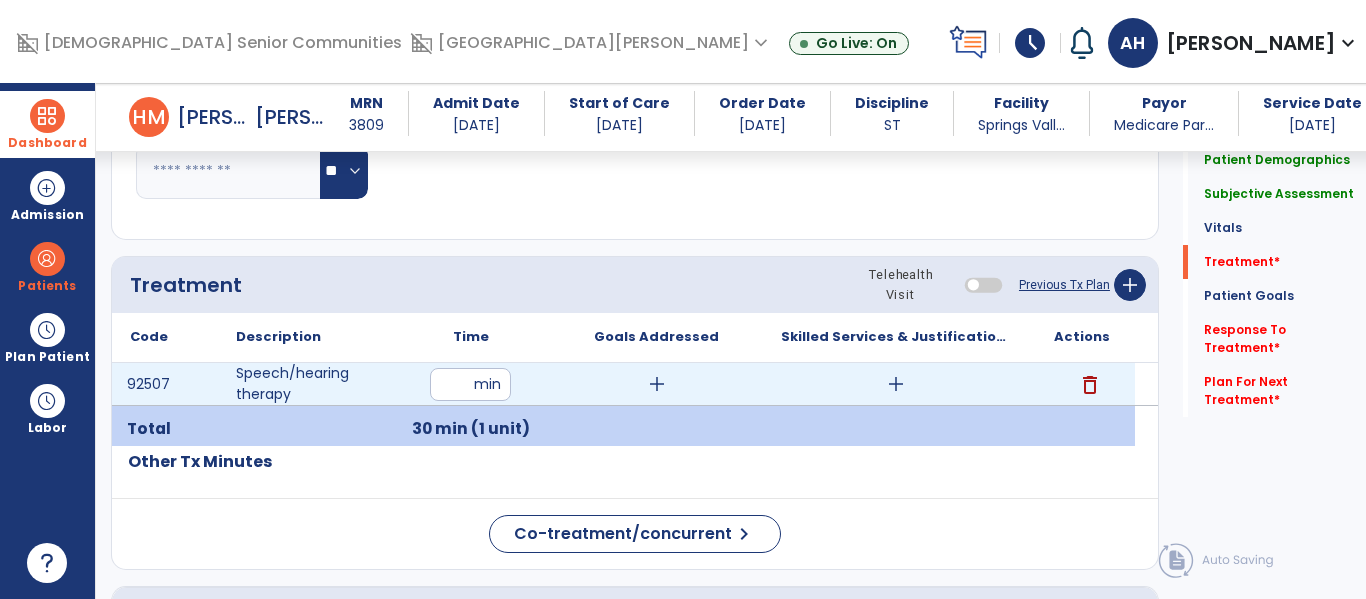 click on "add" at bounding box center (657, 384) 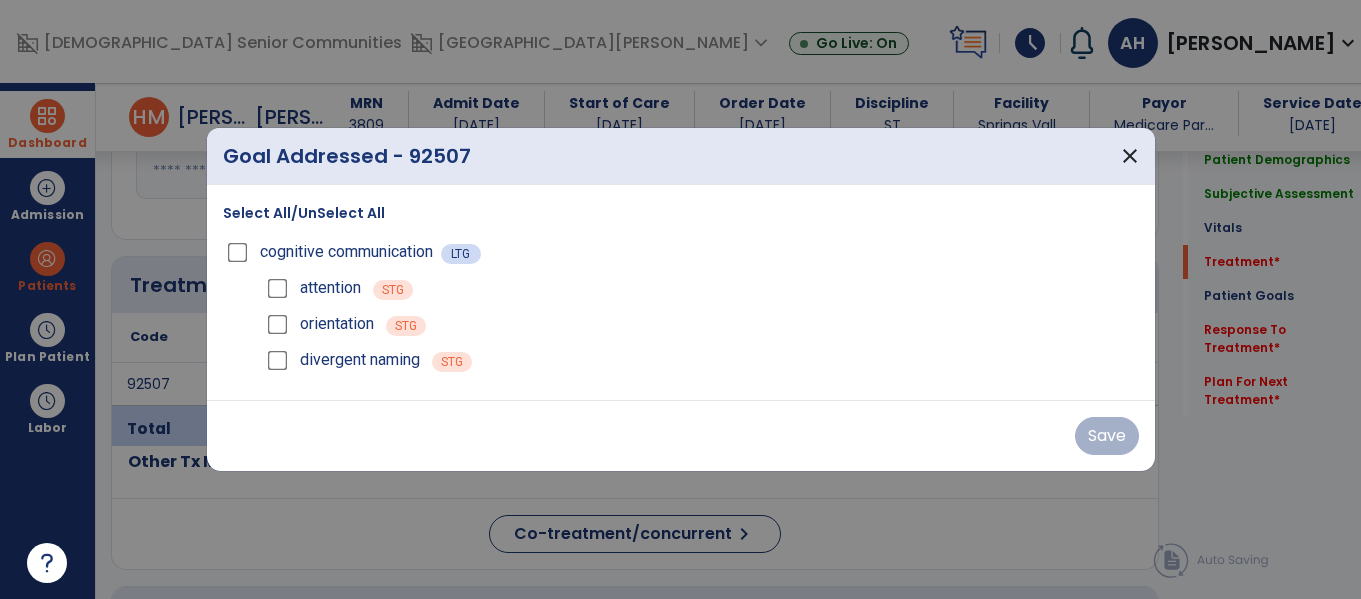 scroll, scrollTop: 993, scrollLeft: 0, axis: vertical 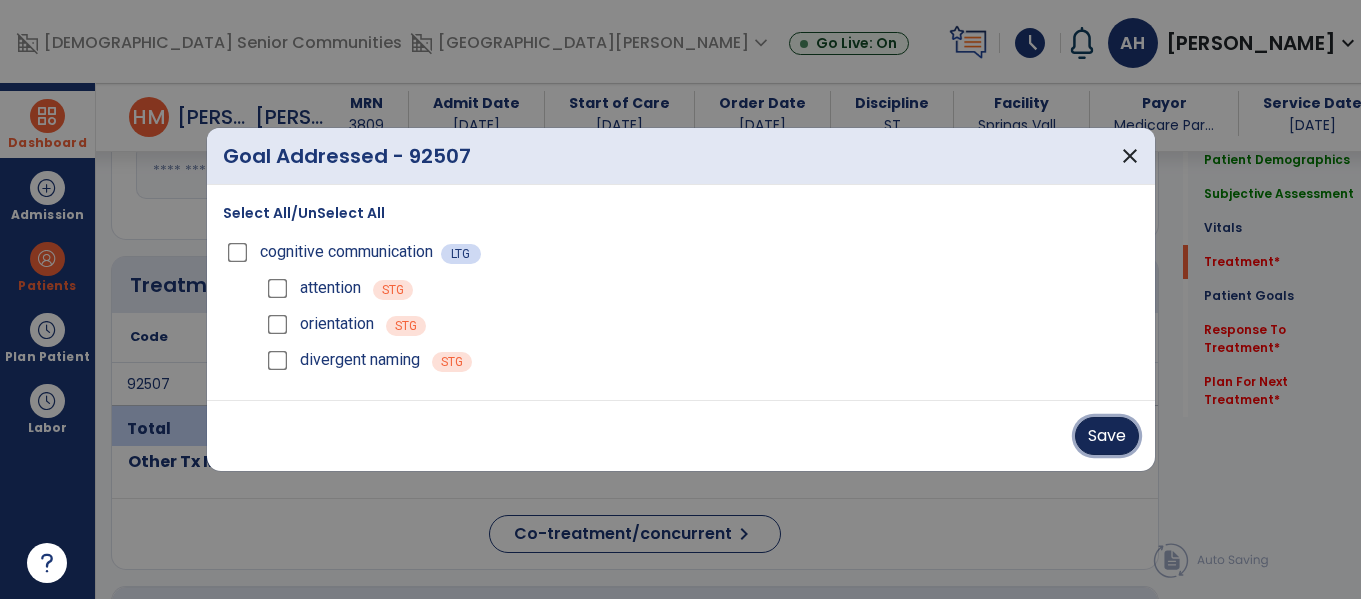 click on "Save" at bounding box center [1107, 436] 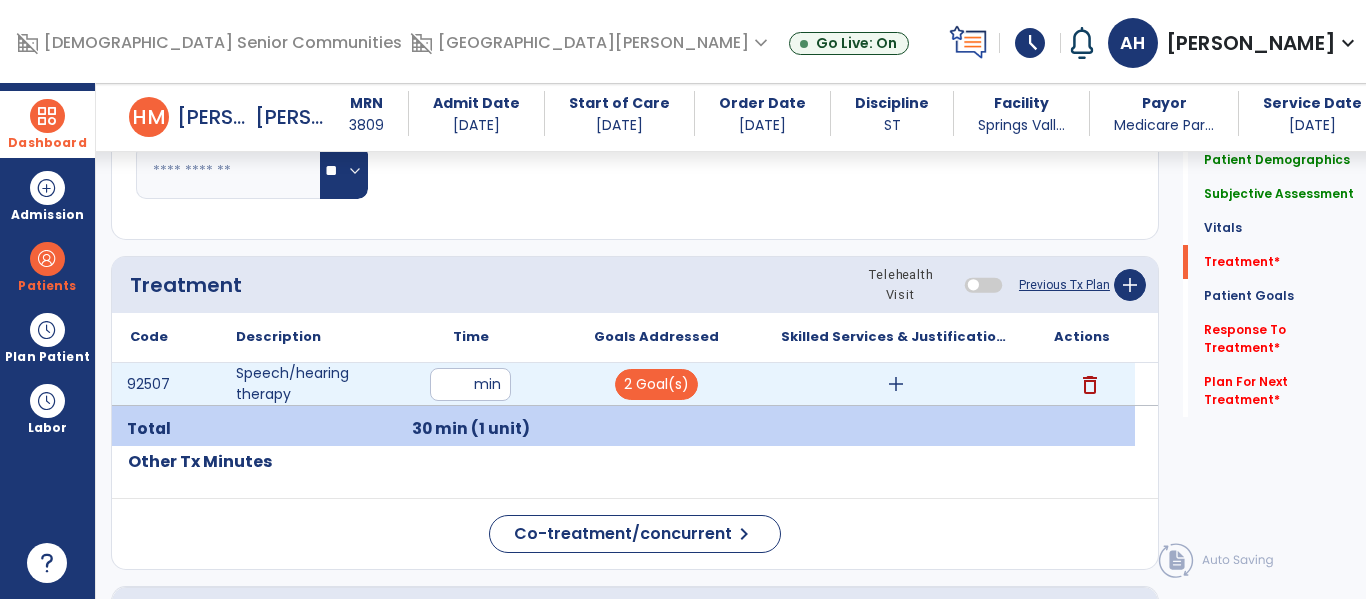 click on "add" at bounding box center (896, 384) 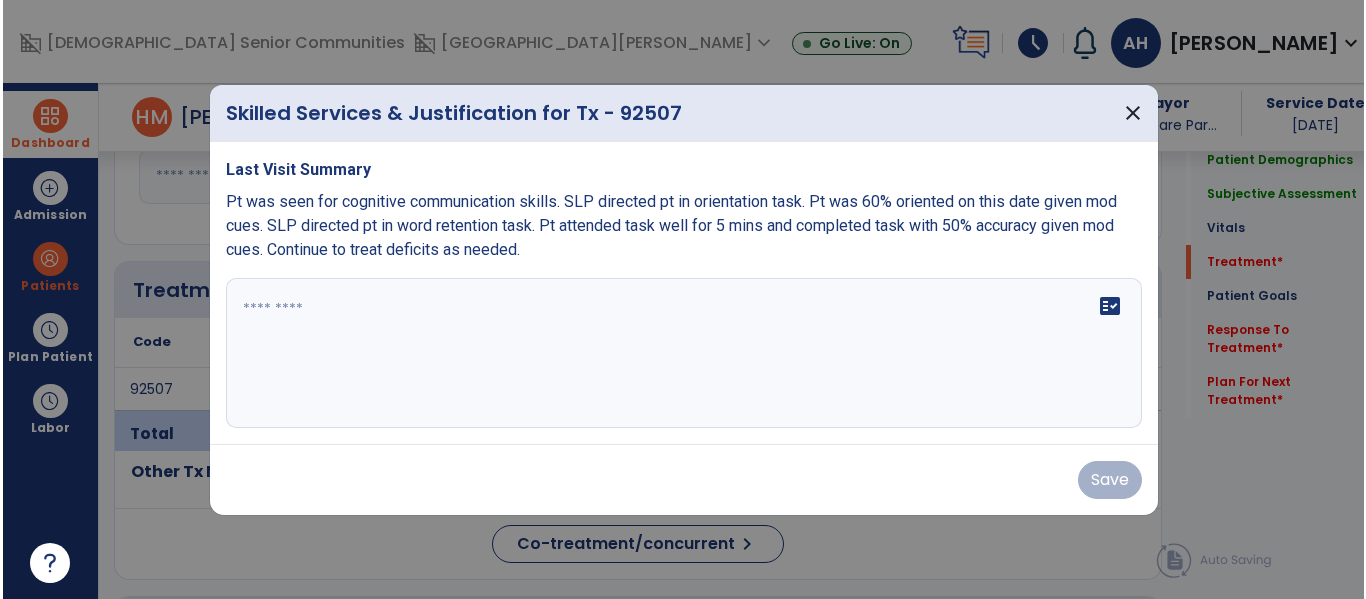 scroll, scrollTop: 993, scrollLeft: 0, axis: vertical 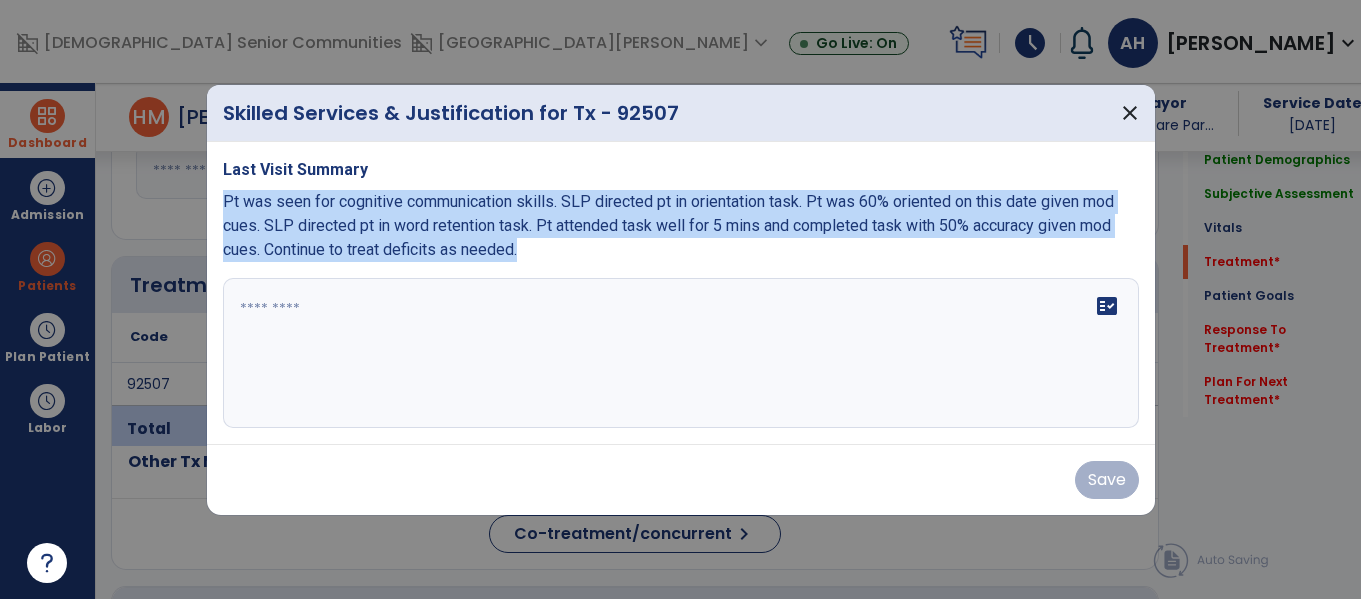 drag, startPoint x: 557, startPoint y: 253, endPoint x: 211, endPoint y: 193, distance: 351.1638 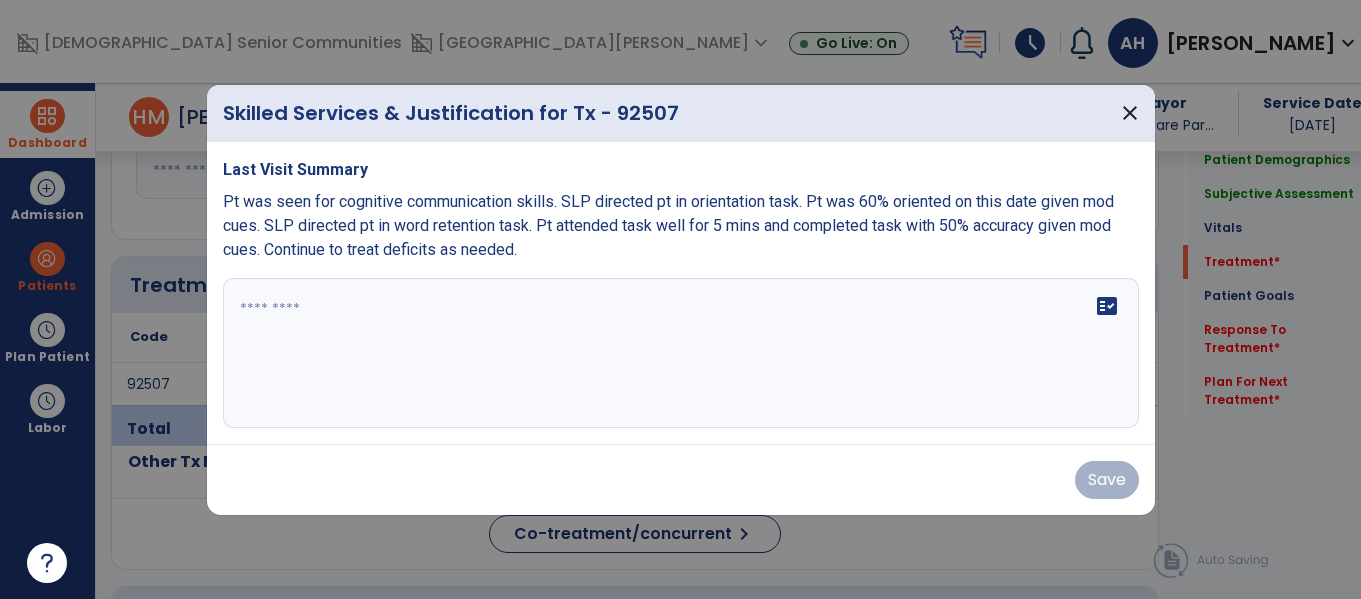 paste on "**********" 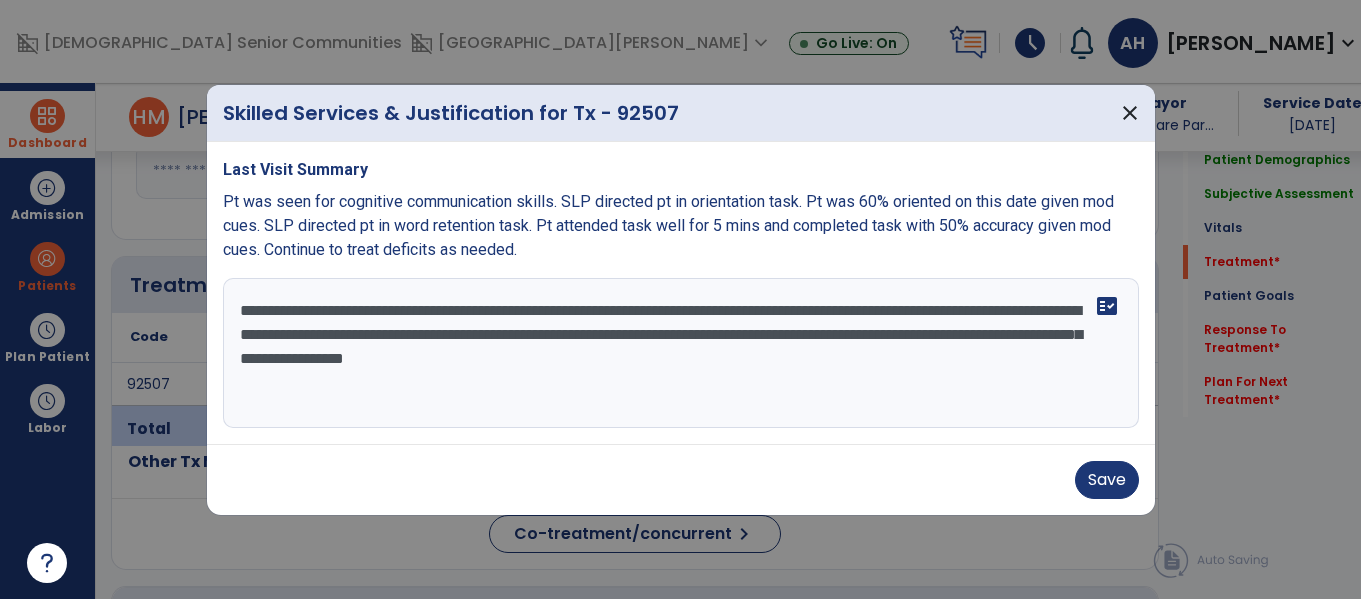 drag, startPoint x: 572, startPoint y: 334, endPoint x: 745, endPoint y: 334, distance: 173 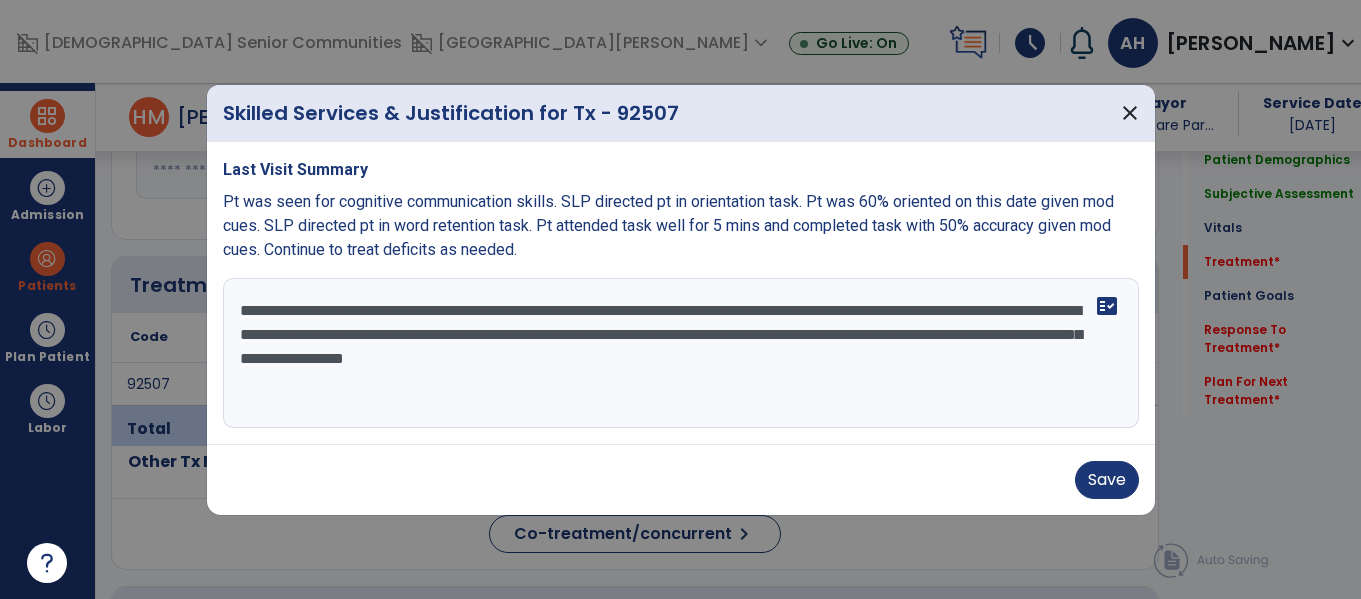 click on "**********" at bounding box center (681, 353) 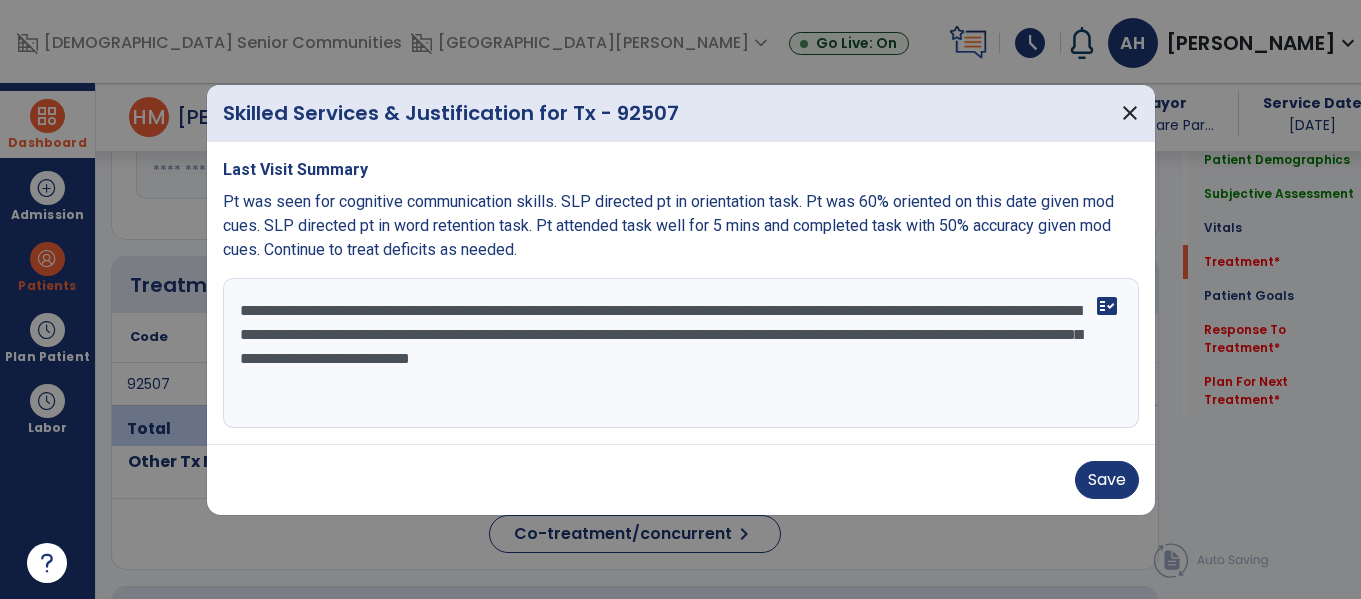 click on "**********" at bounding box center (681, 353) 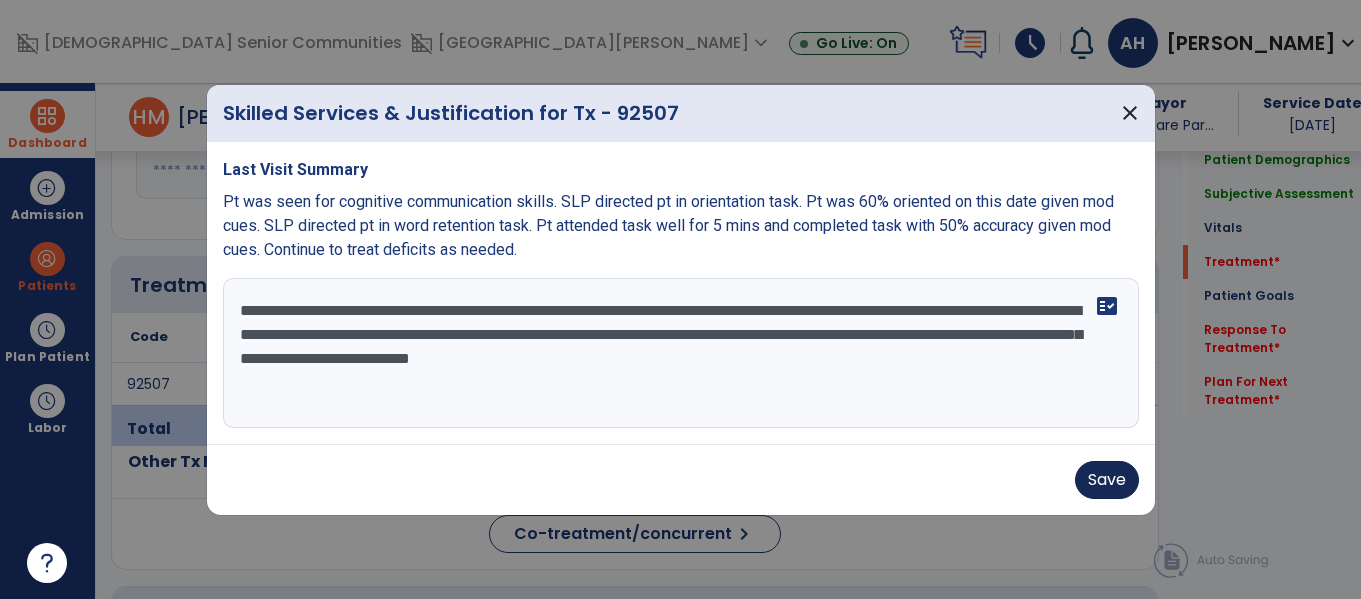type on "**********" 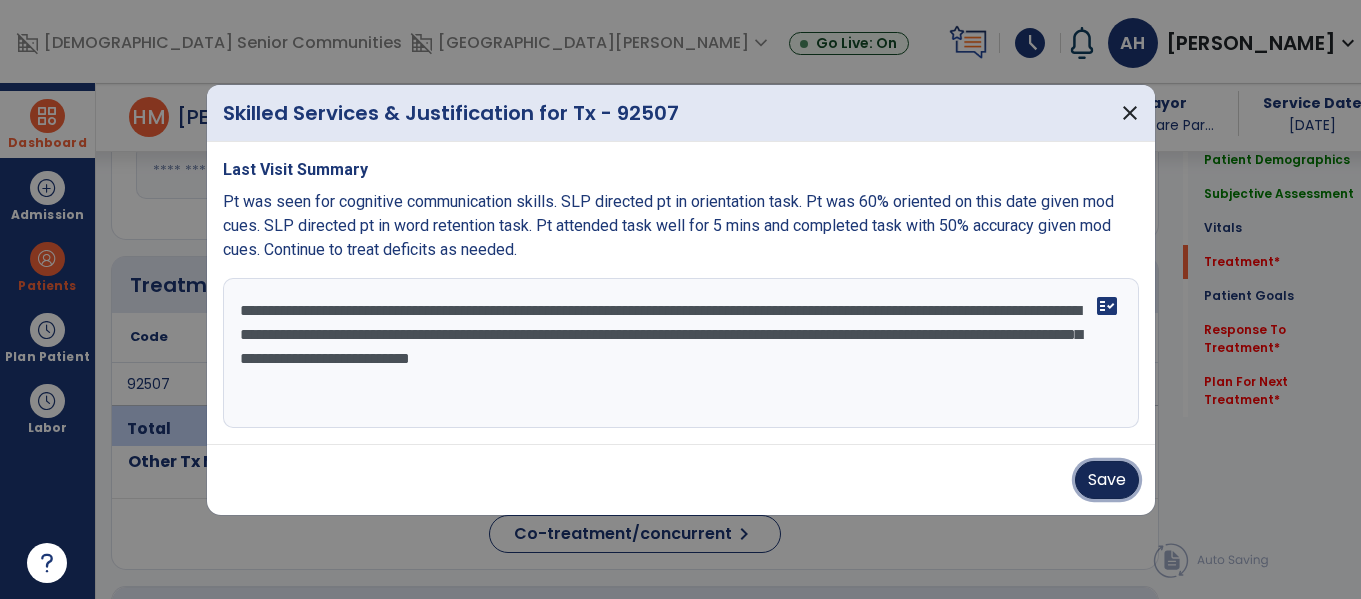 click on "Save" at bounding box center [1107, 480] 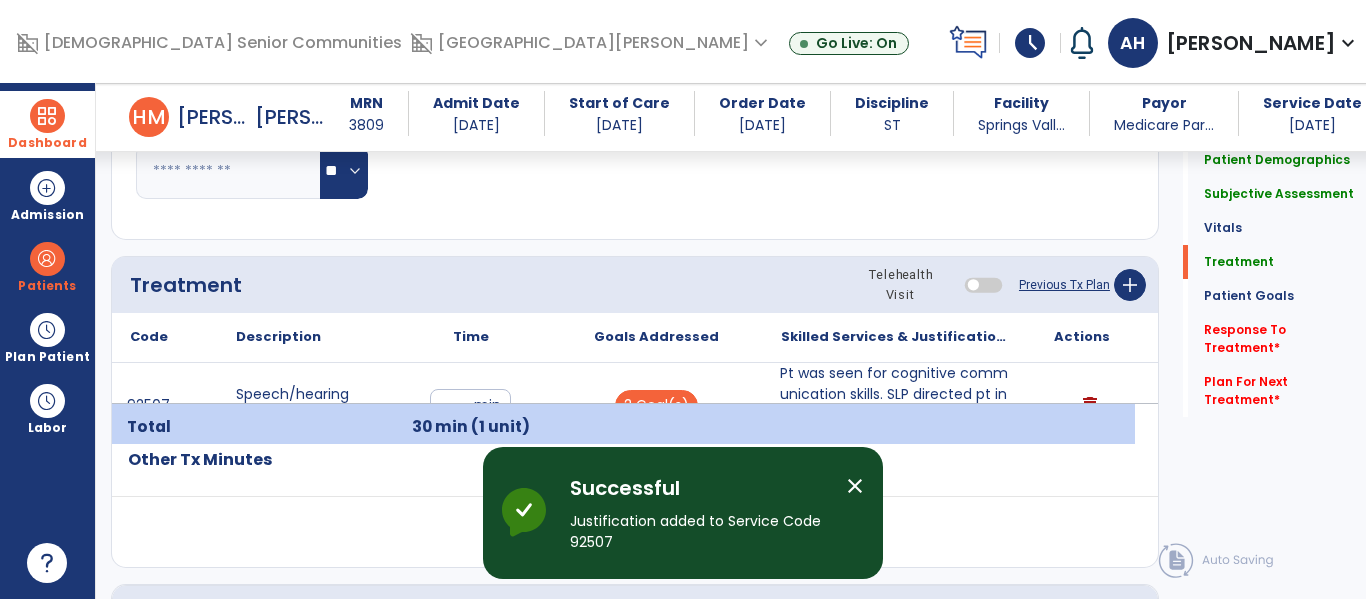 click on "Response To Treatment   *" 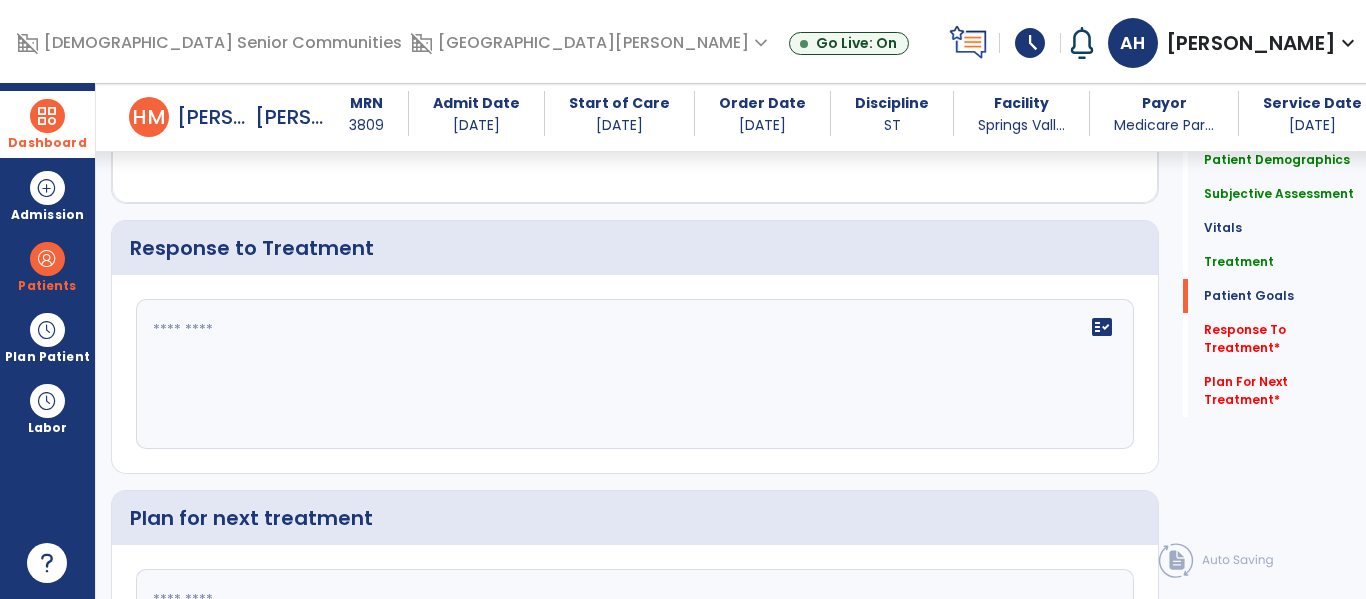 click on "fact_check" 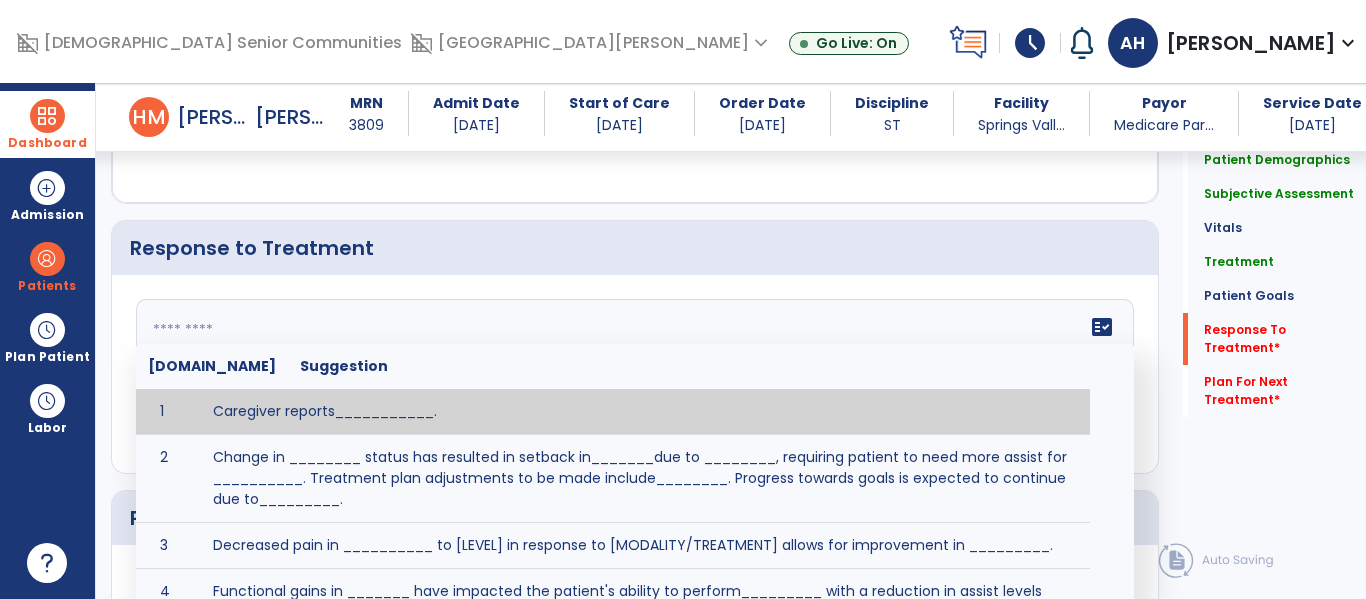 scroll, scrollTop: 2576, scrollLeft: 0, axis: vertical 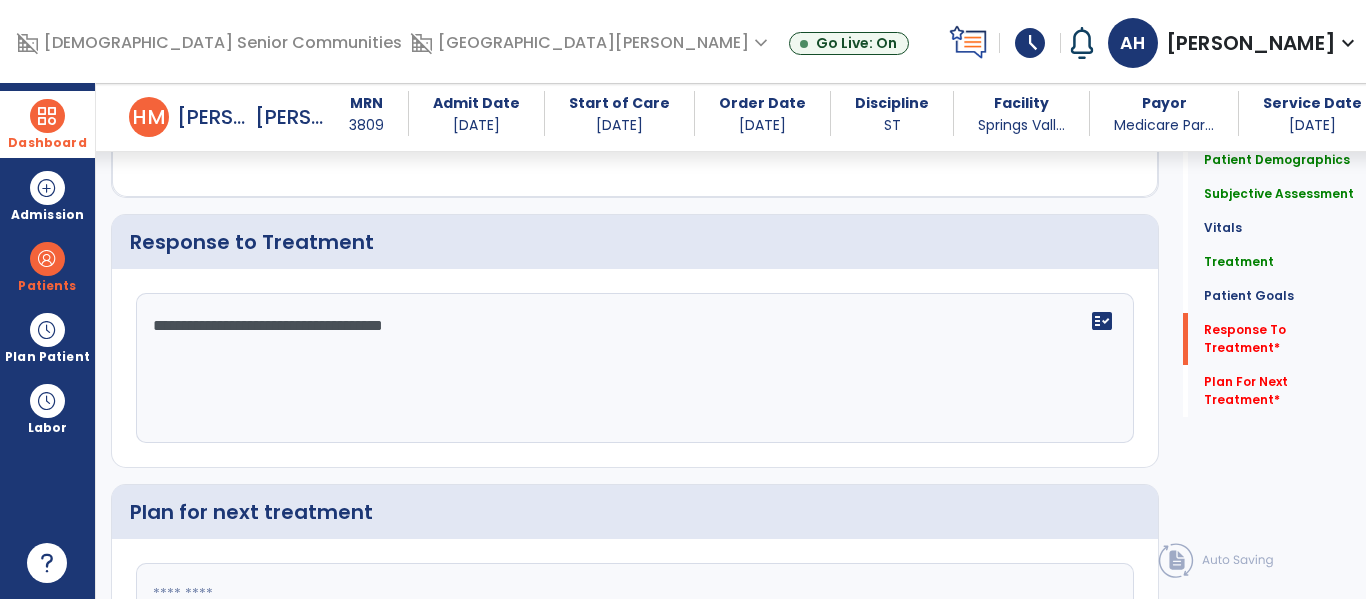 type on "**********" 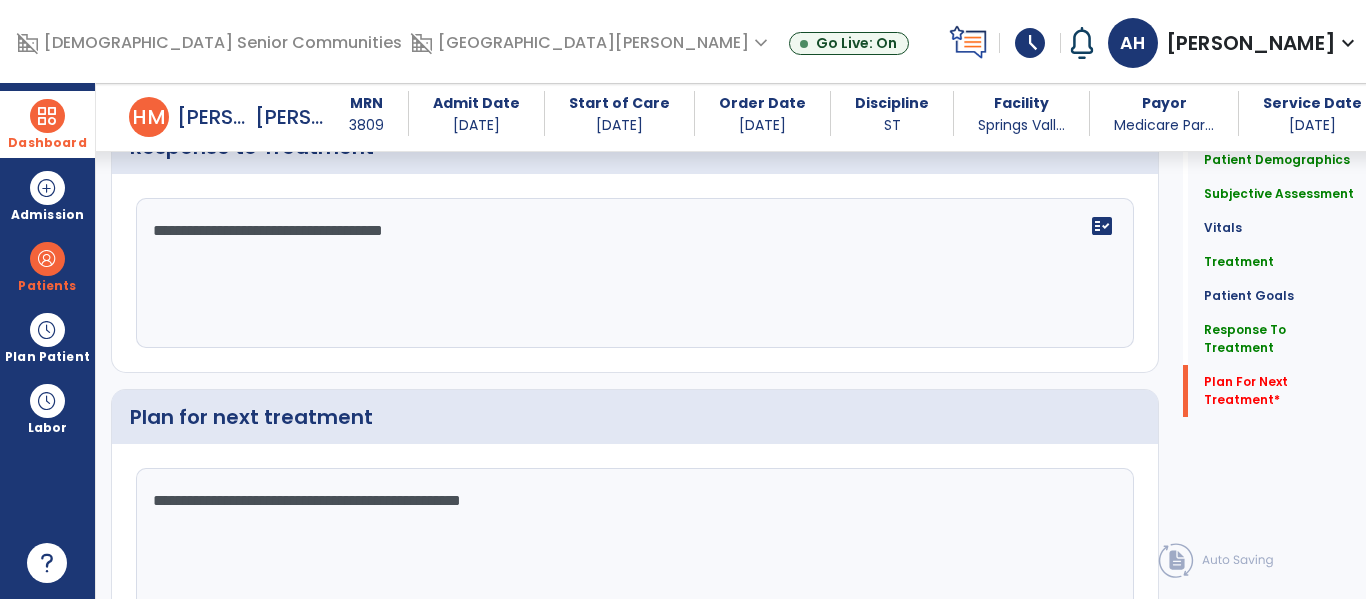 scroll, scrollTop: 2781, scrollLeft: 0, axis: vertical 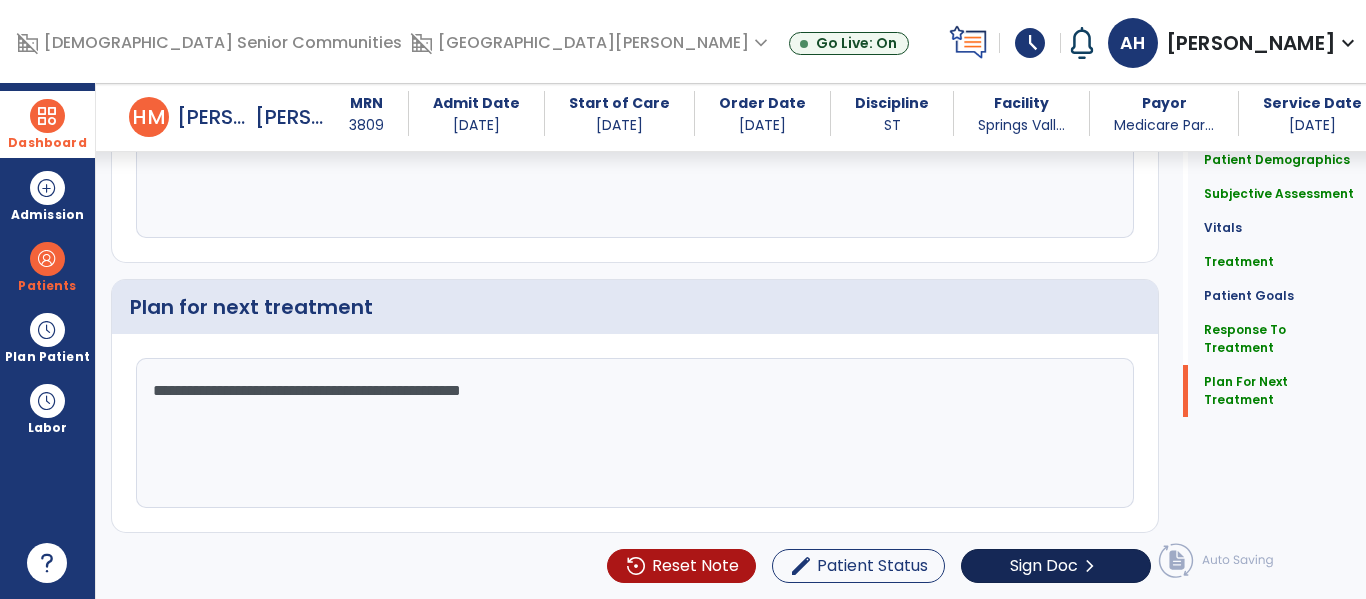 type on "**********" 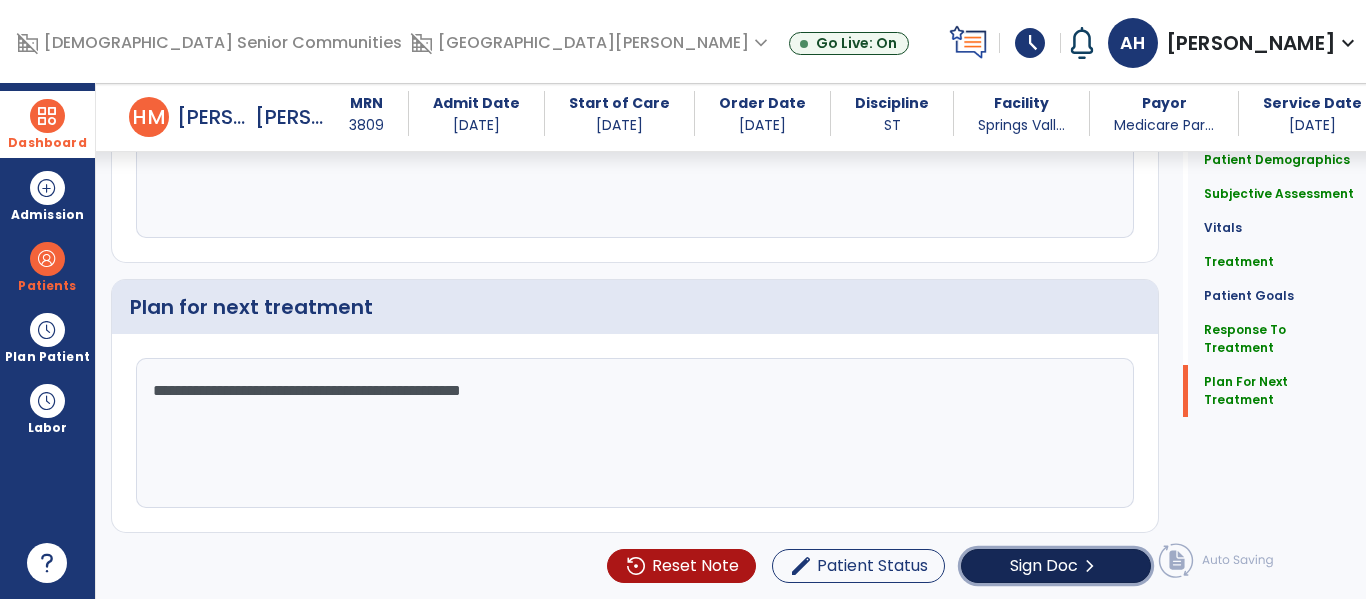 click on "Sign Doc" 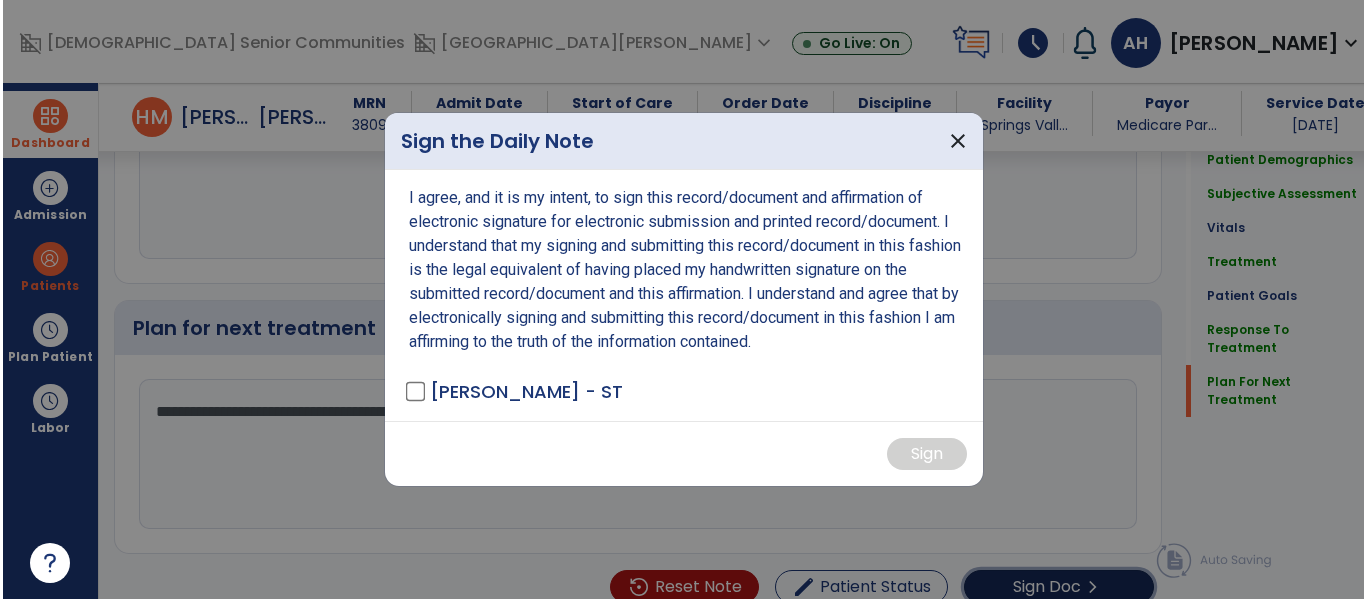 scroll, scrollTop: 2802, scrollLeft: 0, axis: vertical 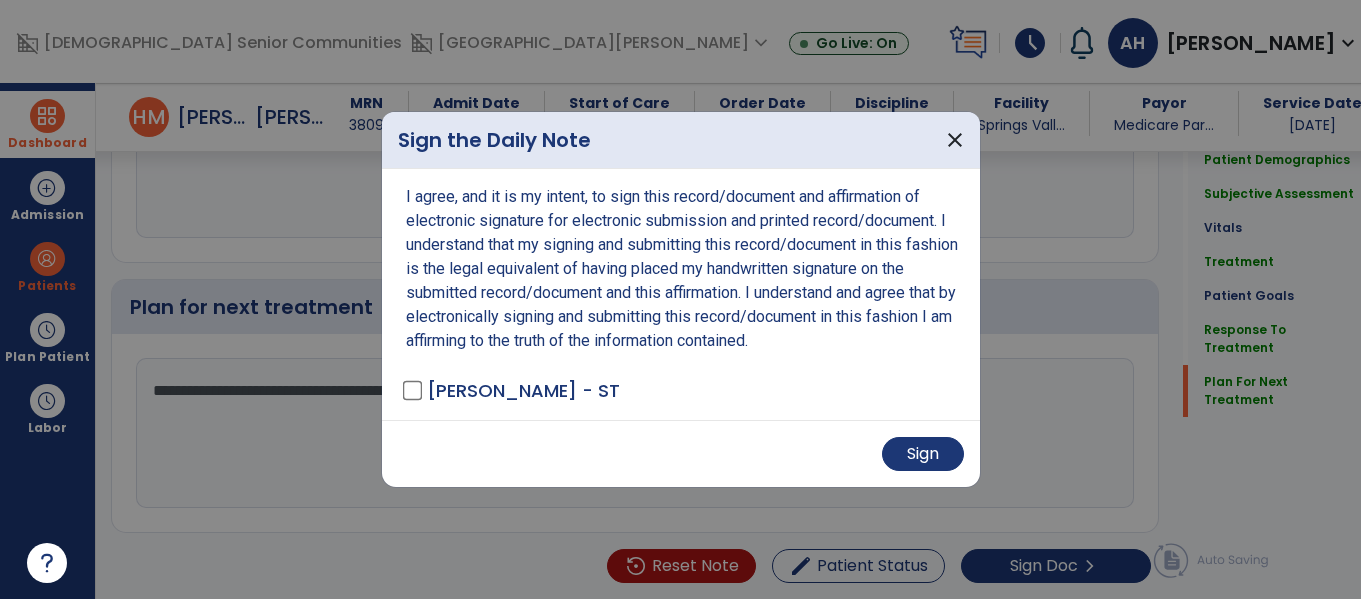 click on "Sign" at bounding box center (681, 453) 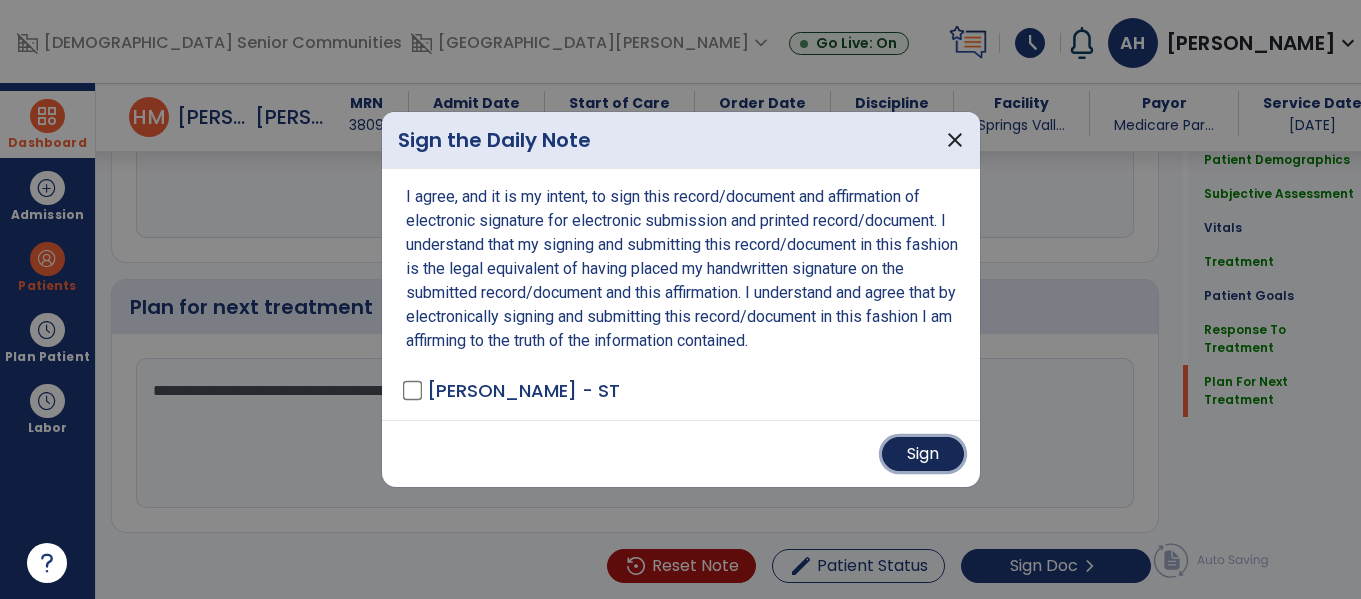click on "Sign" at bounding box center (923, 454) 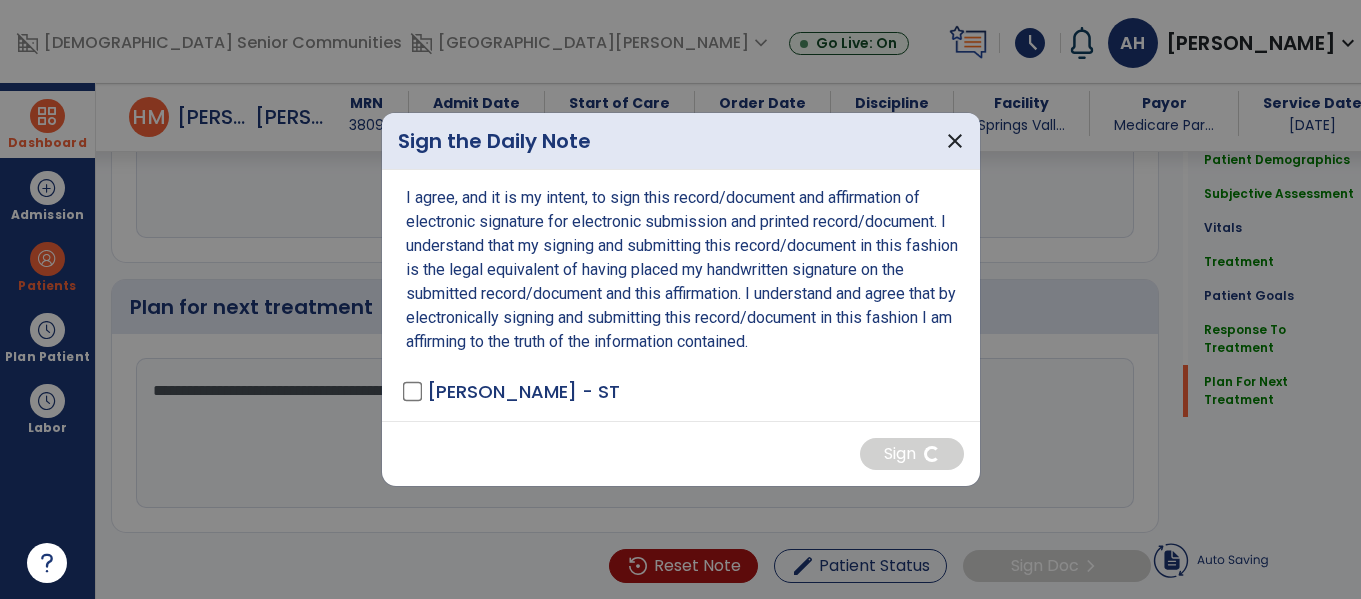 click at bounding box center [680, 299] 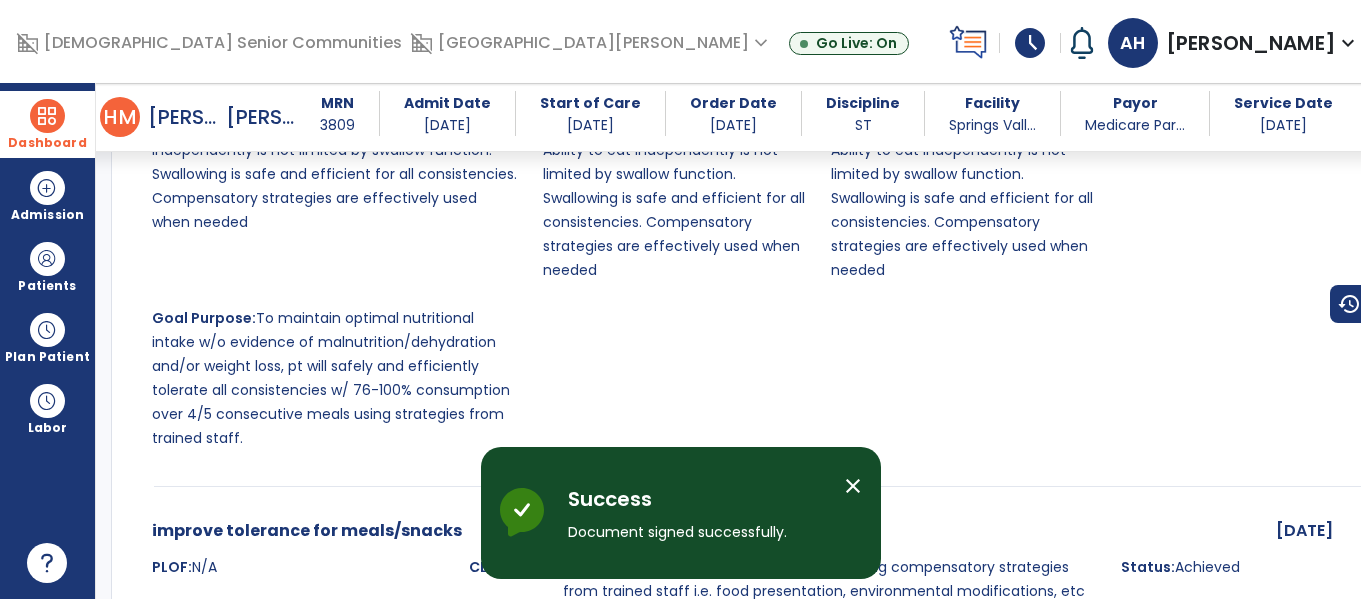 click at bounding box center (47, 116) 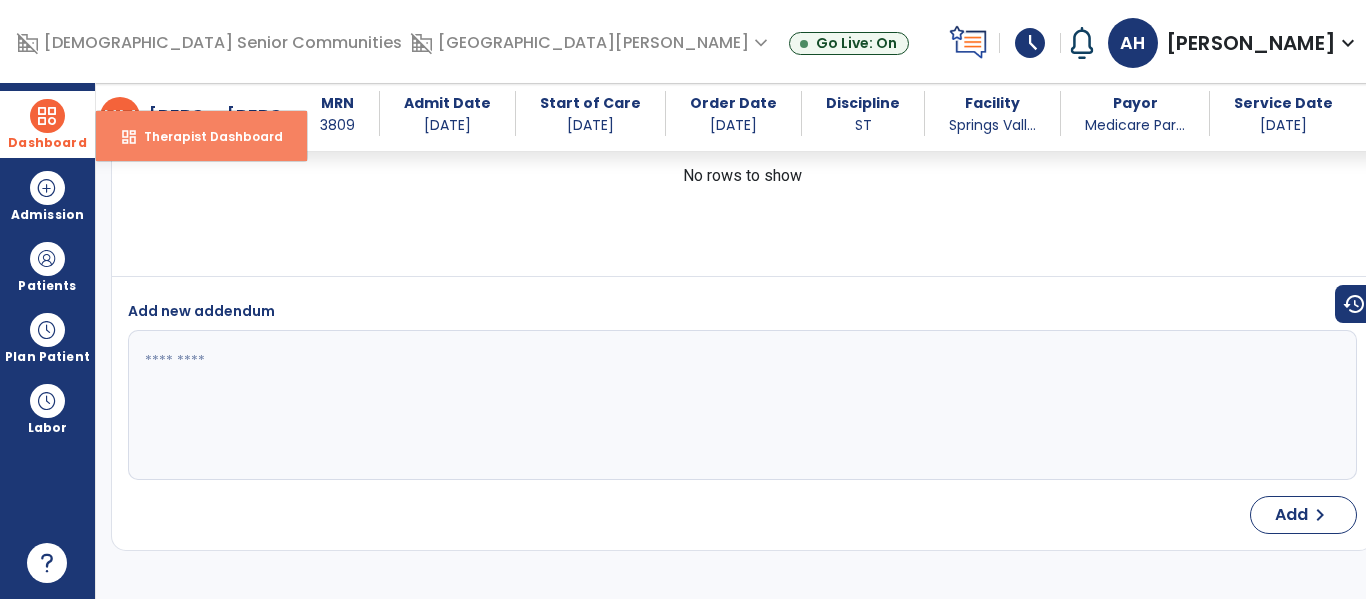 click on "dashboard  Therapist Dashboard" at bounding box center (201, 136) 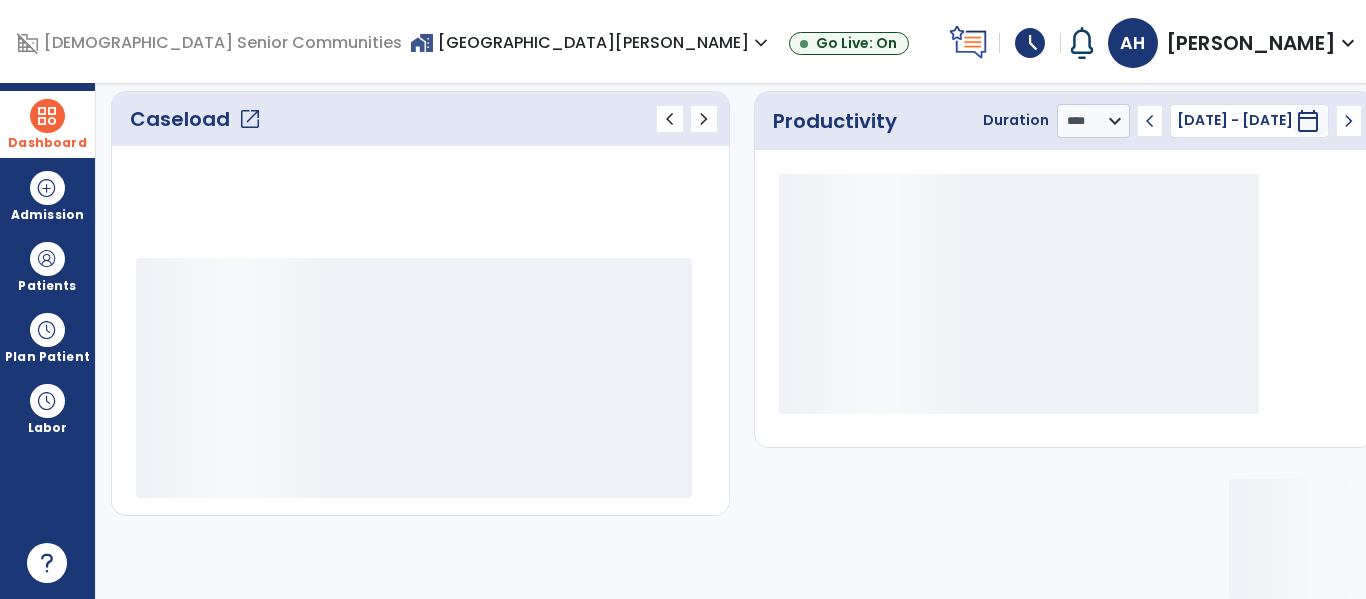 scroll, scrollTop: 278, scrollLeft: 0, axis: vertical 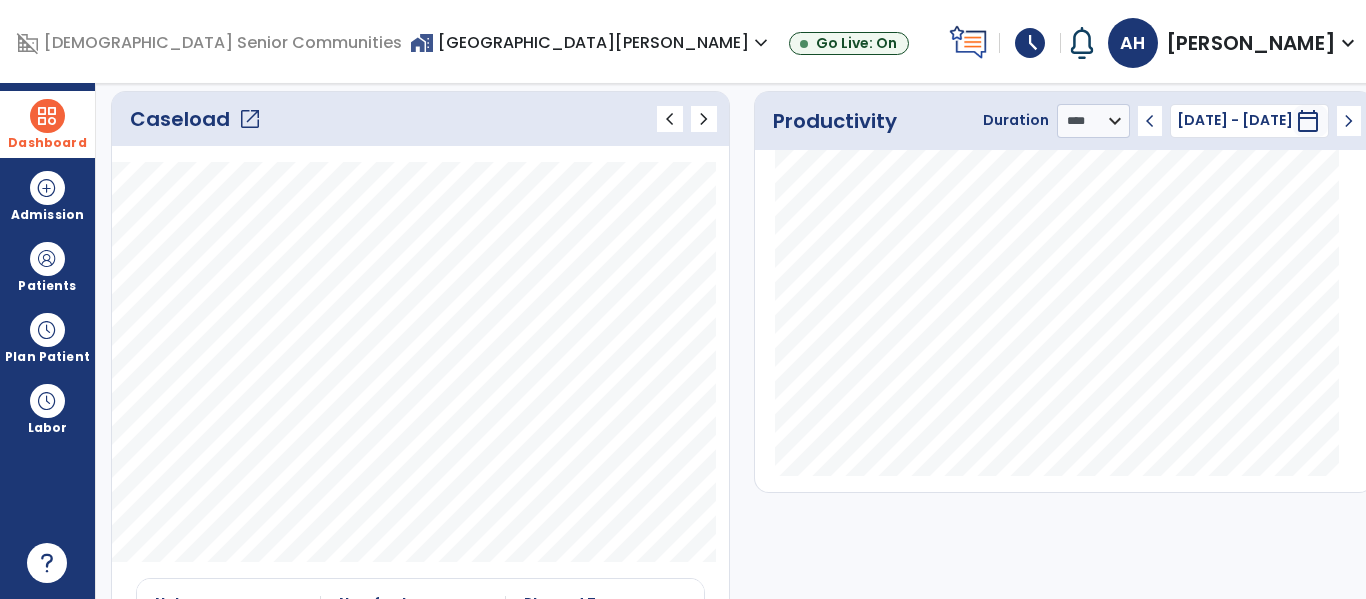 click on "Caseload   open_in_new" 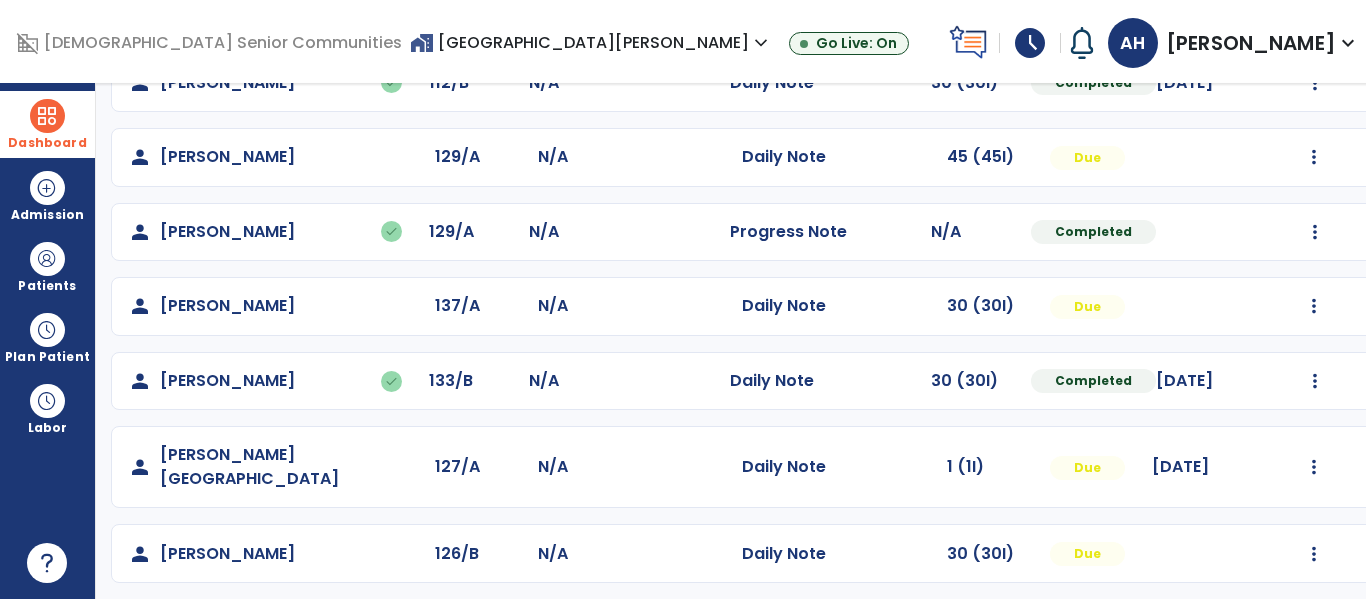 scroll, scrollTop: 446, scrollLeft: 0, axis: vertical 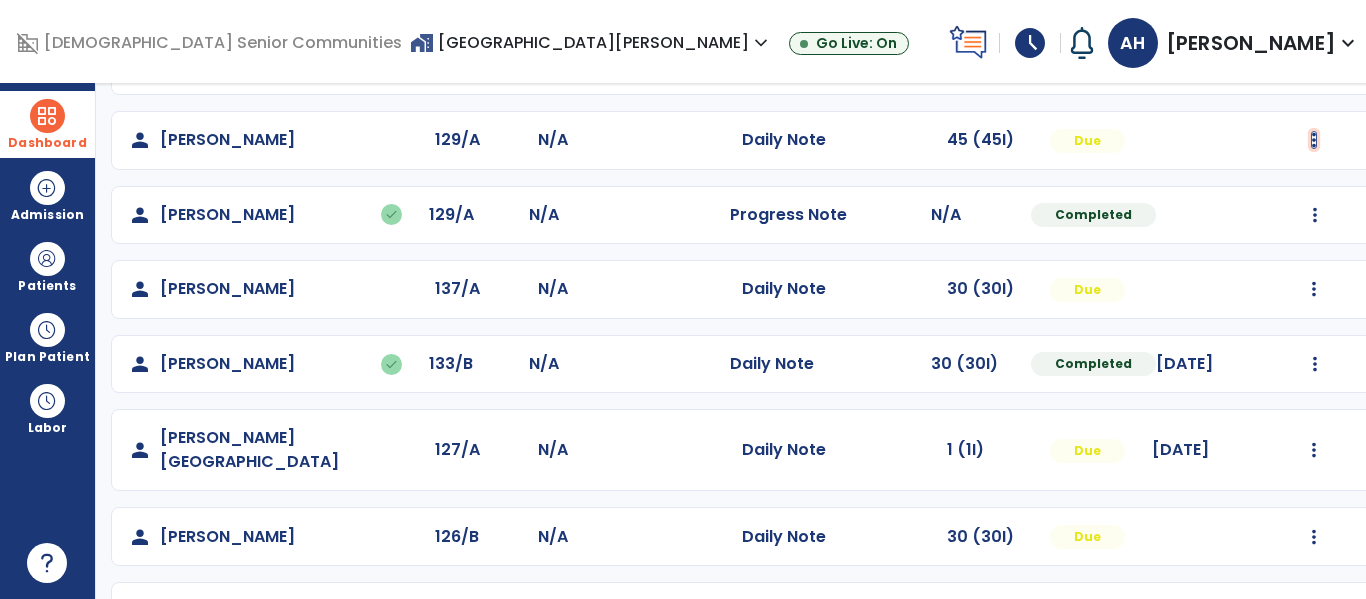 click at bounding box center [1315, -158] 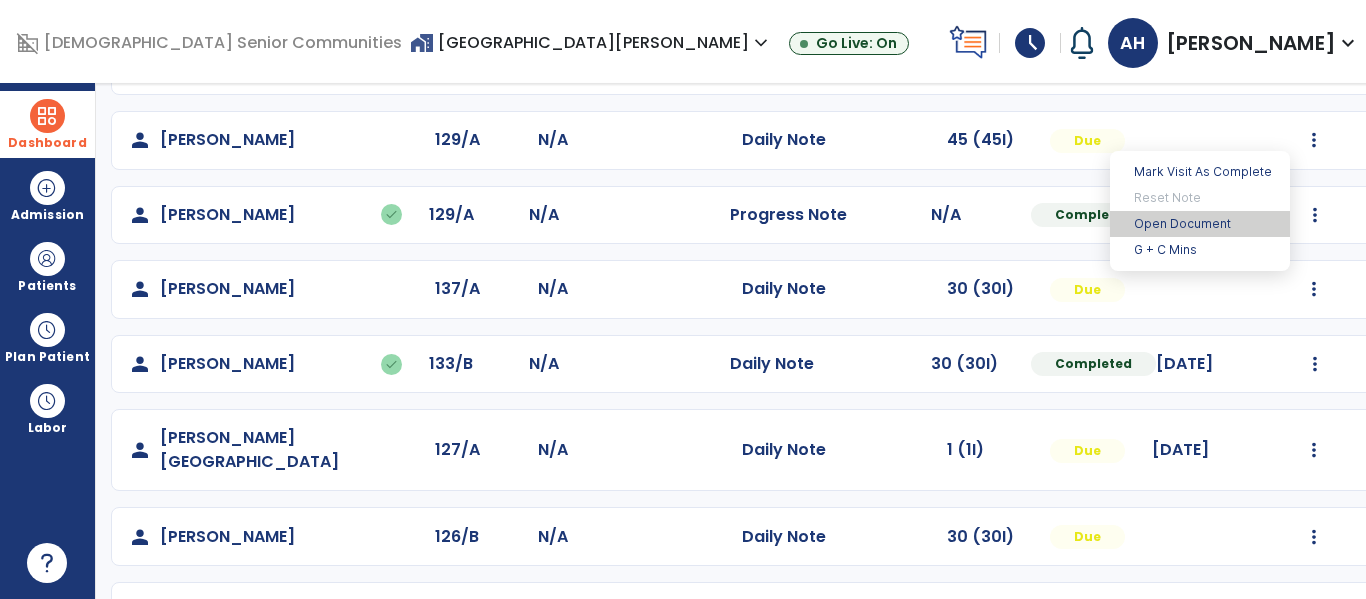 click on "Open Document" at bounding box center (1200, 224) 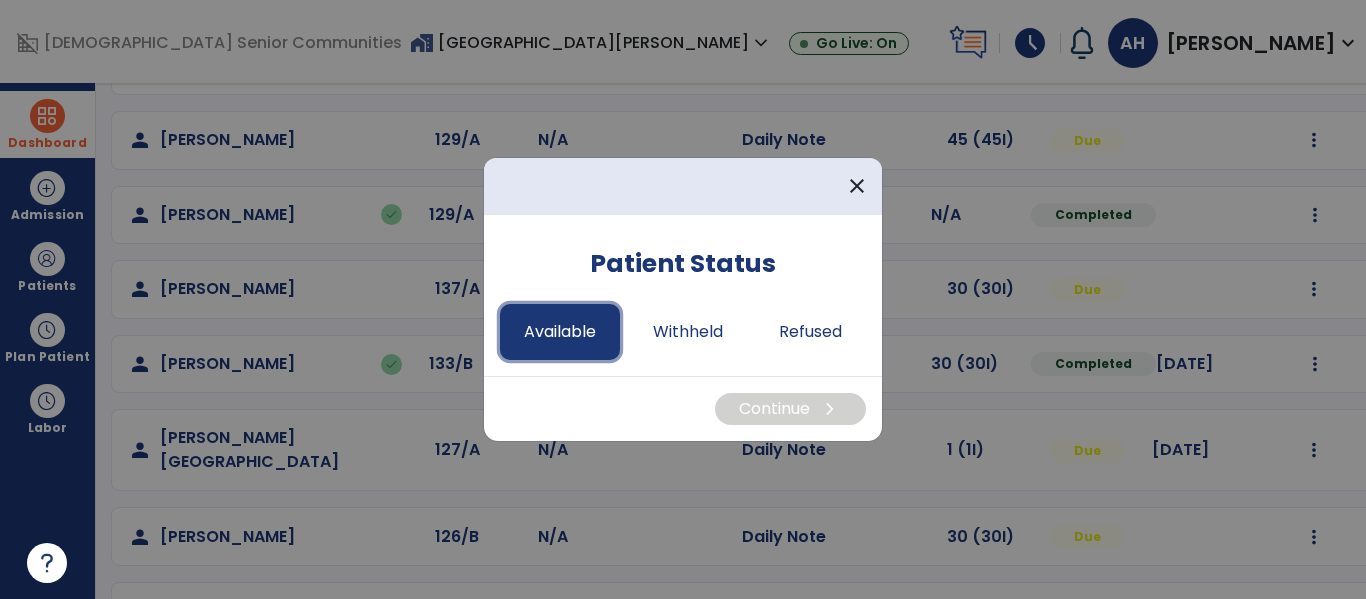 click on "Available" at bounding box center [560, 332] 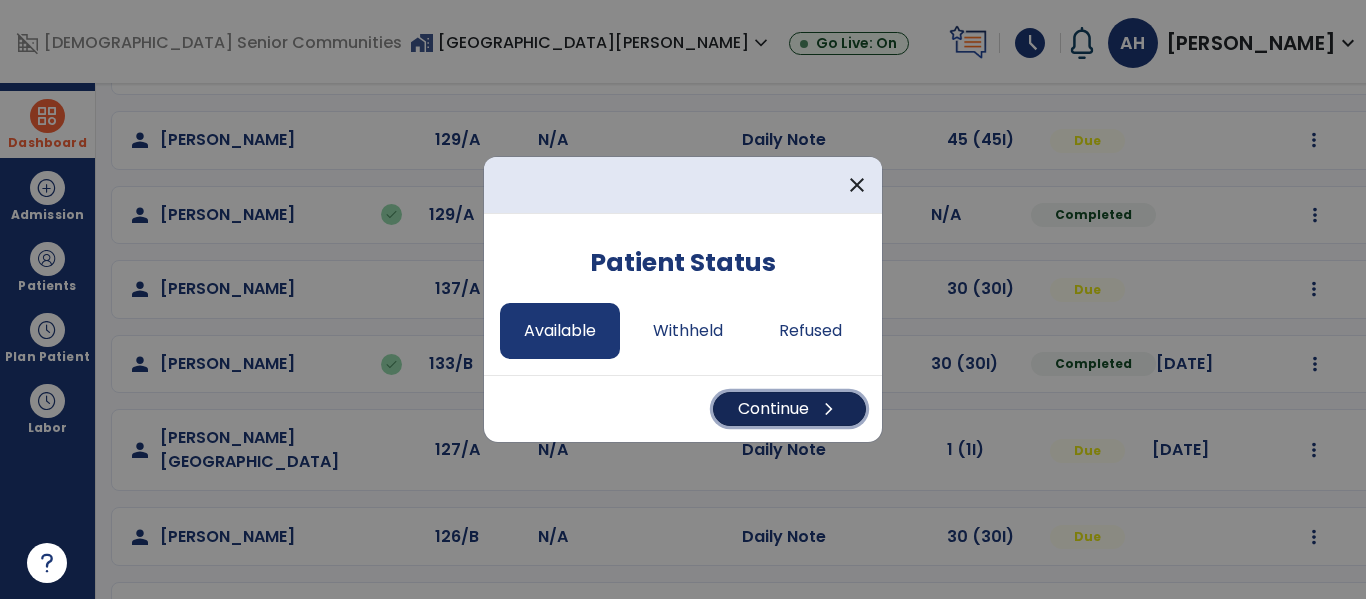 click on "Continue   chevron_right" at bounding box center [789, 409] 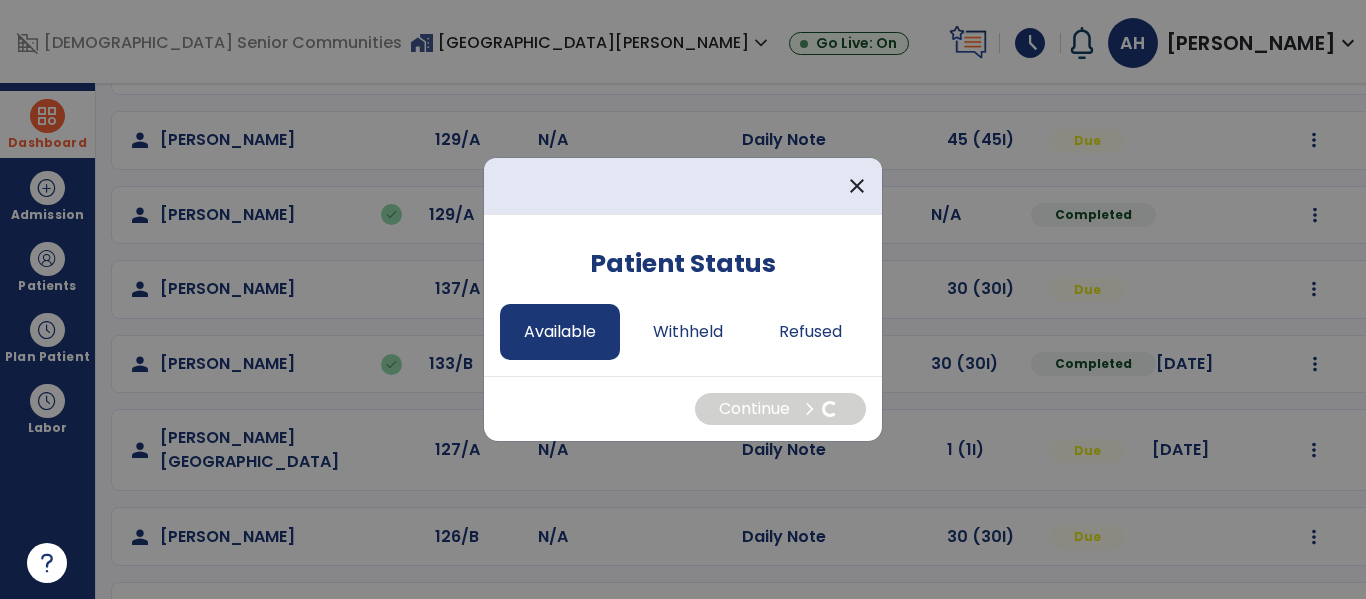select on "*" 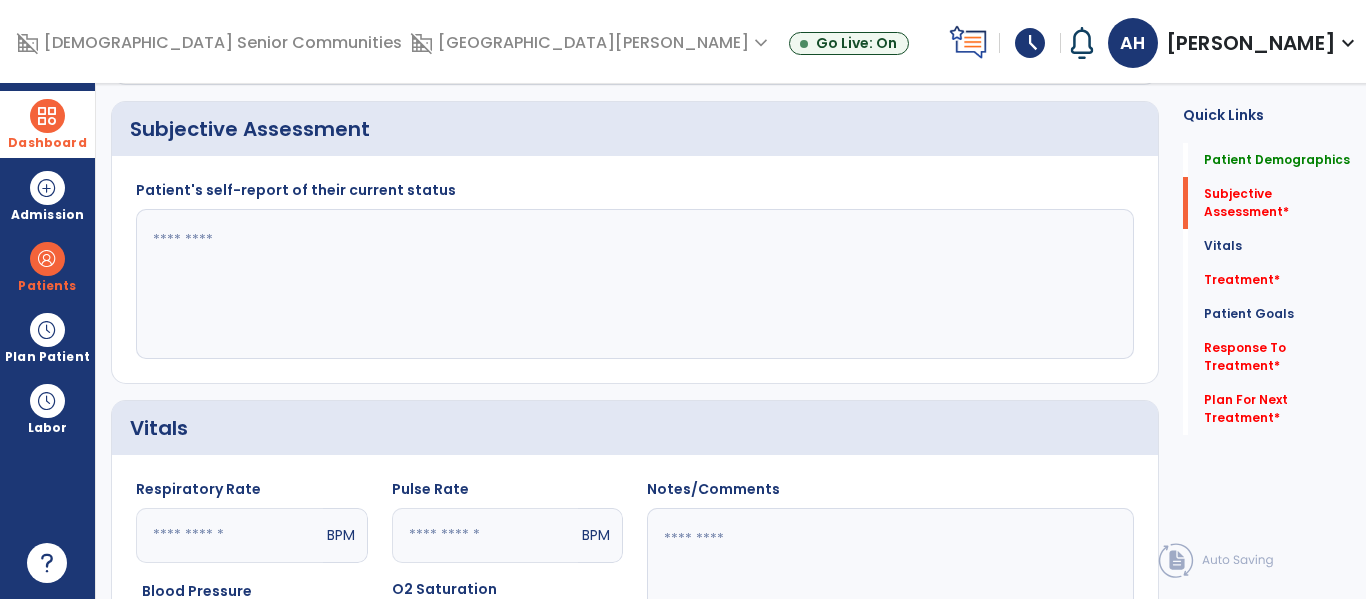 click 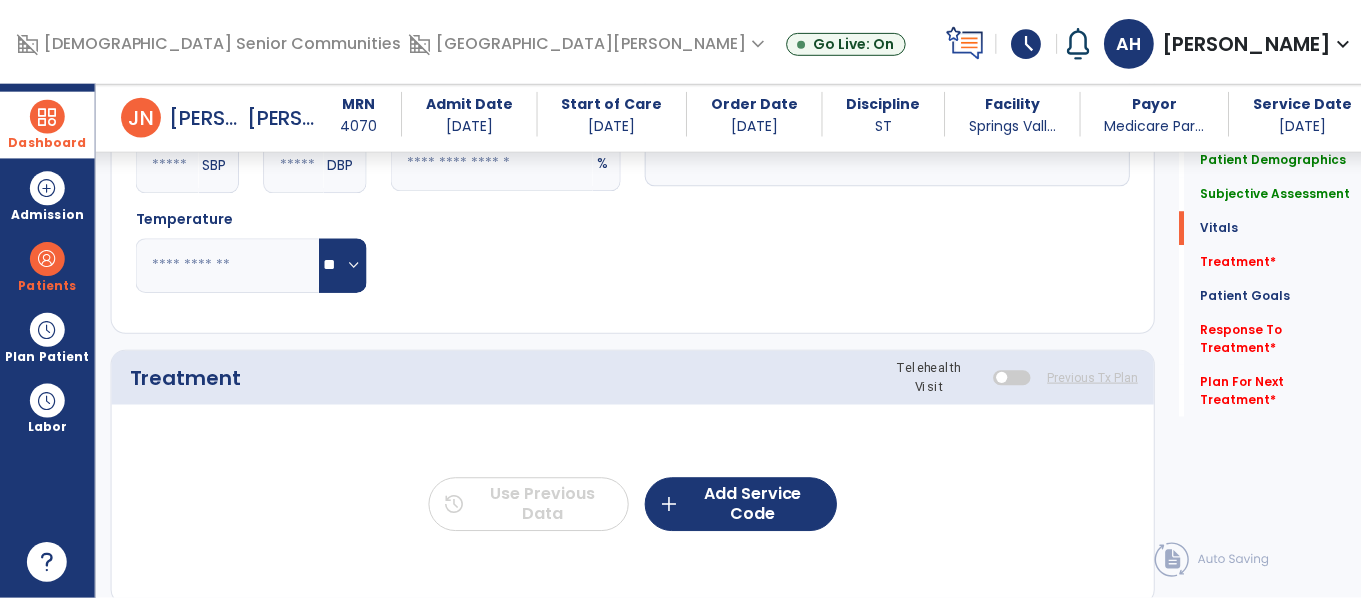 scroll, scrollTop: 911, scrollLeft: 0, axis: vertical 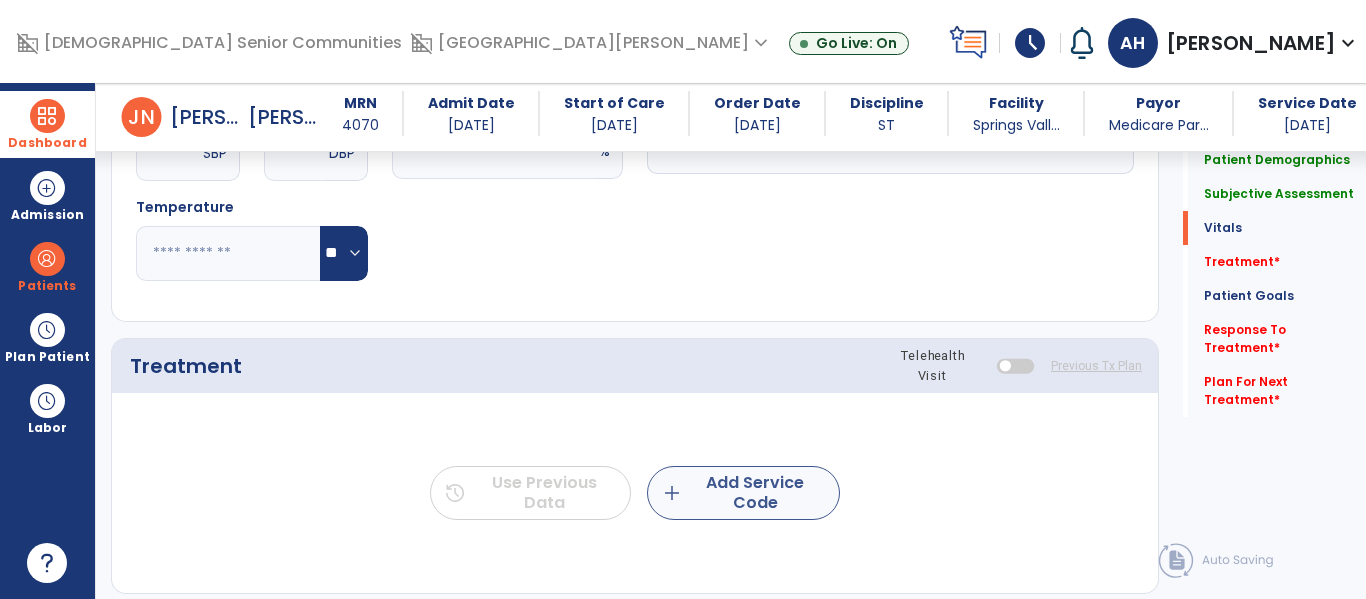 type on "**********" 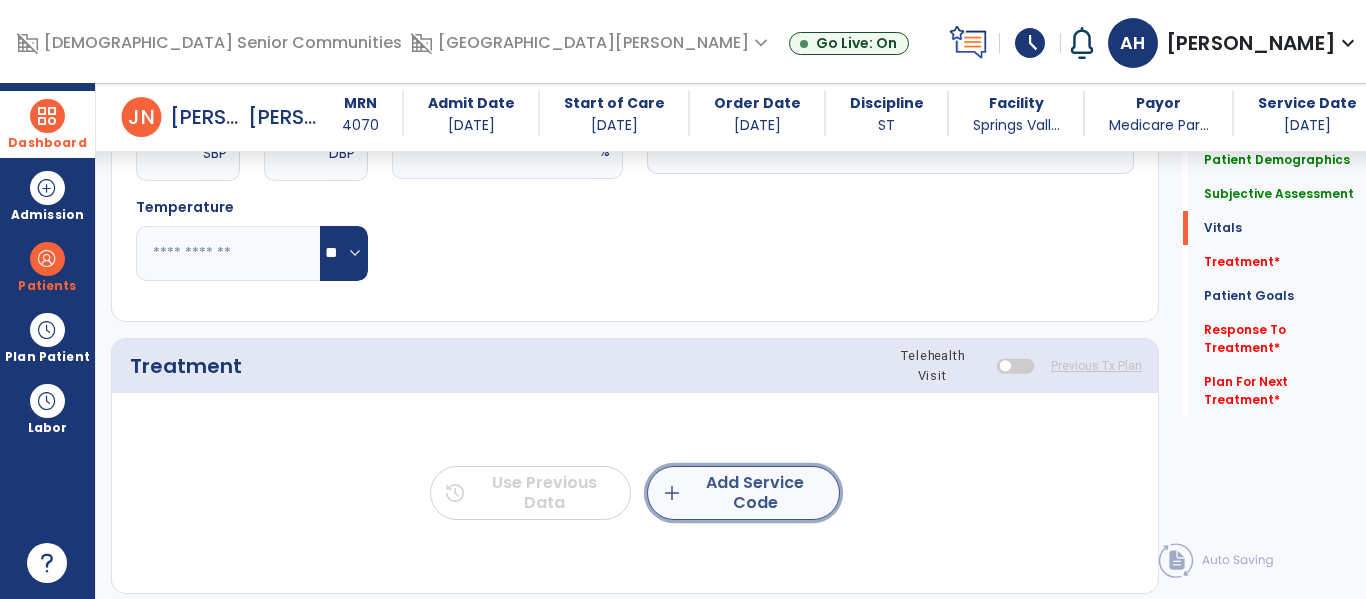 click on "add" 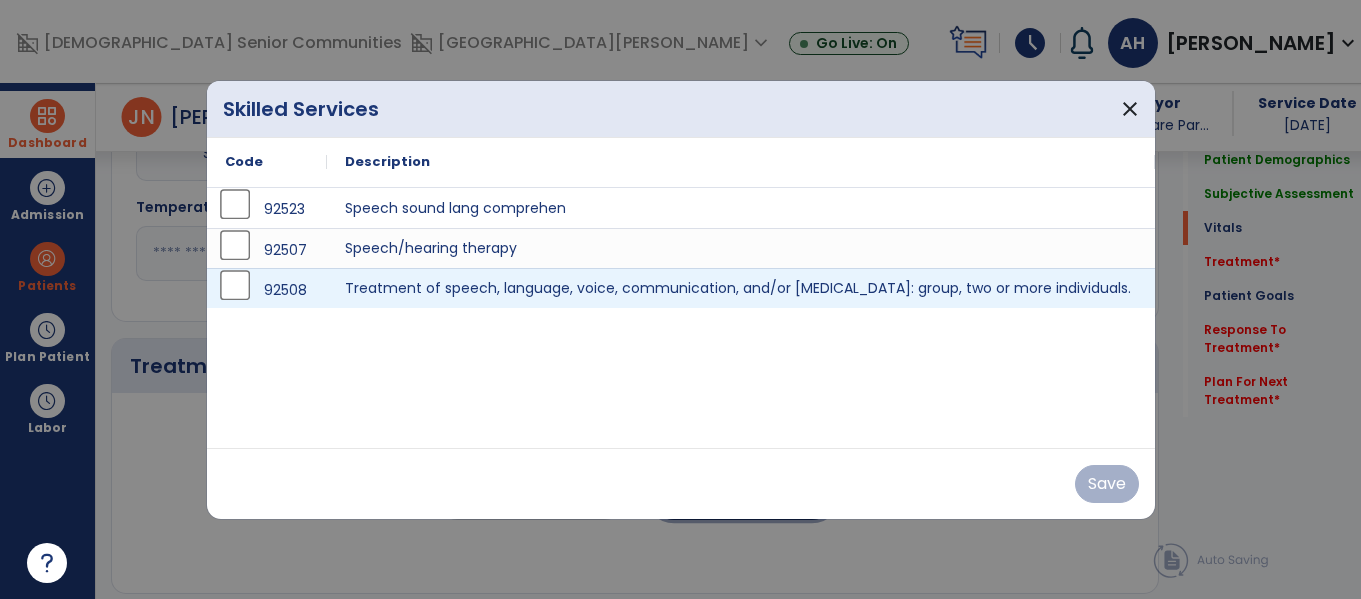 scroll, scrollTop: 911, scrollLeft: 0, axis: vertical 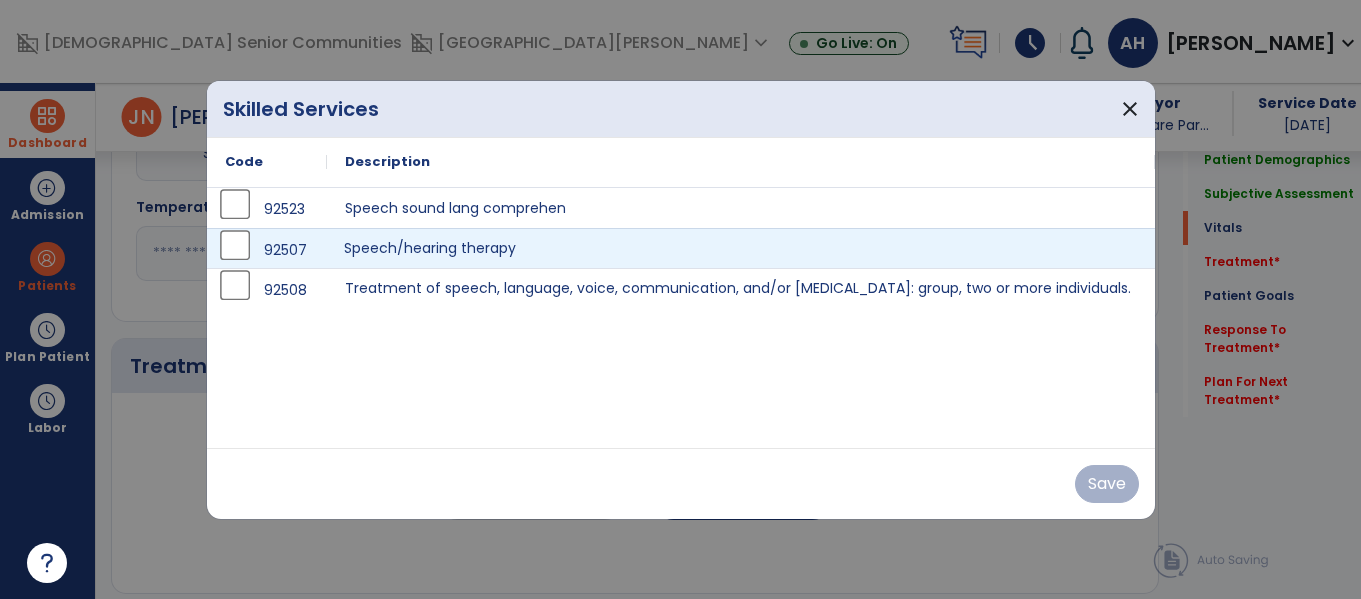 click on "Speech/hearing therapy" at bounding box center (741, 248) 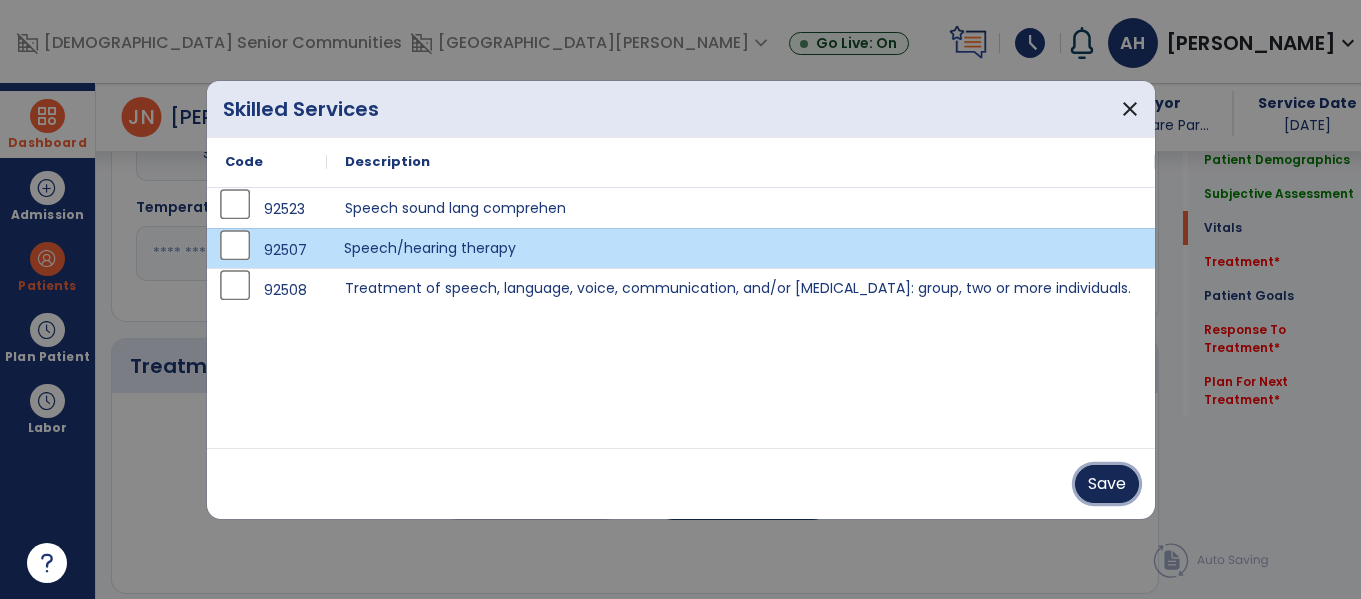 click on "Save" at bounding box center [1107, 484] 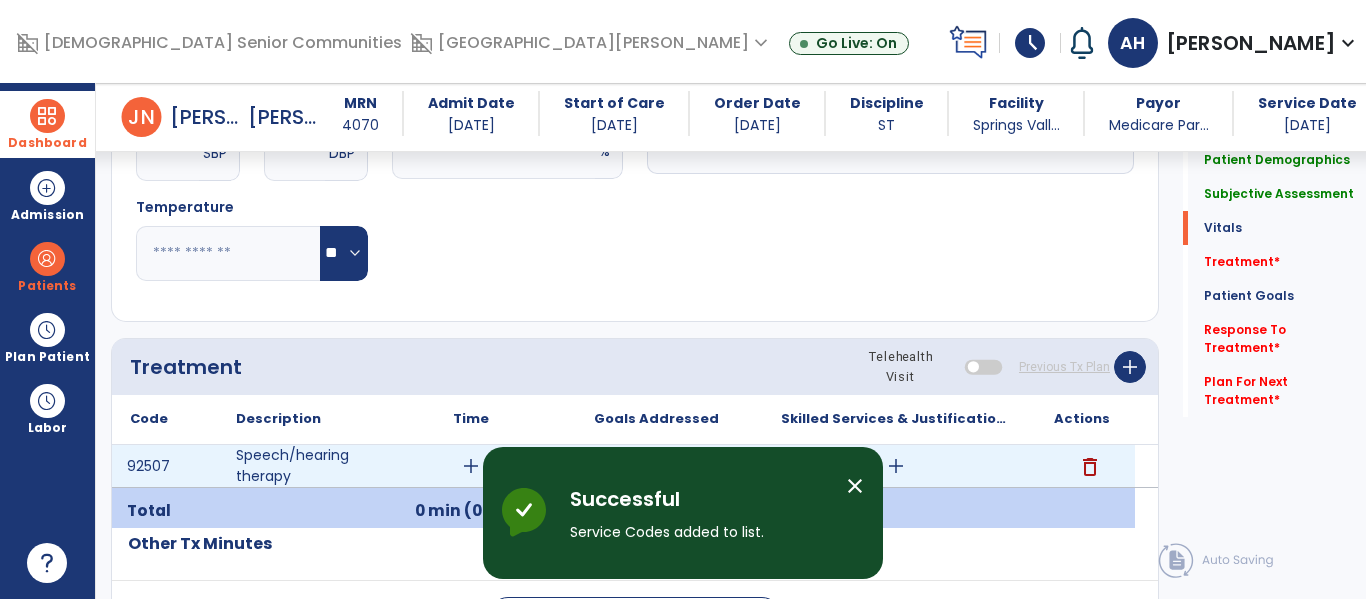 click on "add" at bounding box center (471, 466) 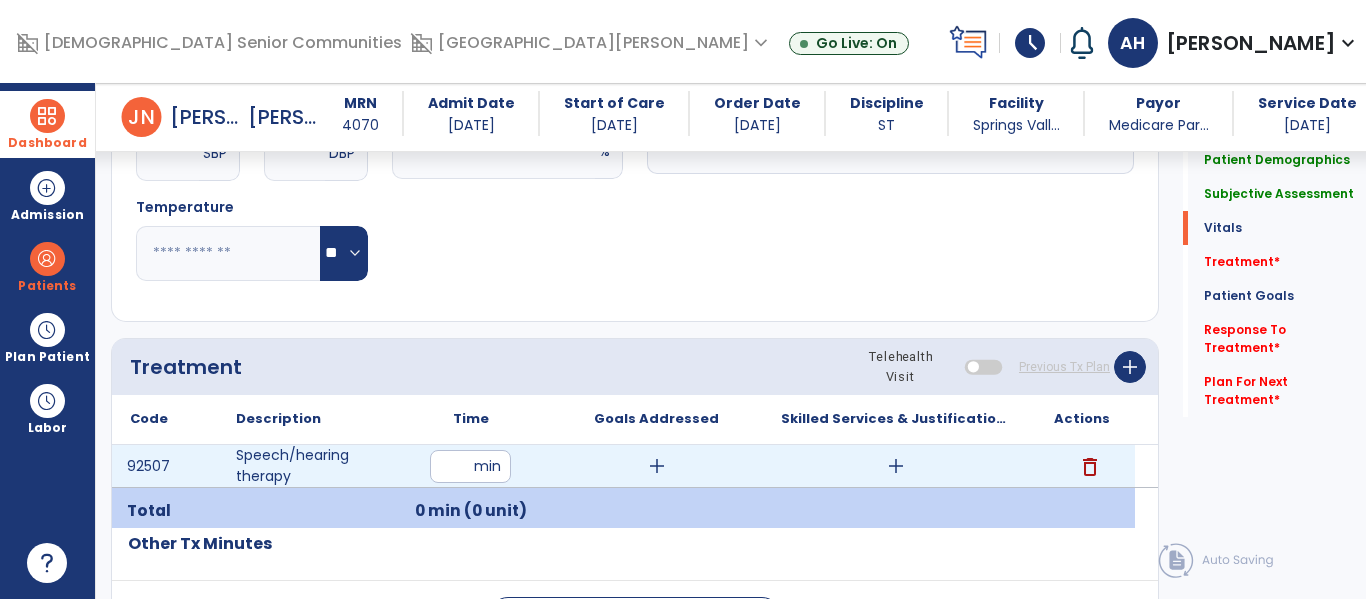 type on "**" 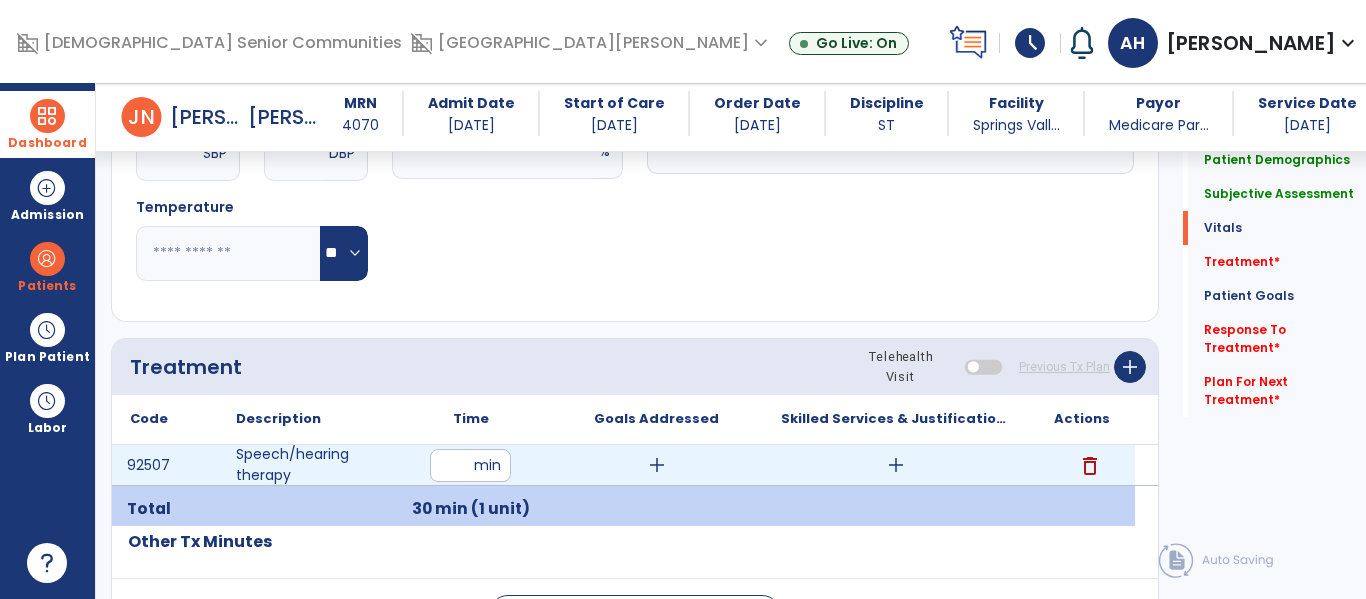 click on "add" at bounding box center [657, 465] 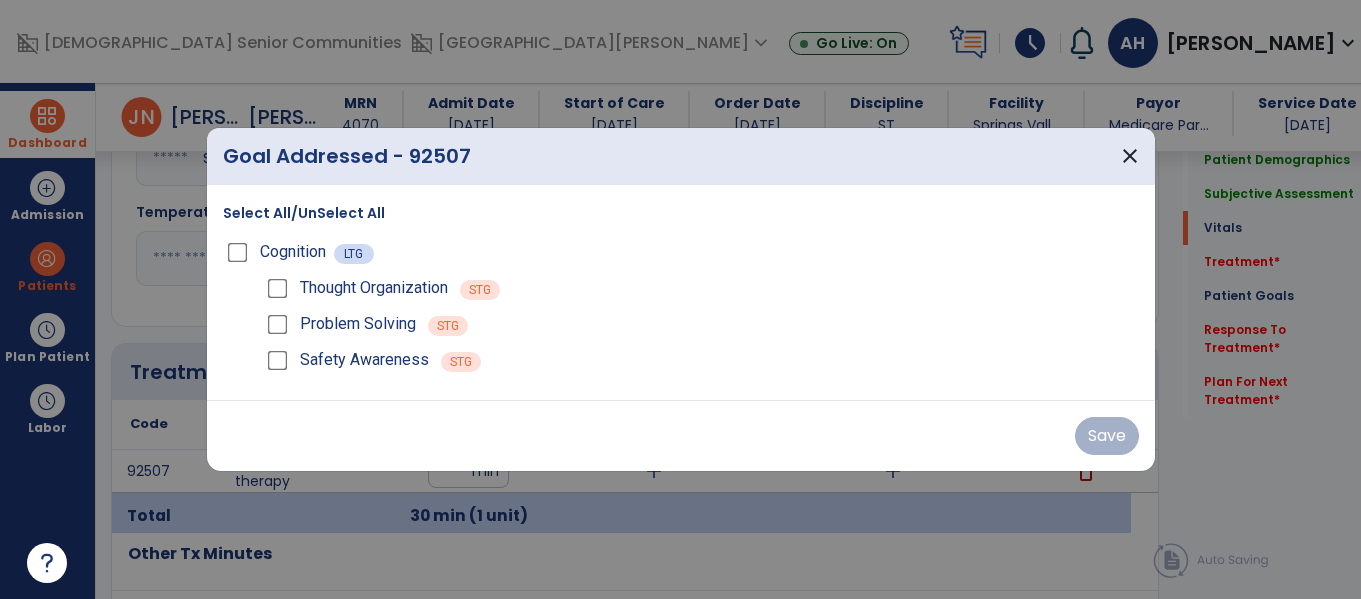 scroll, scrollTop: 911, scrollLeft: 0, axis: vertical 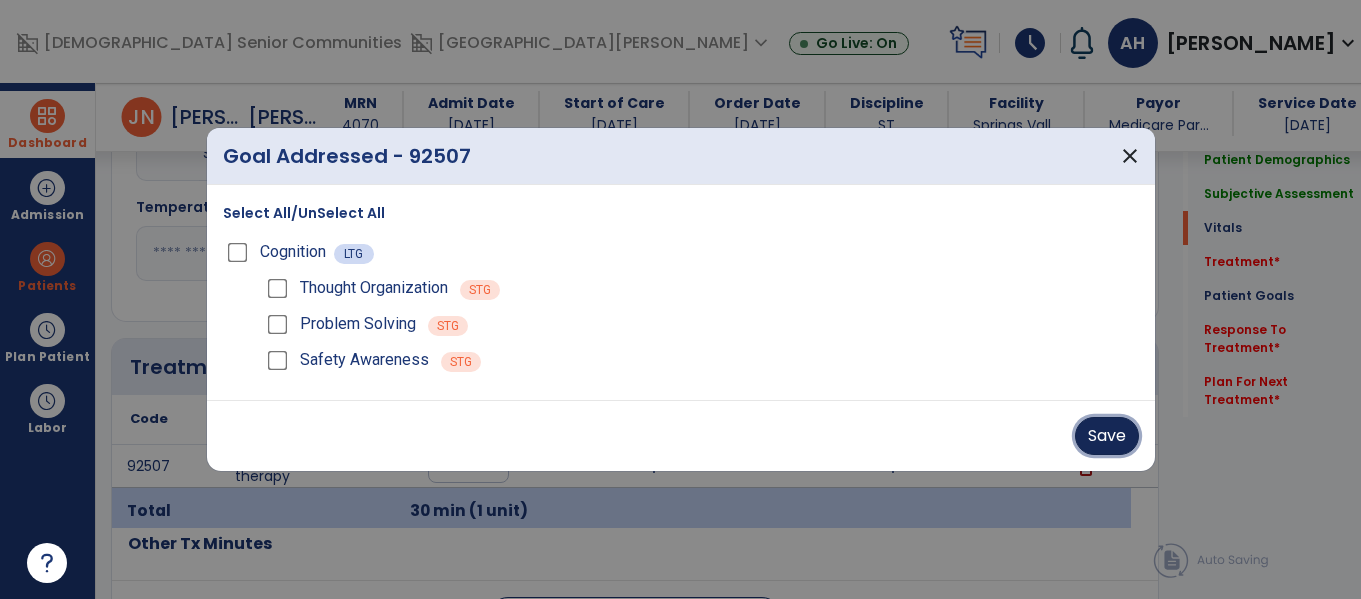 click on "Save" at bounding box center (1107, 436) 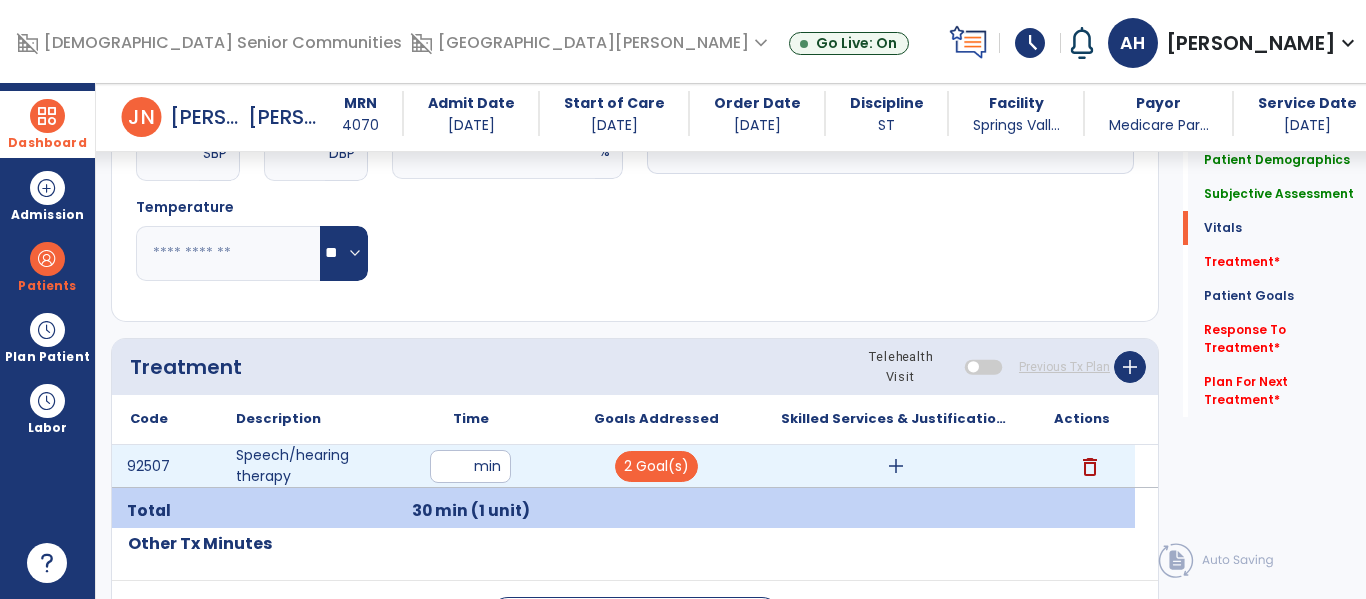 click on "add" at bounding box center [896, 466] 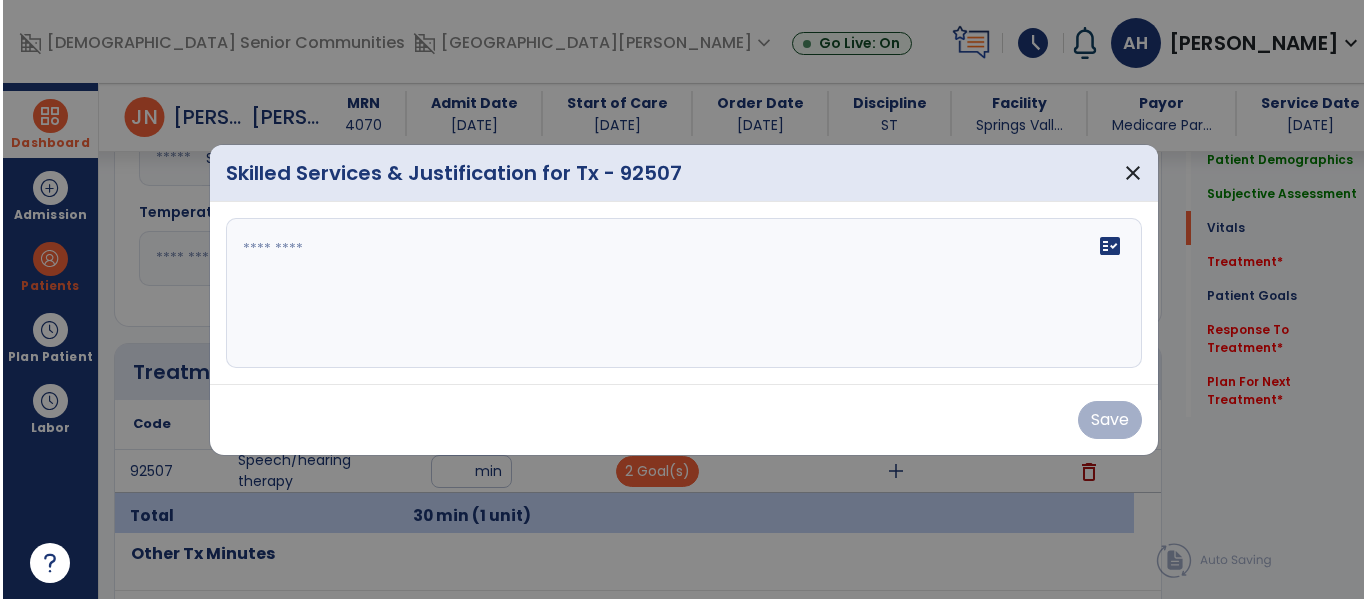 scroll, scrollTop: 911, scrollLeft: 0, axis: vertical 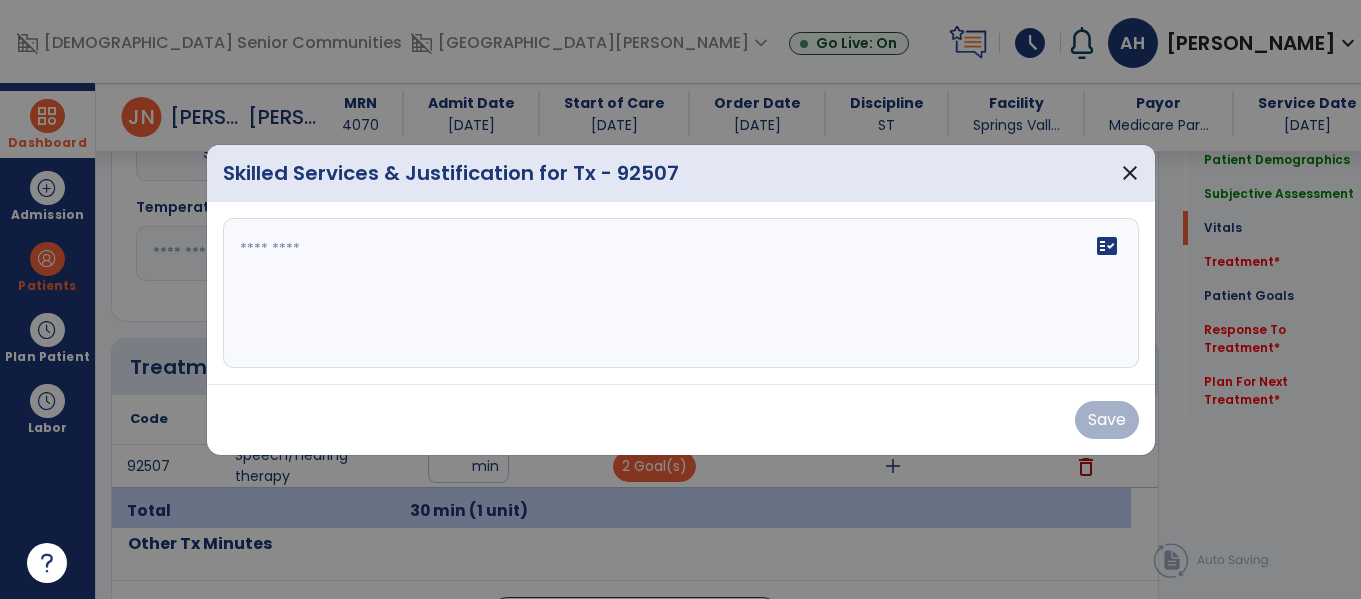 click on "fact_check" at bounding box center (681, 293) 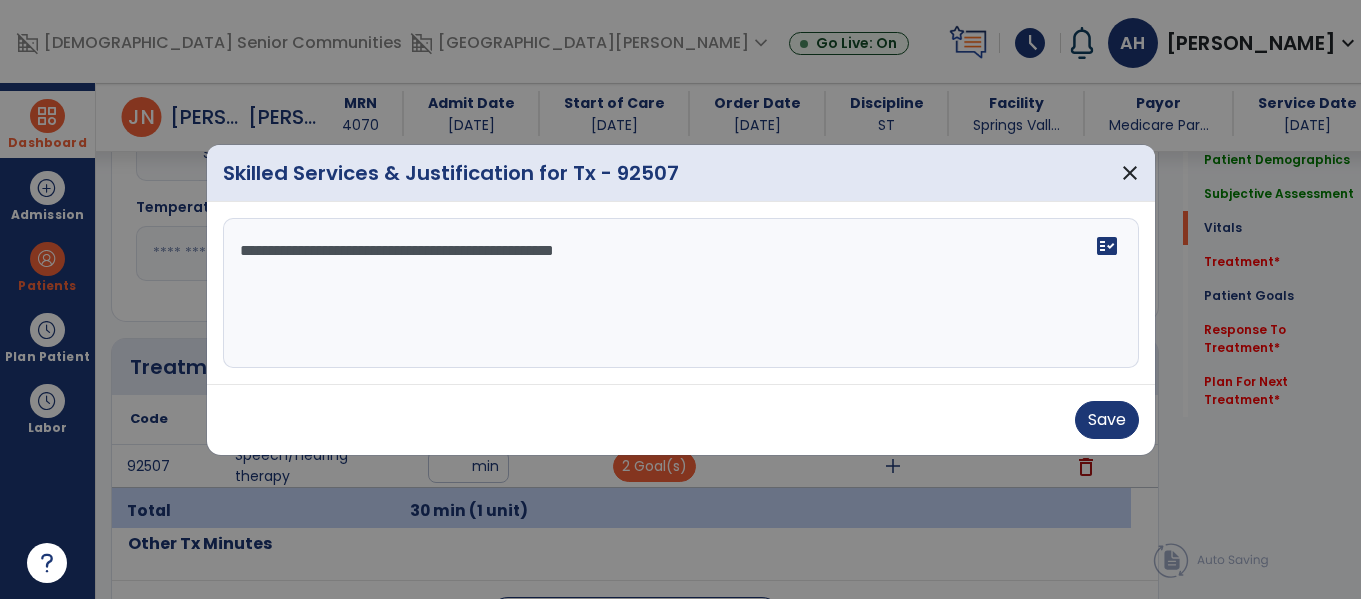 click on "**********" at bounding box center [681, 293] 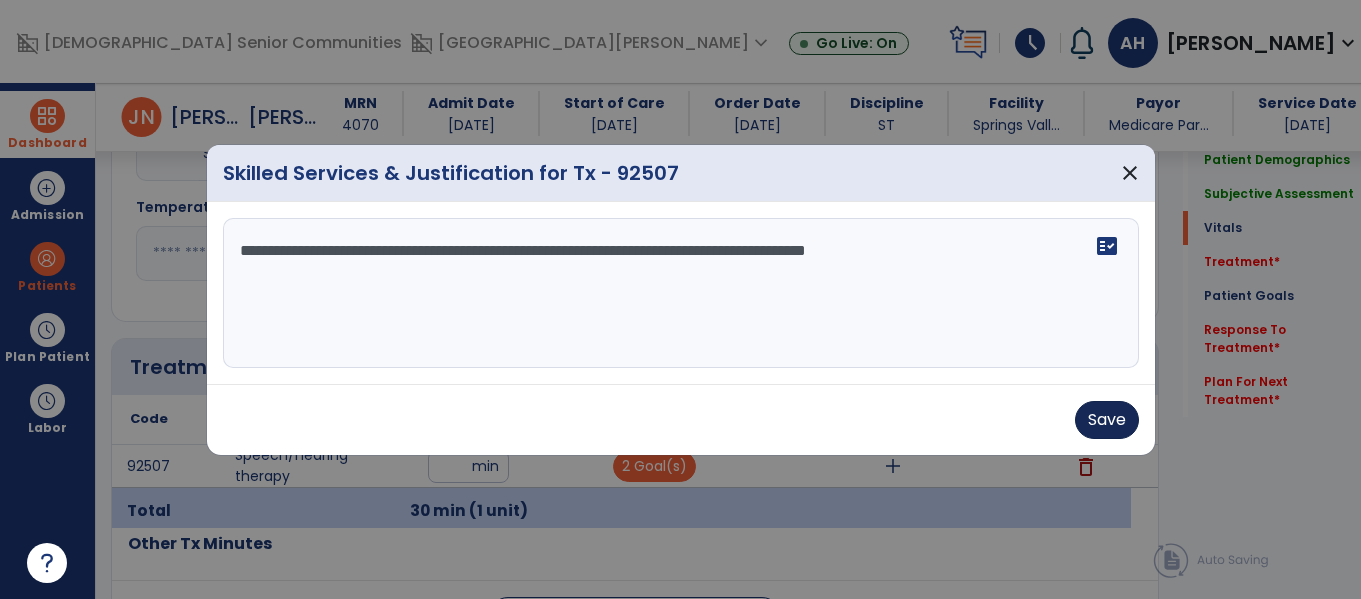 type on "**********" 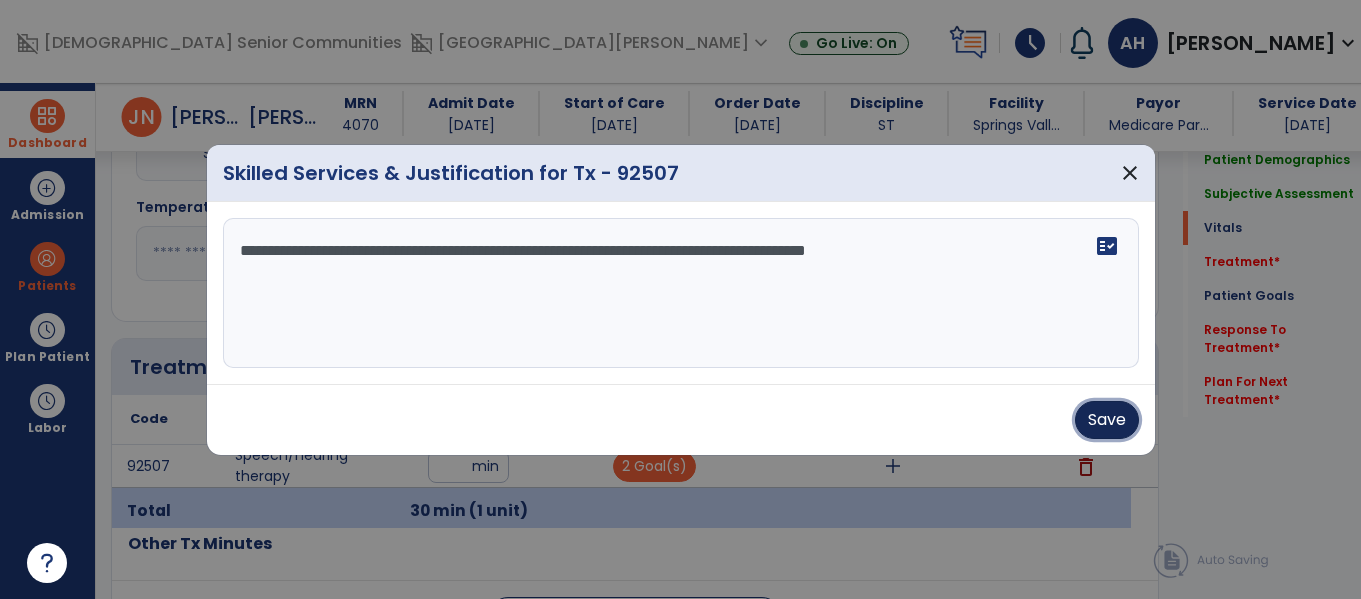 click on "Save" at bounding box center (1107, 420) 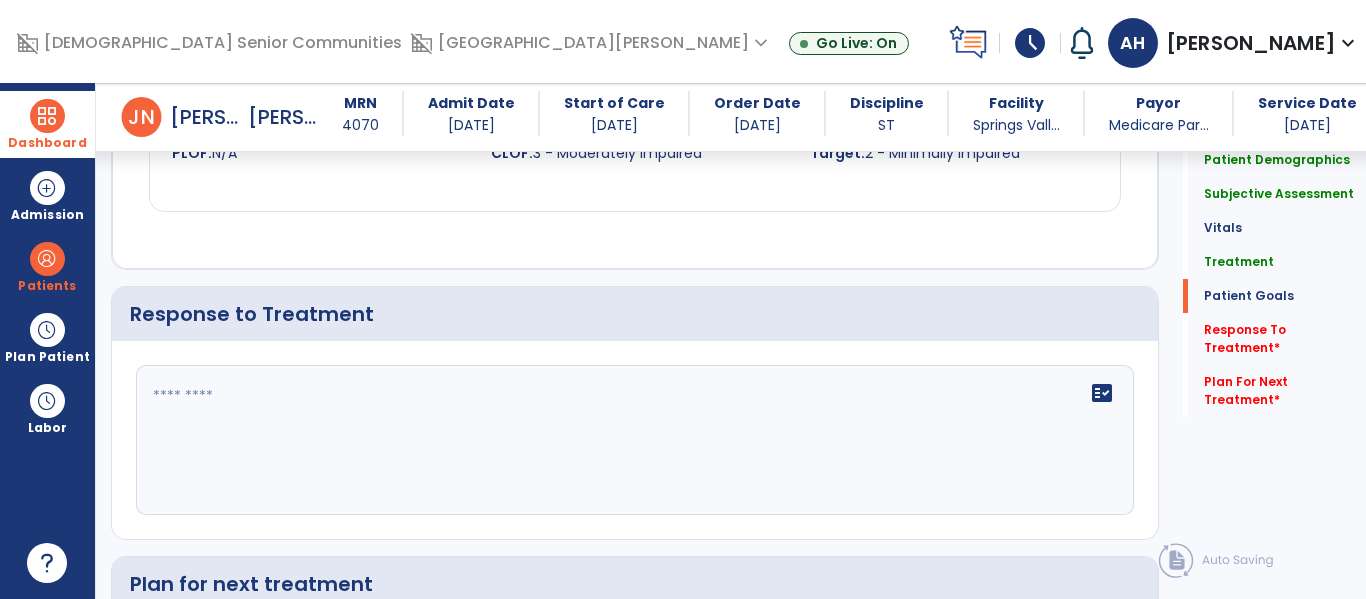 scroll, scrollTop: 2234, scrollLeft: 0, axis: vertical 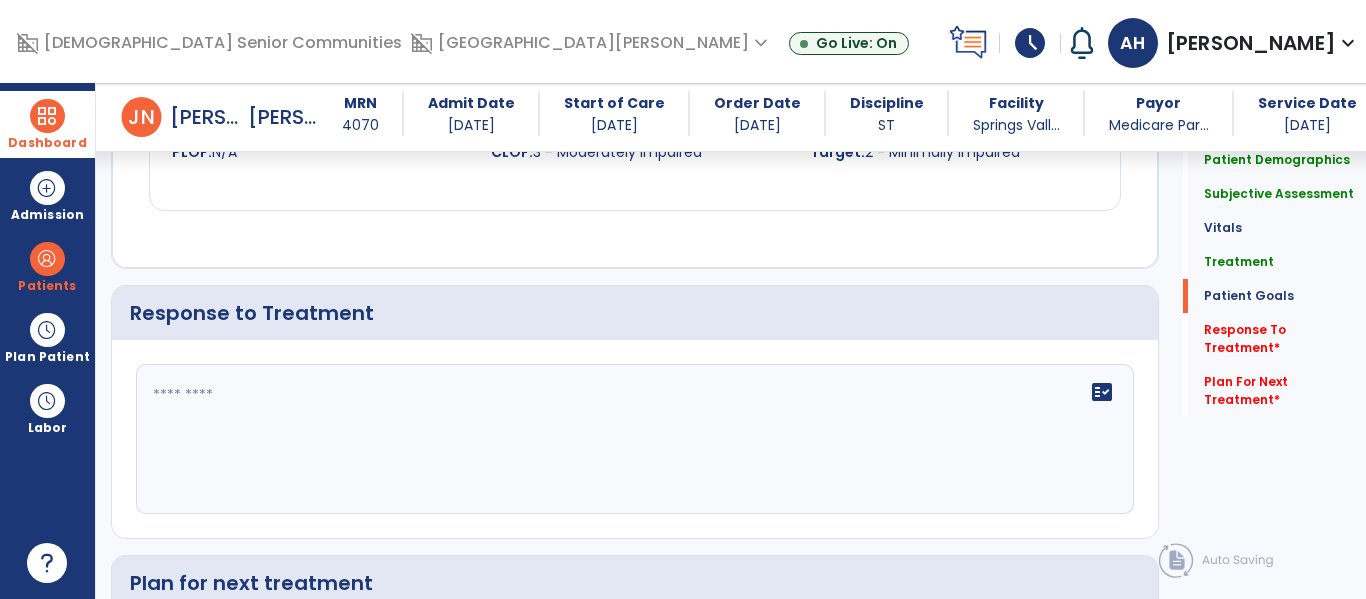 click 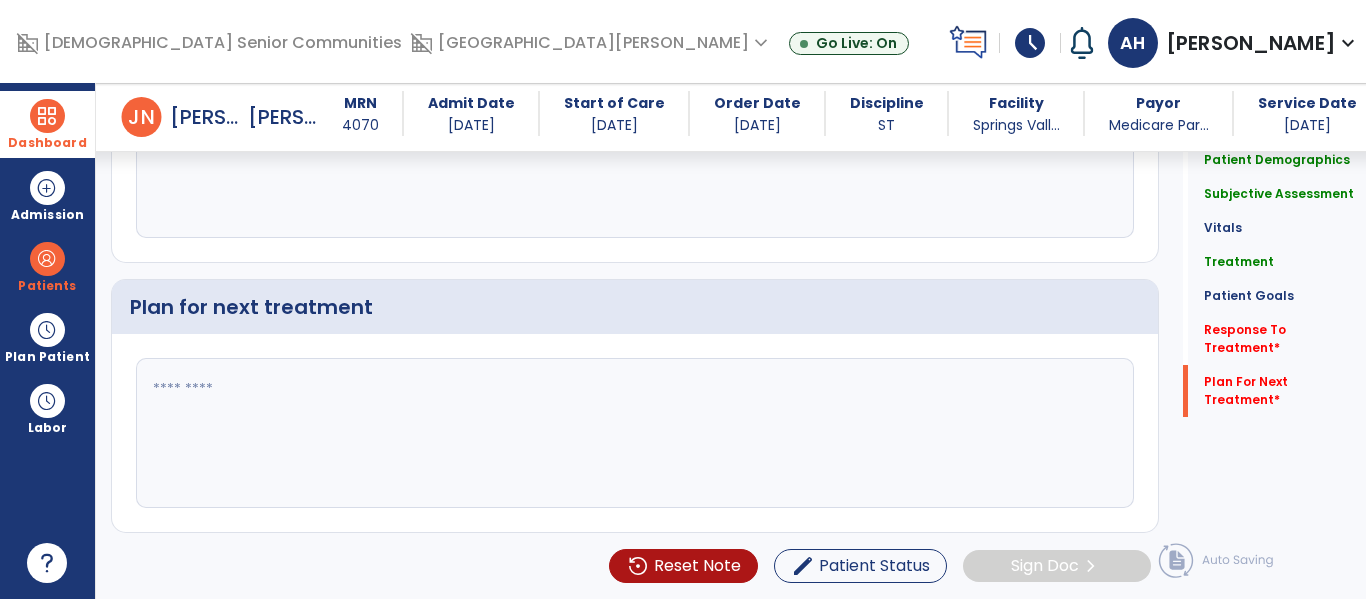 scroll, scrollTop: 2531, scrollLeft: 0, axis: vertical 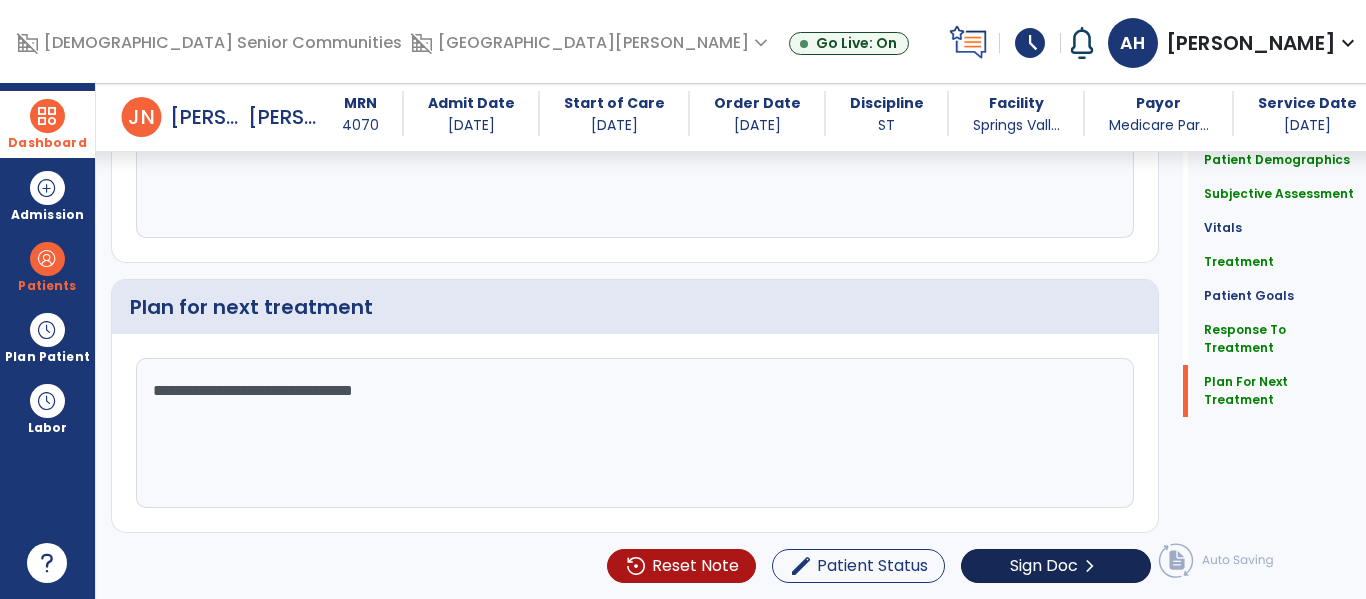type on "**********" 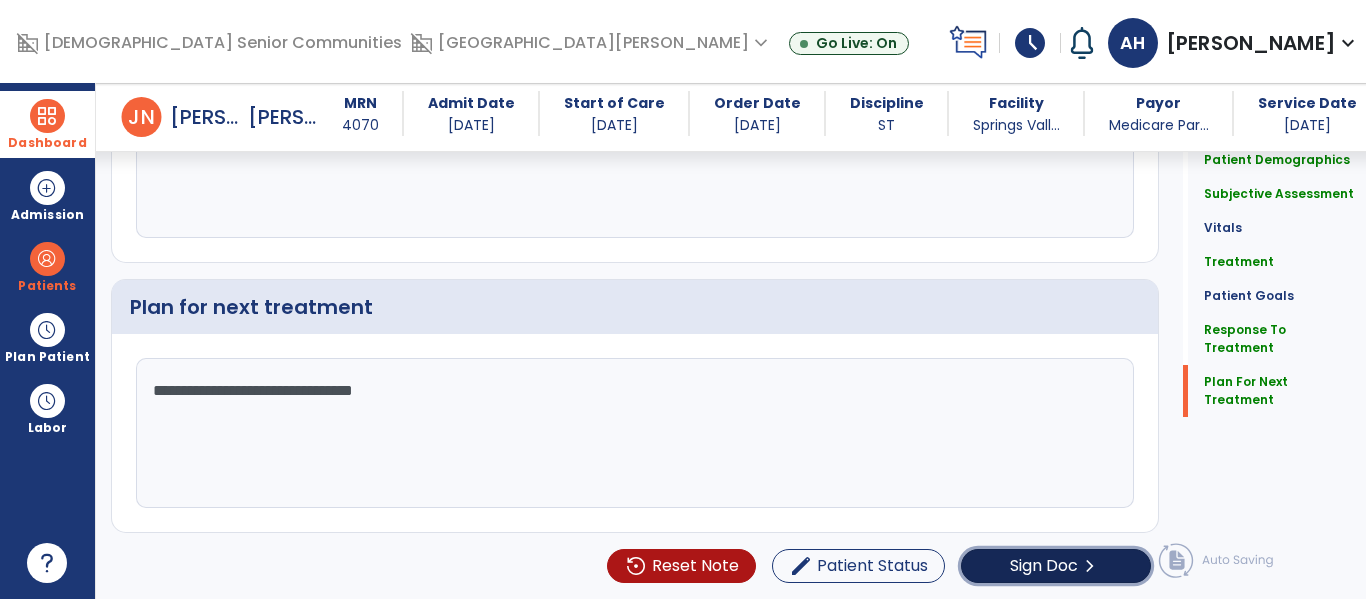 click on "Sign Doc" 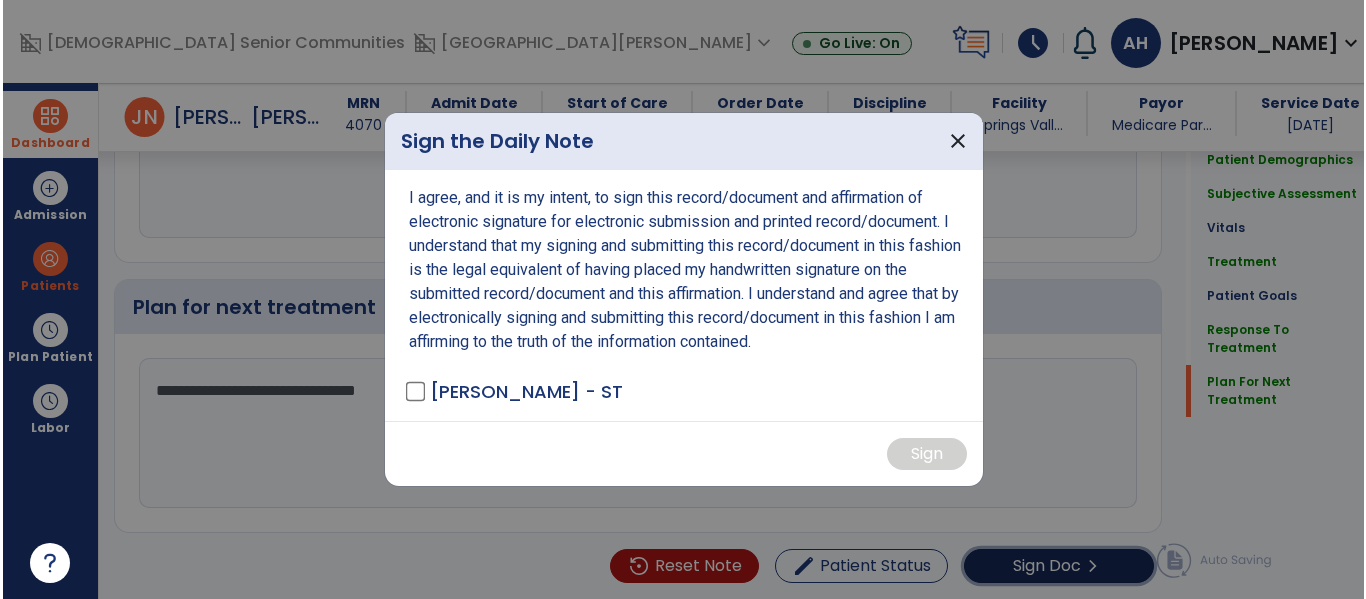 scroll, scrollTop: 2531, scrollLeft: 0, axis: vertical 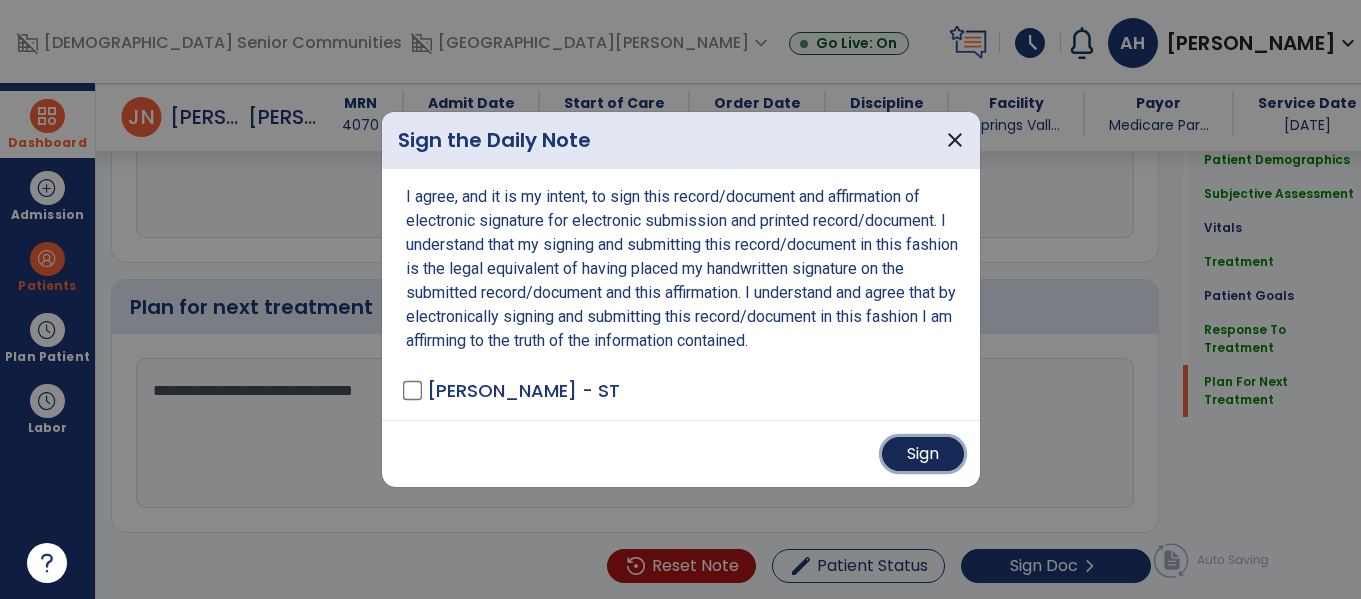 click on "Sign" at bounding box center (923, 454) 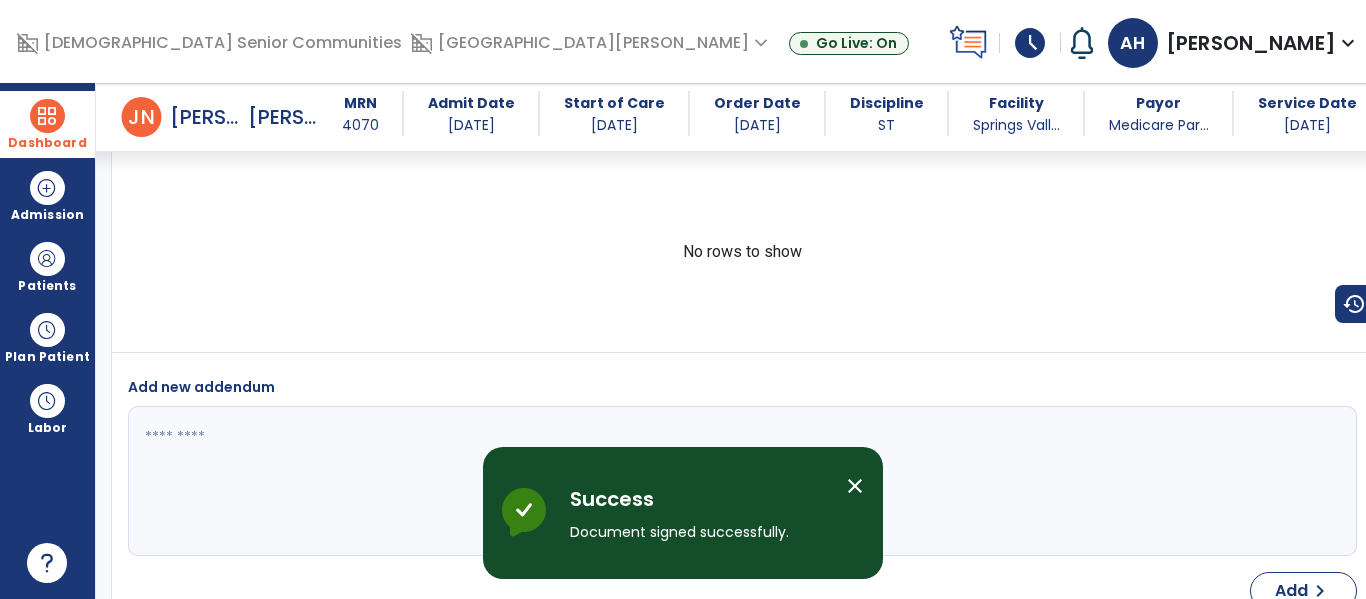 scroll, scrollTop: 3402, scrollLeft: 0, axis: vertical 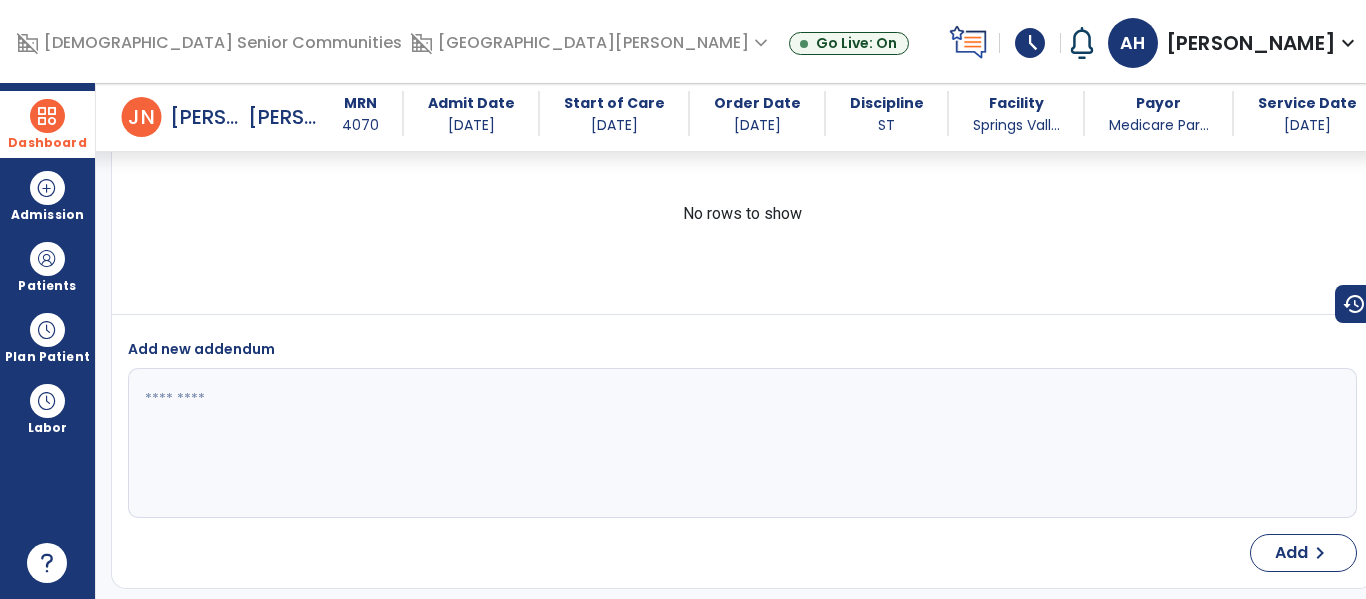 click at bounding box center [47, 116] 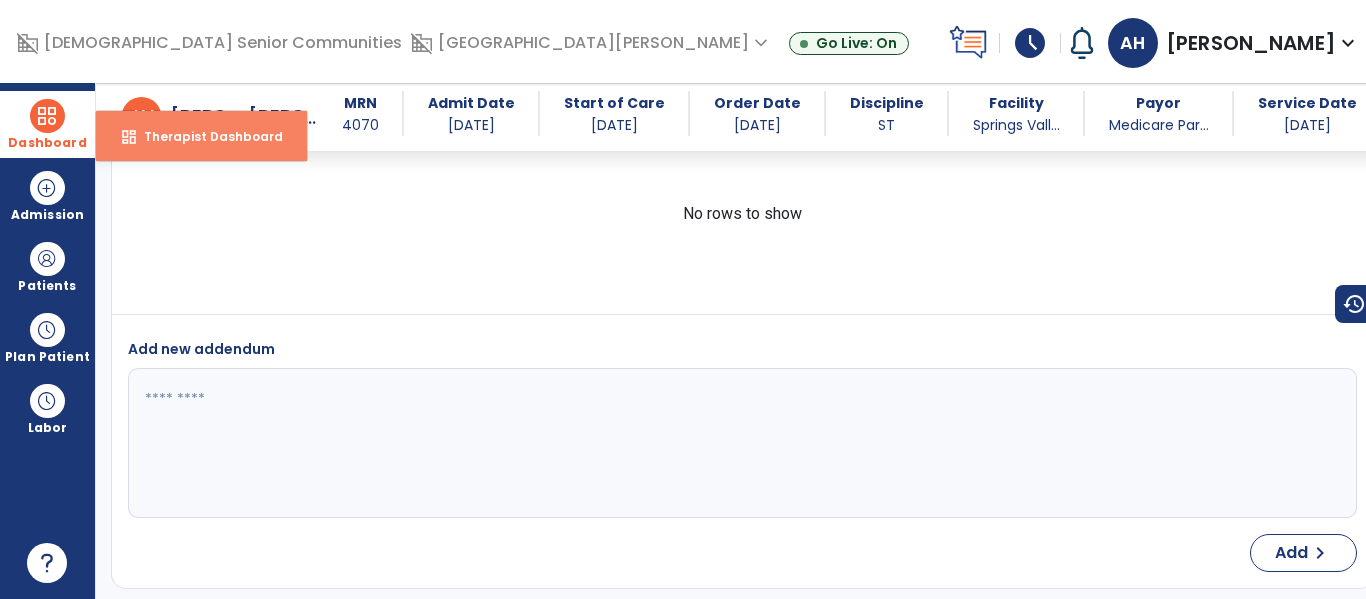 click on "dashboard" at bounding box center (129, 137) 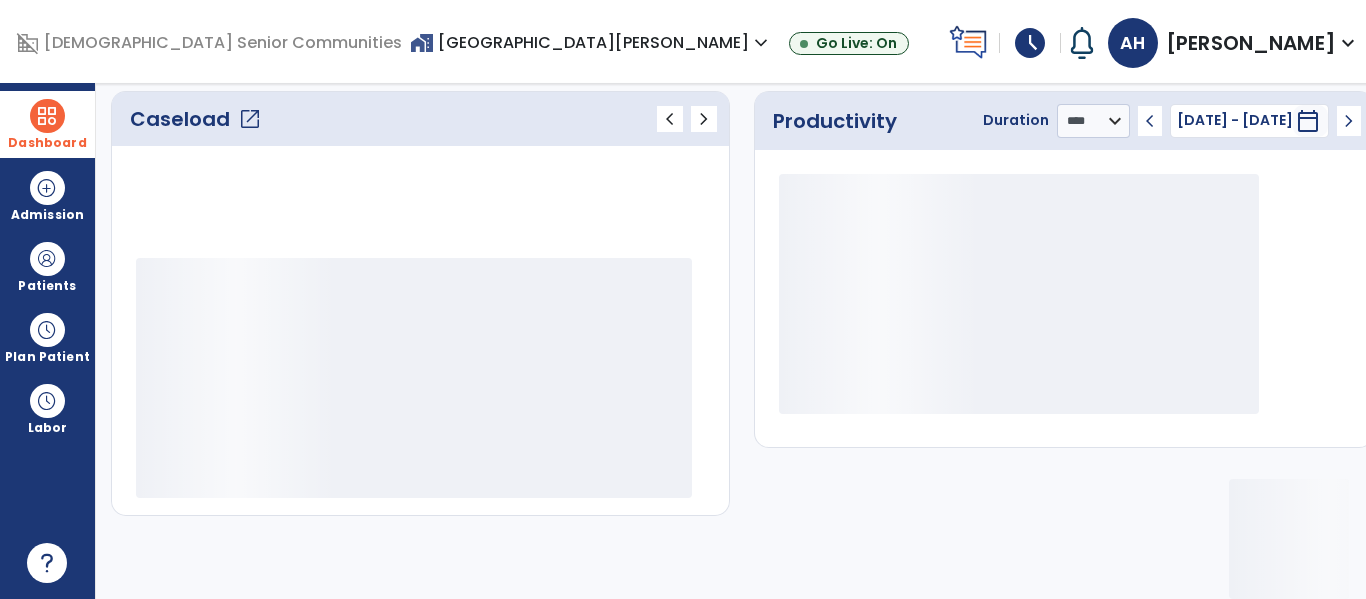 scroll, scrollTop: 278, scrollLeft: 0, axis: vertical 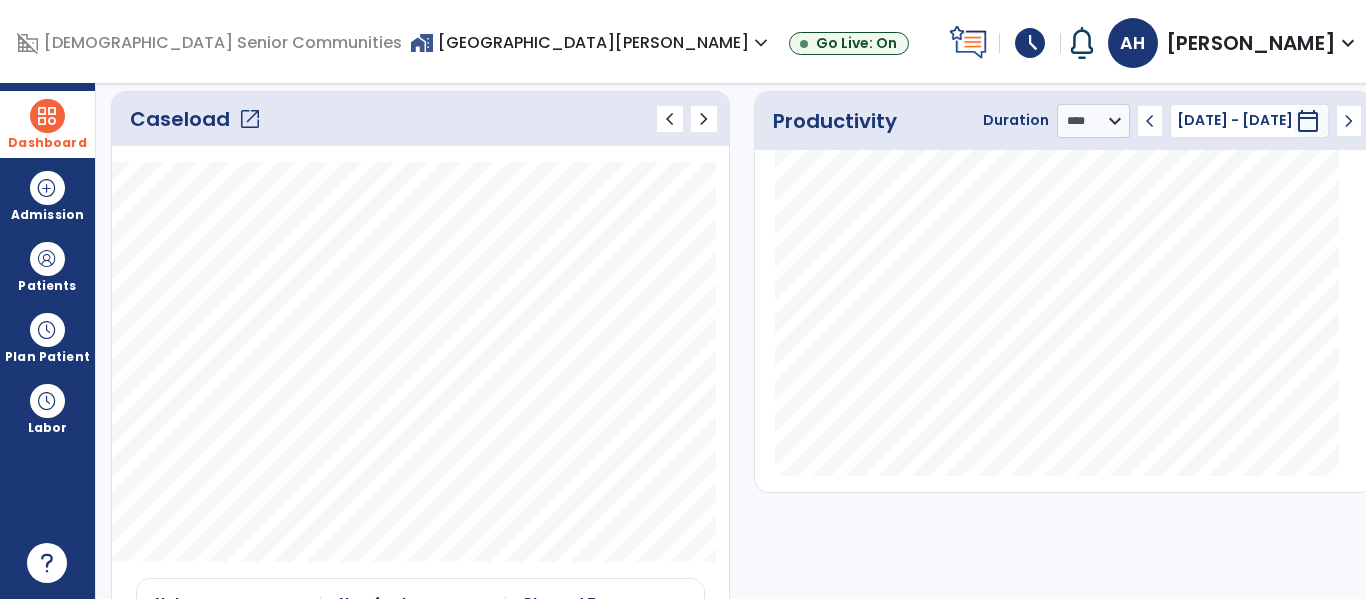 click on "open_in_new" 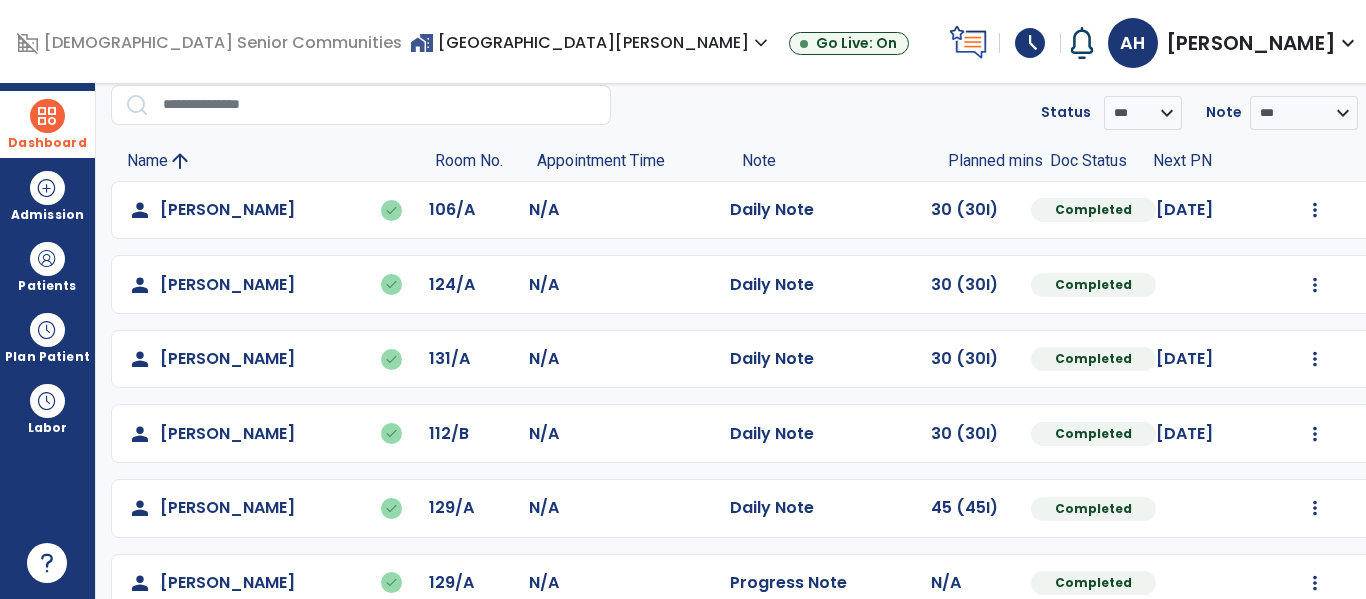 scroll, scrollTop: 488, scrollLeft: 0, axis: vertical 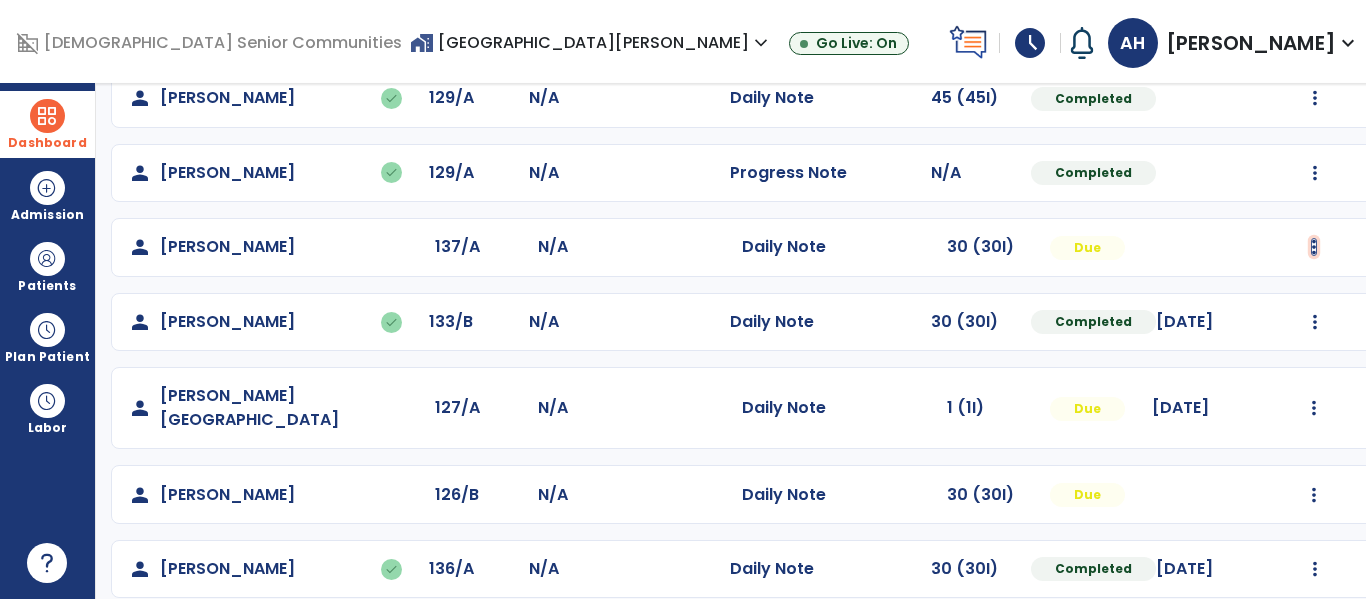 click at bounding box center [1315, -200] 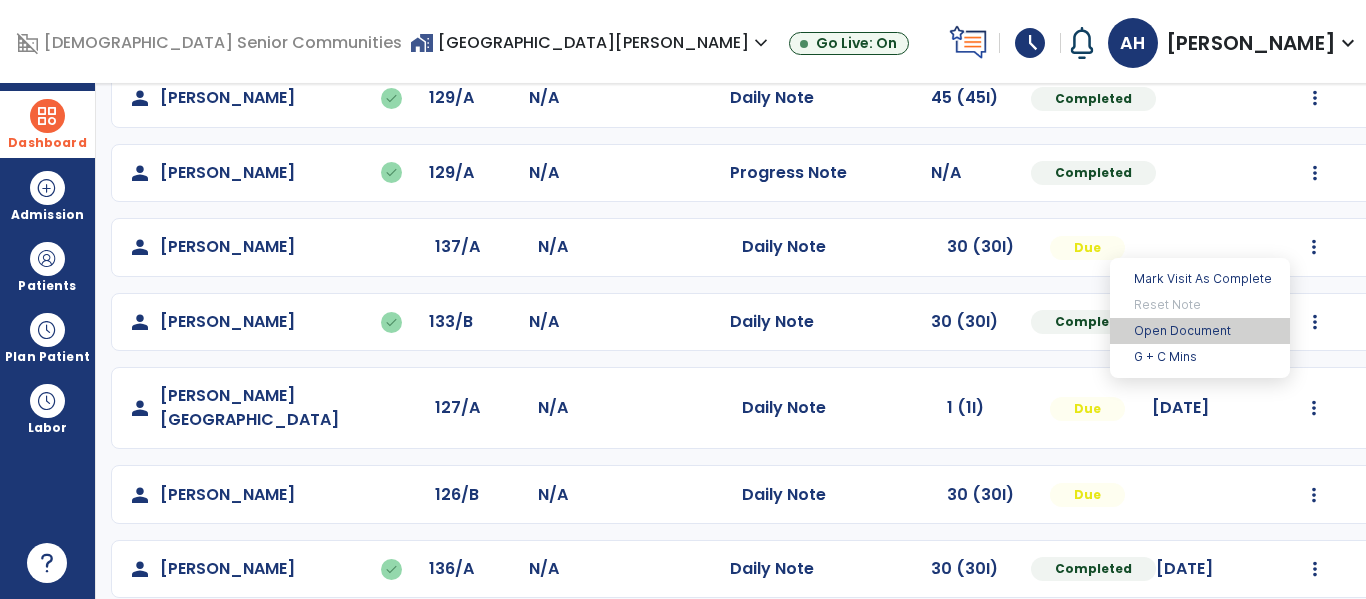 click on "Open Document" at bounding box center [1200, 331] 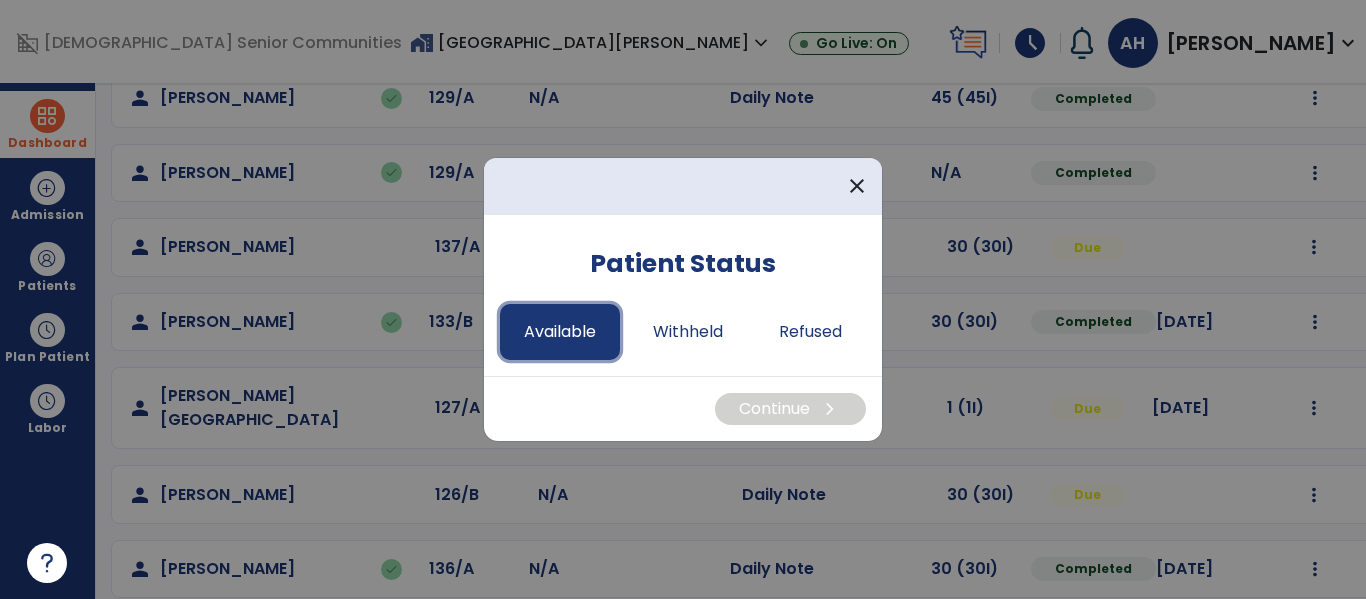 click on "Available" at bounding box center (560, 332) 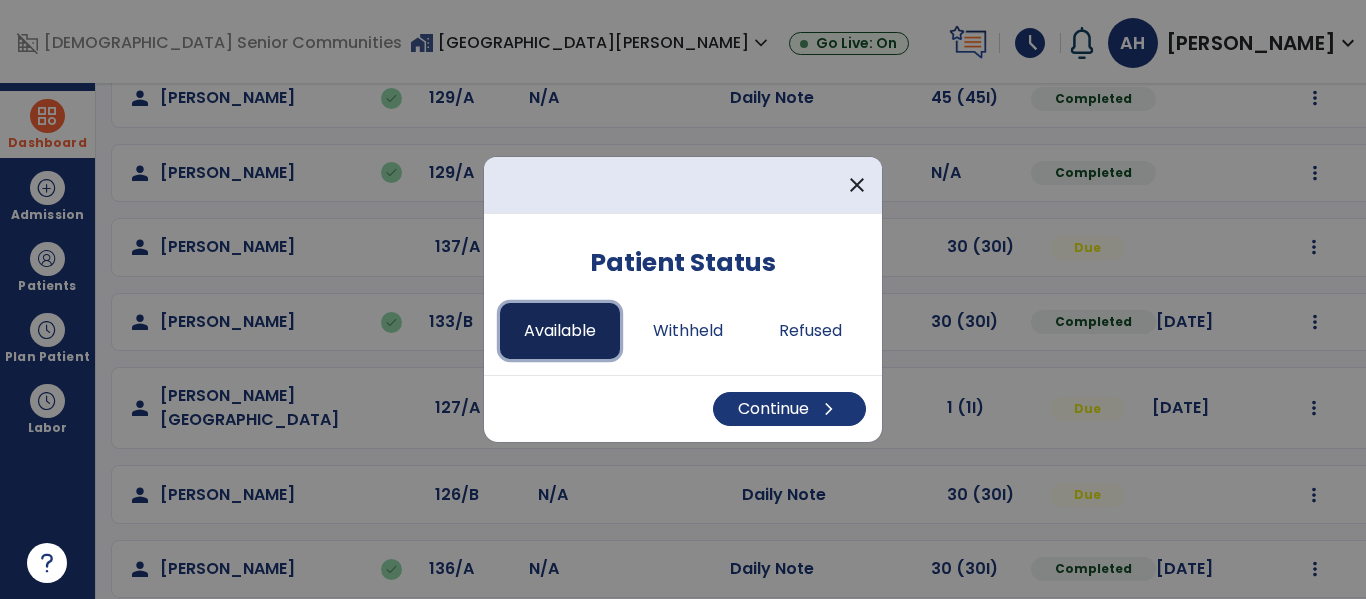 click on "Available" at bounding box center [560, 331] 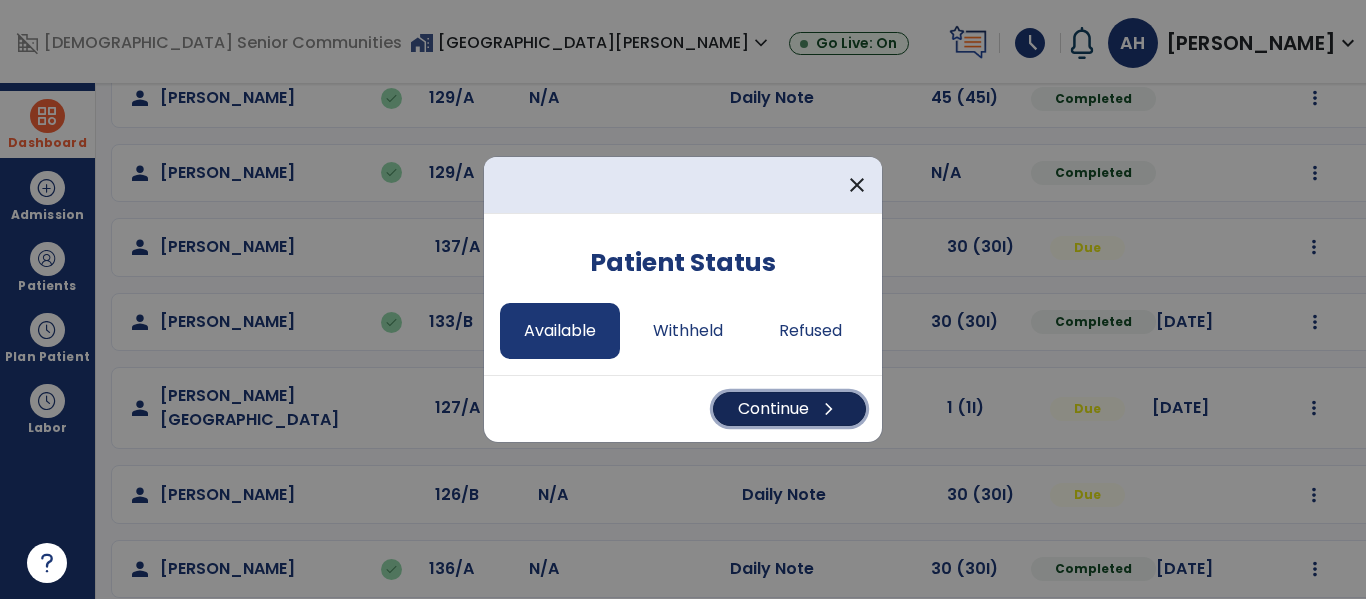 click on "Continue   chevron_right" at bounding box center (789, 409) 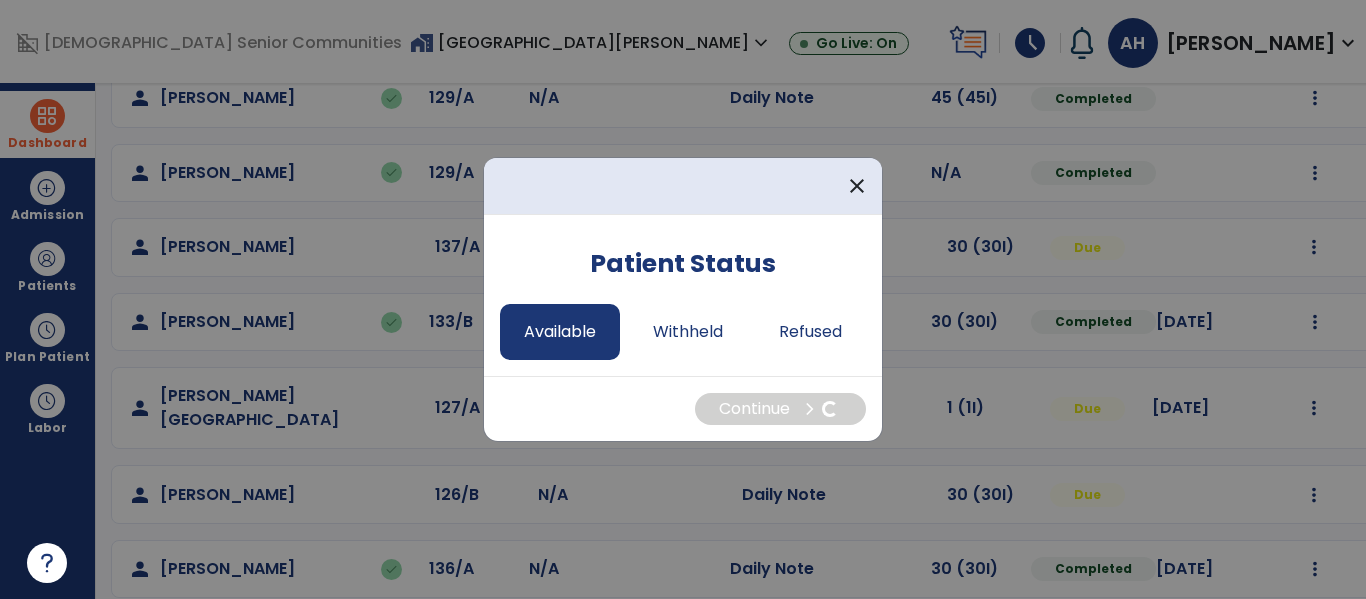 select on "*" 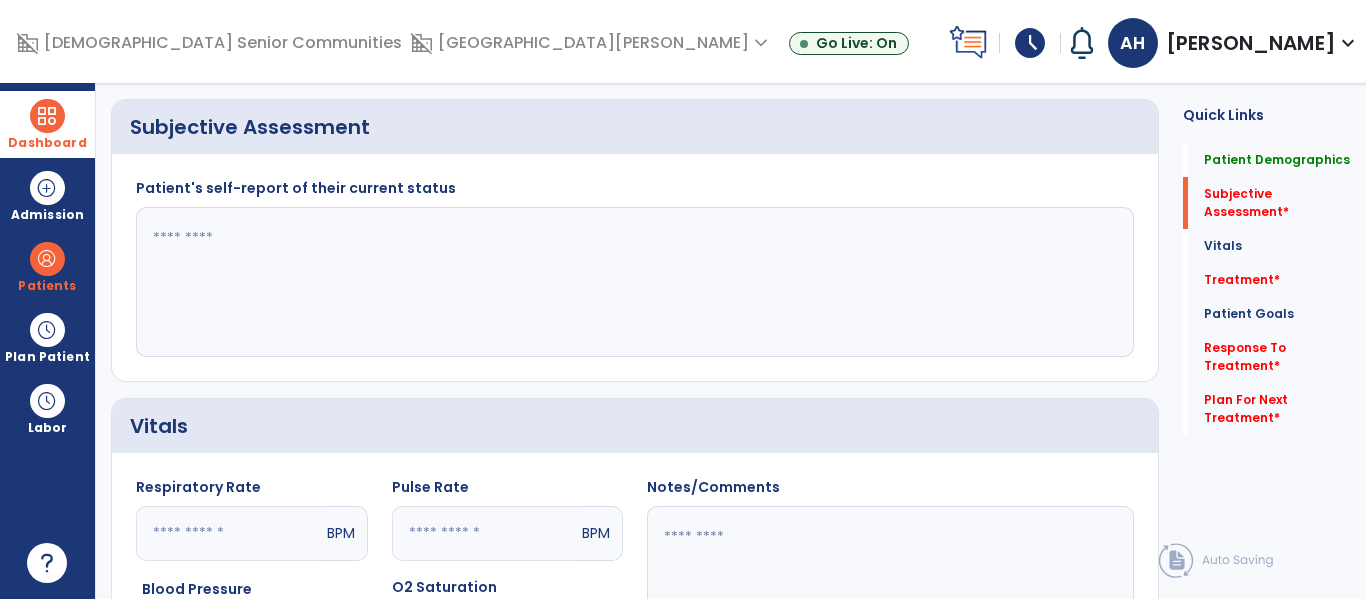 click 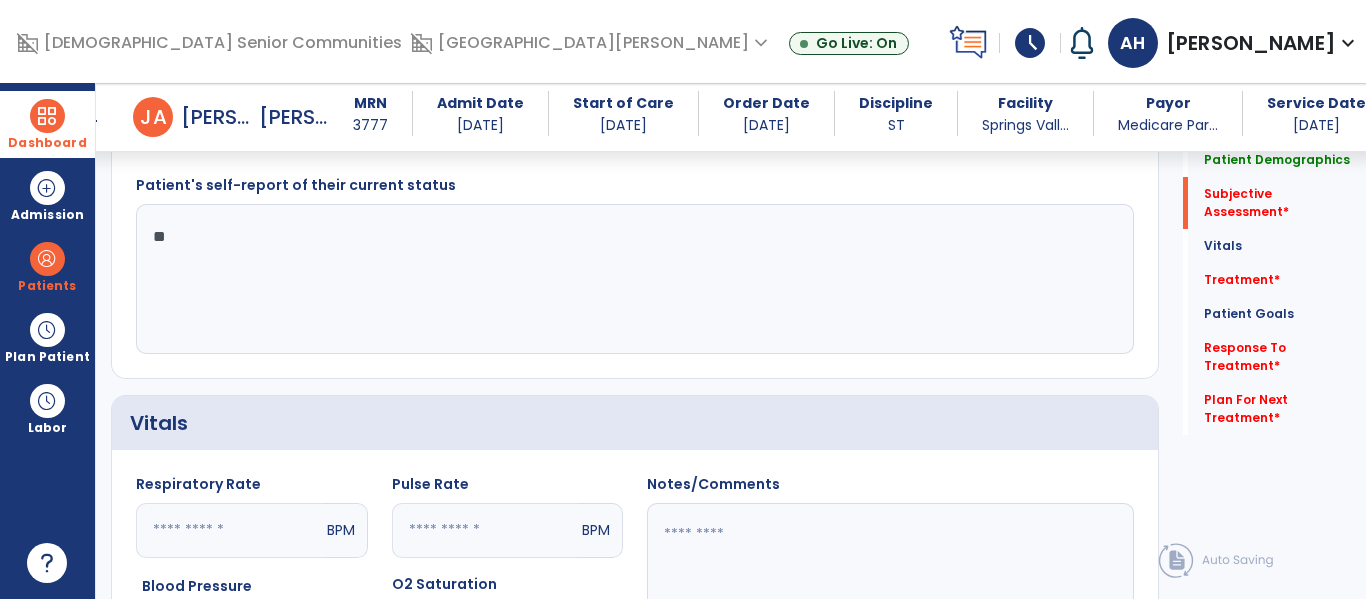 scroll, scrollTop: 471, scrollLeft: 0, axis: vertical 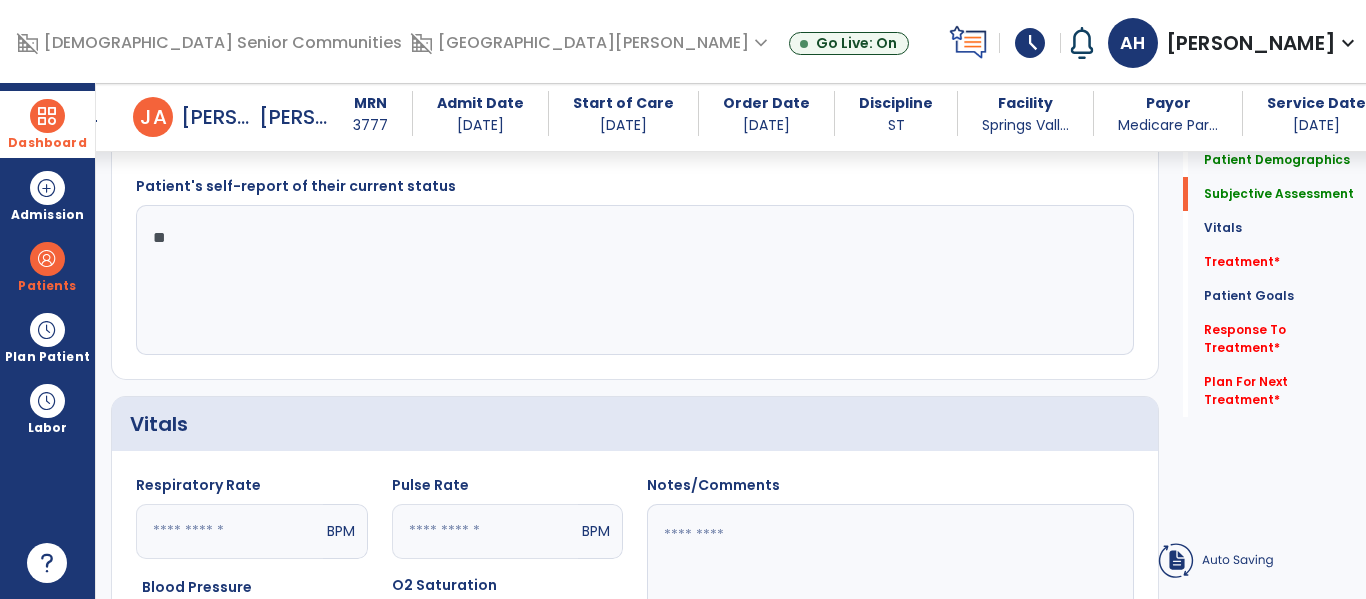 type on "*" 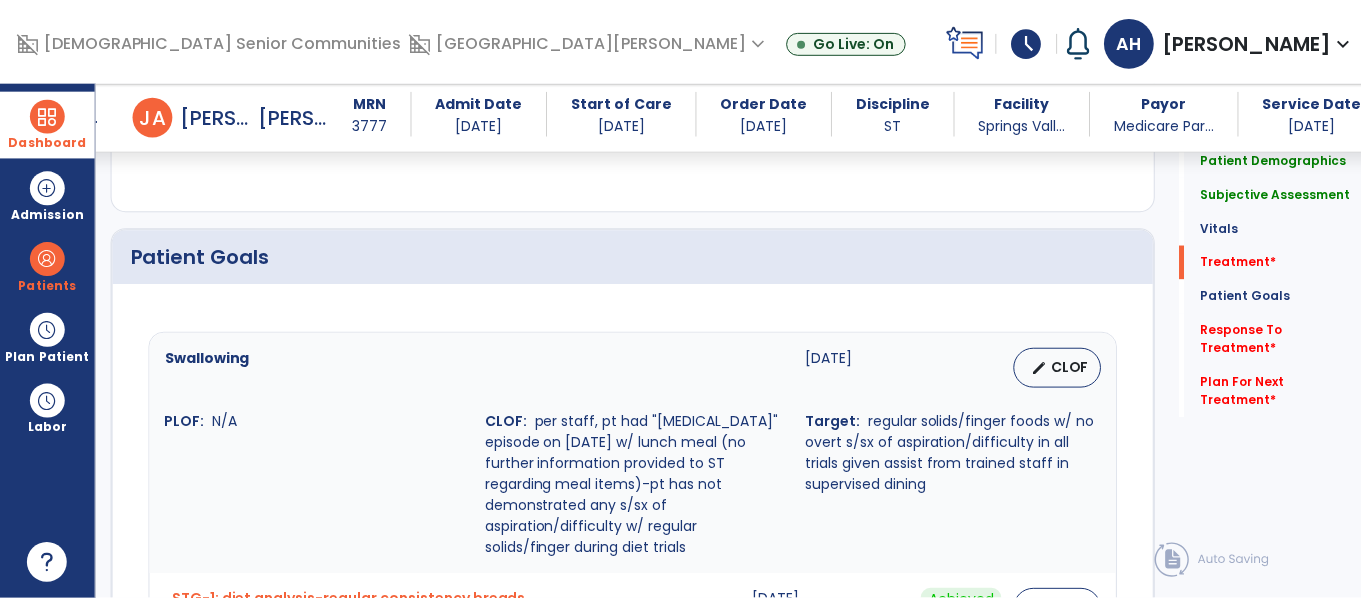 scroll, scrollTop: 1105, scrollLeft: 0, axis: vertical 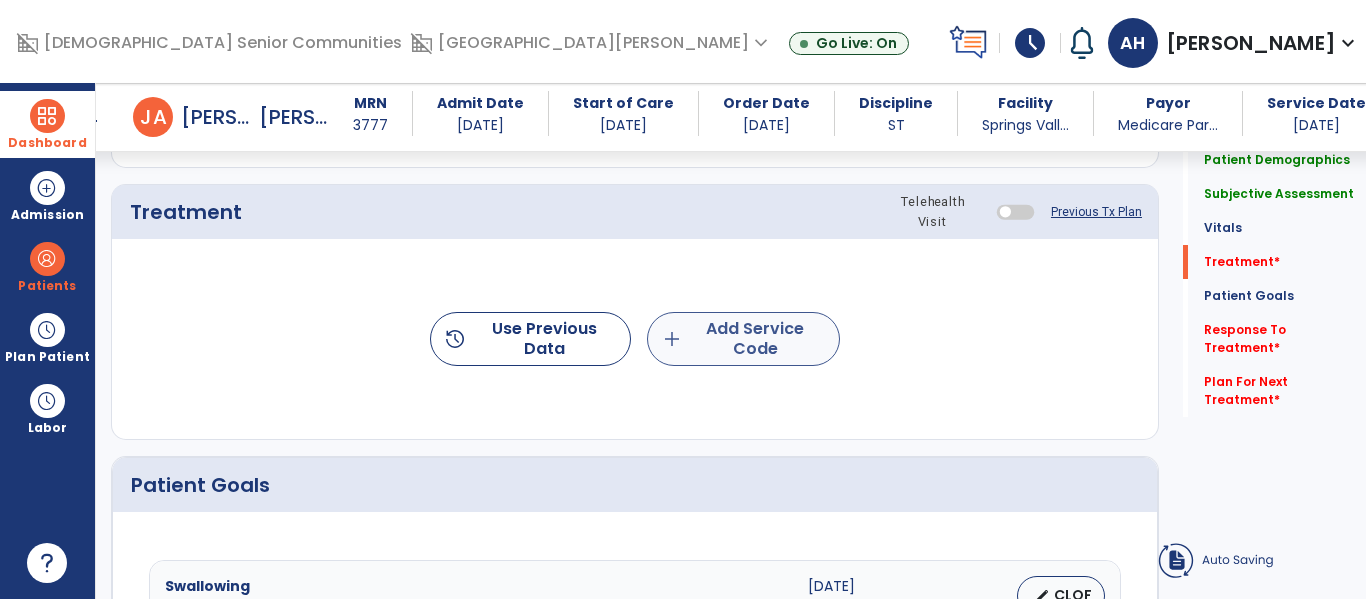 type on "**********" 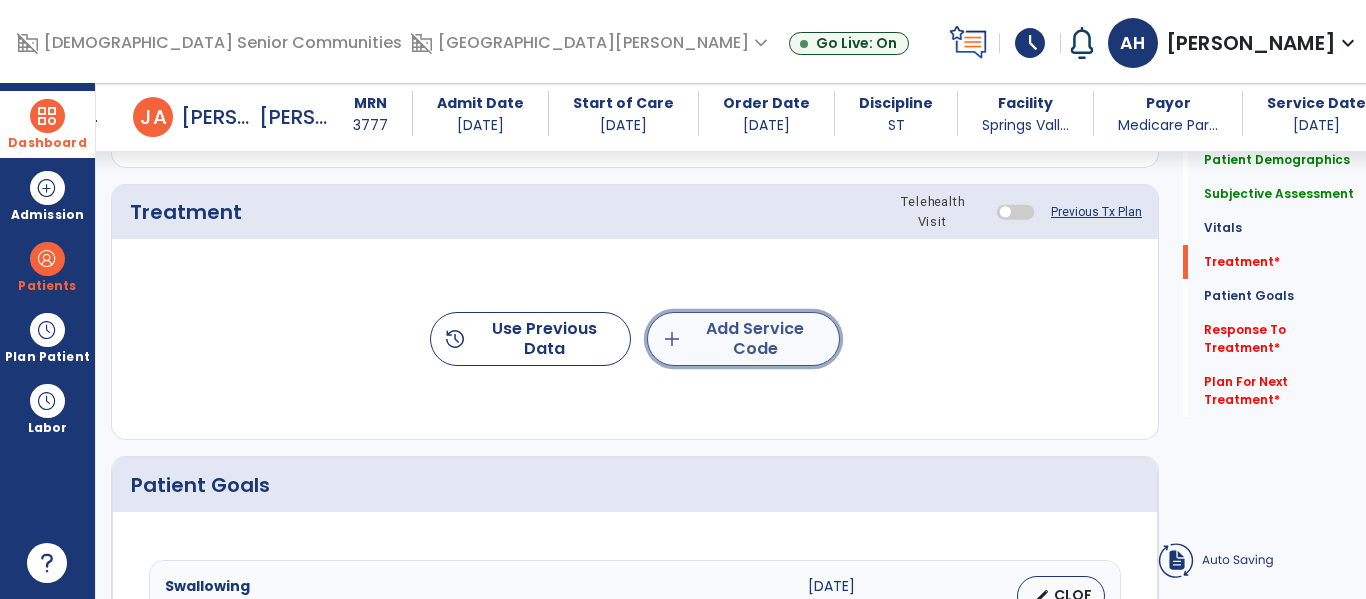 click on "add  Add Service Code" 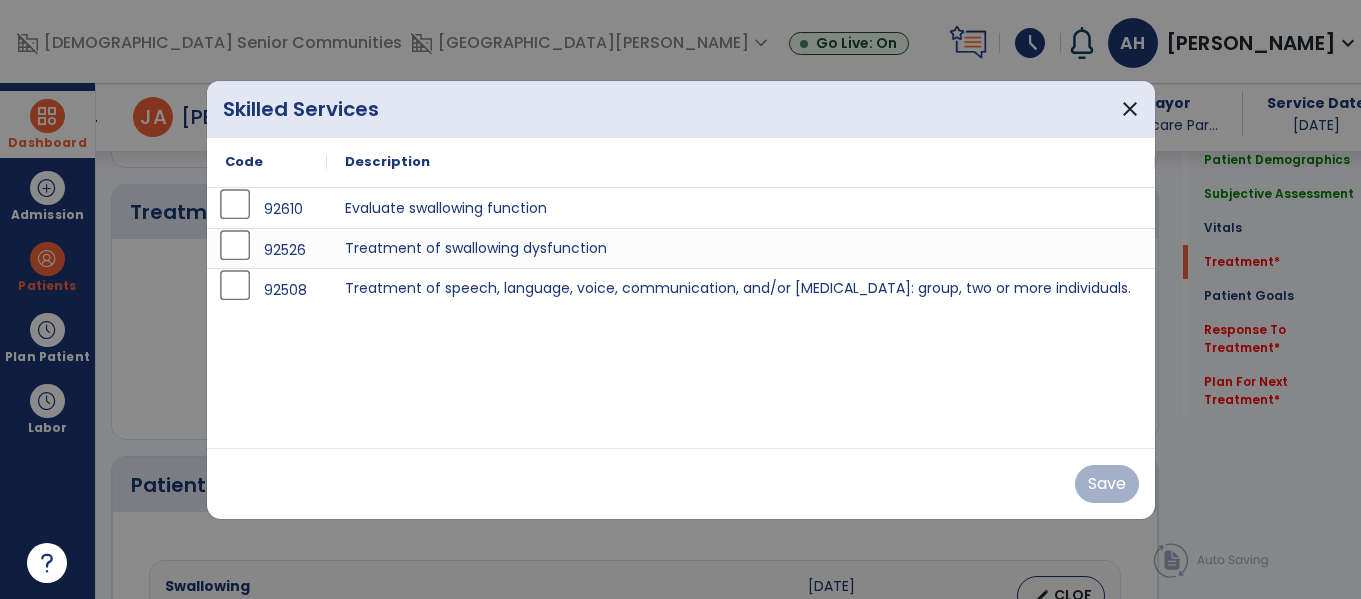 scroll, scrollTop: 1105, scrollLeft: 0, axis: vertical 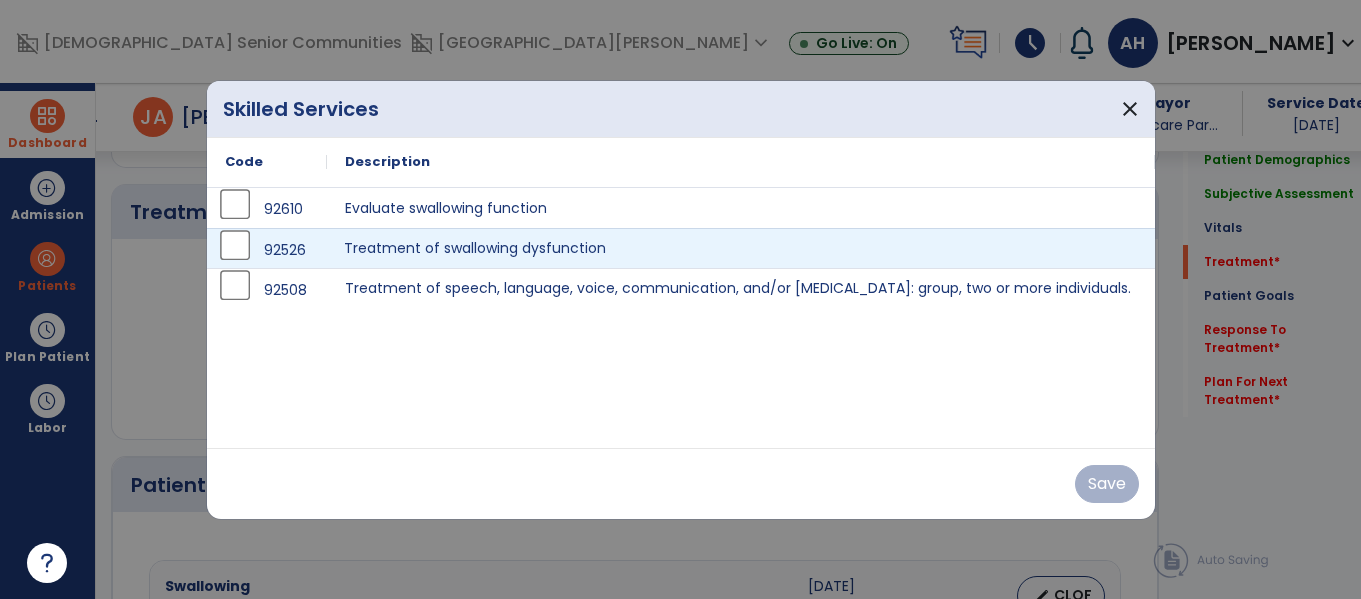 click on "Treatment of swallowing dysfunction" at bounding box center (741, 248) 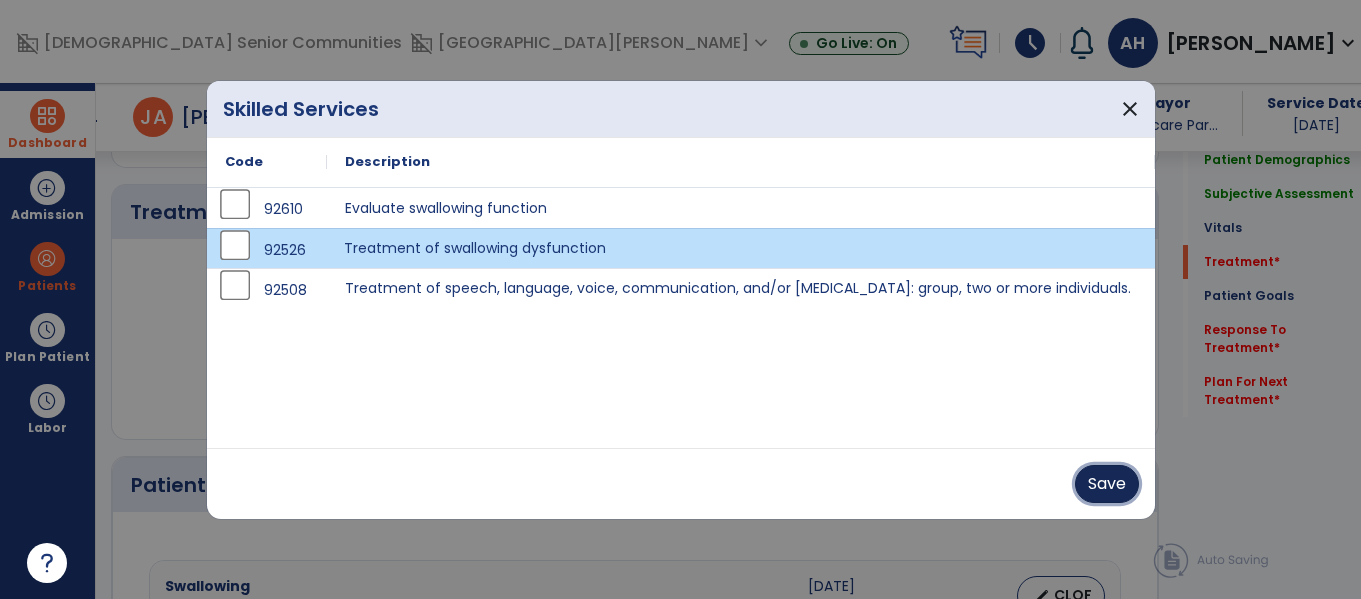 click on "Save" at bounding box center (1107, 484) 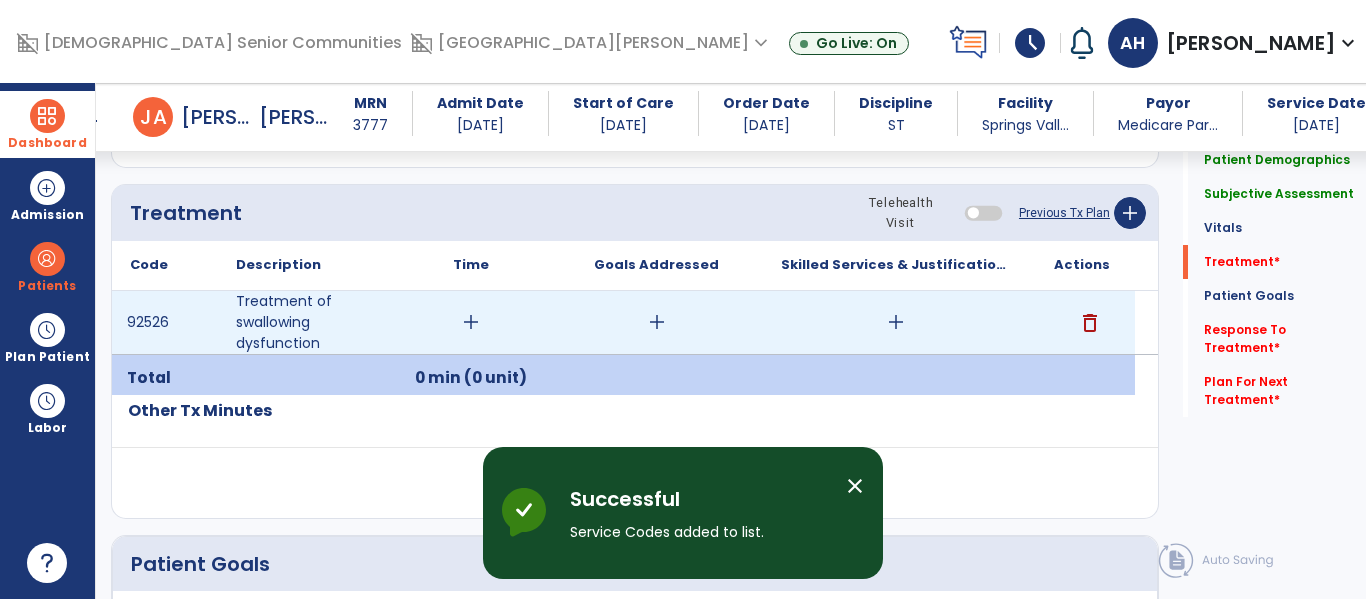 click on "add" at bounding box center [471, 322] 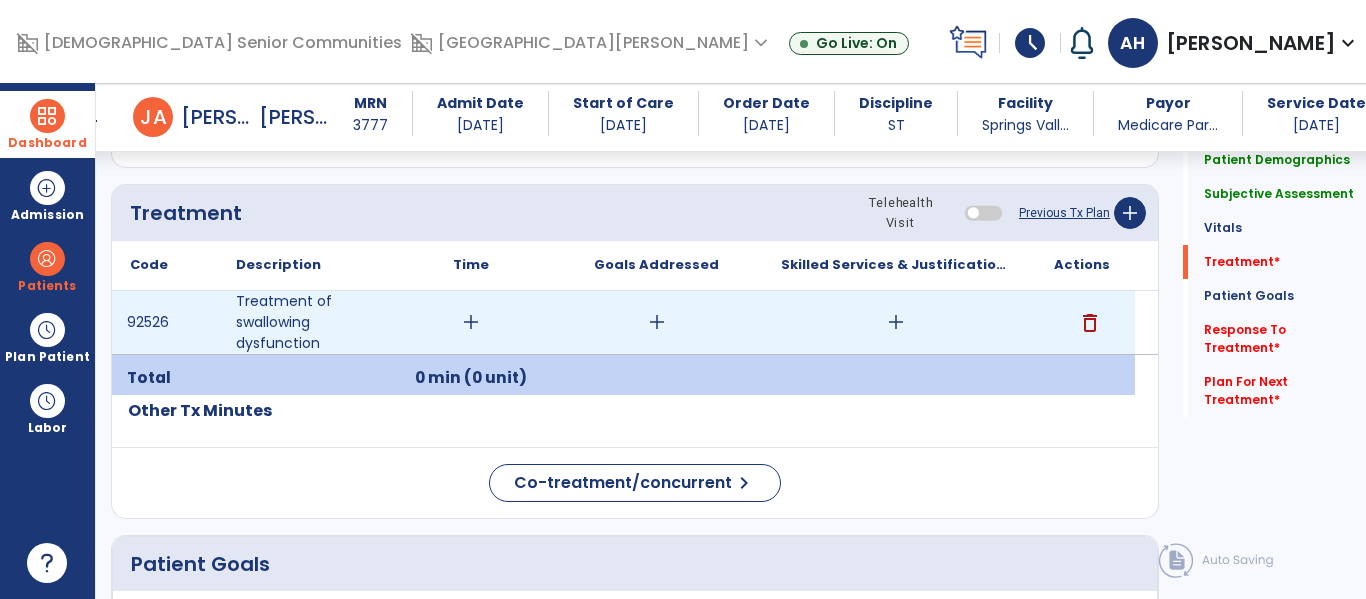 click on "add" at bounding box center [471, 322] 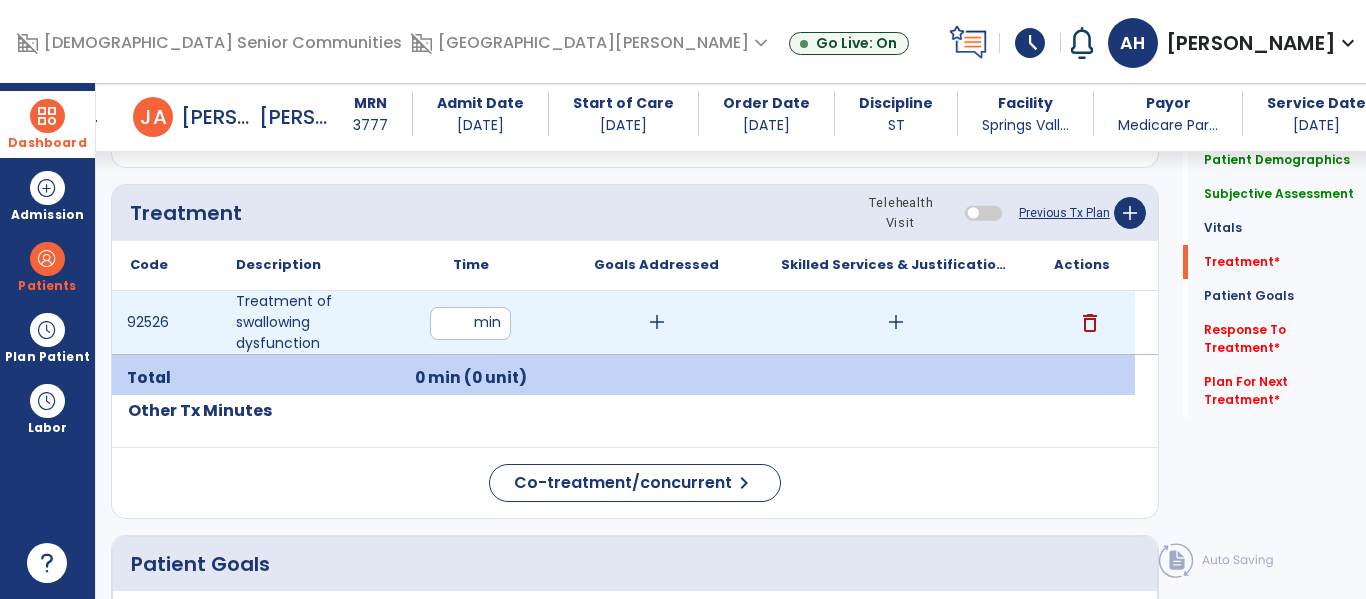 type on "**" 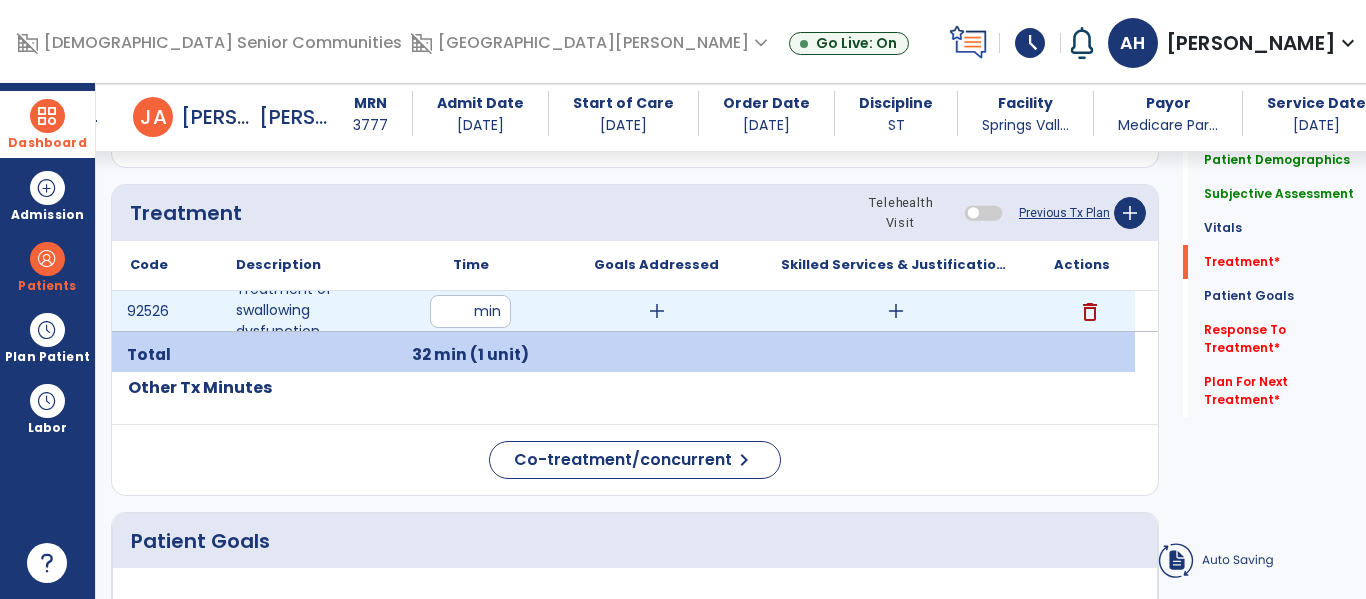 click on "add" at bounding box center (657, 311) 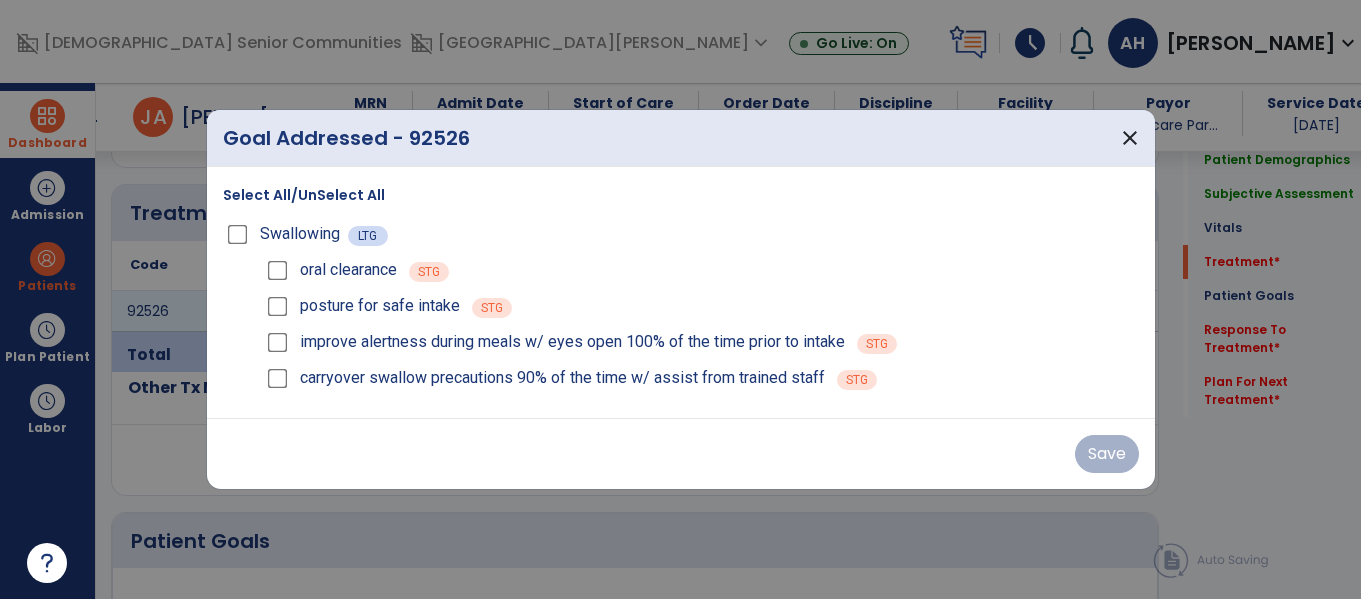 click on "posture for safe intake  STG" at bounding box center [701, 306] 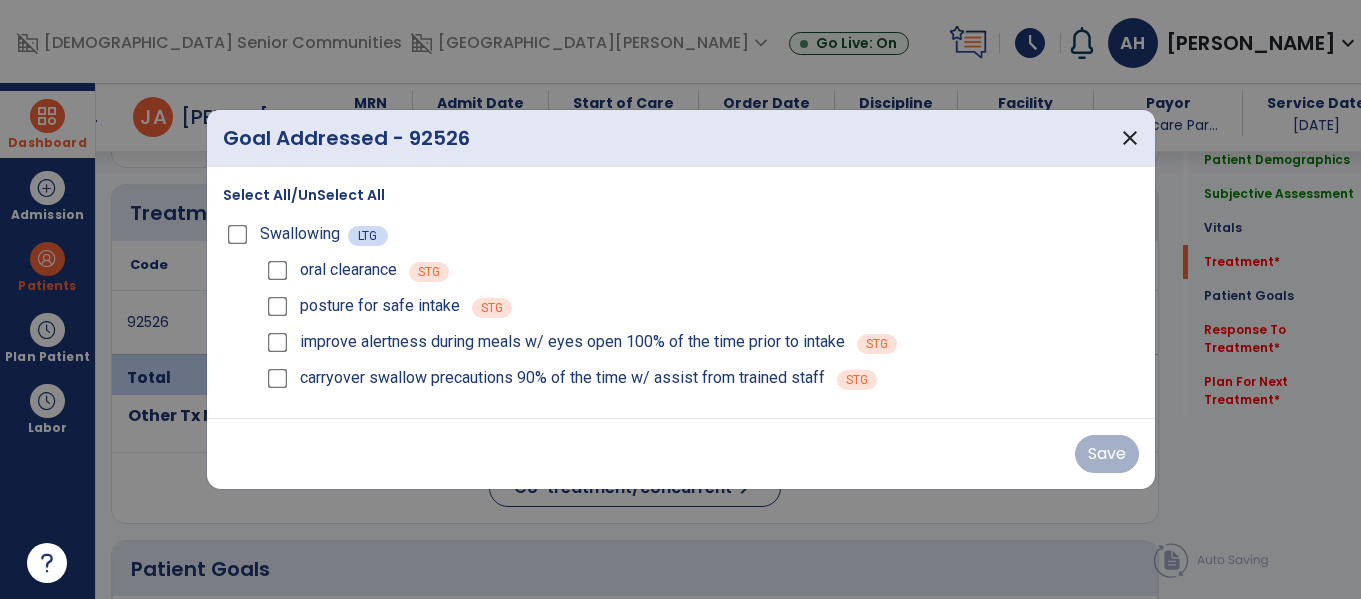 scroll, scrollTop: 1105, scrollLeft: 0, axis: vertical 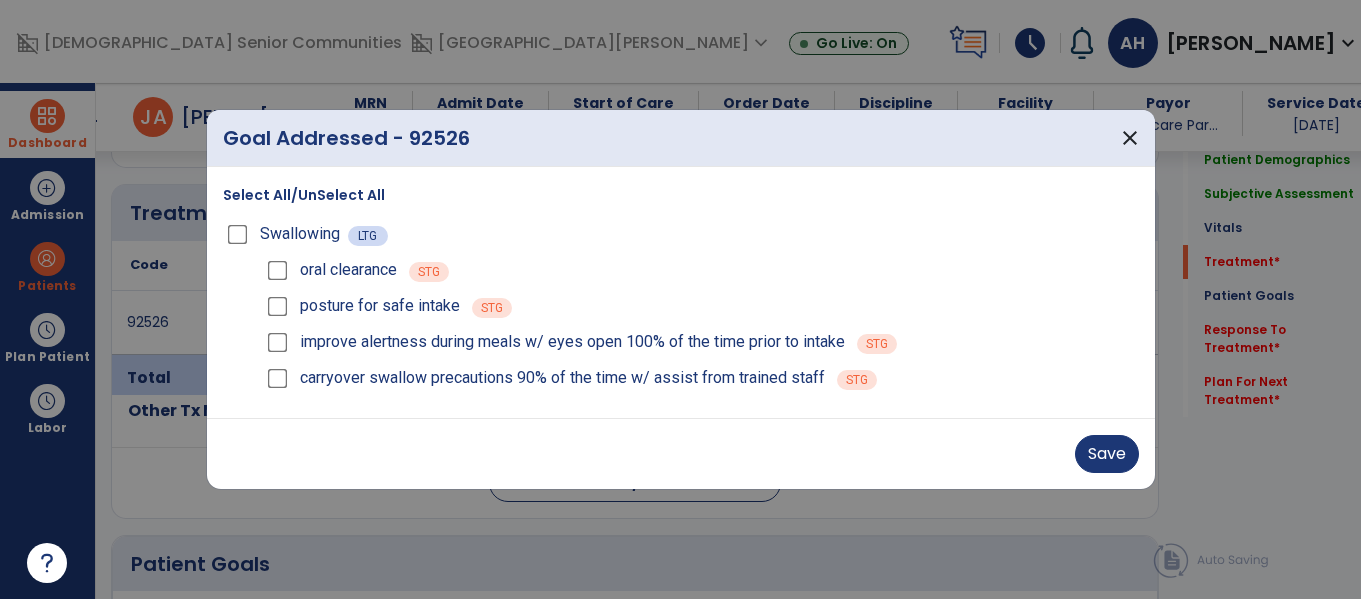 click on "Save" at bounding box center [681, 454] 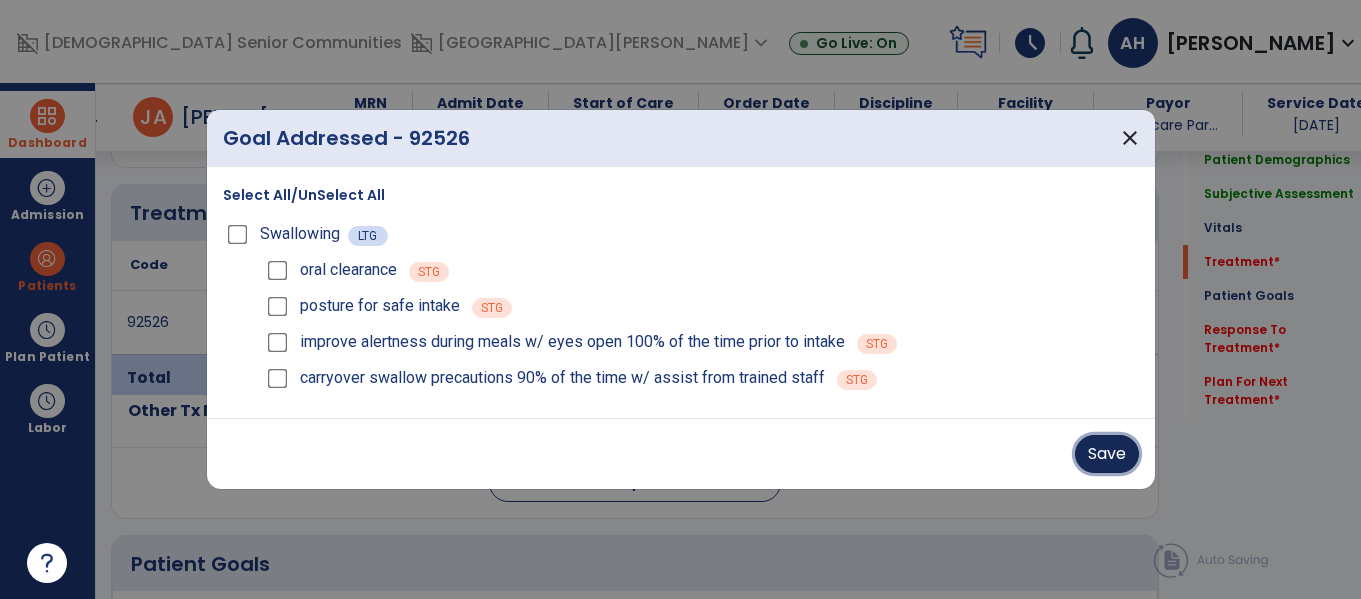 click on "Save" at bounding box center [1107, 454] 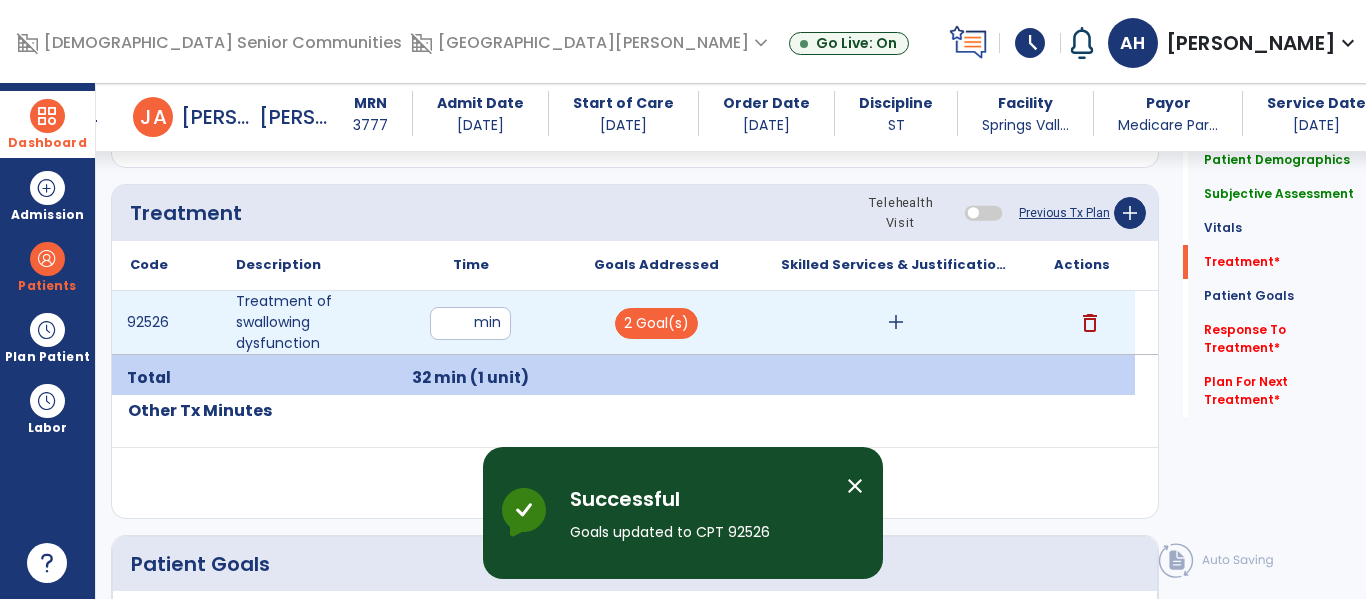 click on "add" at bounding box center [896, 322] 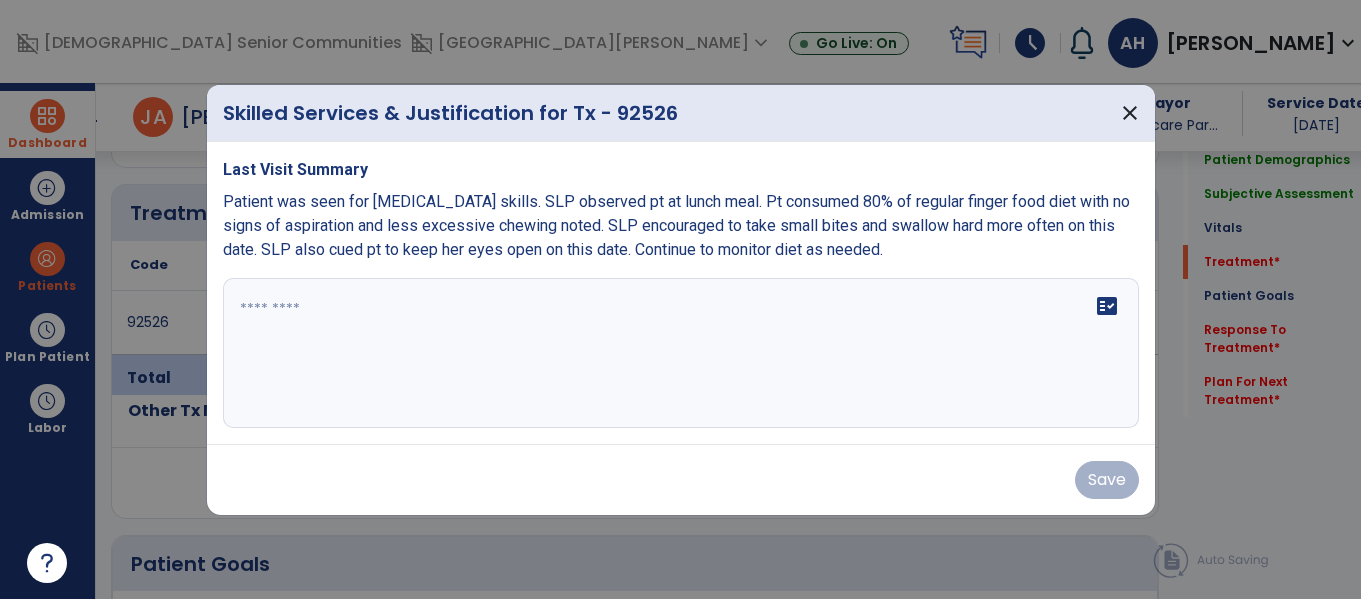 scroll, scrollTop: 1105, scrollLeft: 0, axis: vertical 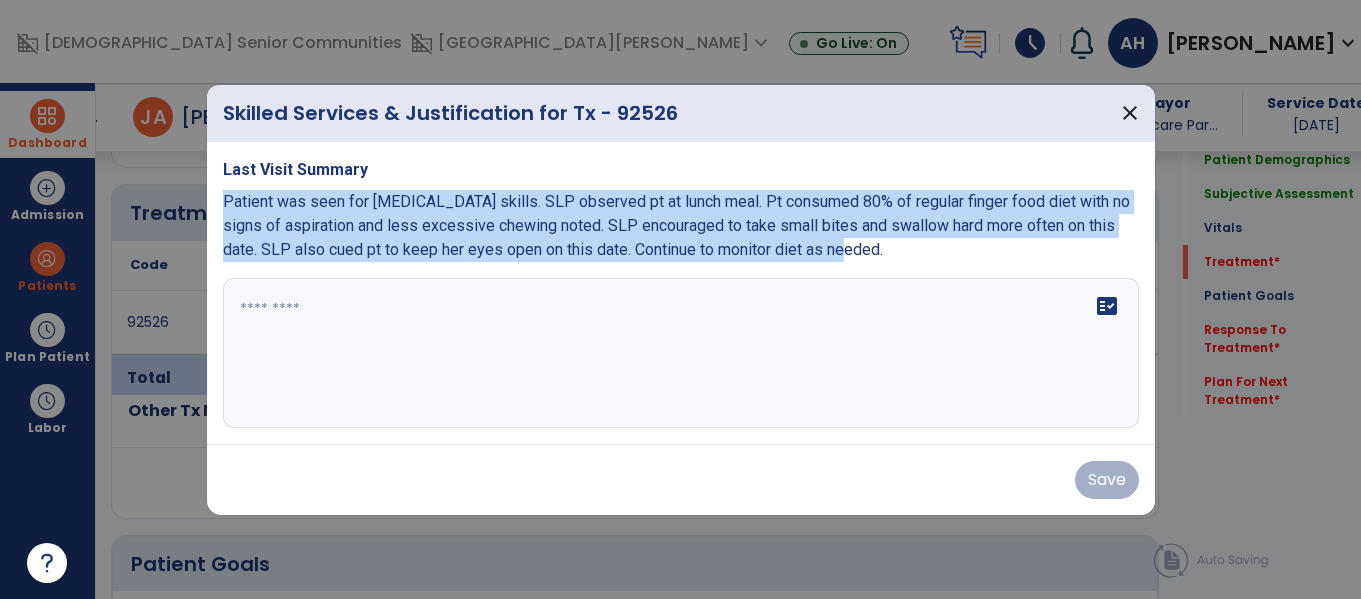 drag, startPoint x: 868, startPoint y: 253, endPoint x: 213, endPoint y: 203, distance: 656.90564 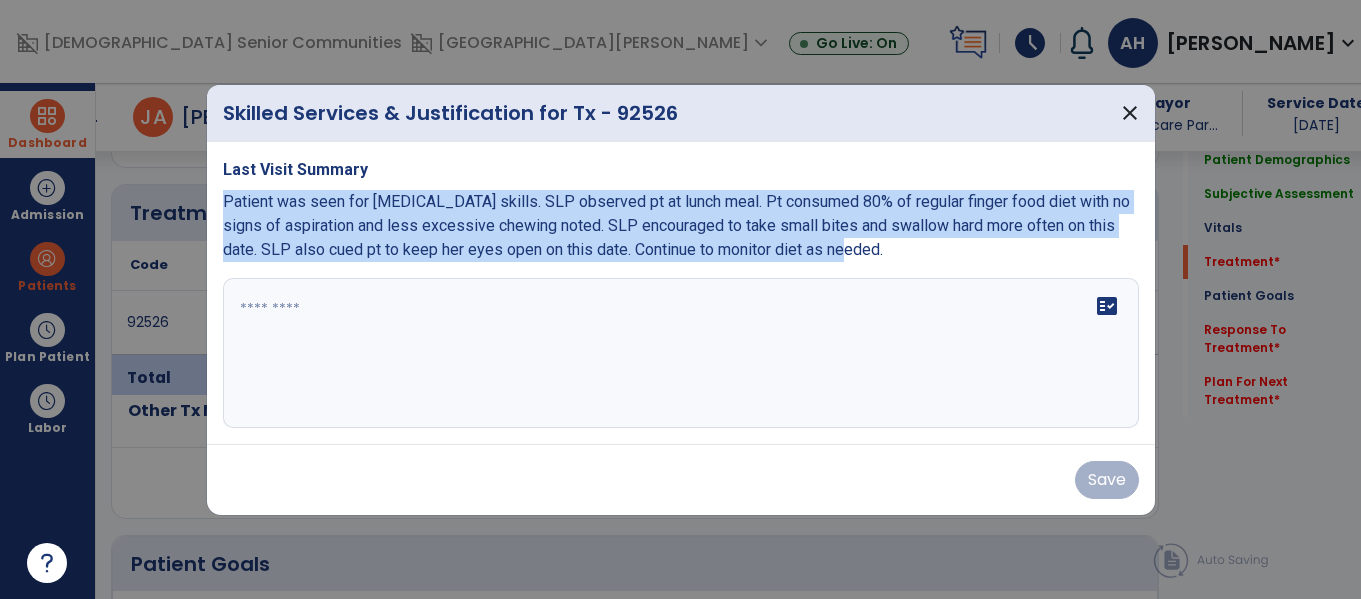 click on "Last Visit Summary Patient was seen for [MEDICAL_DATA] skills. SLP observed pt at lunch meal. Pt consumed 80% of regular finger food diet with no signs of aspiration and less excessive chewing noted. SLP encouraged to take small bites and swallow hard more often on this date. SLP also cued pt to keep her eyes open on this date. Continue to monitor diet as needed.   fact_check" at bounding box center (681, 293) 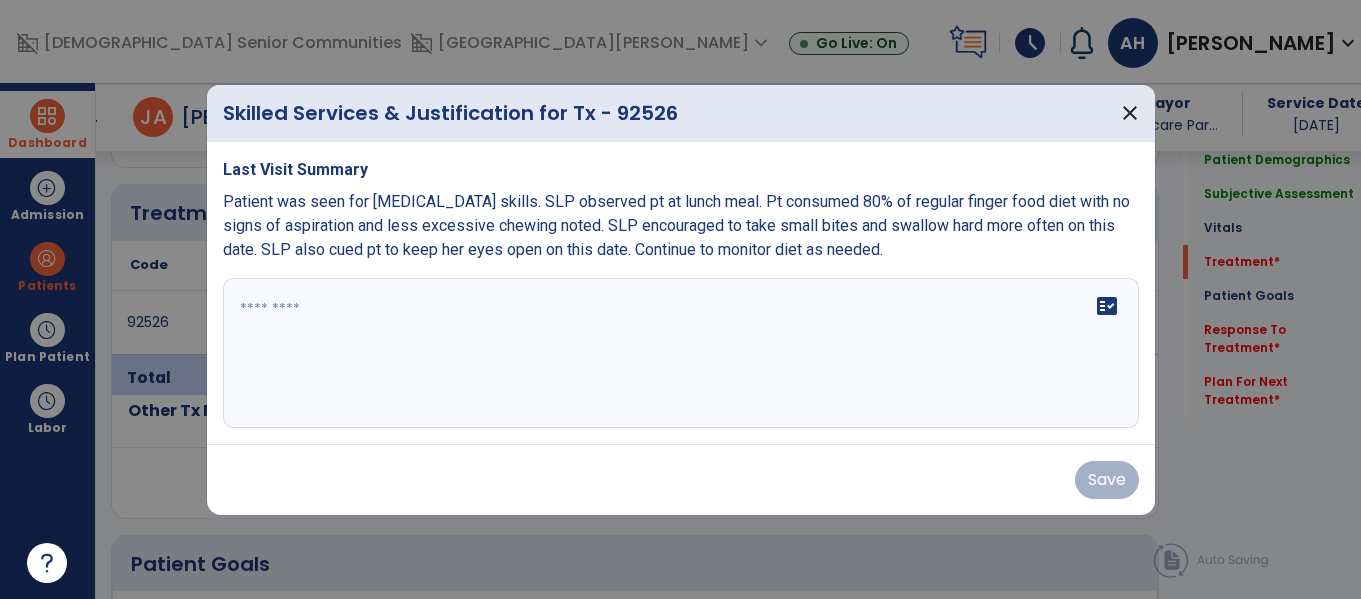paste on "**********" 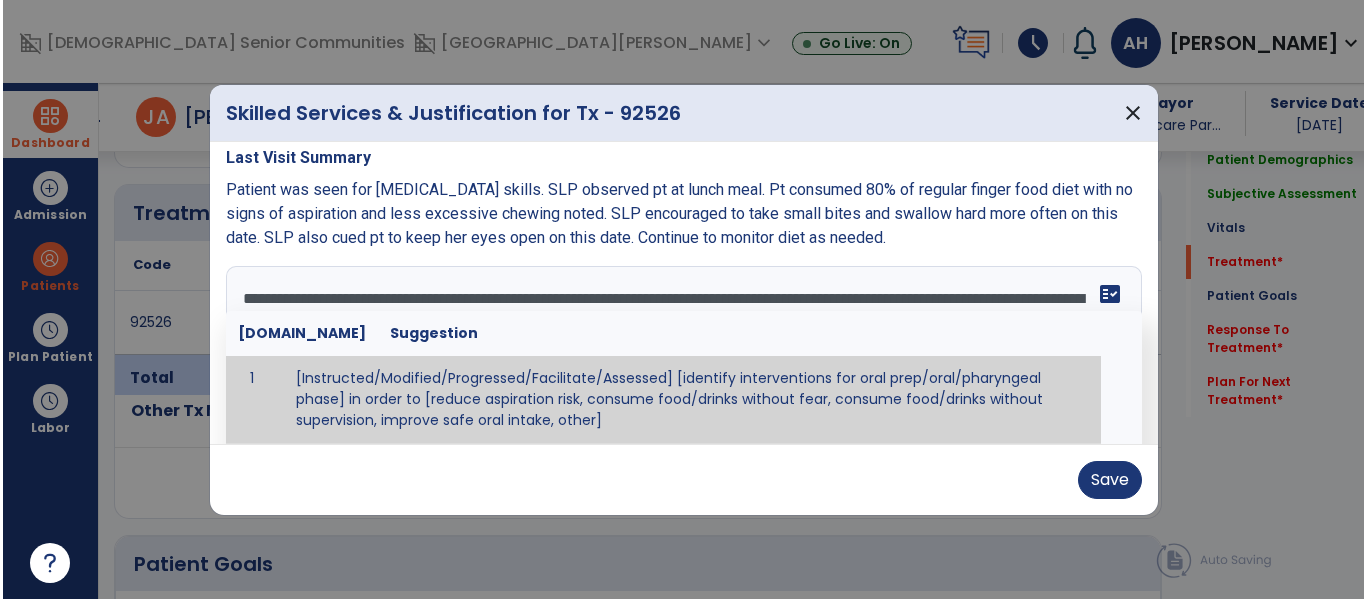 scroll, scrollTop: 0, scrollLeft: 0, axis: both 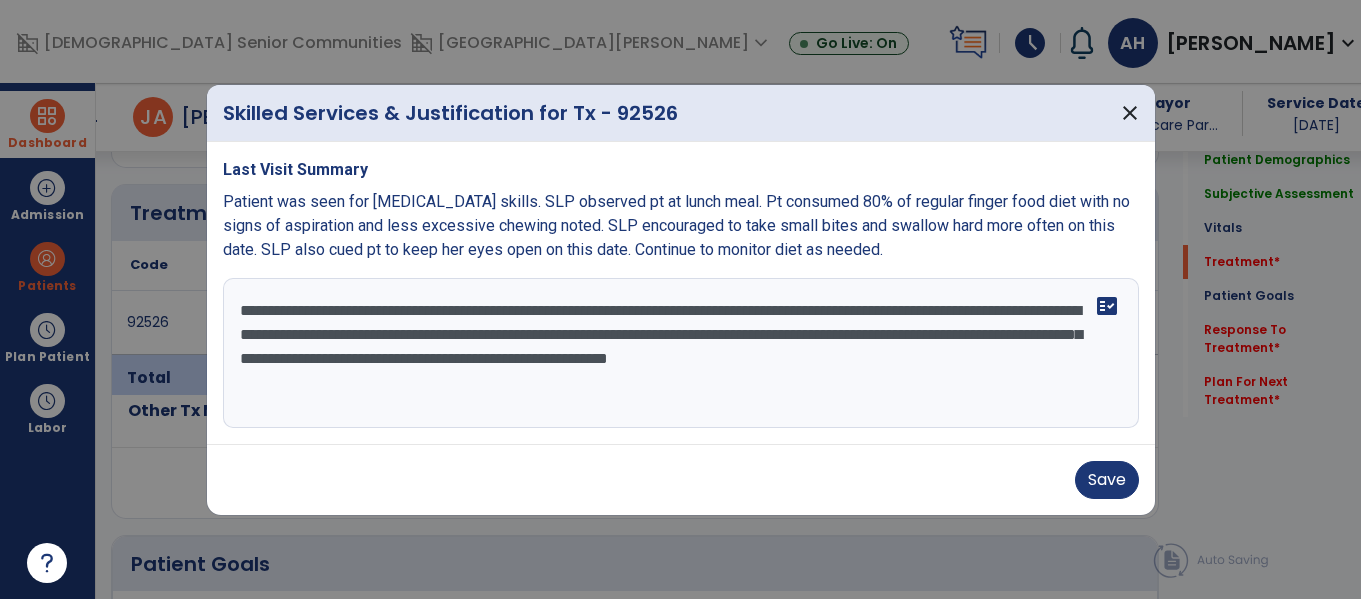 click on "**********" at bounding box center [681, 353] 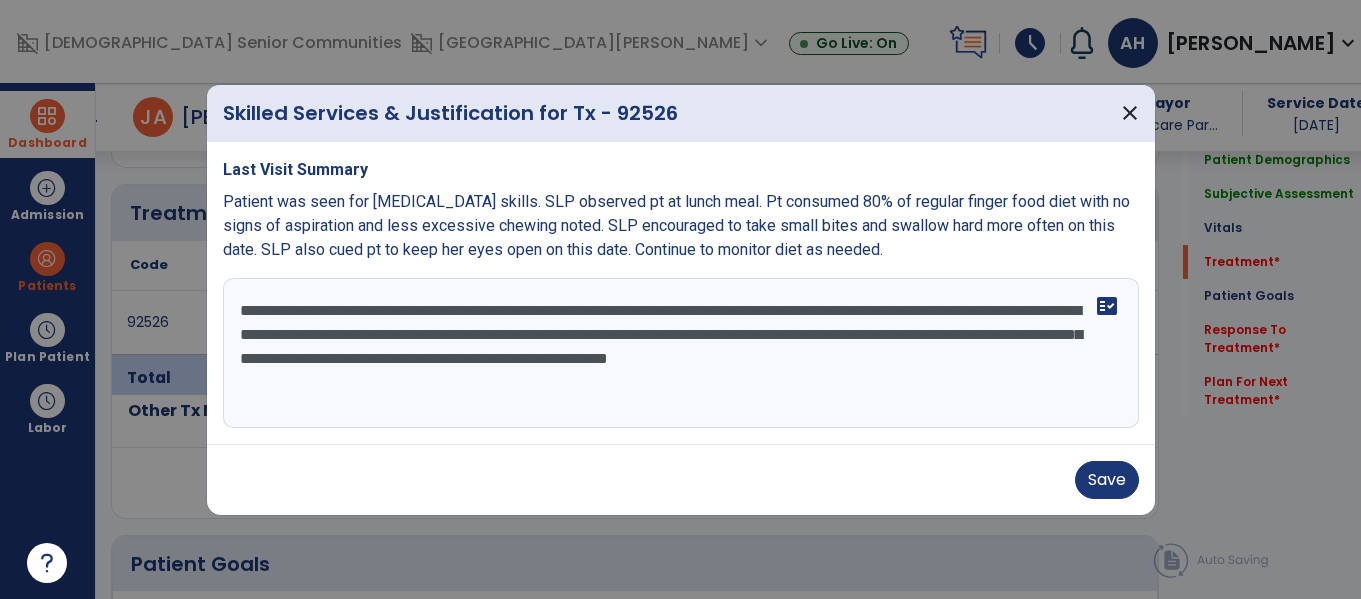 drag, startPoint x: 572, startPoint y: 356, endPoint x: 391, endPoint y: 348, distance: 181.17671 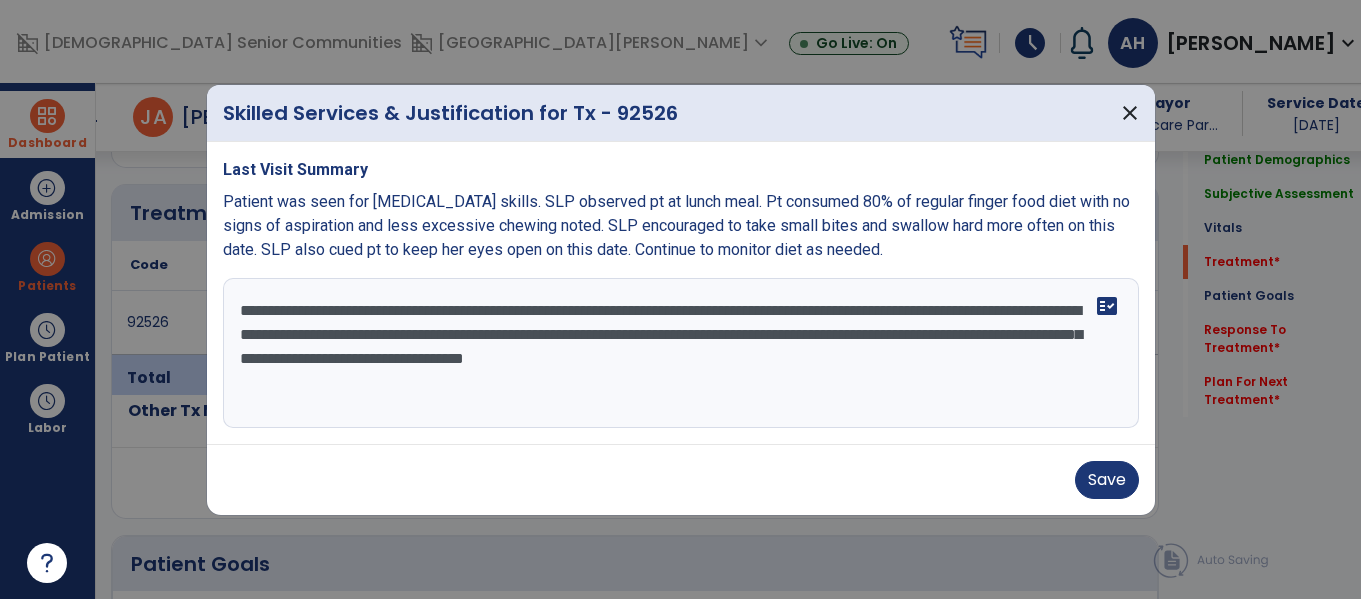 click on "**********" at bounding box center (681, 353) 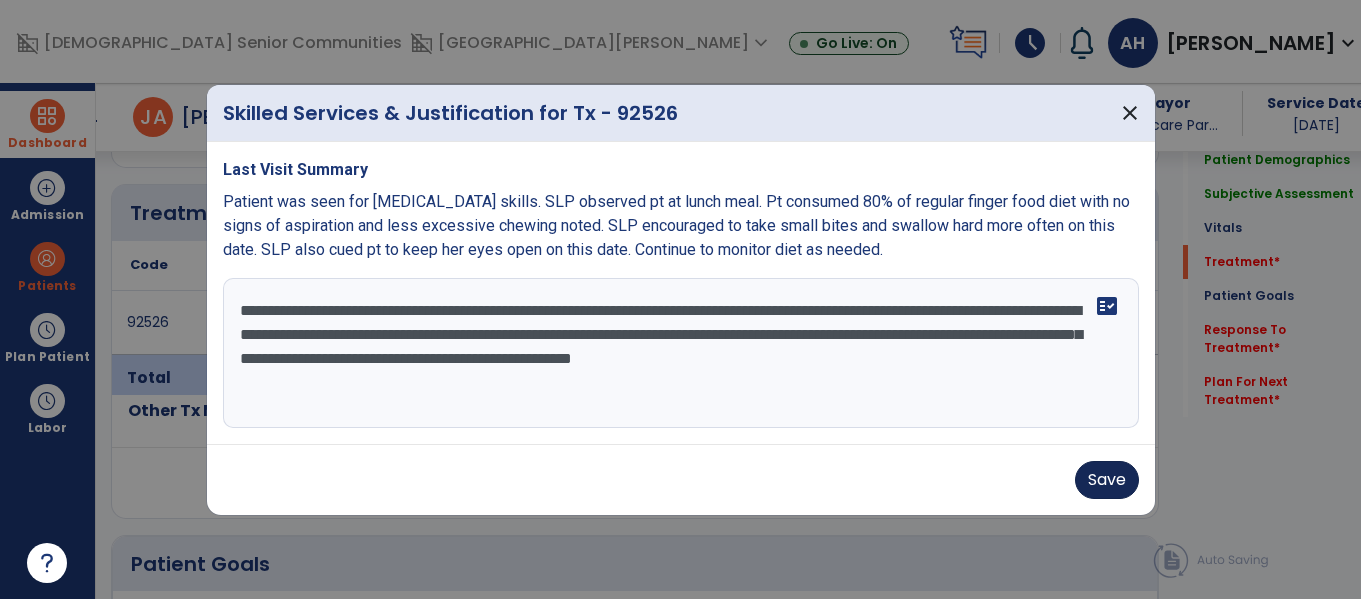 type on "**********" 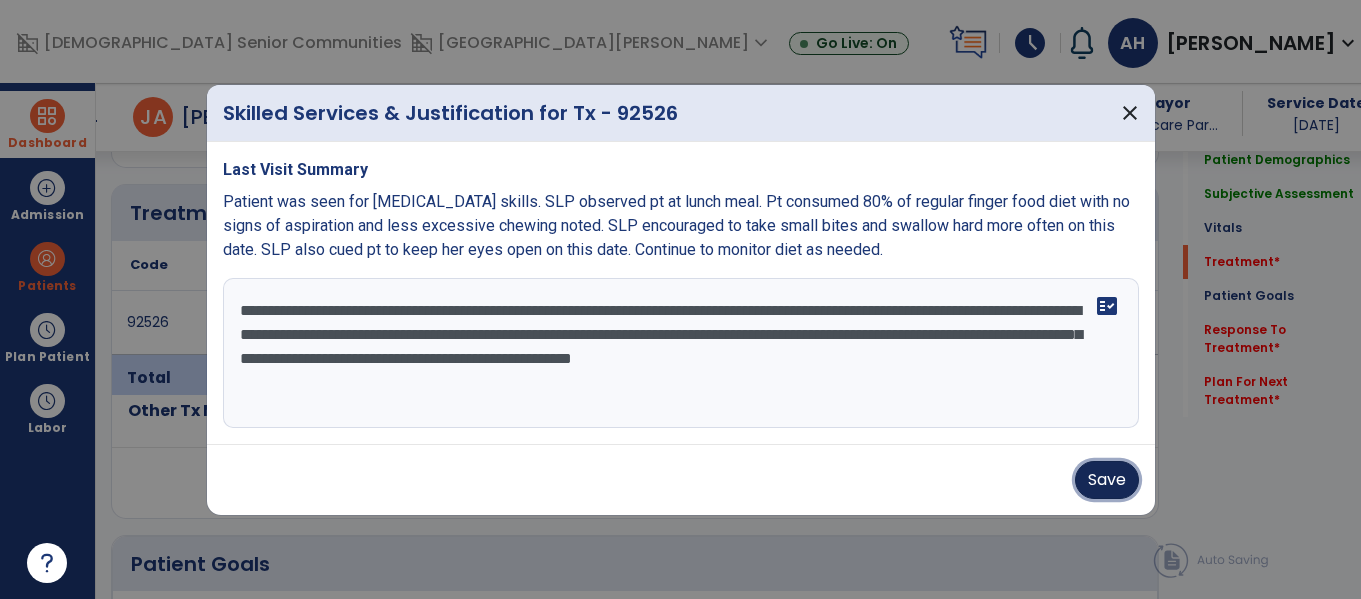 click on "Save" at bounding box center [1107, 480] 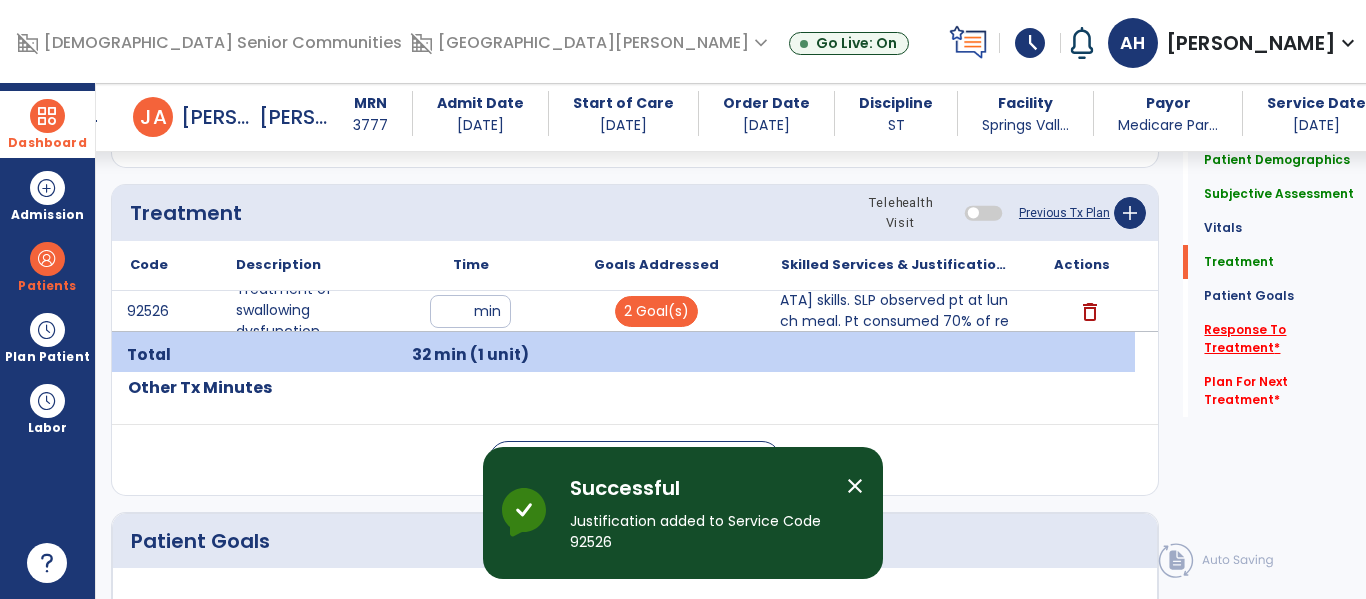 click on "Response To Treatment   *" 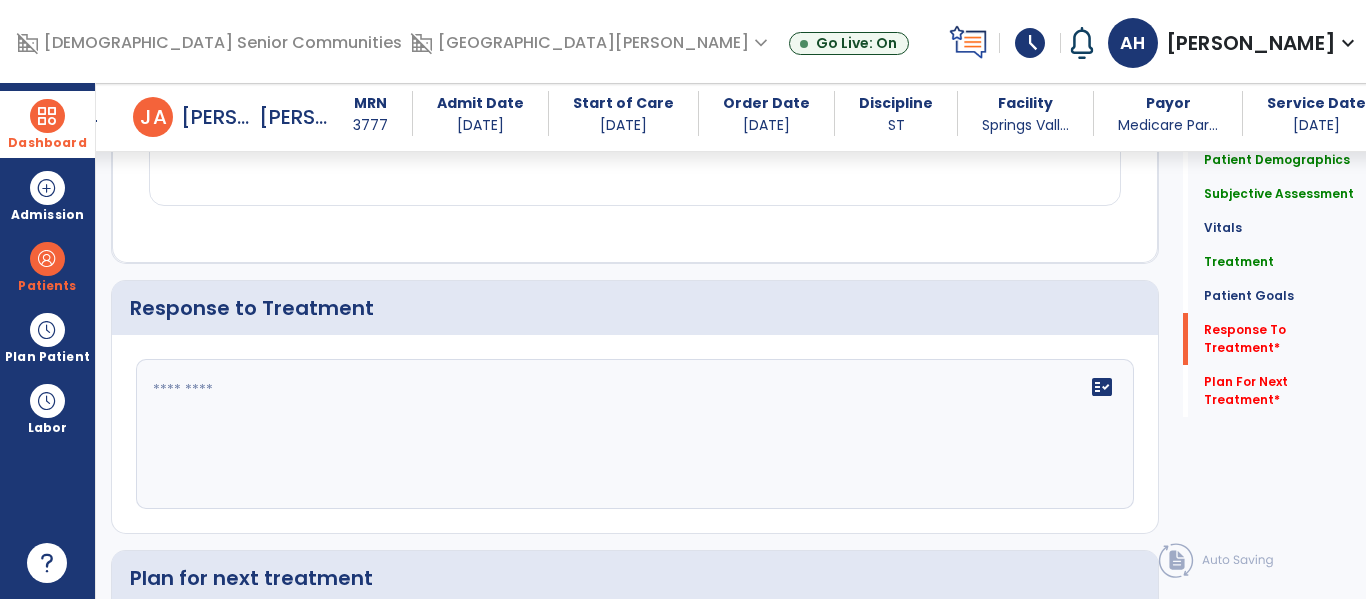 scroll, scrollTop: 2597, scrollLeft: 0, axis: vertical 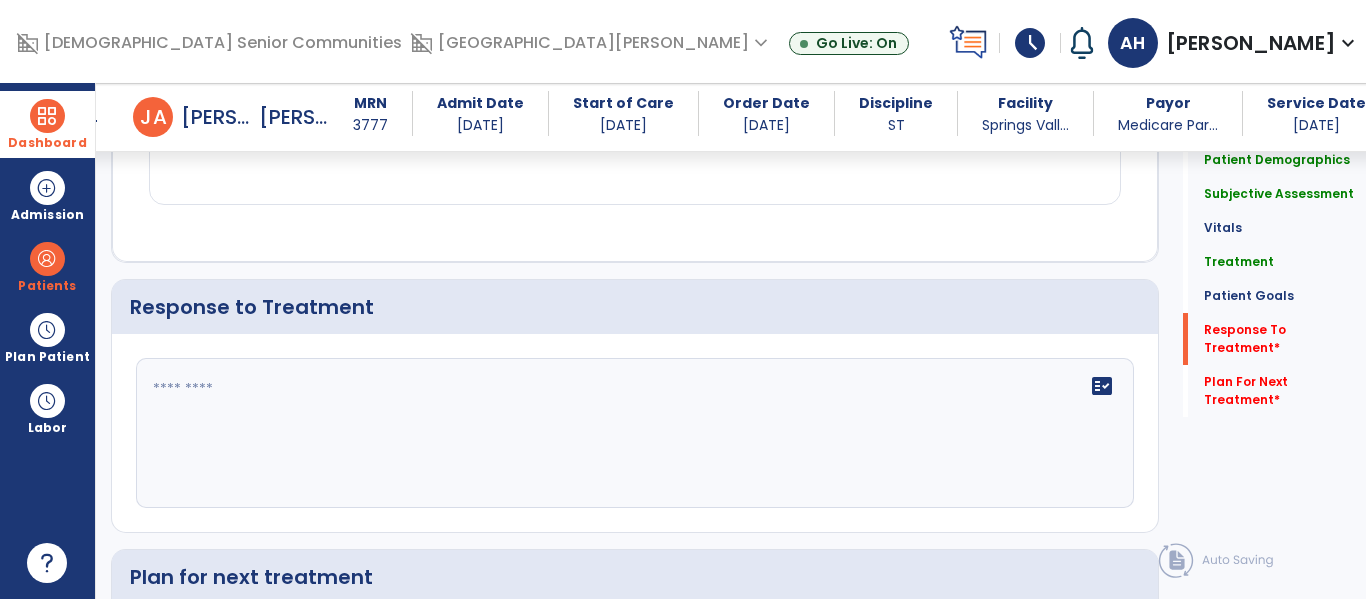 click 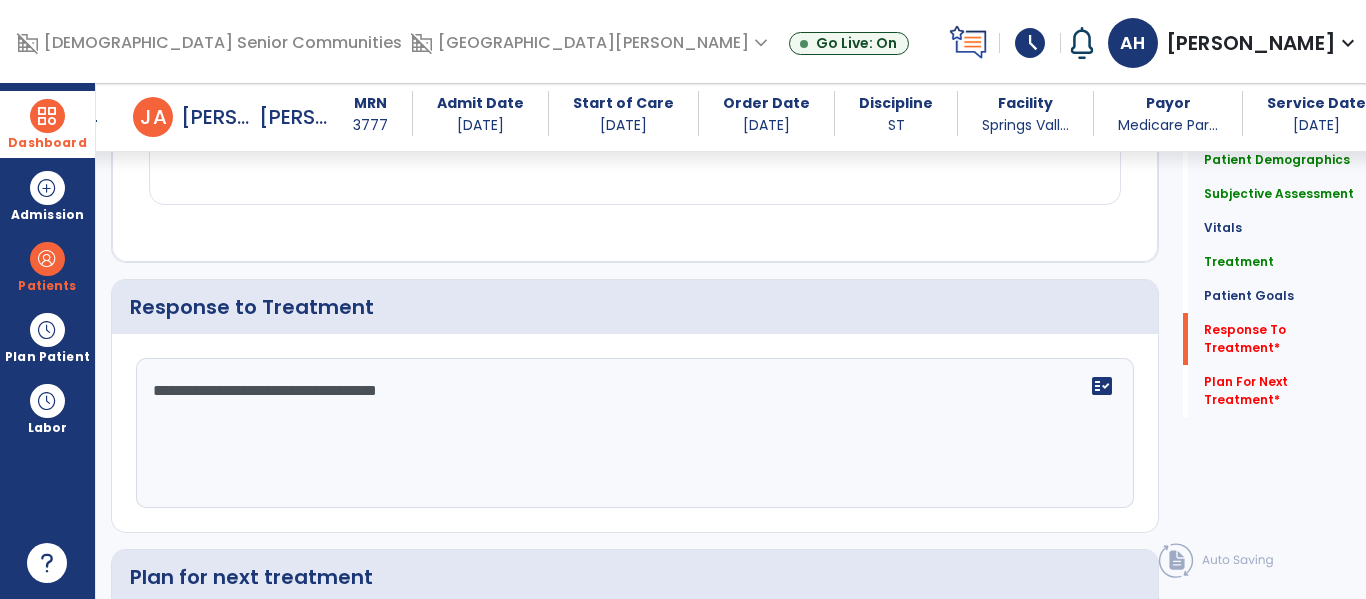 type on "**********" 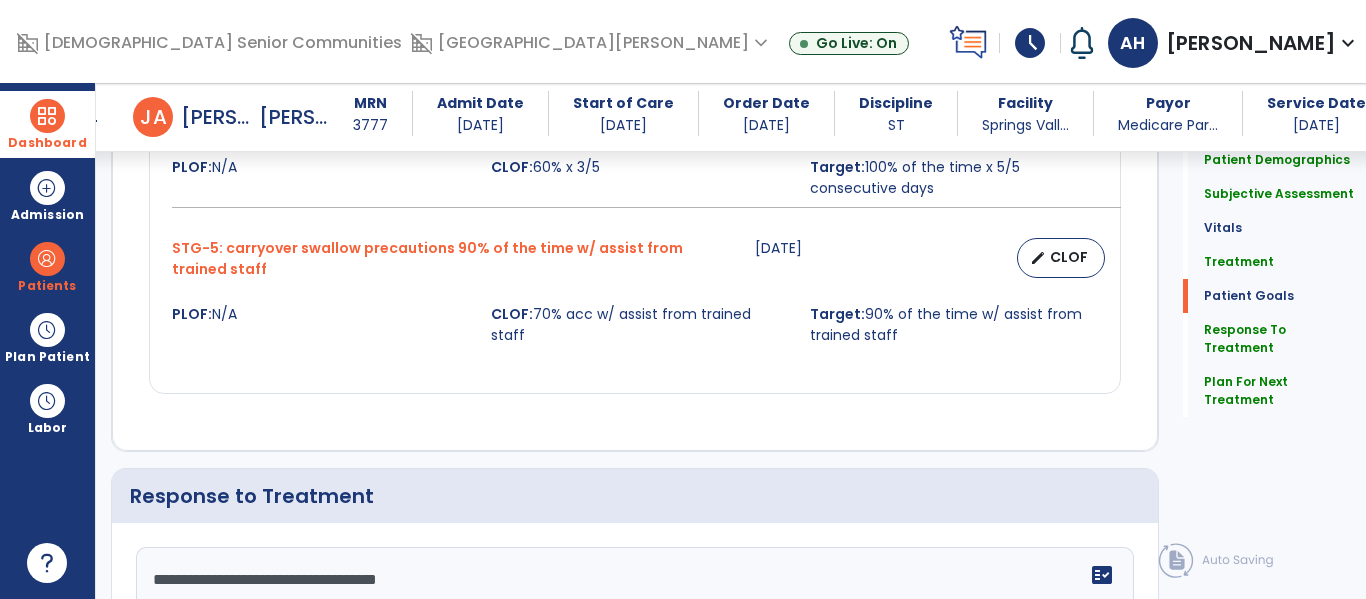 scroll, scrollTop: 2411, scrollLeft: 0, axis: vertical 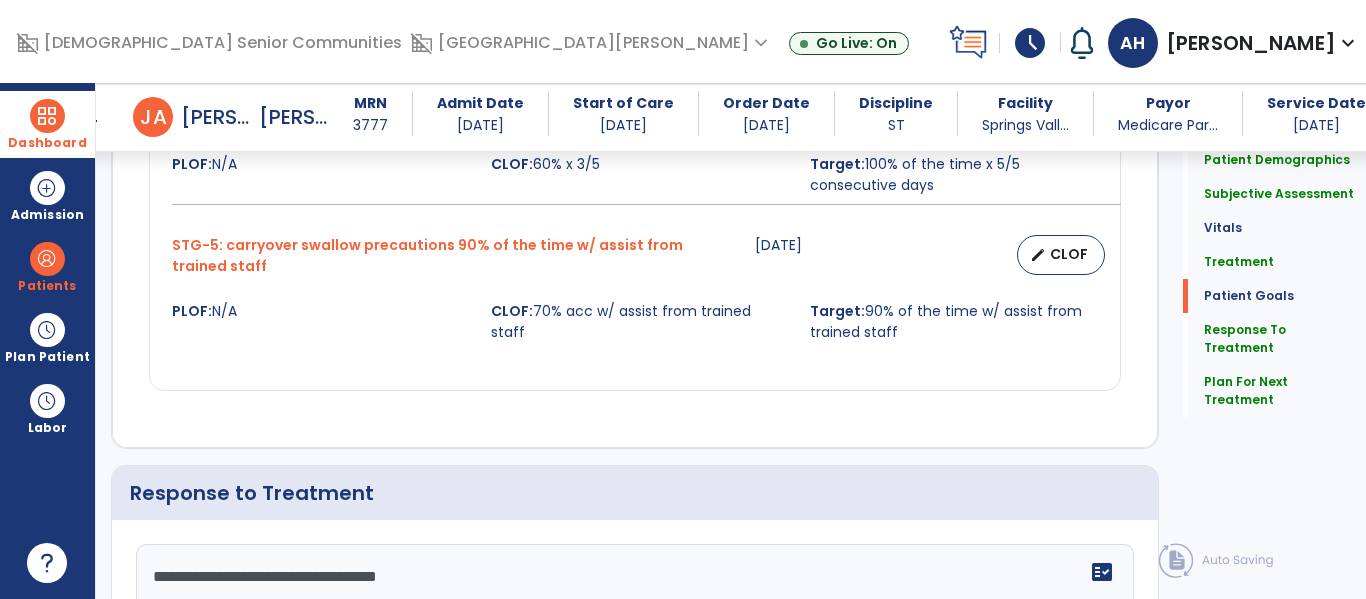 type on "**********" 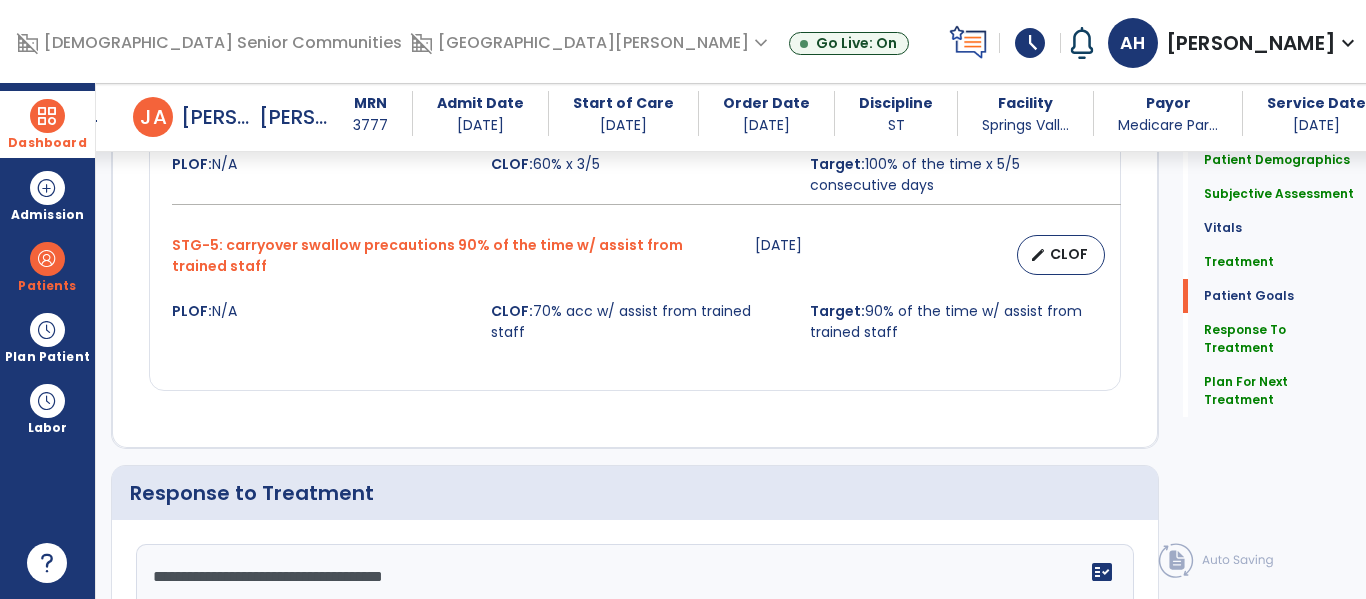 click on "**********" 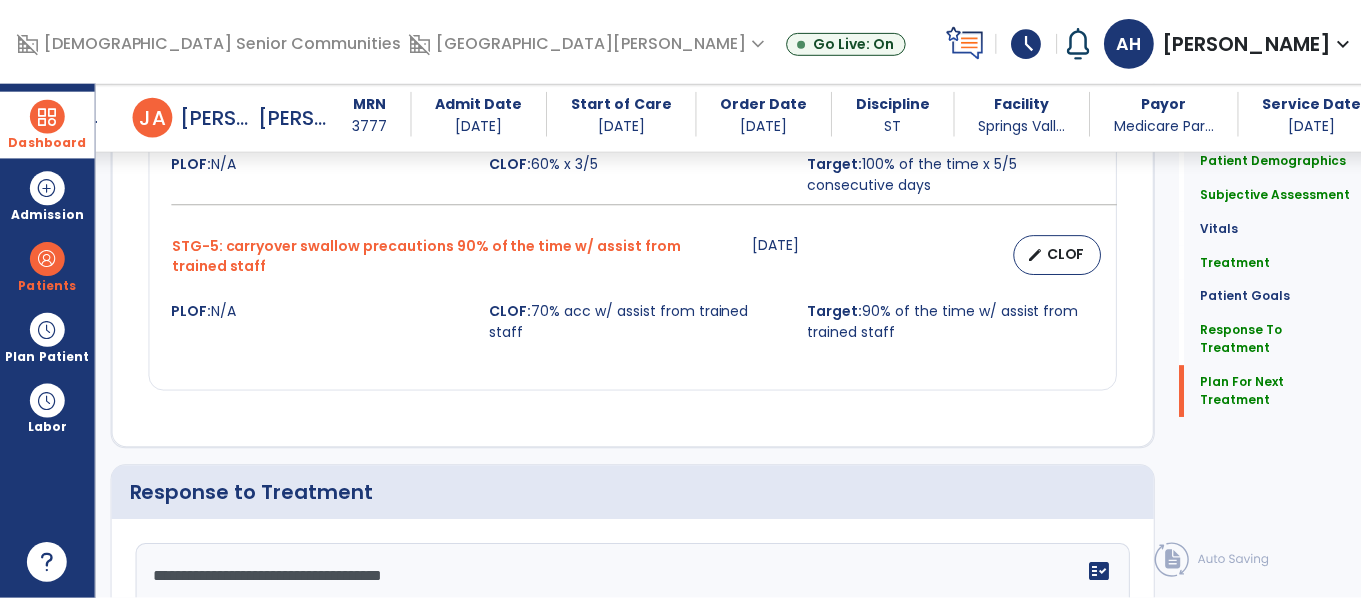 scroll, scrollTop: 2846, scrollLeft: 0, axis: vertical 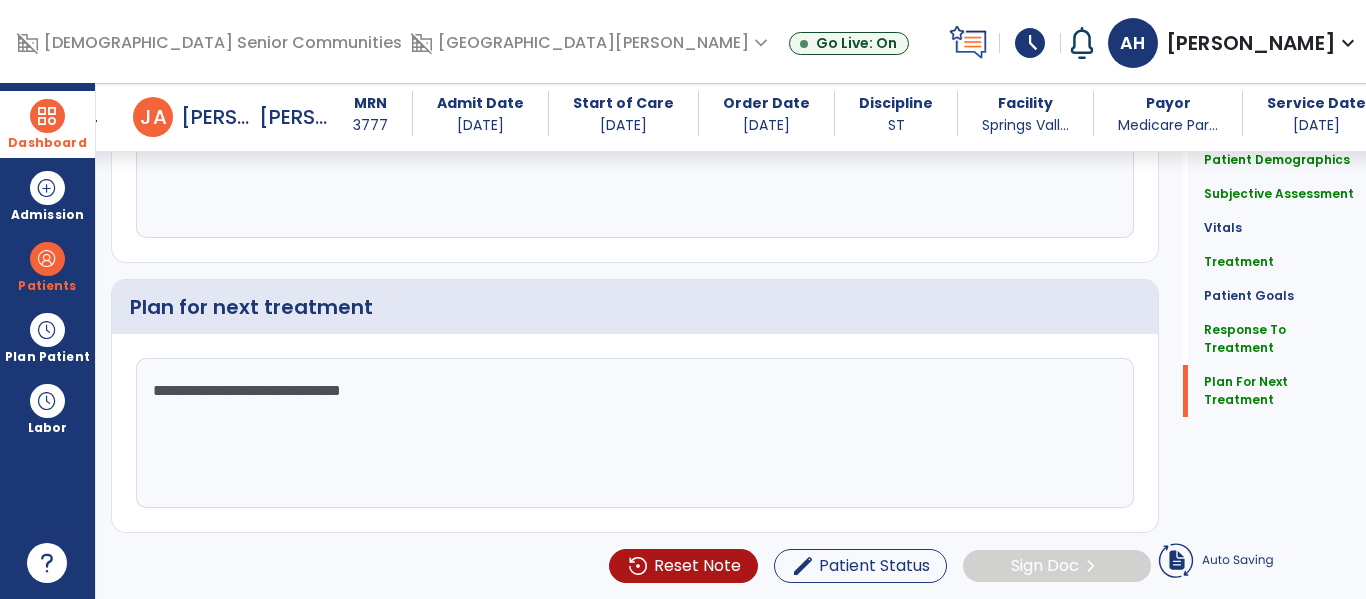 type on "**********" 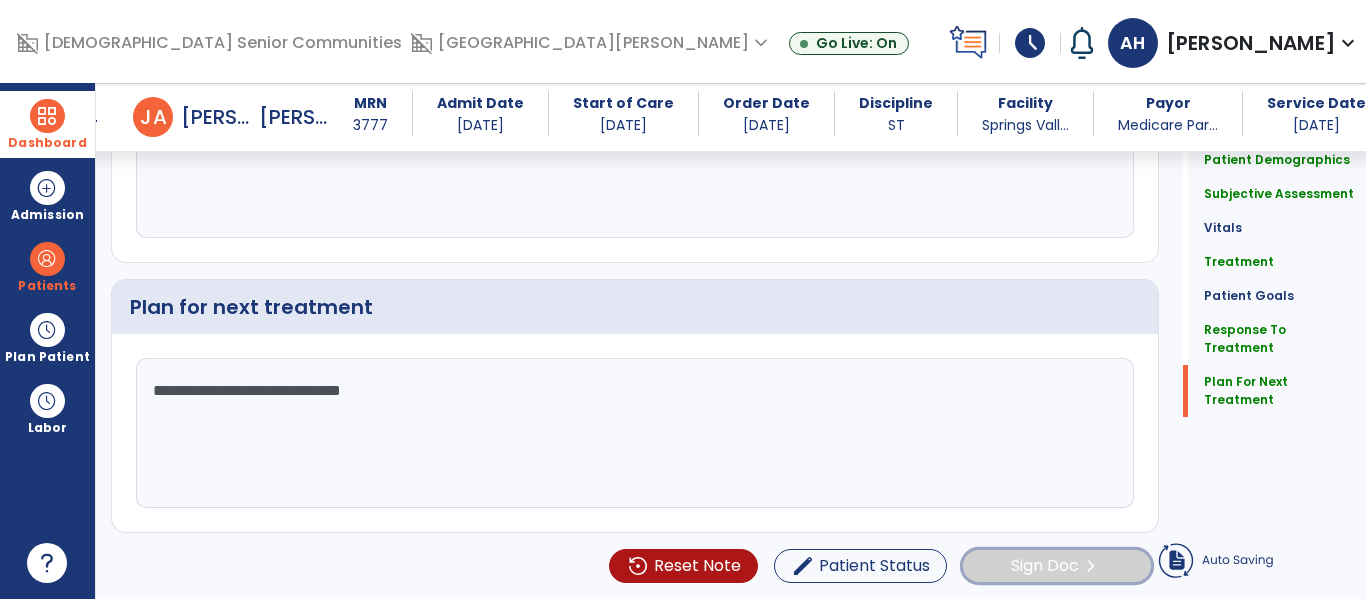 click on "Sign Doc  chevron_right" 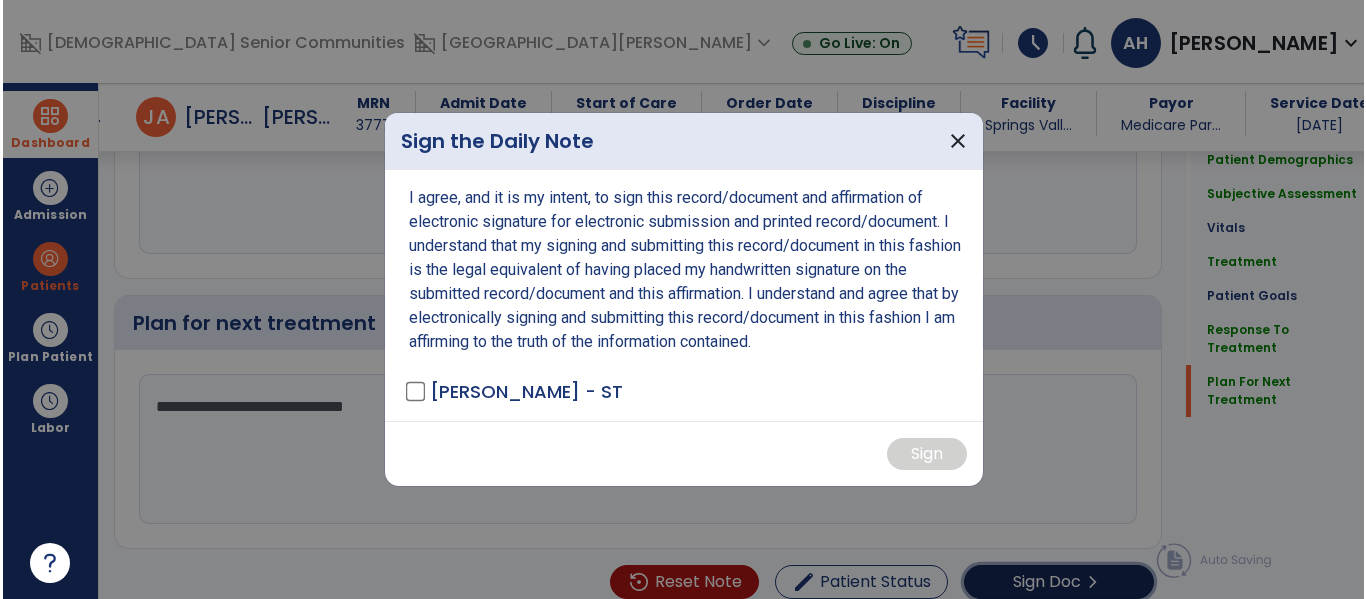 scroll, scrollTop: 2846, scrollLeft: 0, axis: vertical 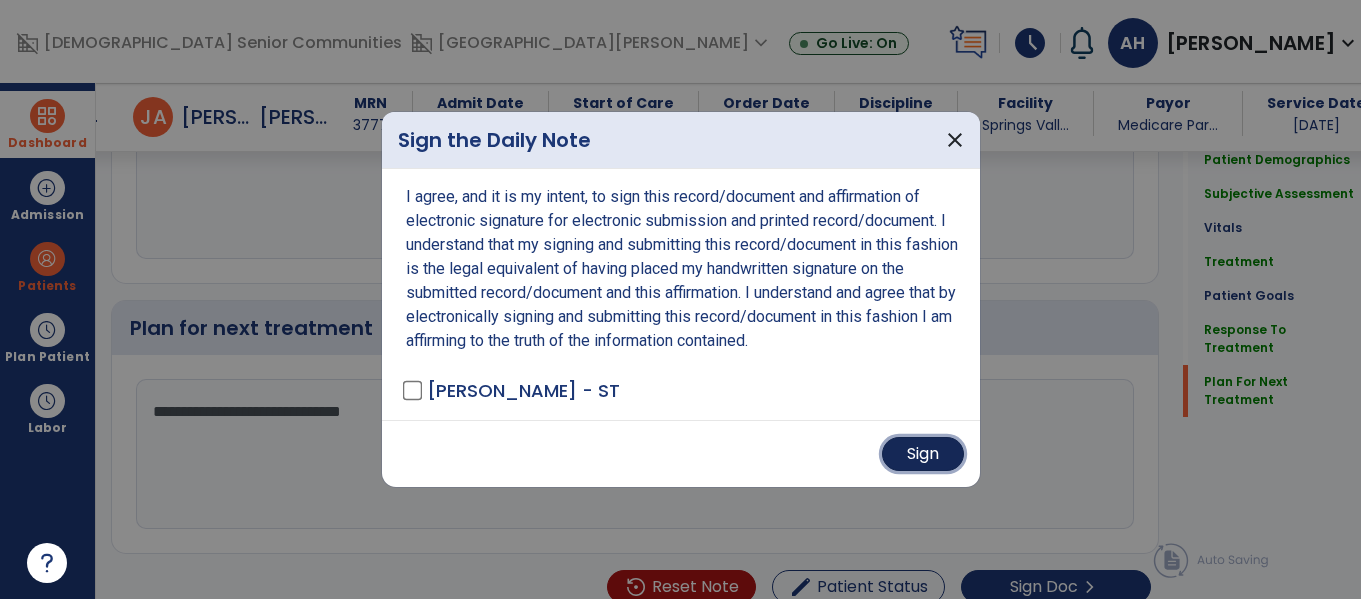 click on "Sign" at bounding box center [923, 454] 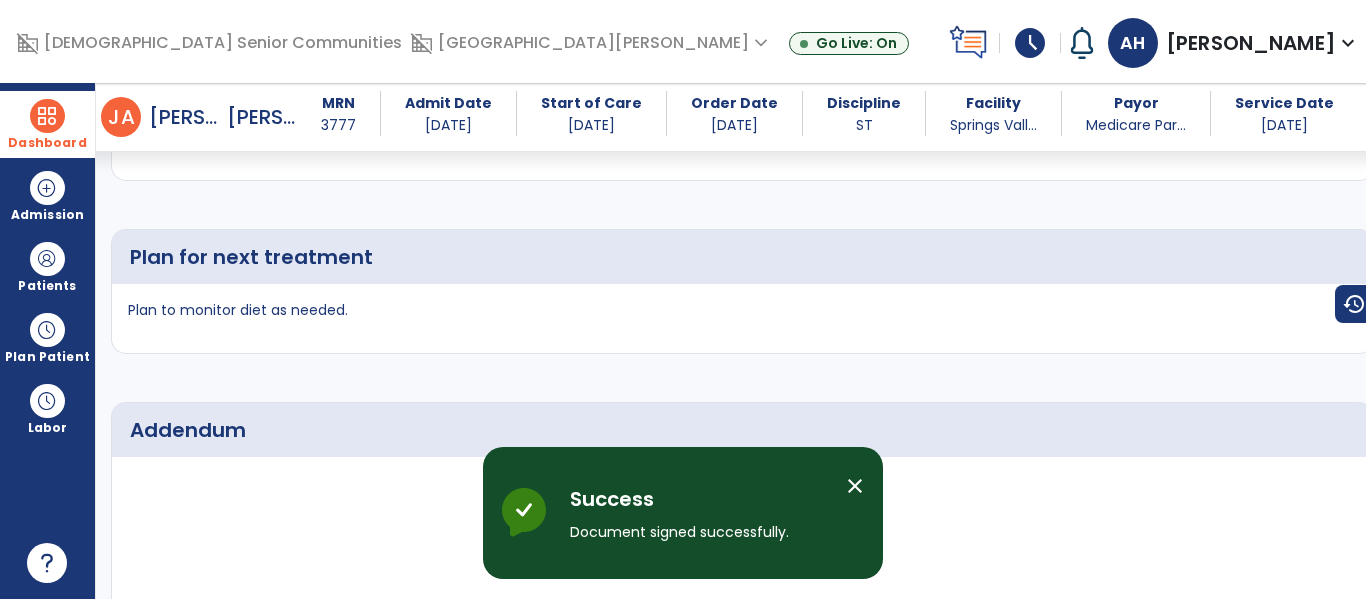 scroll, scrollTop: 4276, scrollLeft: 0, axis: vertical 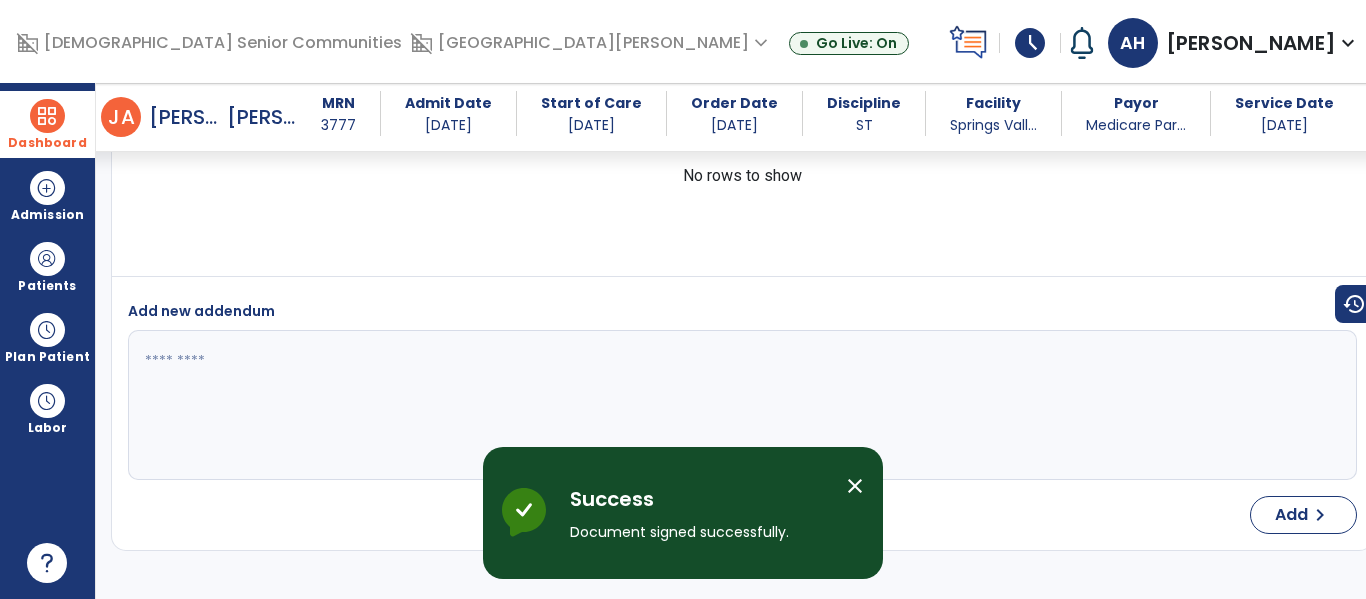 click on "Dashboard" at bounding box center [47, 143] 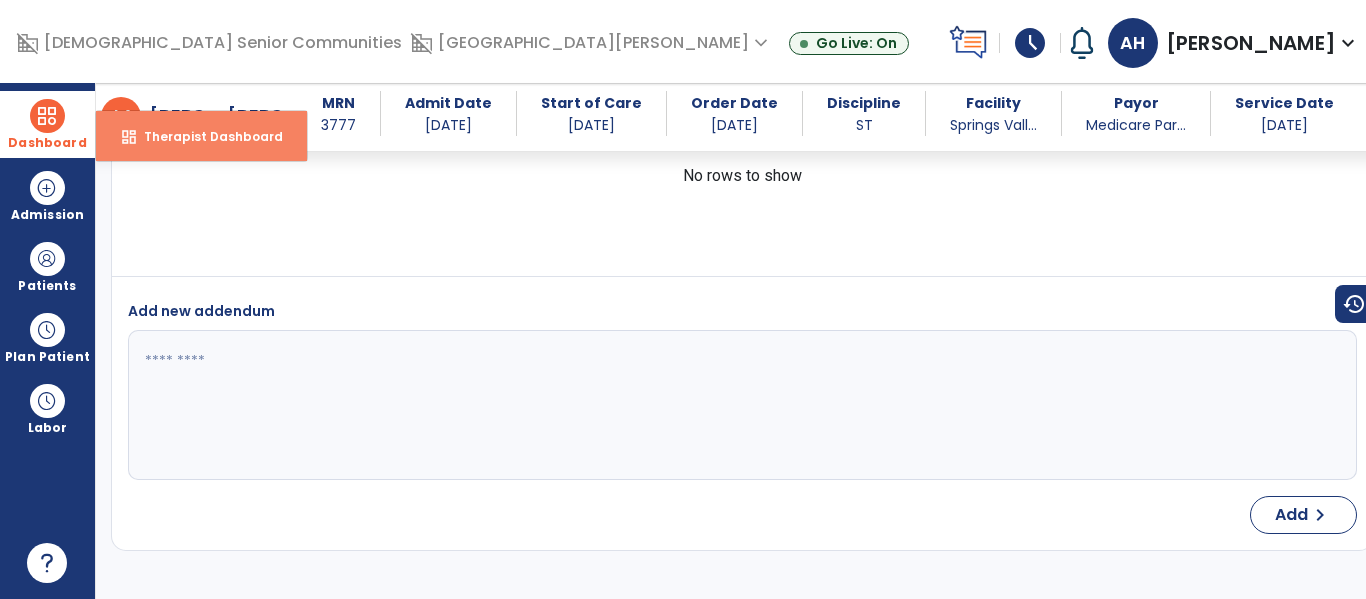 click on "Therapist Dashboard" at bounding box center [205, 136] 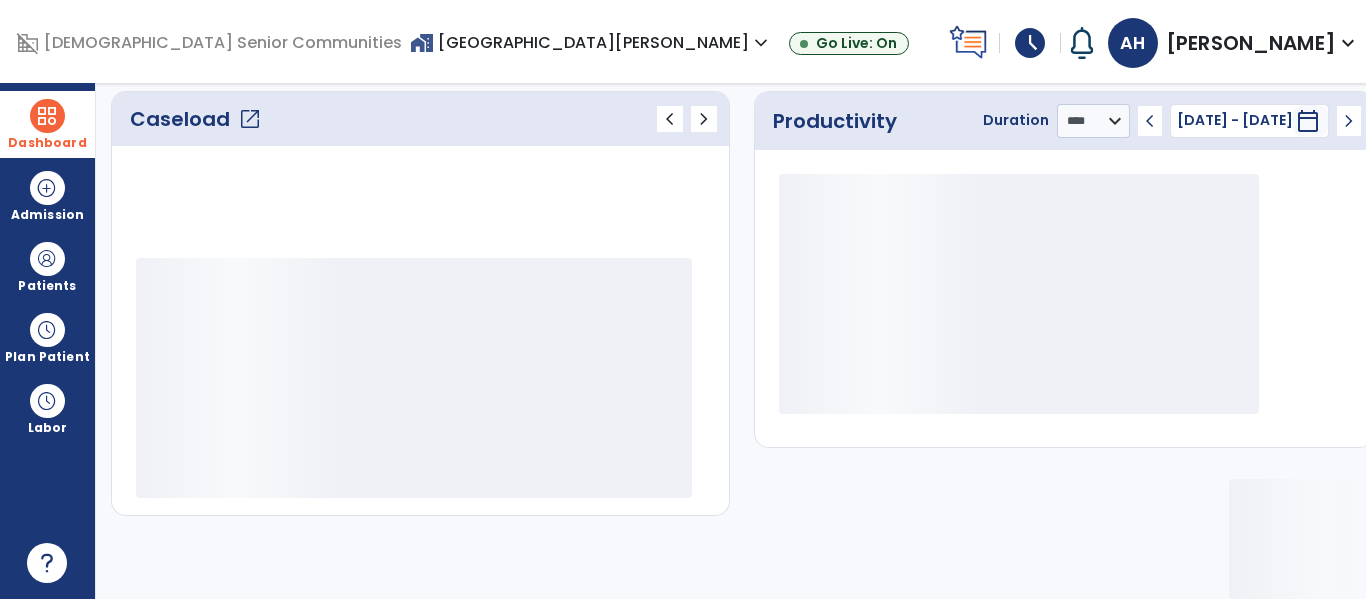 scroll, scrollTop: 278, scrollLeft: 0, axis: vertical 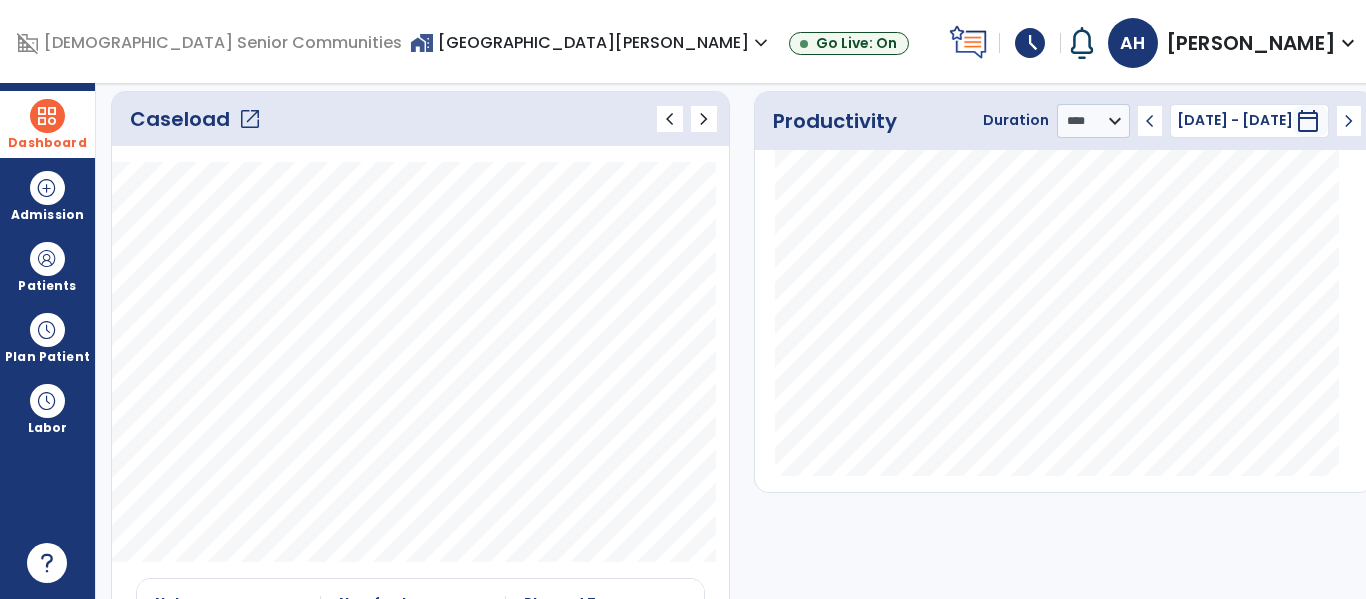 click on "open_in_new" 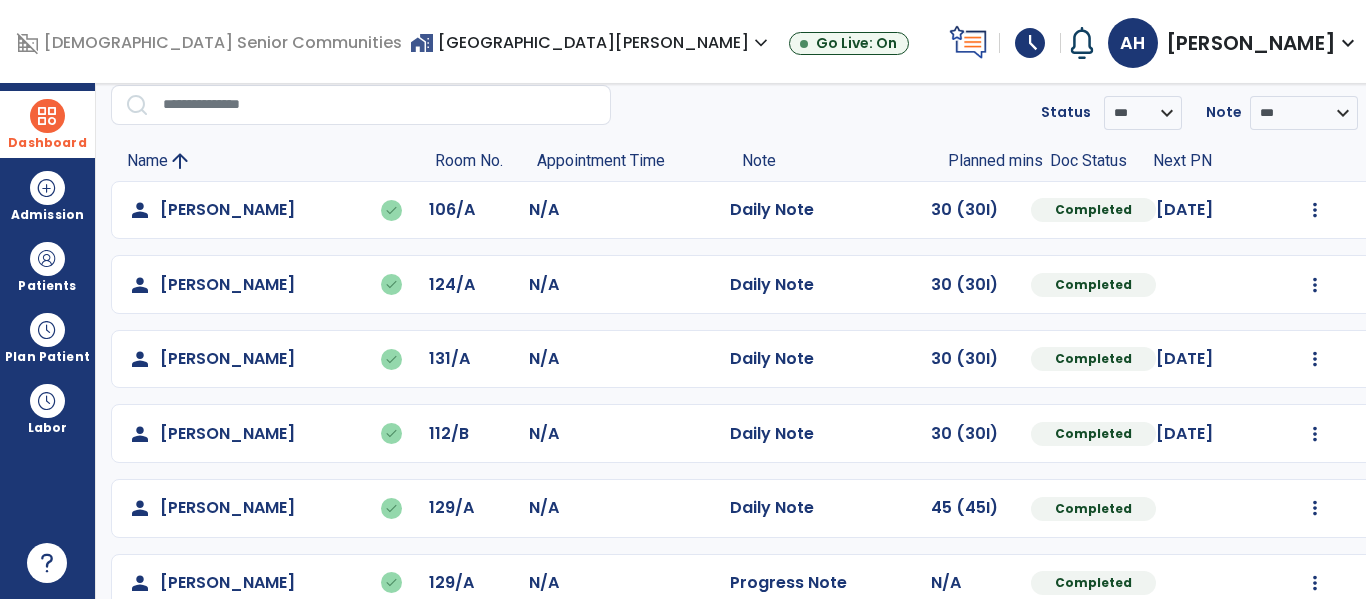 scroll, scrollTop: 488, scrollLeft: 0, axis: vertical 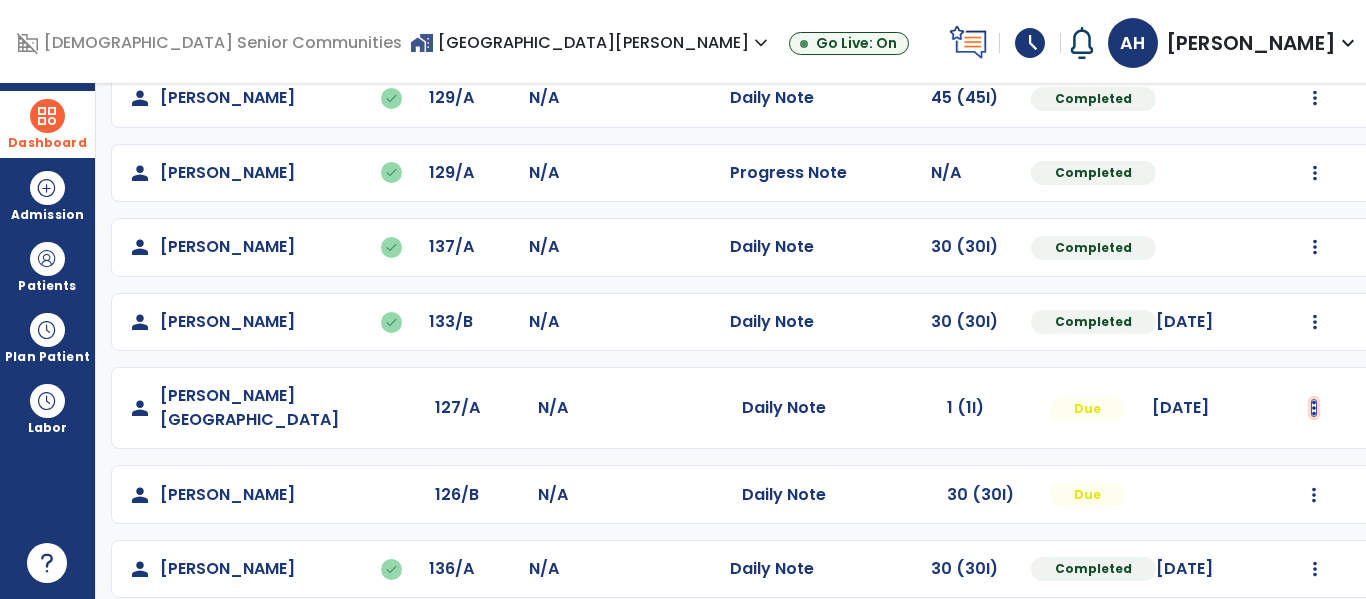 click at bounding box center (1315, -200) 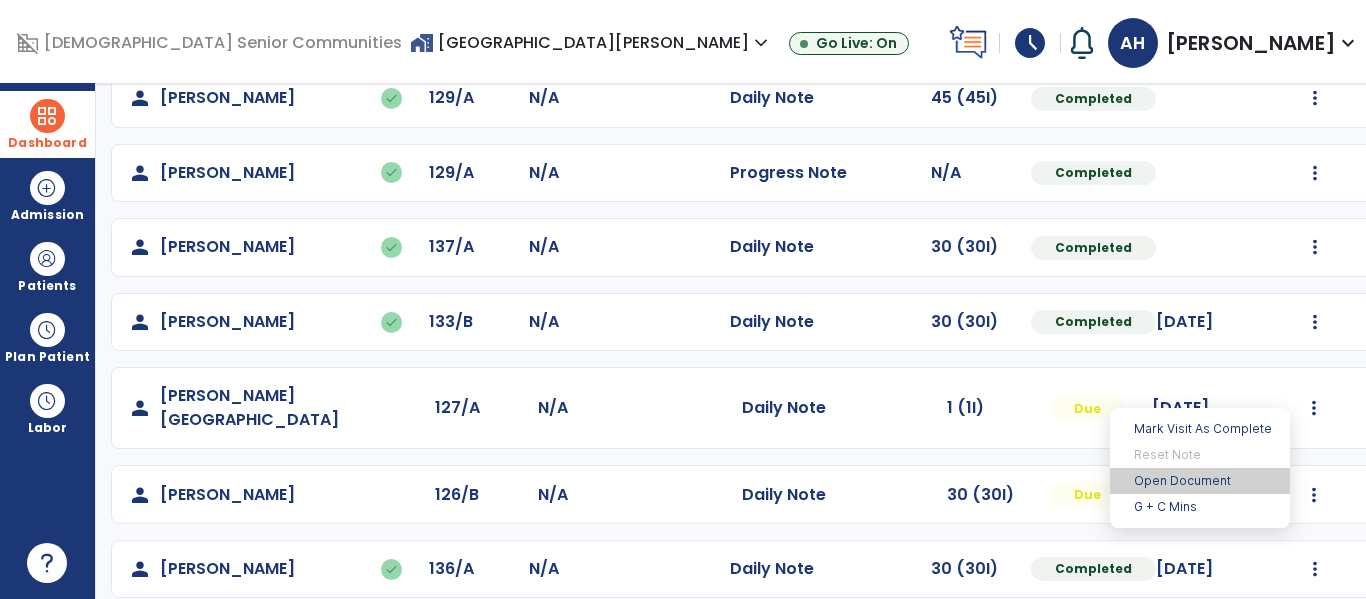 click on "Open Document" at bounding box center [1200, 481] 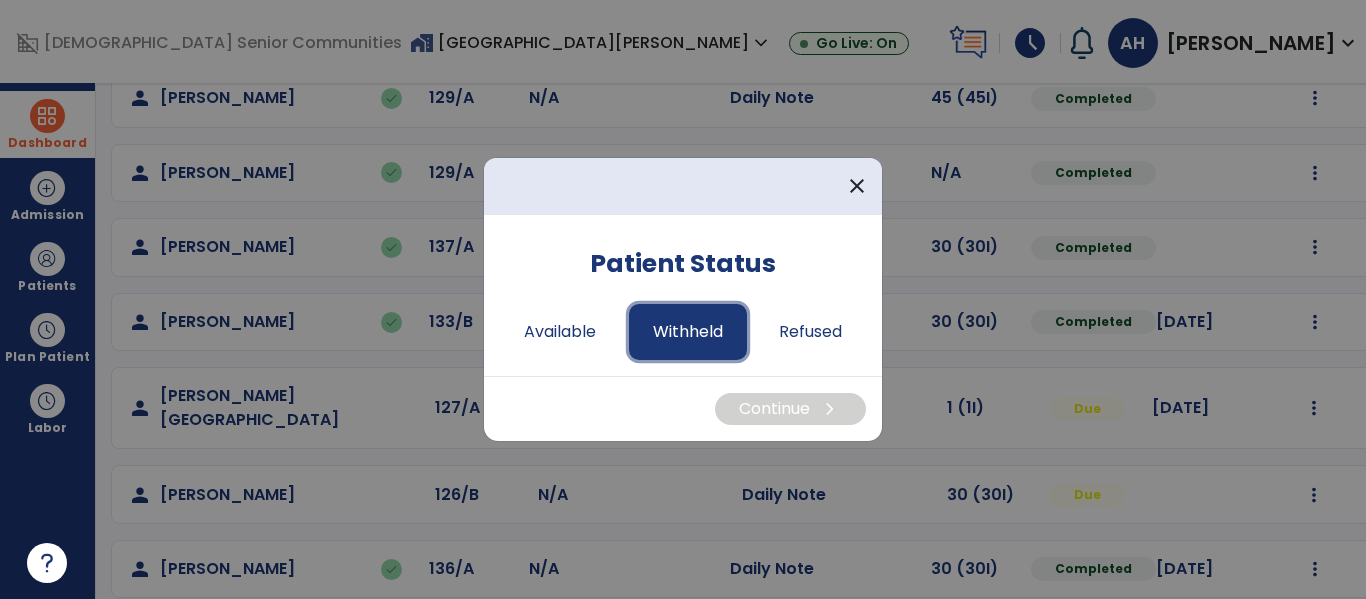 click on "Withheld" at bounding box center [688, 332] 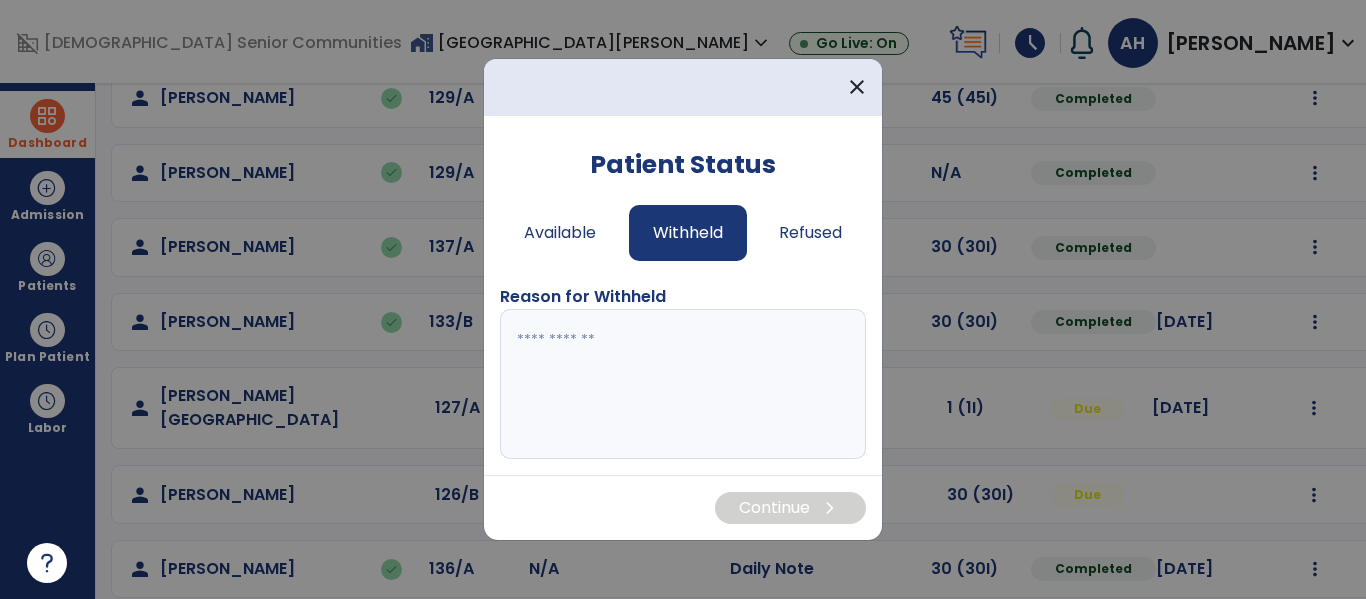 click at bounding box center [683, 384] 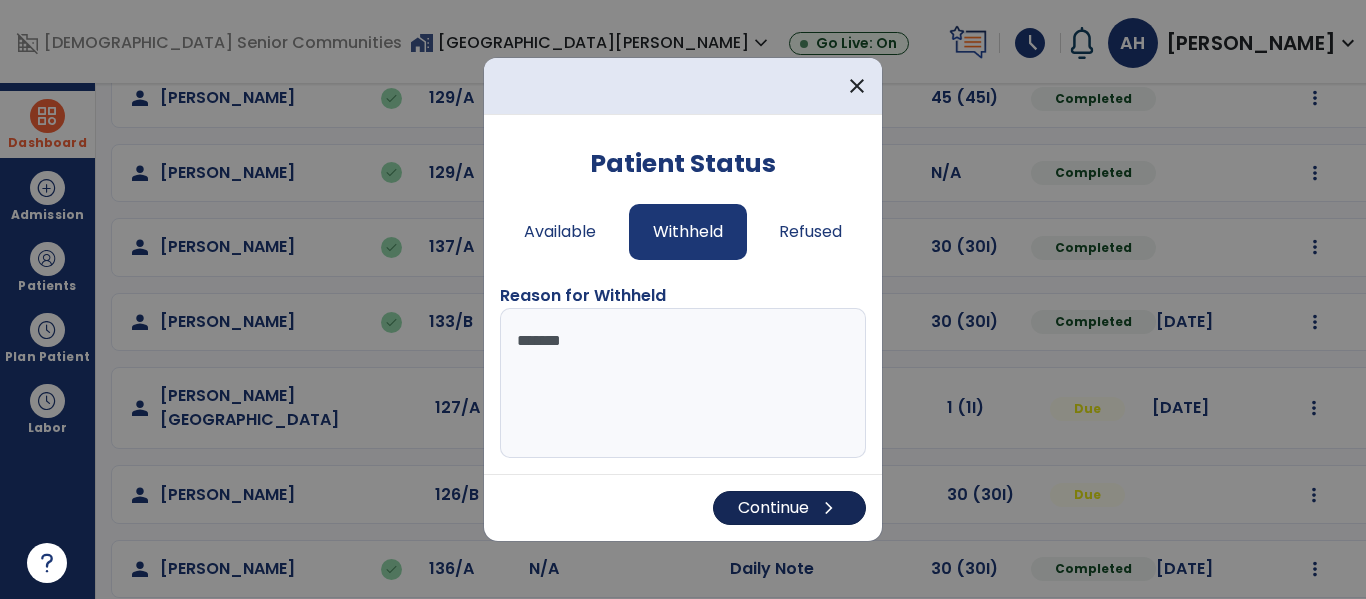 type on "*******" 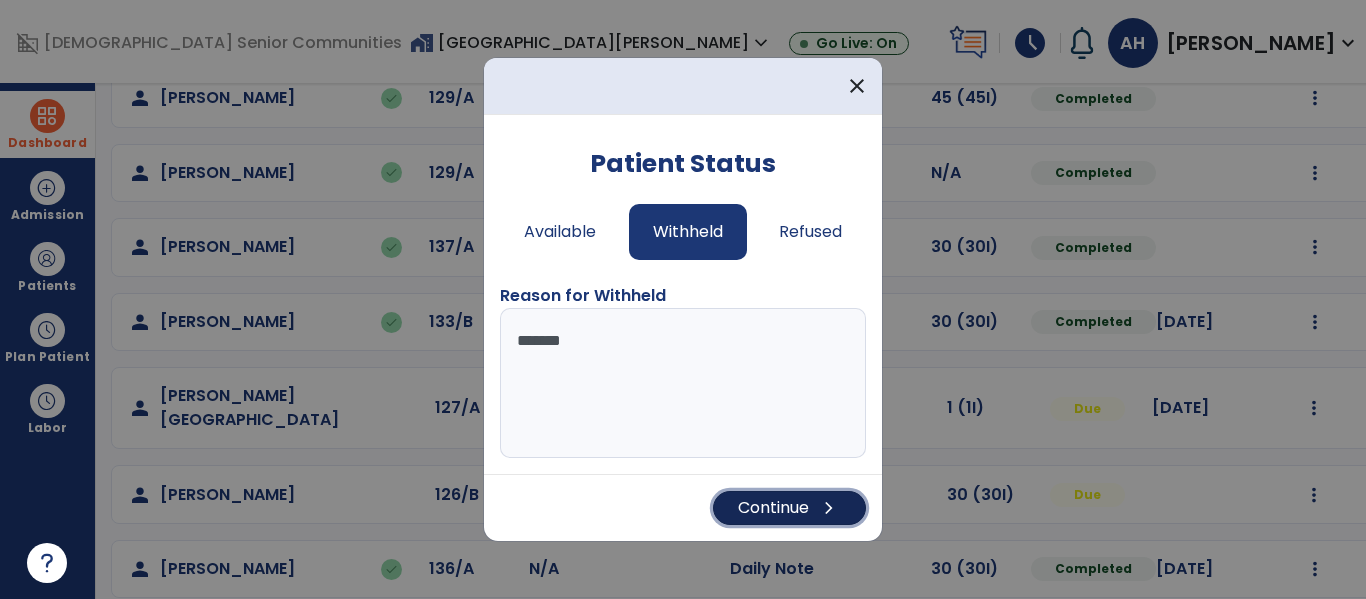 click on "Continue   chevron_right" at bounding box center (789, 508) 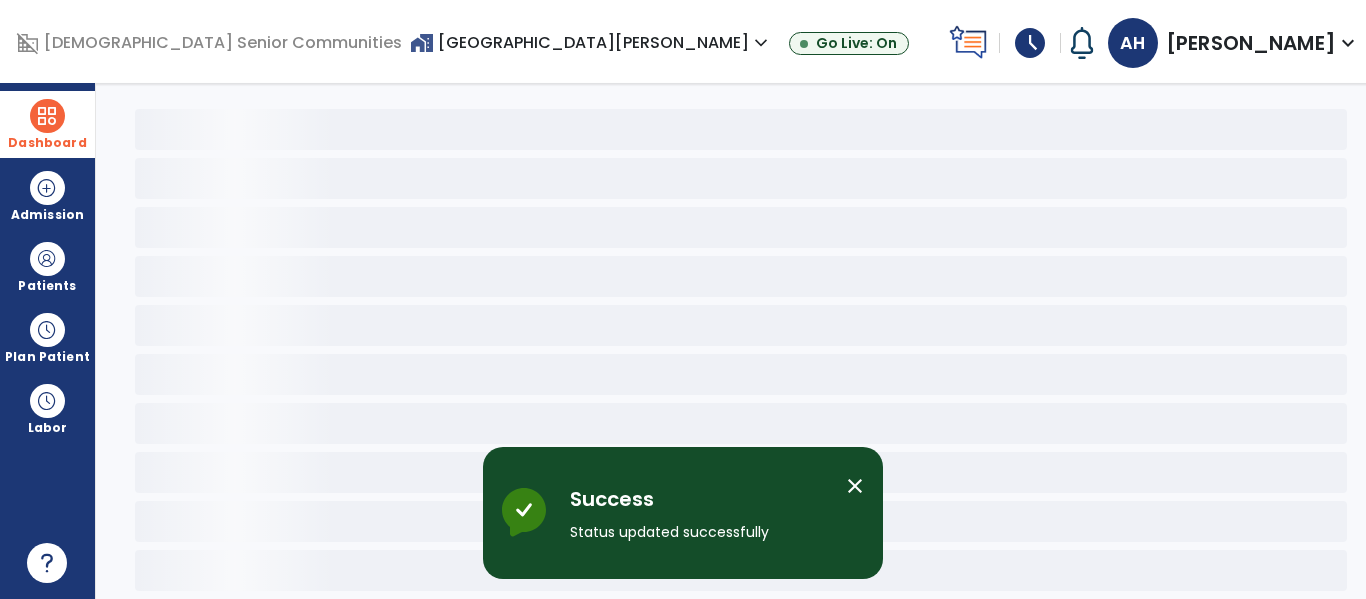 scroll, scrollTop: 78, scrollLeft: 0, axis: vertical 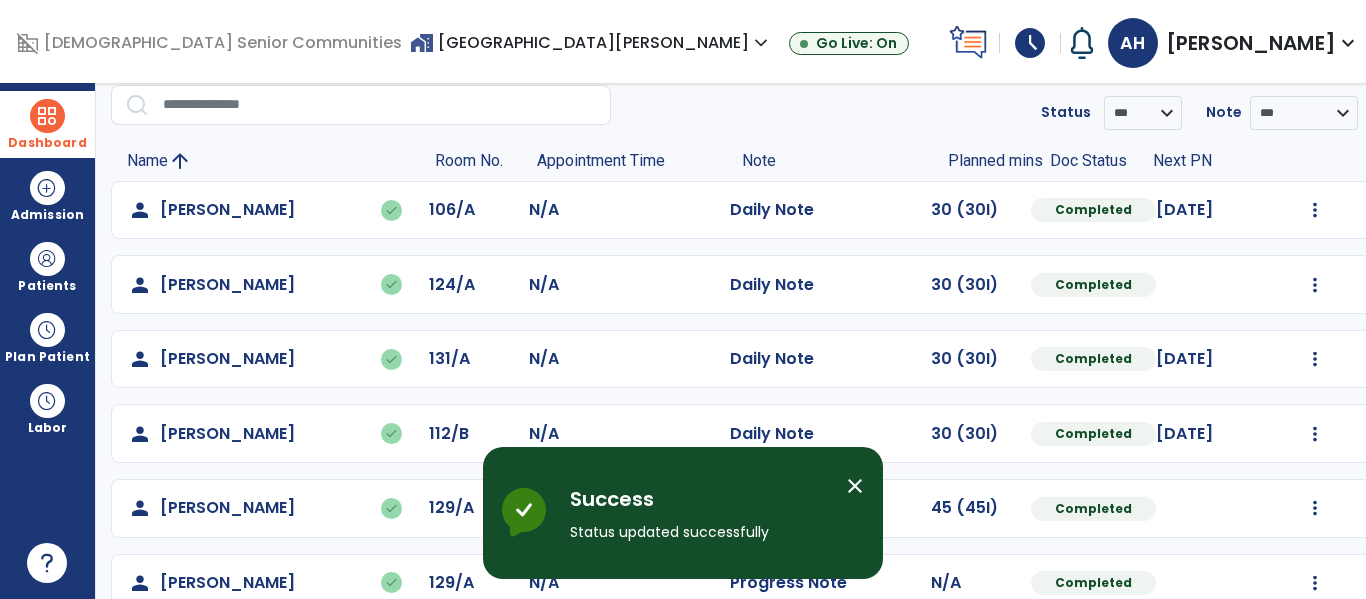 click on "person   [PERSON_NAME]   done  106/A N/A  Daily Note   30 (30I)  Completed [DATE]  Undo Visit Status   Reset Note   Open Document   G + C Mins   person   [GEOGRAPHIC_DATA][PERSON_NAME]   done  124/A N/A  Daily Note   30 (30I)  Completed  Undo Visit Status   Reset Note   Open Document   G + C Mins   person   [PERSON_NAME]   done  131/A N/A  Daily Note   30 (30I)  Completed [DATE]  Undo Visit Status   Reset Note   Open Document   G + C Mins   person   [PERSON_NAME]   done  112/B N/A  Daily Note   30 (30I)  Completed [DATE]  Undo Visit Status   Reset Note   Open Document   G + C Mins   person   [PERSON_NAME]   done  129/A N/A  Daily Note   45 (45I)  Completed  Undo Visit Status   Reset Note   Open Document   G + C Mins   person   [PERSON_NAME]   done  129/A N/A  Progress Note   N/A  Completed  Undo Visit Status   Reset Note   Open Document   G + C Mins   person   [PERSON_NAME]   done  137/A N/A  Daily Note   30 (30I)  Completed  Undo Visit Status   Reset Note   Open Document   G + C Mins   person   [PERSON_NAME]/A" 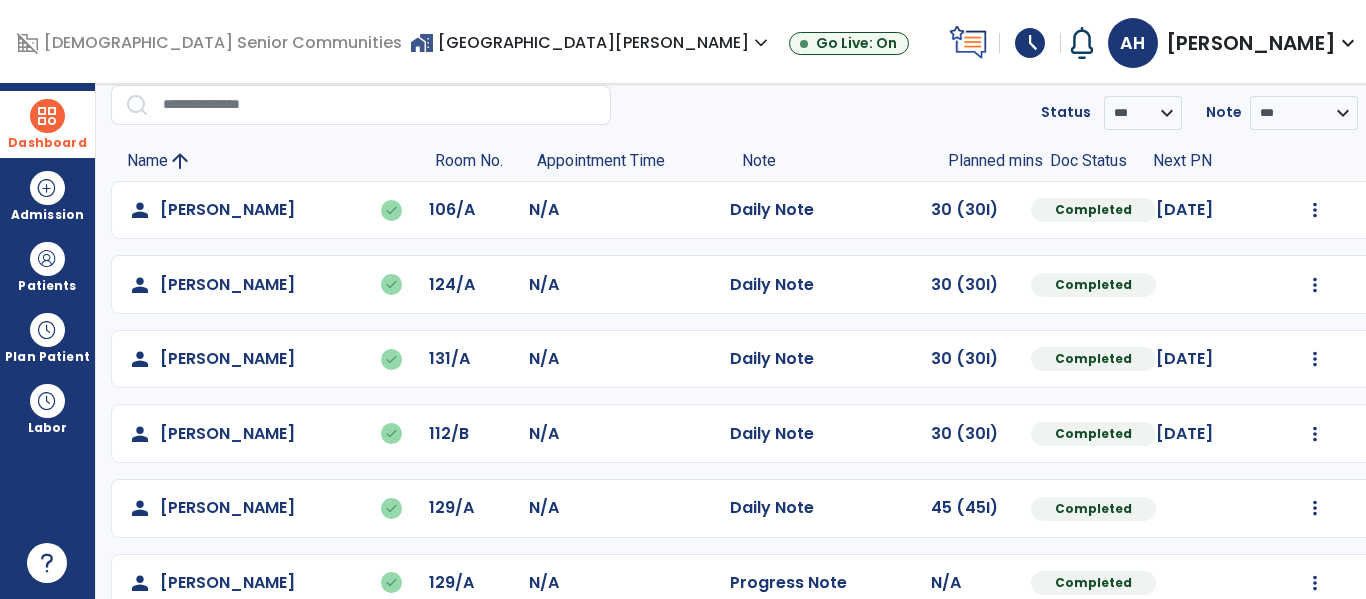 scroll, scrollTop: 488, scrollLeft: 0, axis: vertical 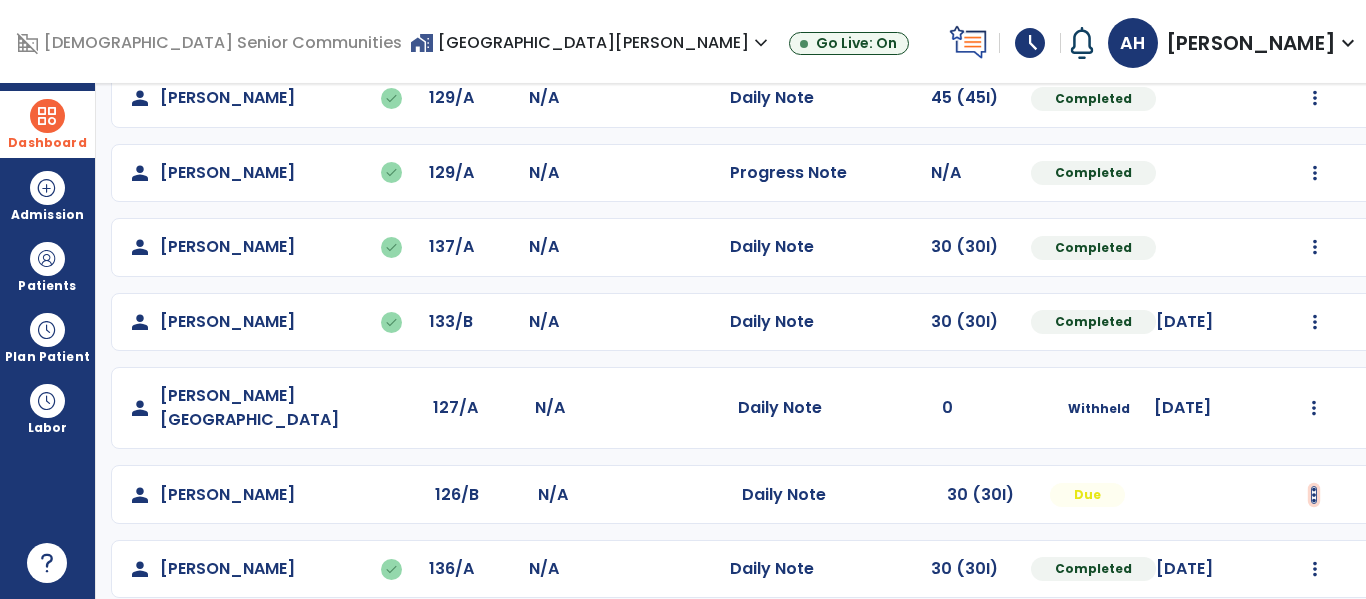 click at bounding box center [1315, -200] 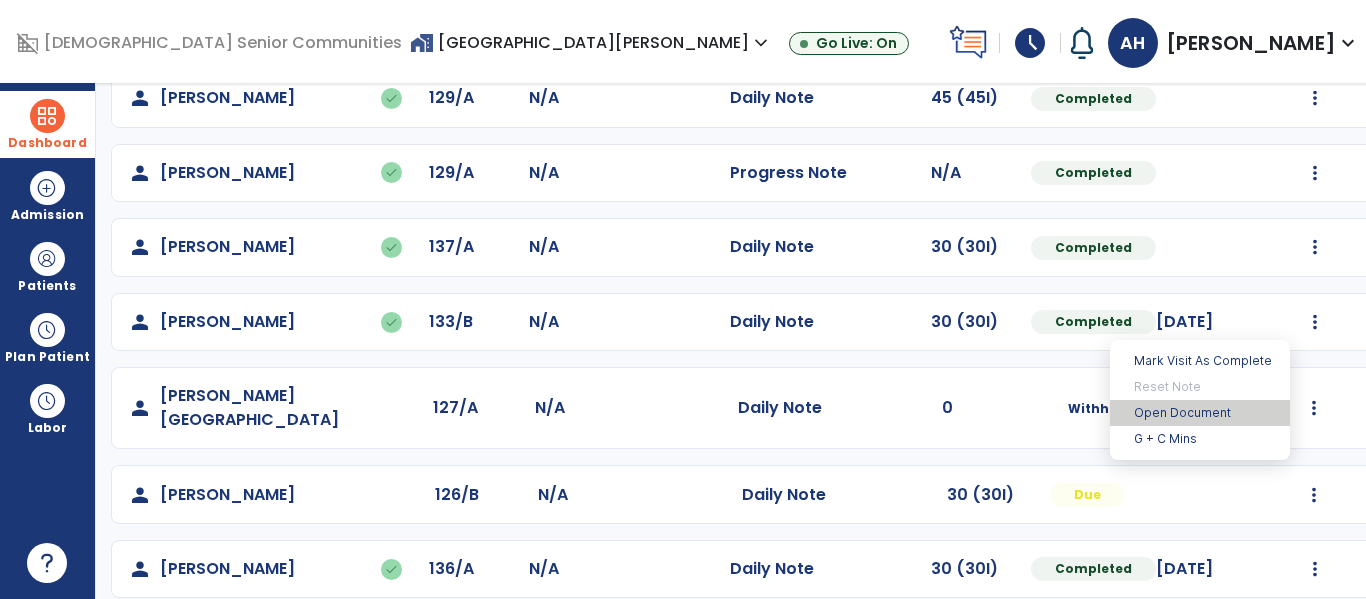 click on "Open Document" at bounding box center (1200, 413) 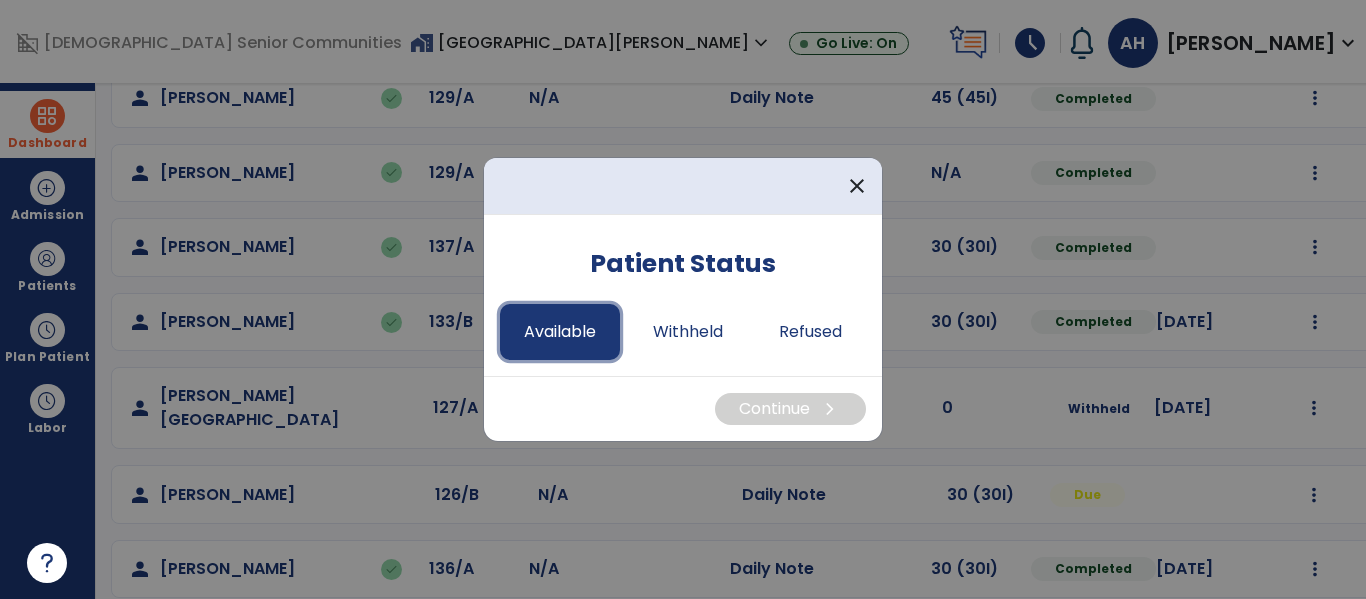 click on "Available" at bounding box center (560, 332) 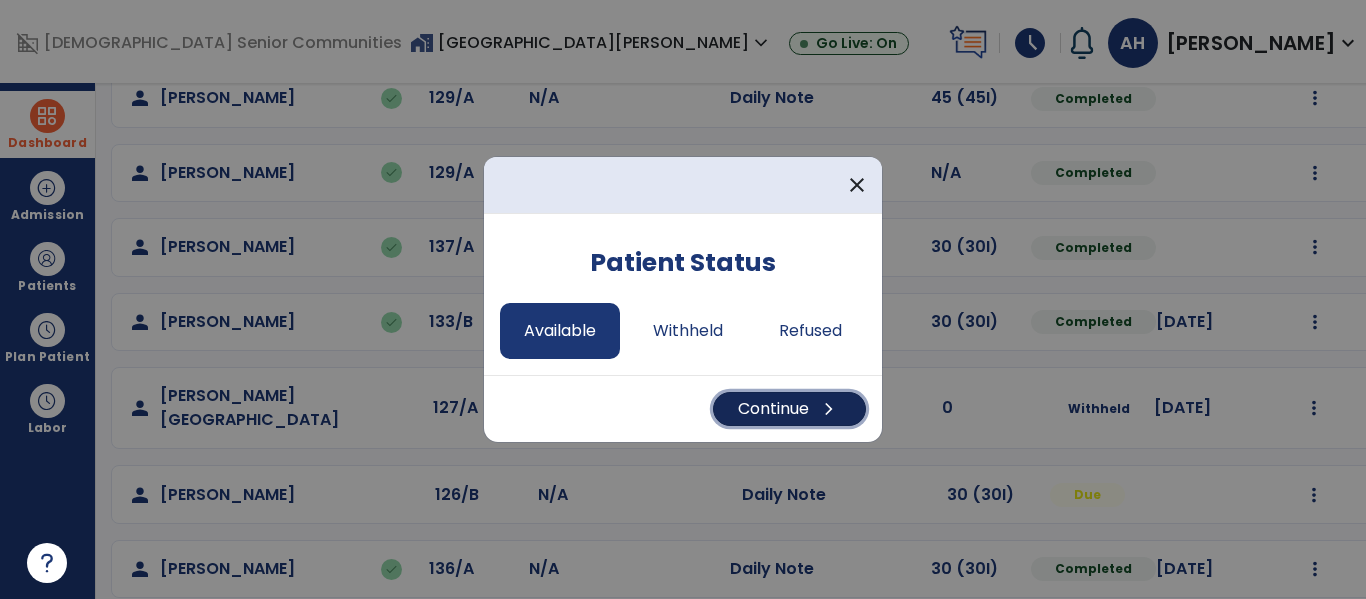 click on "Continue   chevron_right" at bounding box center [789, 409] 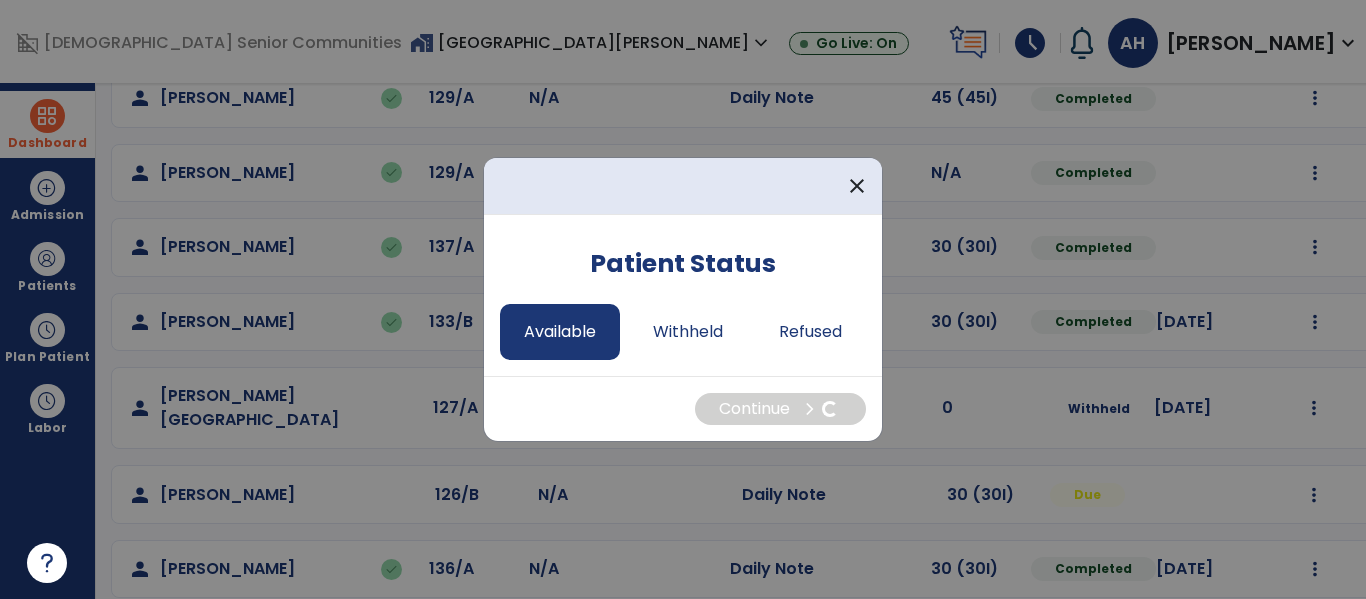 select on "*" 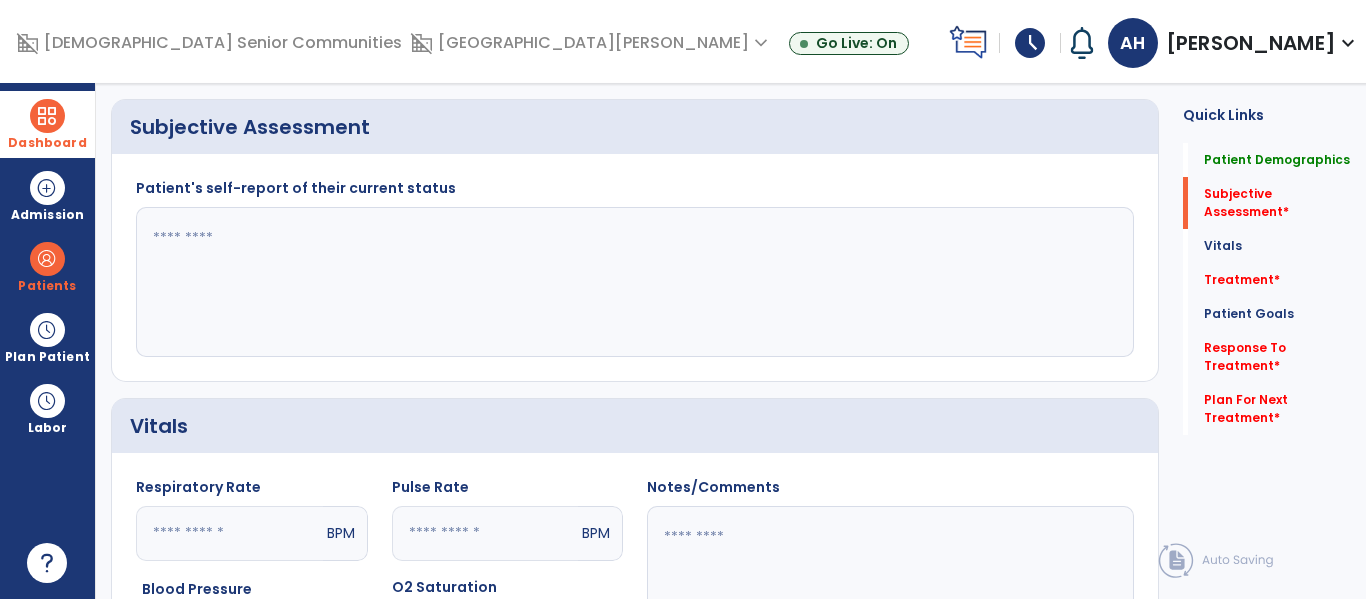 click 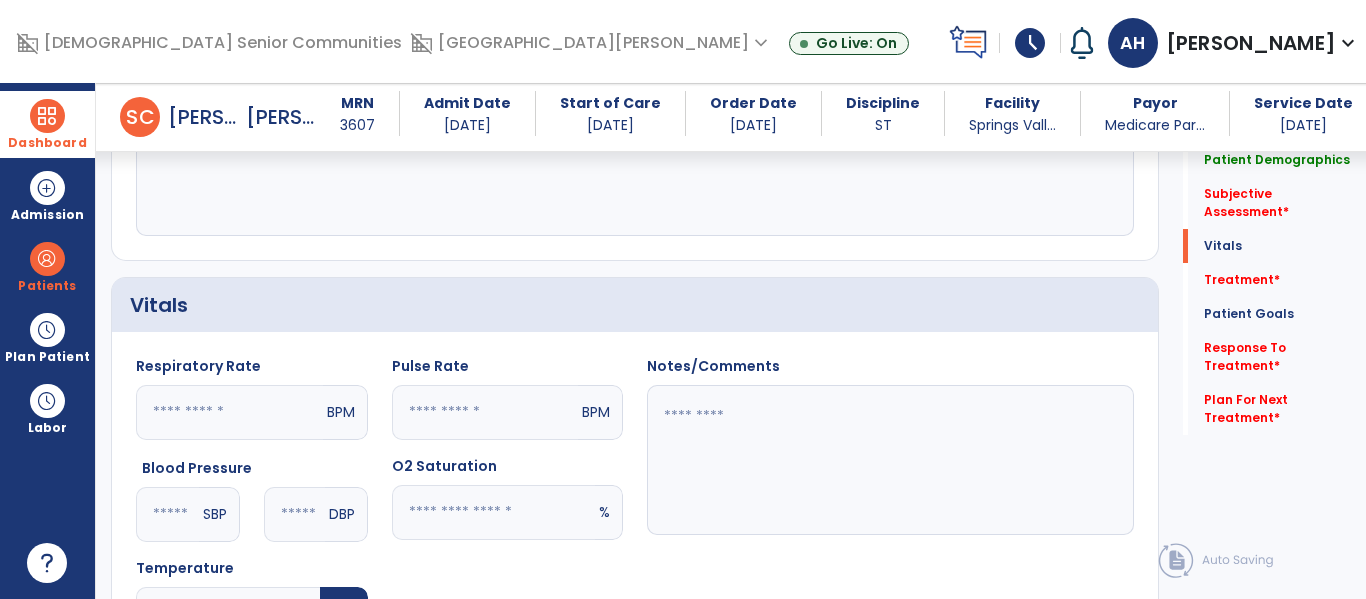 scroll, scrollTop: 589, scrollLeft: 0, axis: vertical 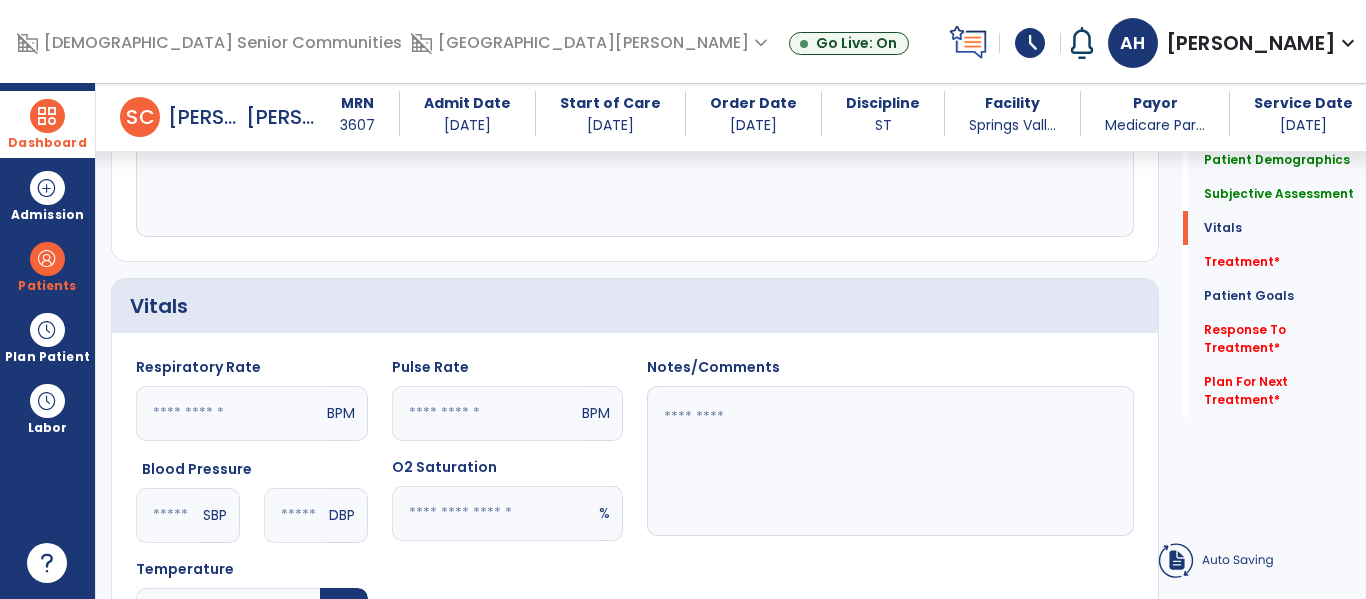 click on "**********" 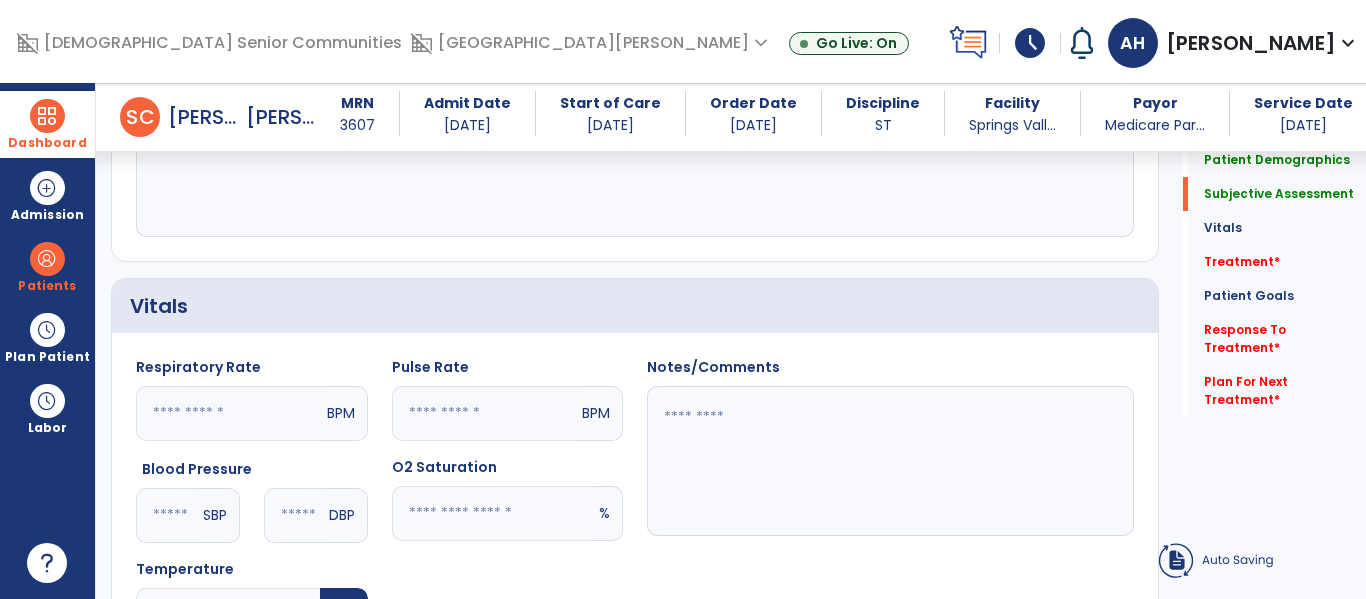 scroll, scrollTop: 447, scrollLeft: 0, axis: vertical 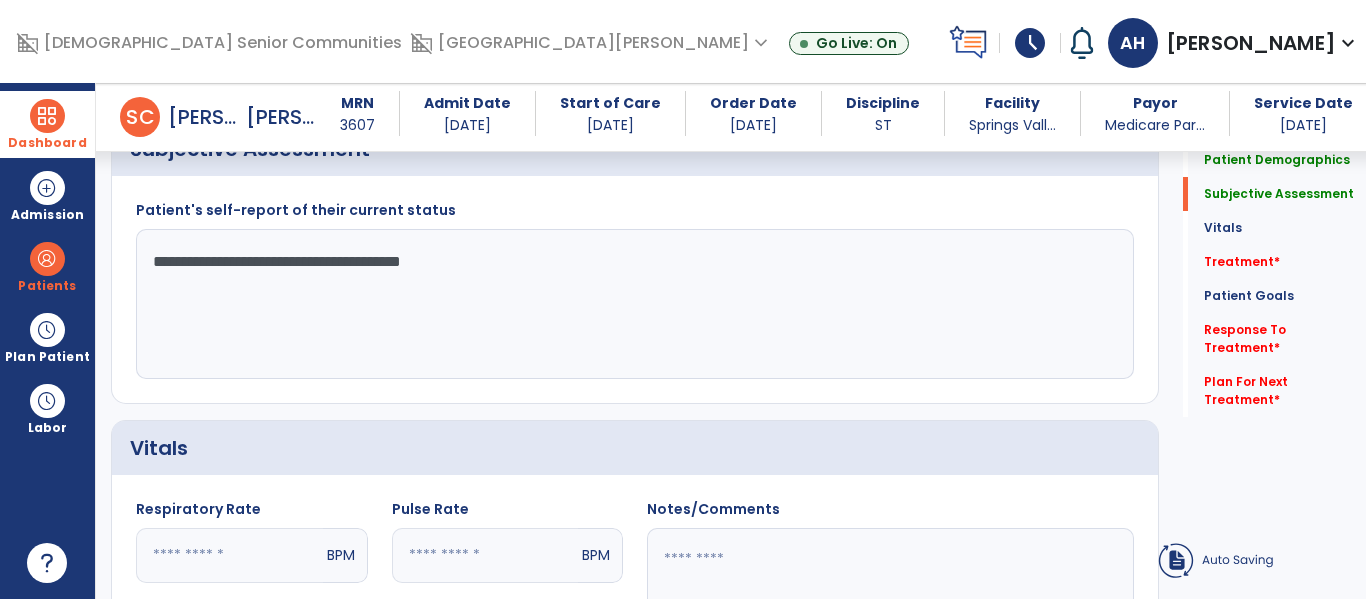 click on "**********" 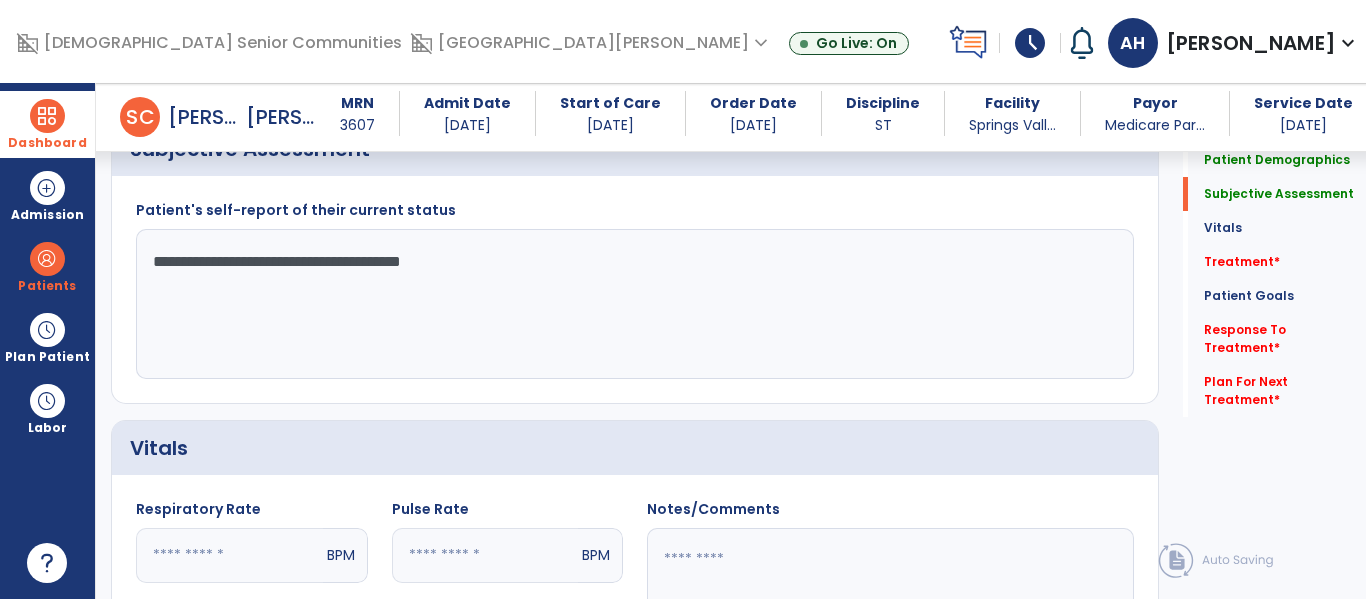 click on "**********" 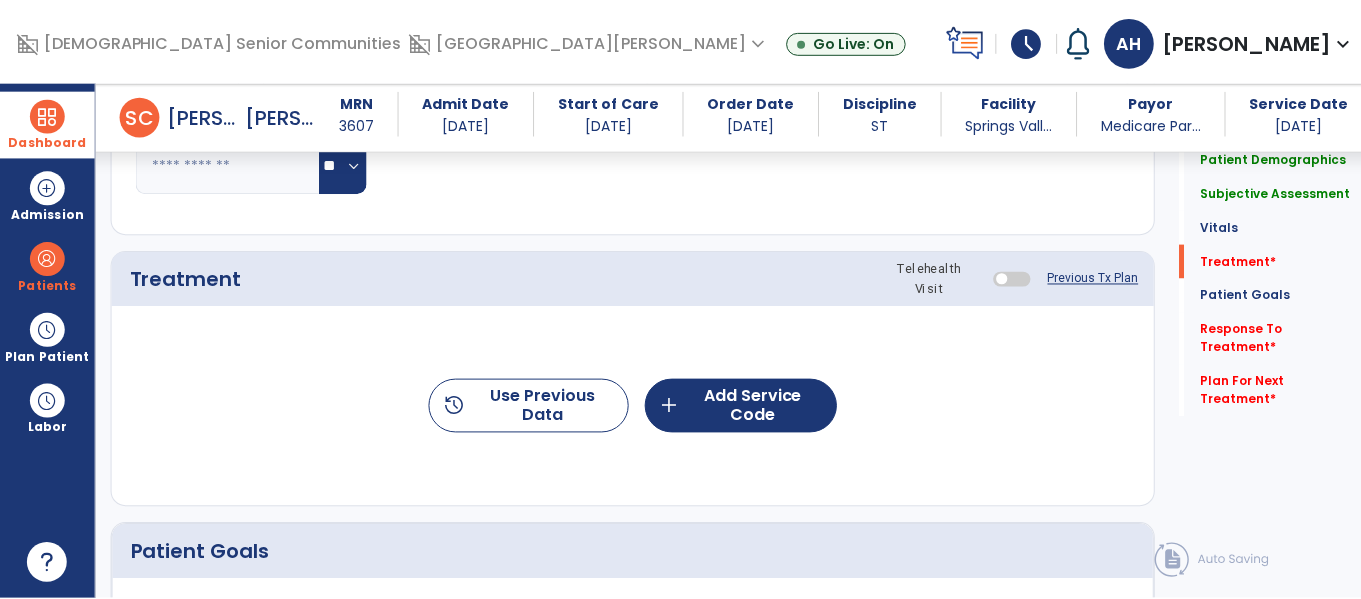 scroll, scrollTop: 1044, scrollLeft: 0, axis: vertical 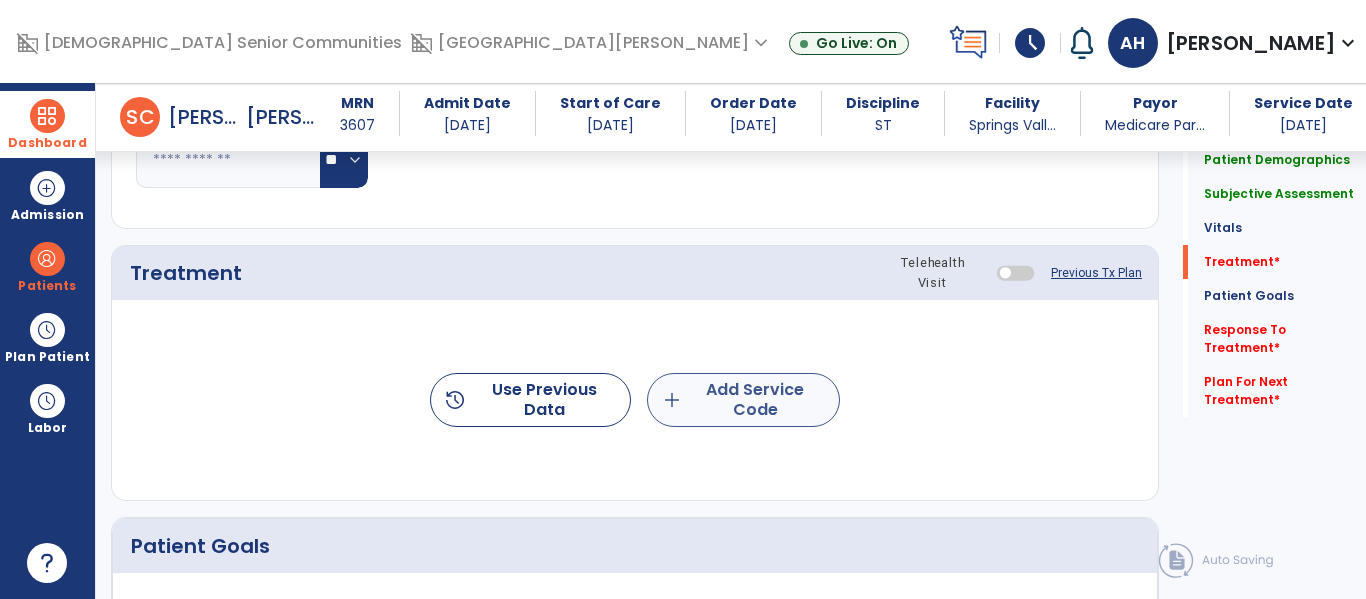 type on "**********" 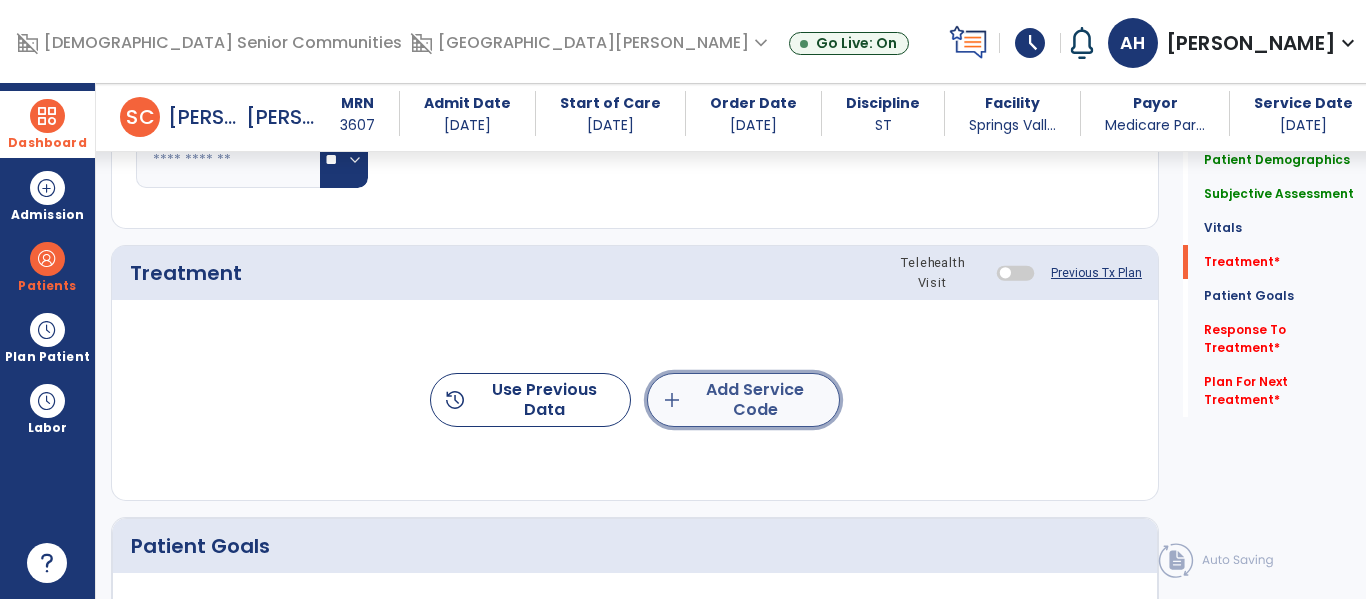 click on "add  Add Service Code" 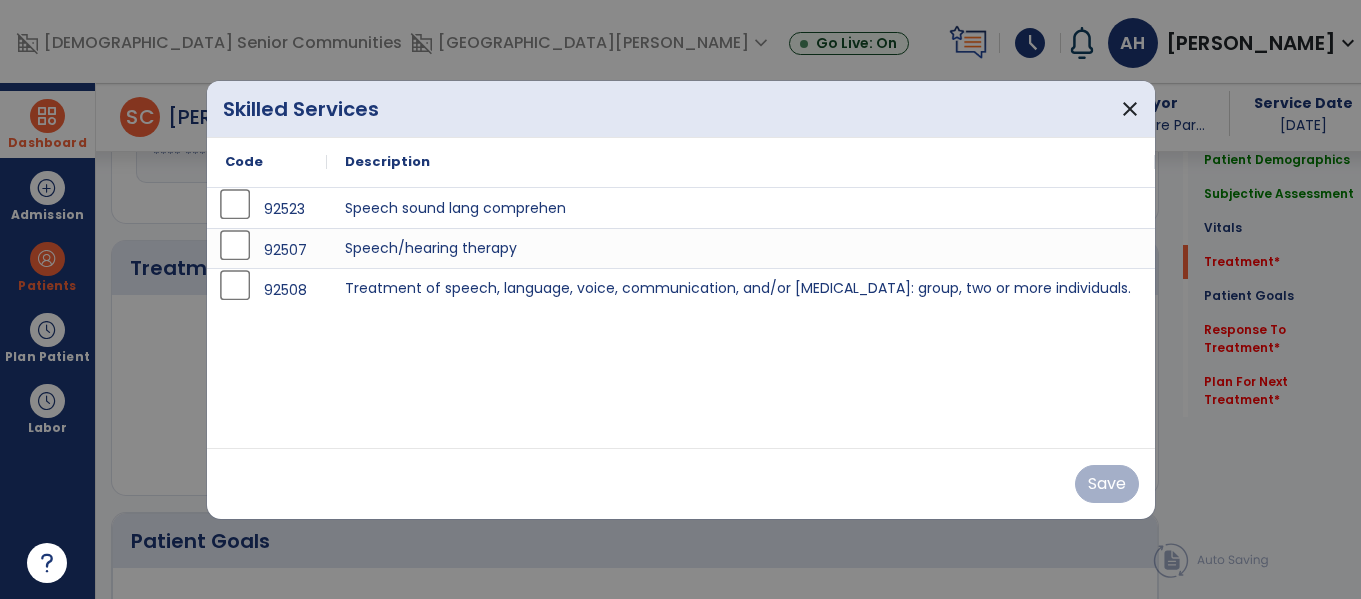 scroll, scrollTop: 1044, scrollLeft: 0, axis: vertical 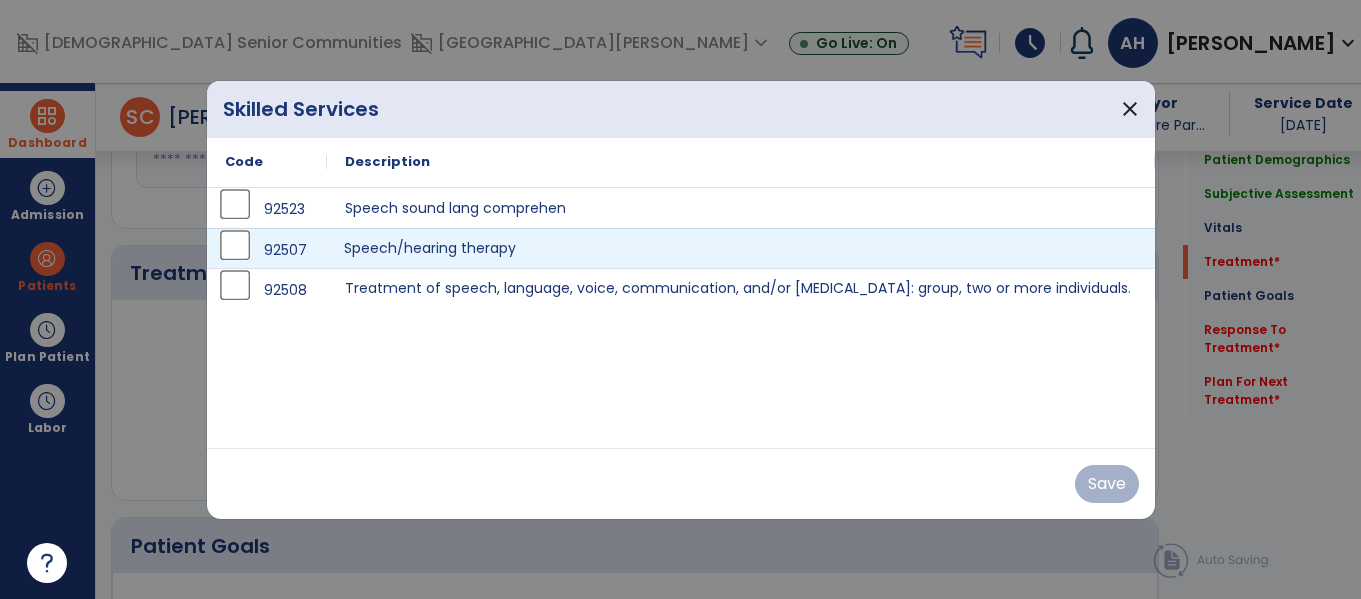 click on "Speech/hearing therapy" at bounding box center [741, 248] 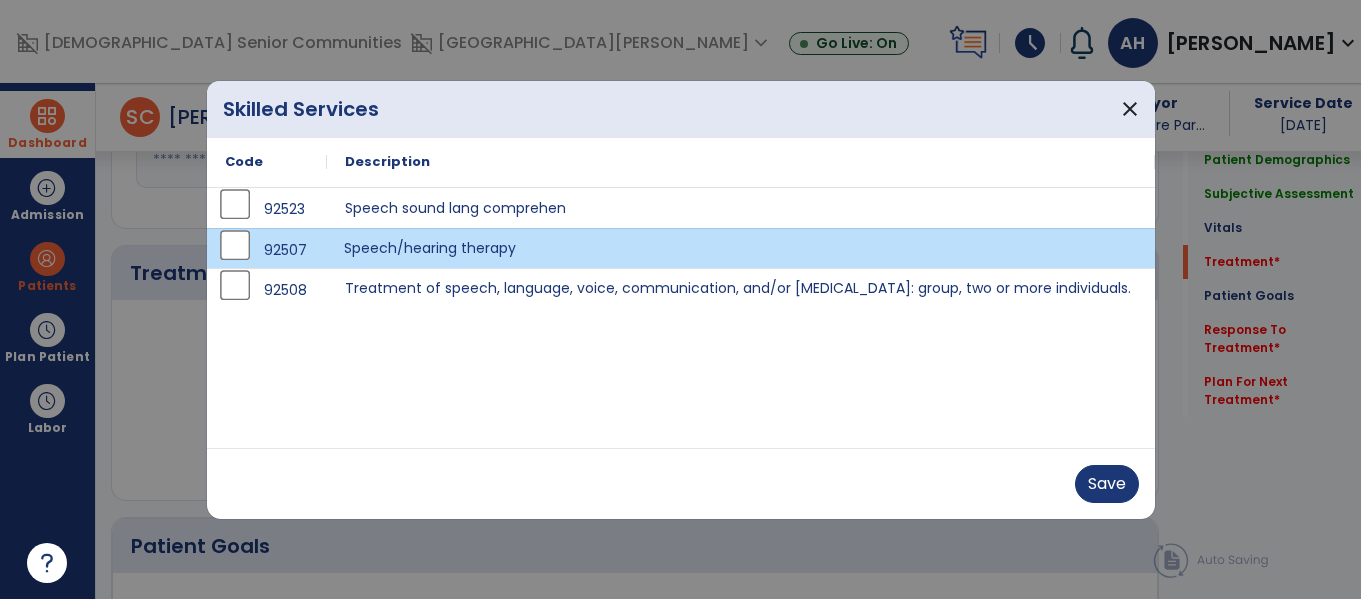 click on "Save" at bounding box center [681, 483] 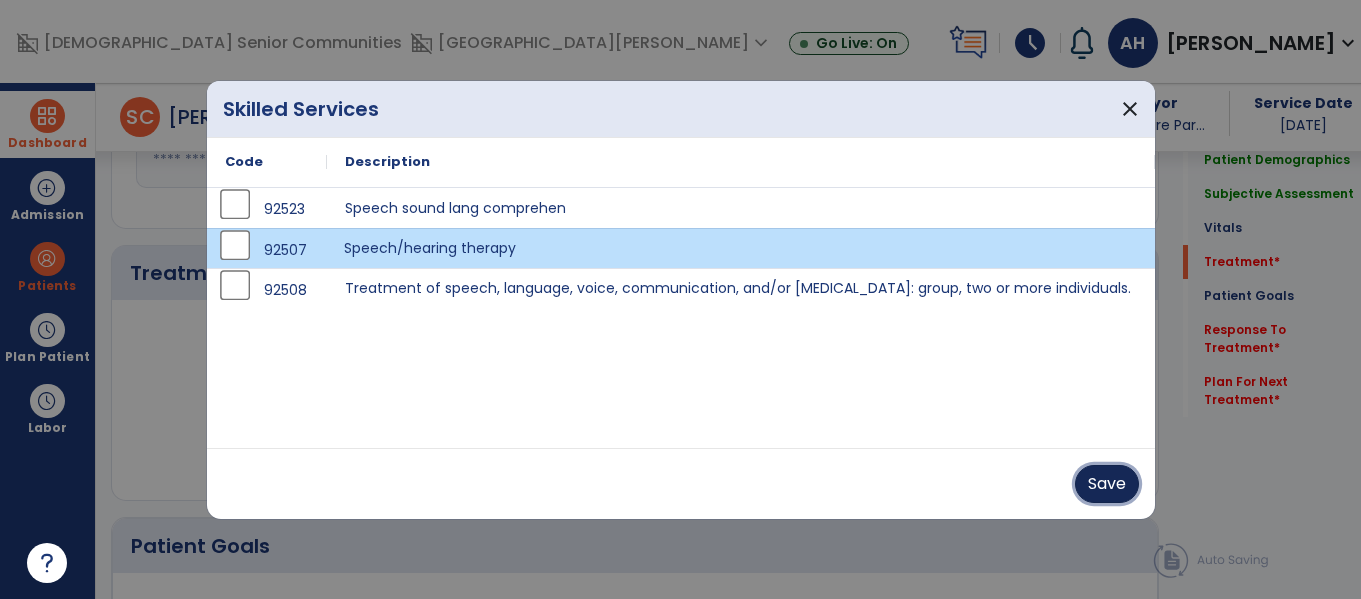 click on "Save" at bounding box center (1107, 484) 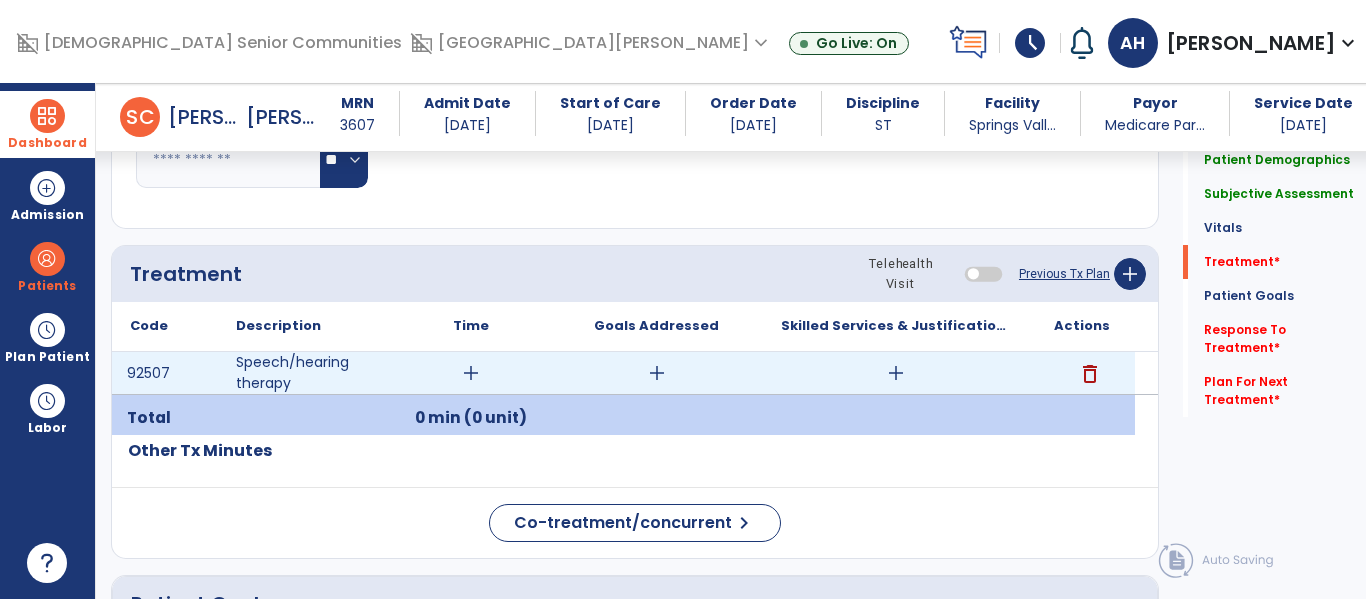 click on "add" at bounding box center (471, 373) 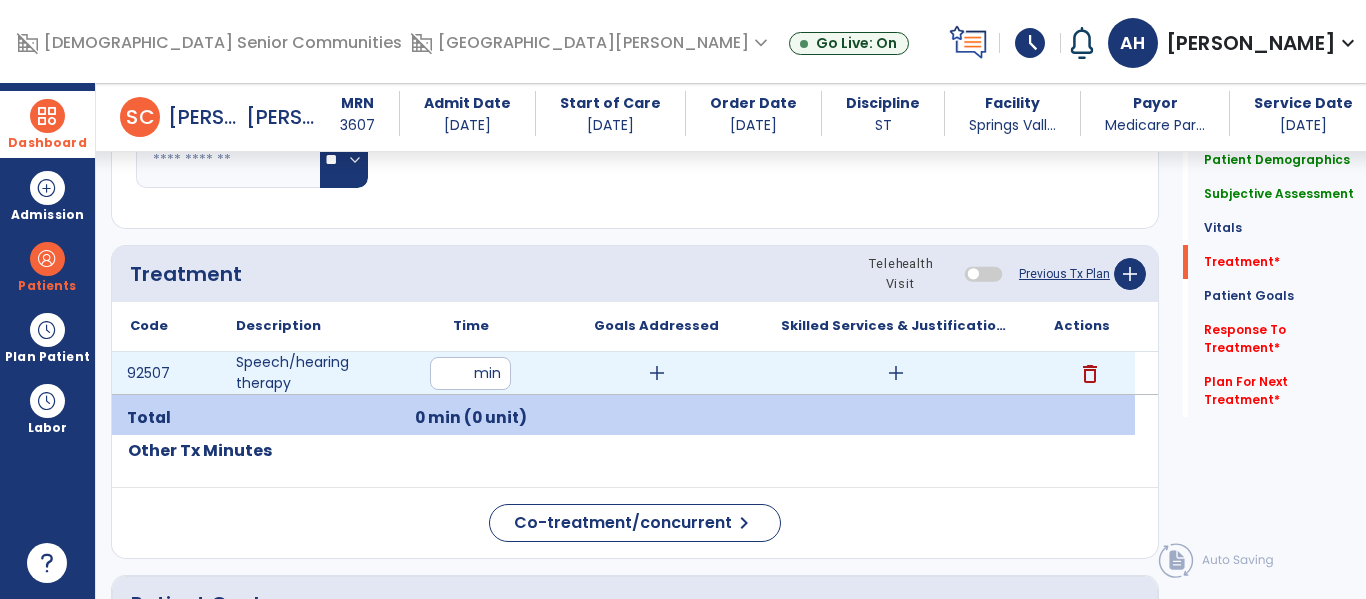 type on "**" 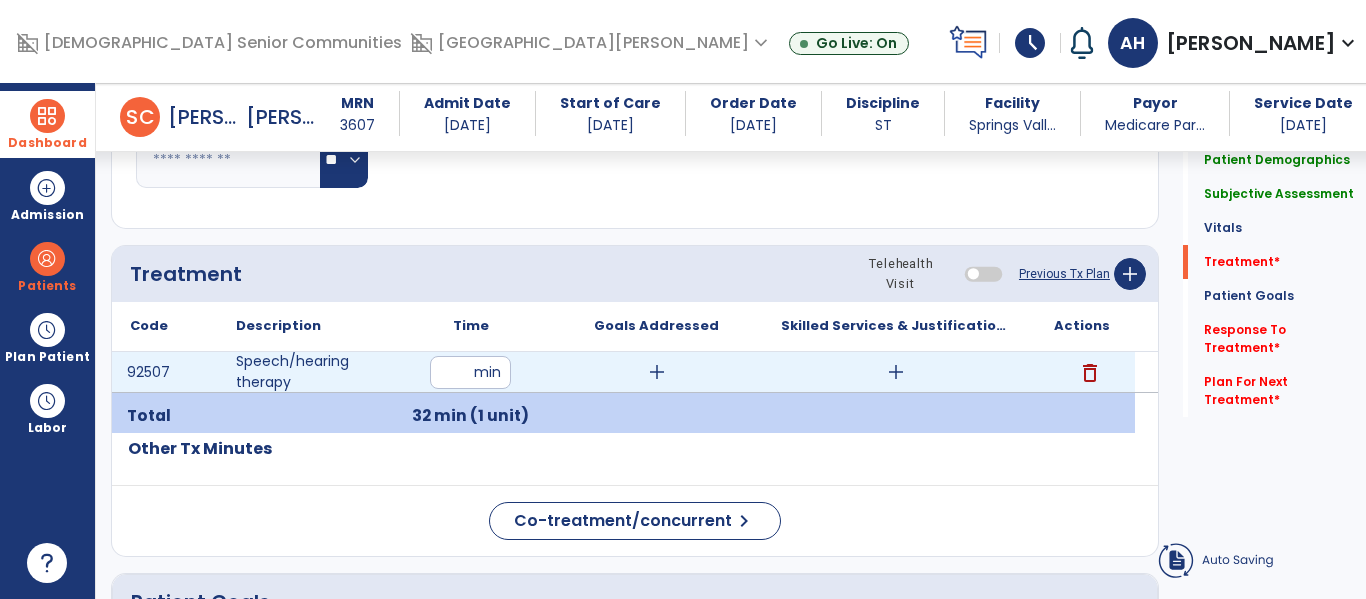 click on "add" at bounding box center (657, 372) 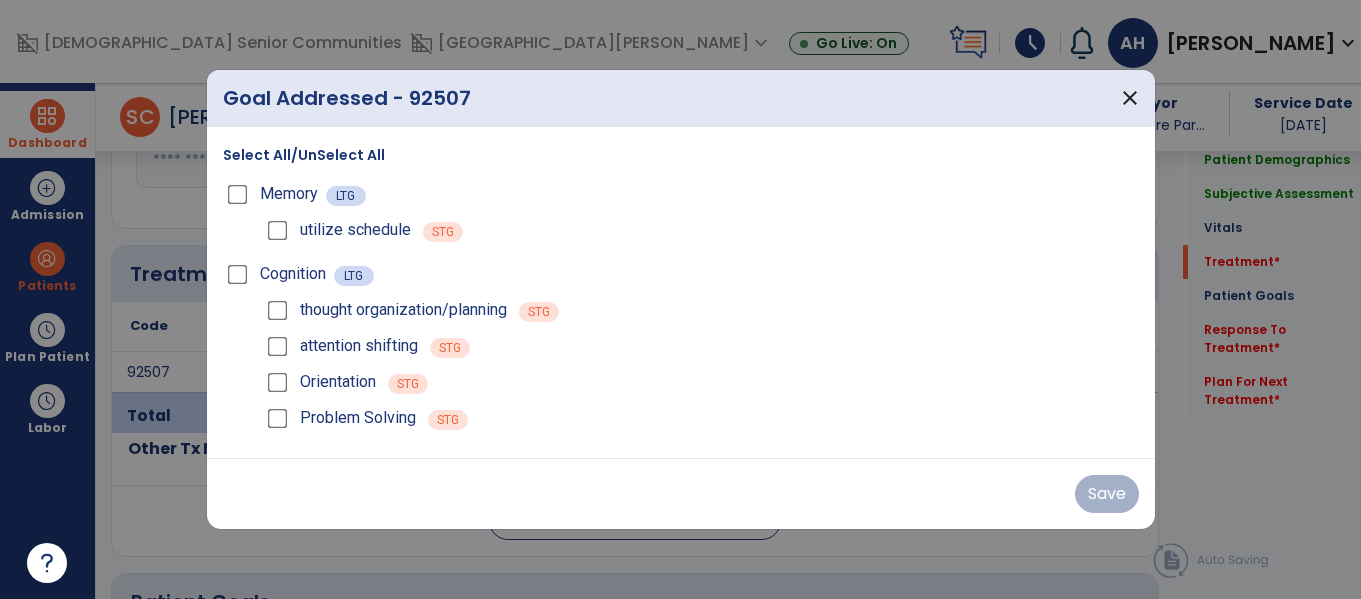 click on "Orientation  STG" at bounding box center [701, 382] 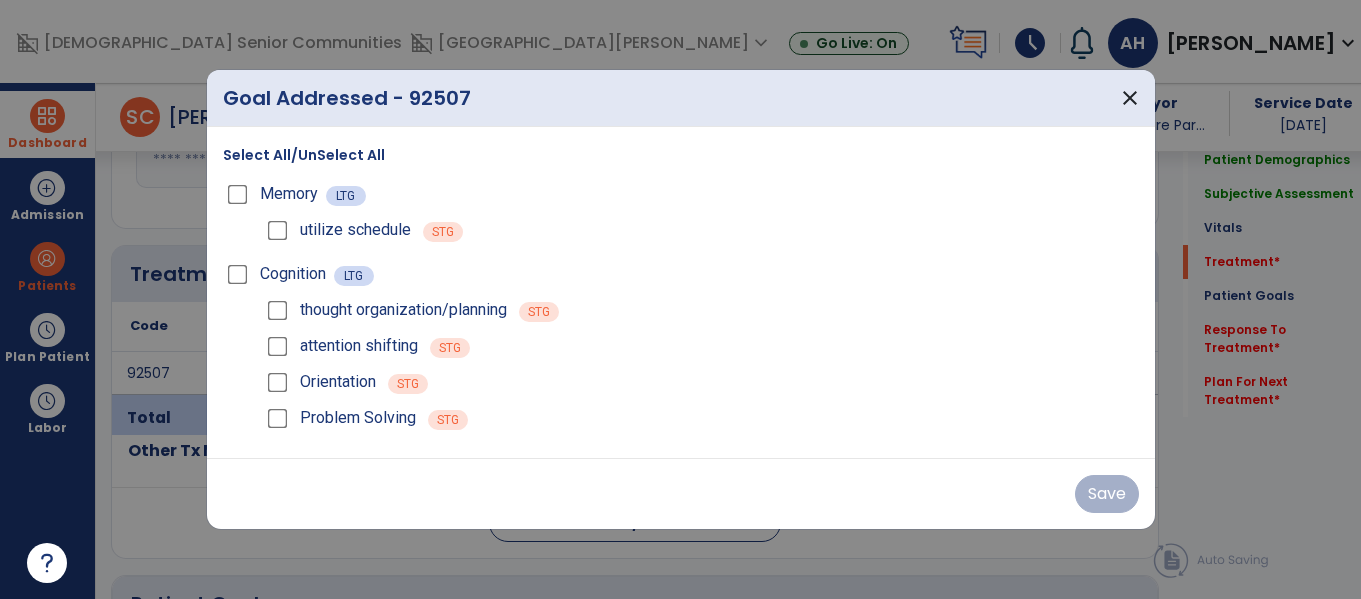 scroll, scrollTop: 1044, scrollLeft: 0, axis: vertical 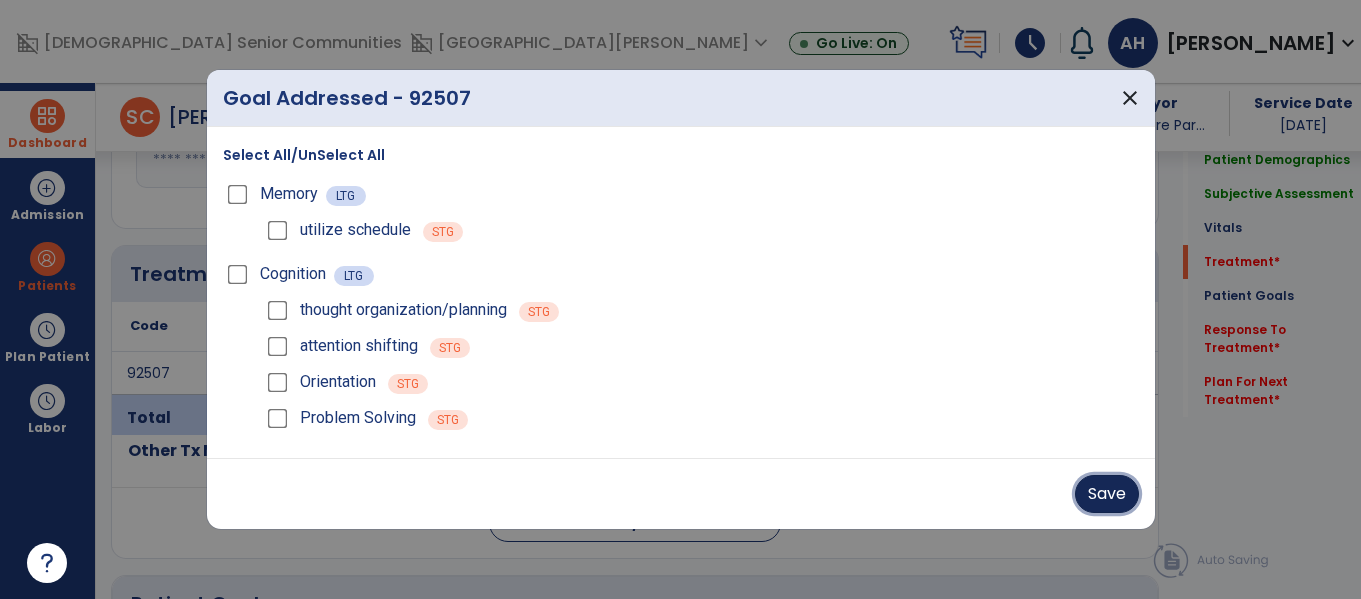 click on "Save" at bounding box center [1107, 494] 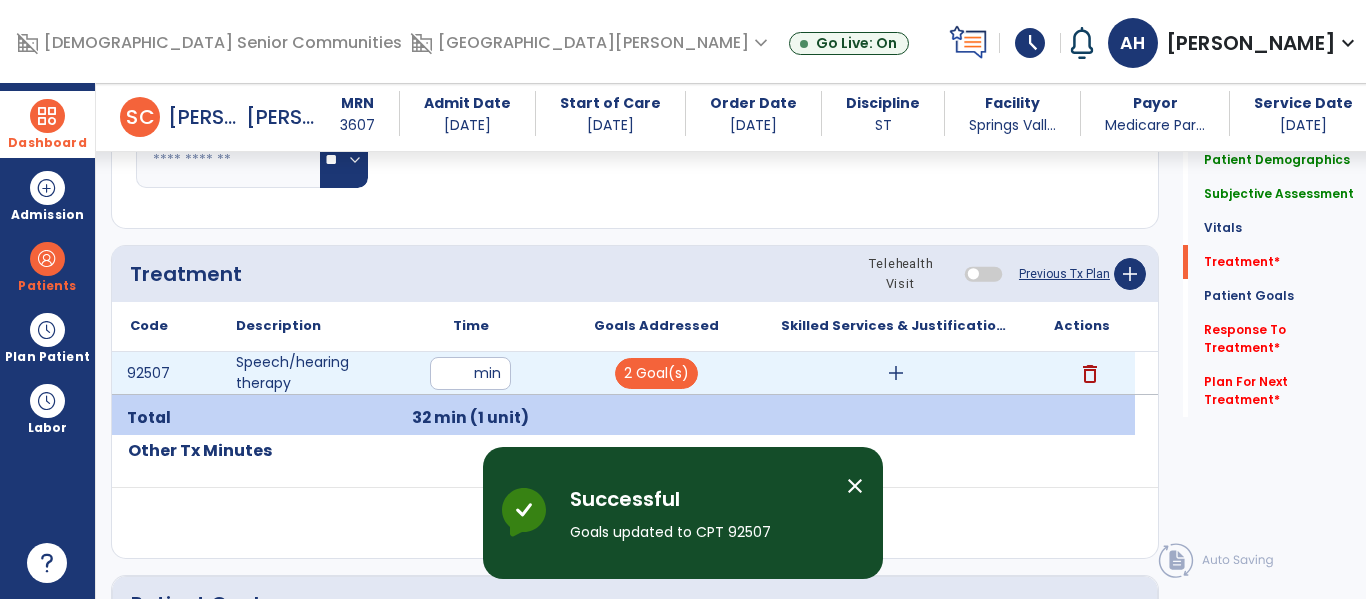 click on "add" at bounding box center (896, 373) 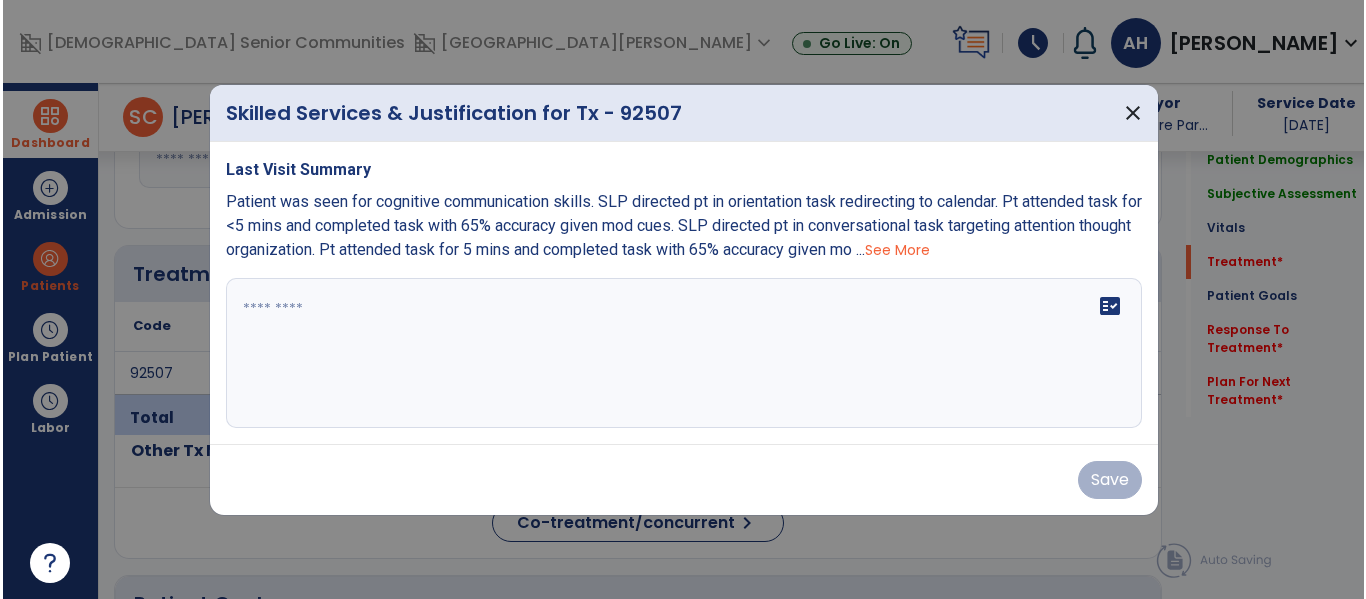 scroll, scrollTop: 1044, scrollLeft: 0, axis: vertical 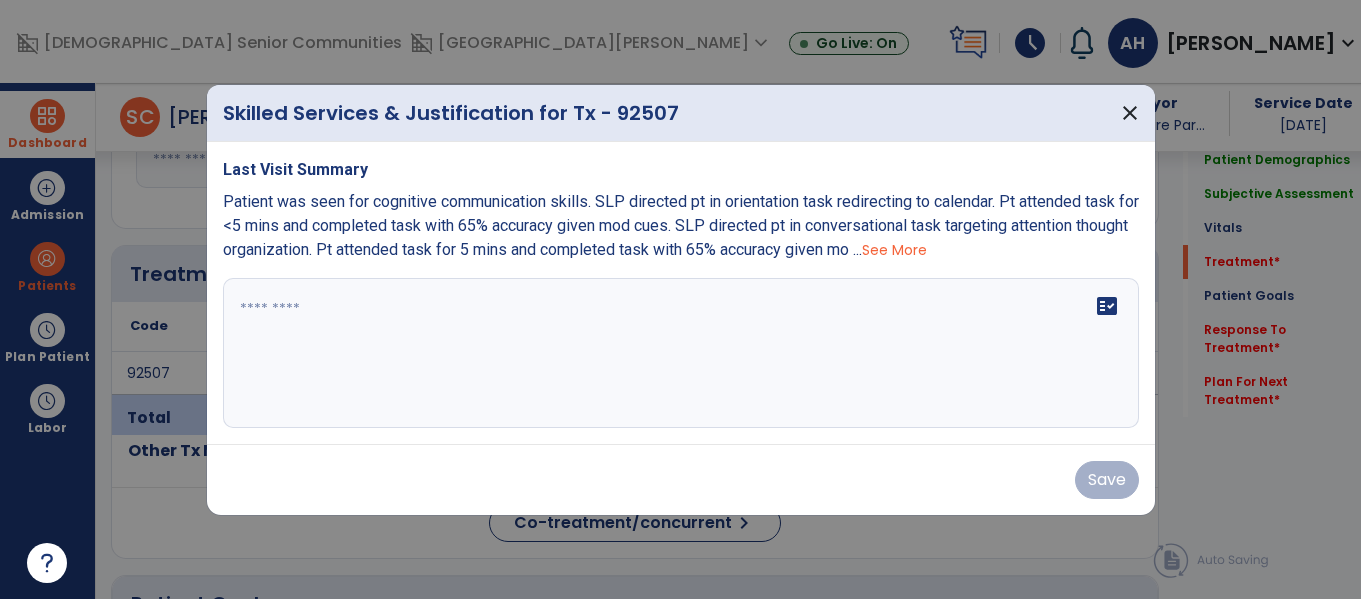 click on "See More" at bounding box center (894, 250) 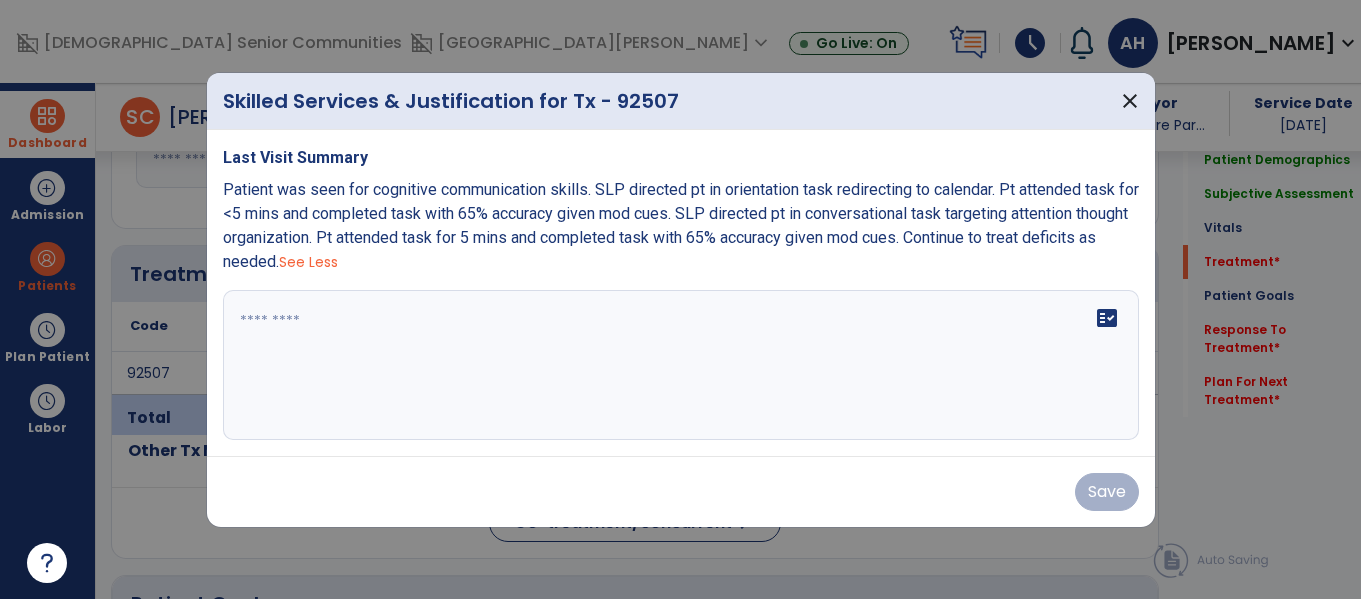 drag, startPoint x: 361, startPoint y: 264, endPoint x: 223, endPoint y: 168, distance: 168.1071 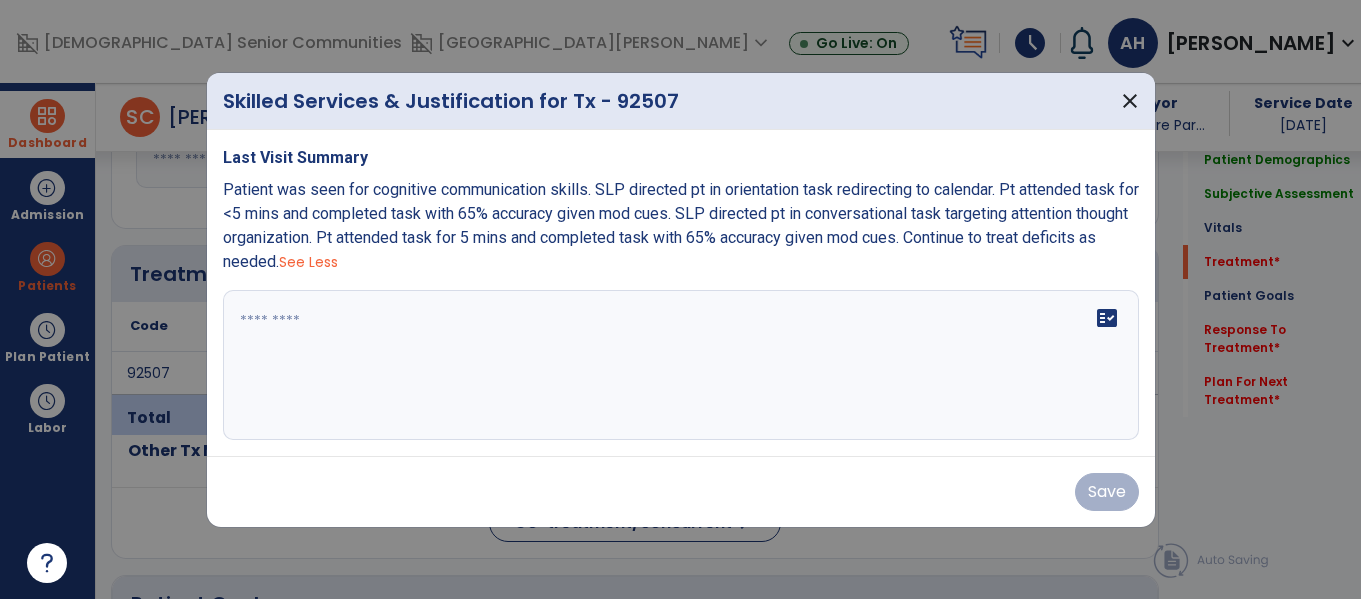 click on "Last Visit Summary Patient was seen for cognitive communication skills. SLP directed pt in orientation task redirecting to calendar. Pt attended task for <5 mins and completed task with 65% accuracy given mod cues. SLP directed pt in conversational task targeting attention thought organization. Pt attended task for 5 mins and completed task with 65% accuracy given mod cues. Continue to treat deficits as needed.   See Less" at bounding box center [681, 210] 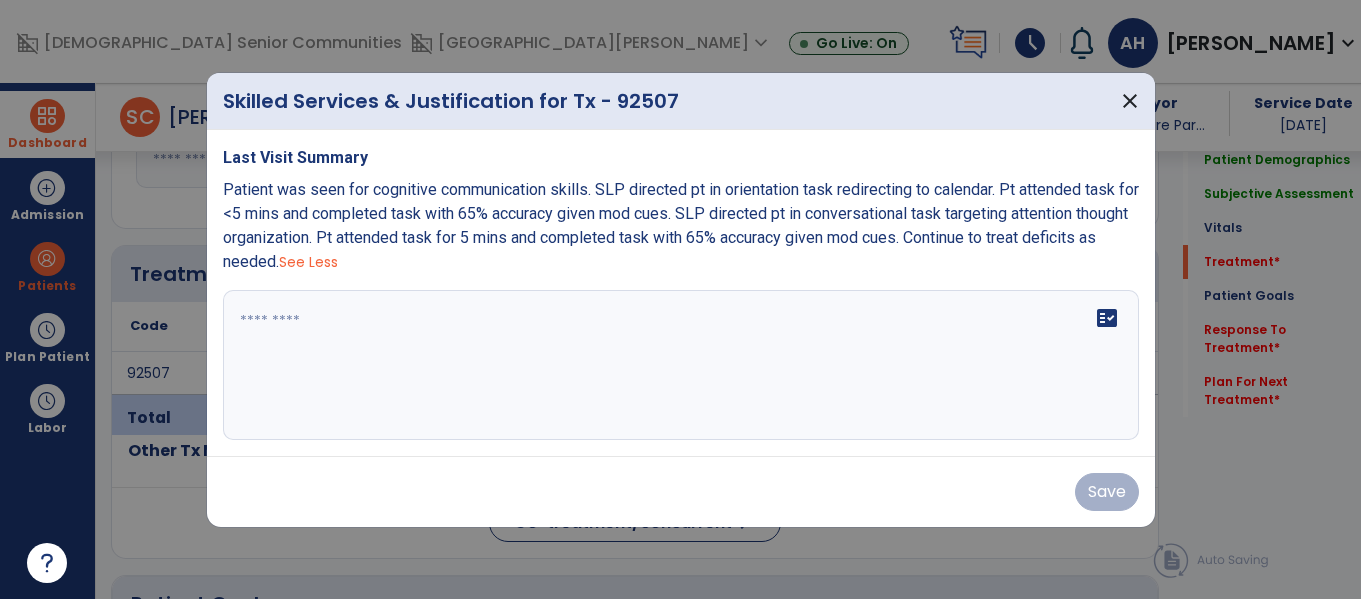 copy on "Last Visit Summary Patient was seen for cognitive communication skills. SLP directed pt in orientation task redirecting to calendar. Pt attended task for <5 mins and completed task with 65% accuracy given mod cues. SLP directed pt in conversational task targeting attention thought organization. Pt attended task for 5 mins and completed task with 65% accuracy given mod cues. Continue to treat deficits as needed." 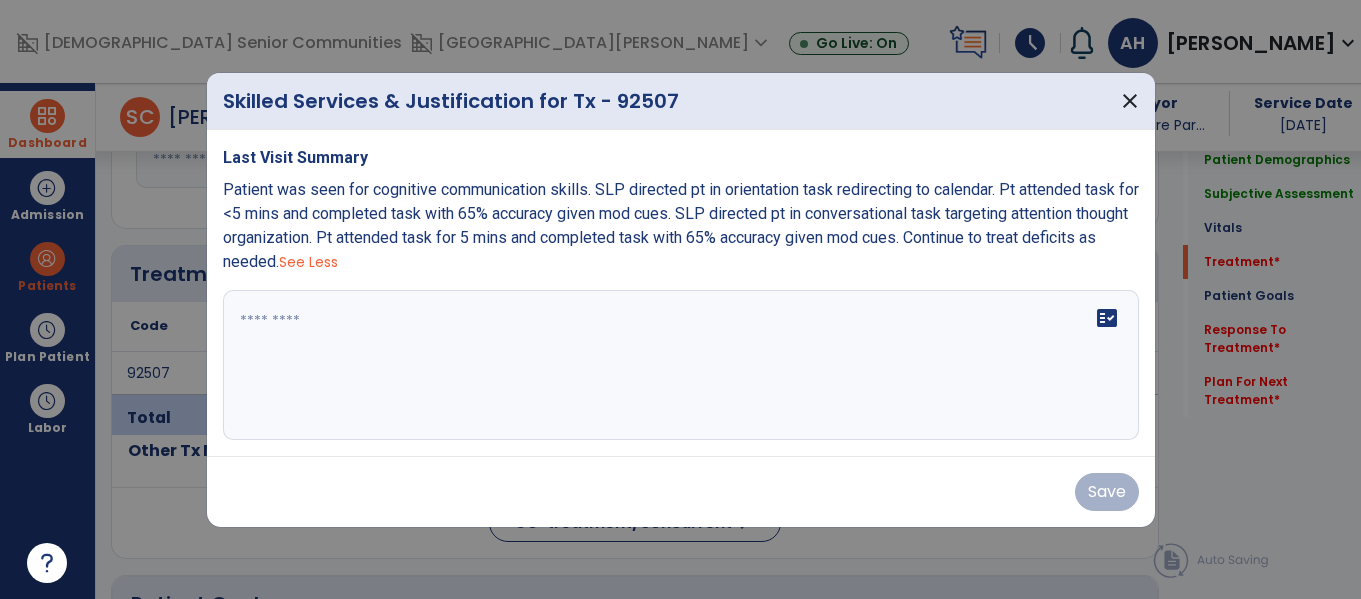 click on "fact_check" at bounding box center [681, 365] 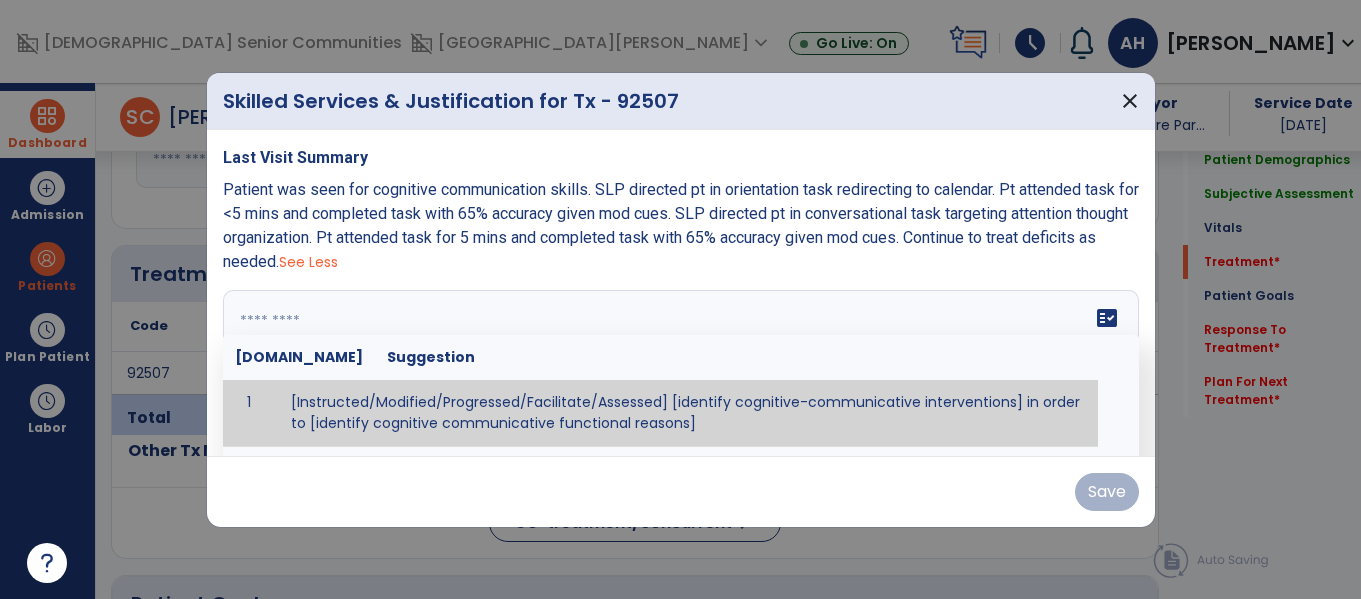 paste on "**********" 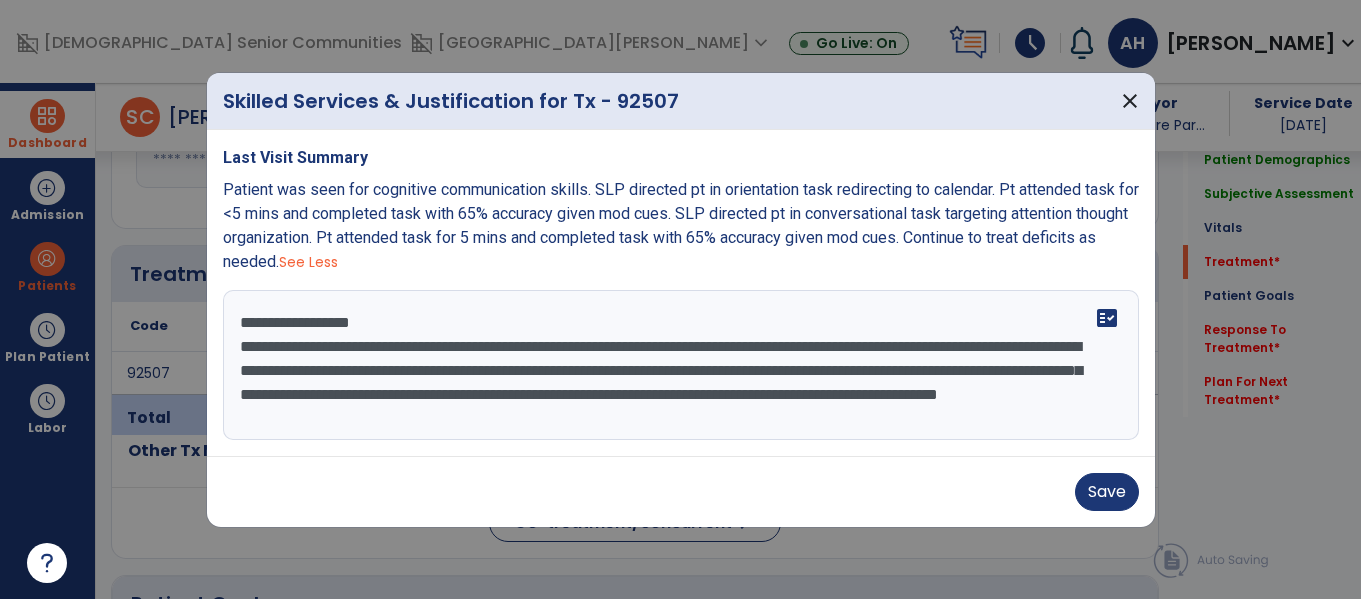 click on "**********" at bounding box center (681, 365) 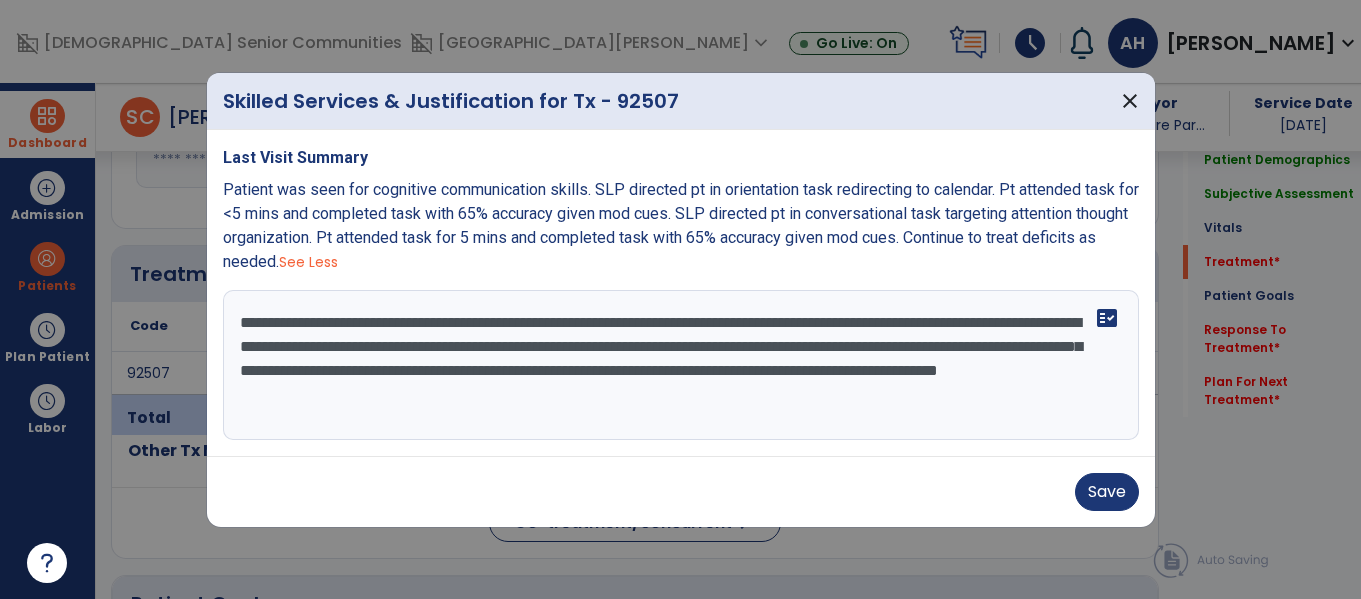 click on "**********" at bounding box center (681, 365) 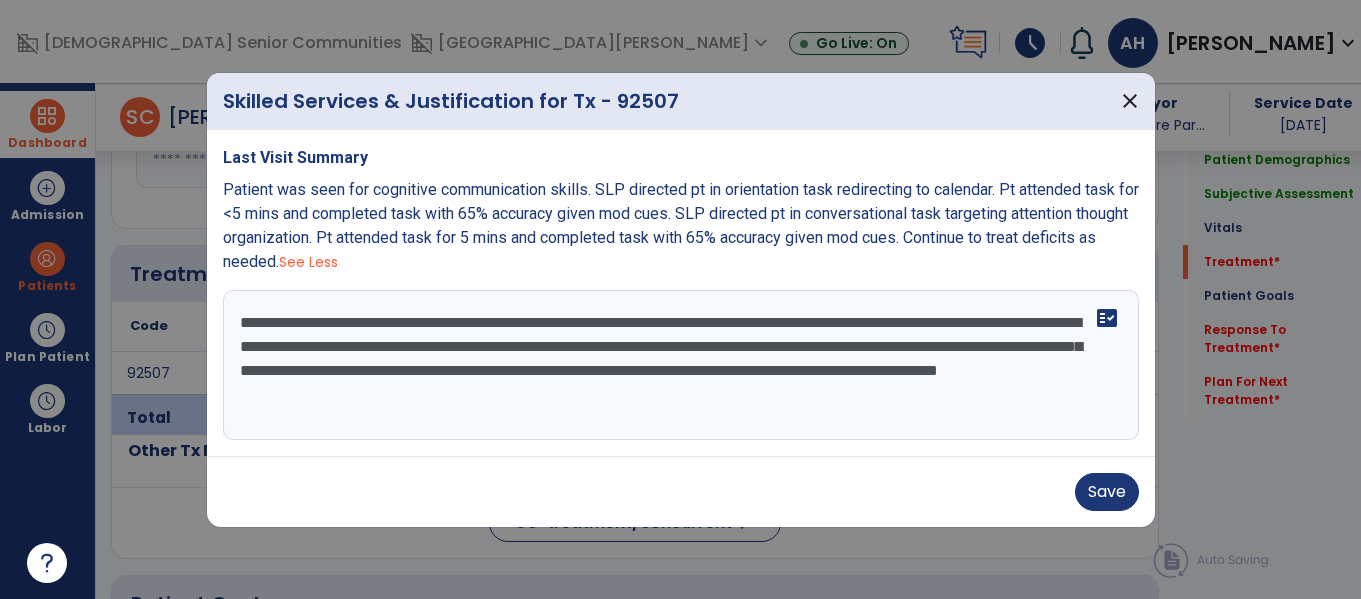 drag, startPoint x: 837, startPoint y: 368, endPoint x: 675, endPoint y: 378, distance: 162.30835 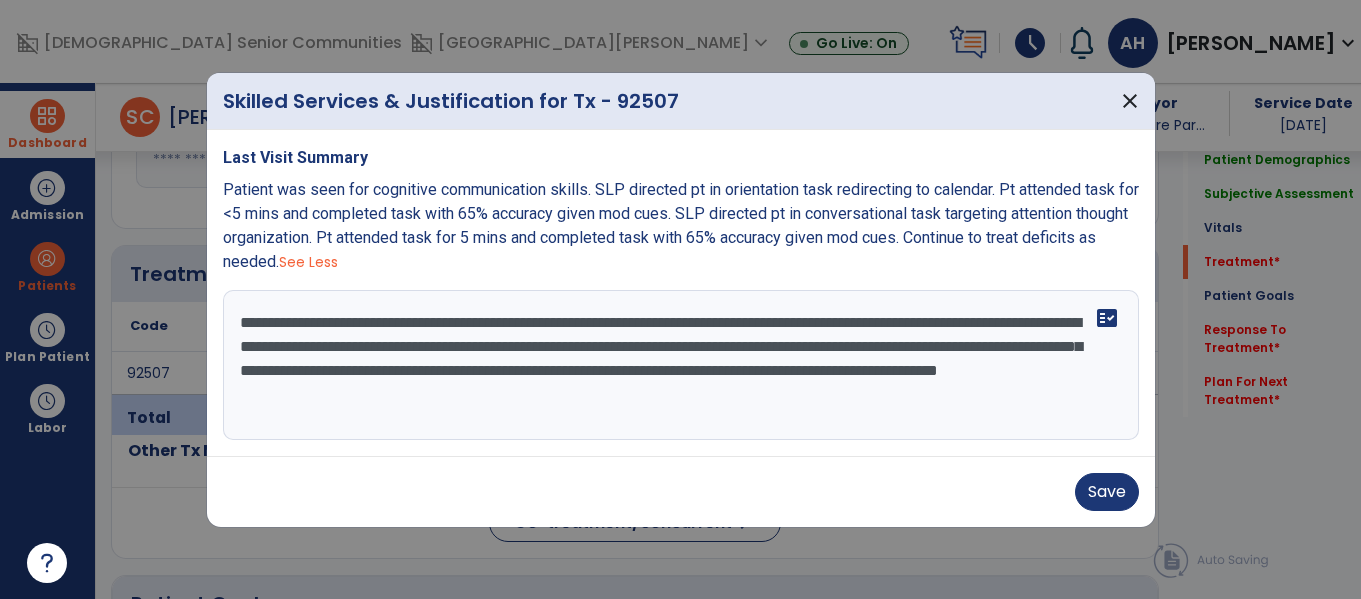 click on "**********" at bounding box center [681, 365] 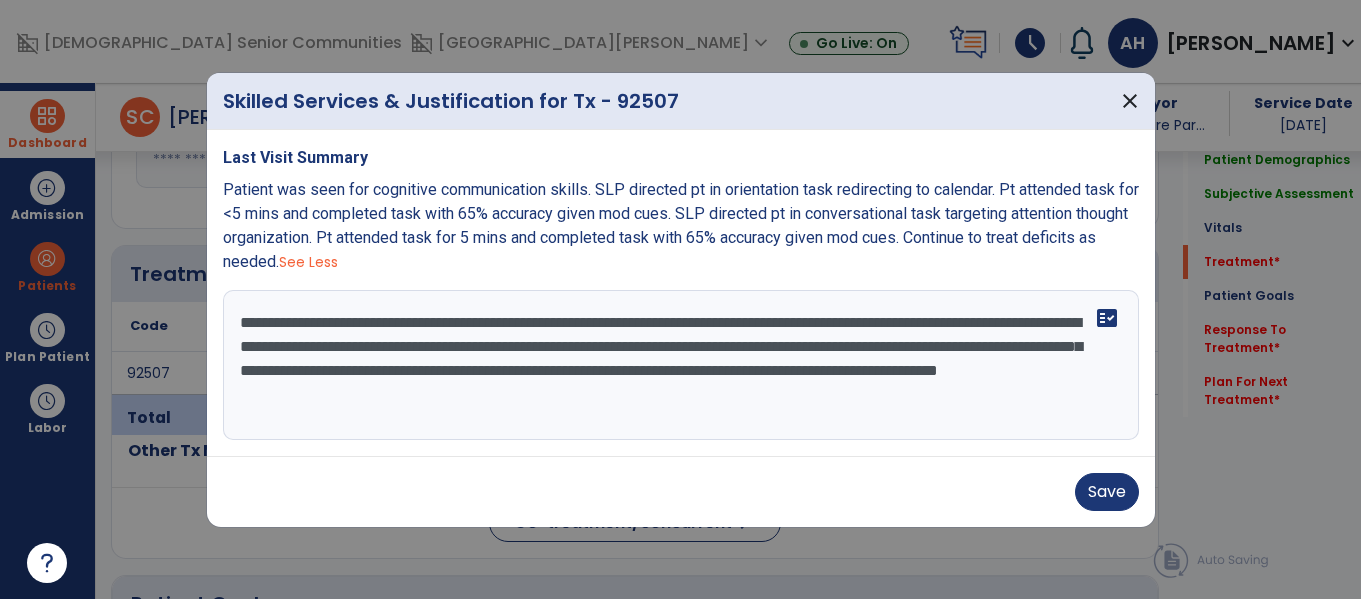 drag, startPoint x: 506, startPoint y: 371, endPoint x: 351, endPoint y: 379, distance: 155.20631 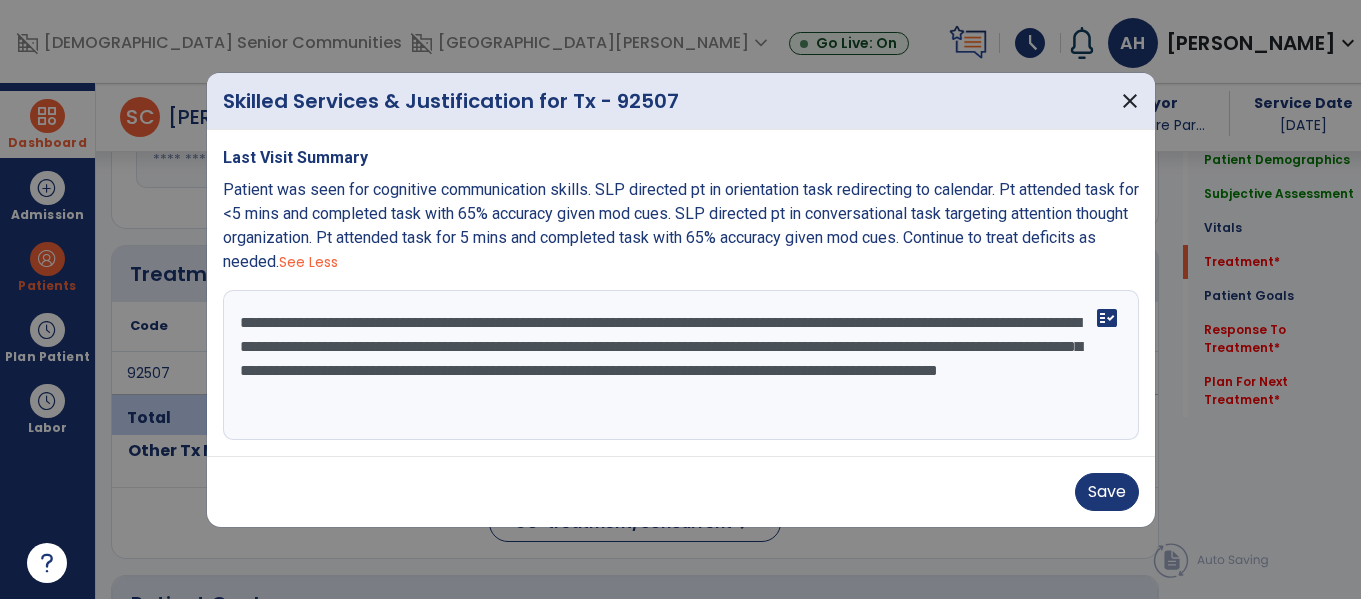 click on "**********" at bounding box center [681, 365] 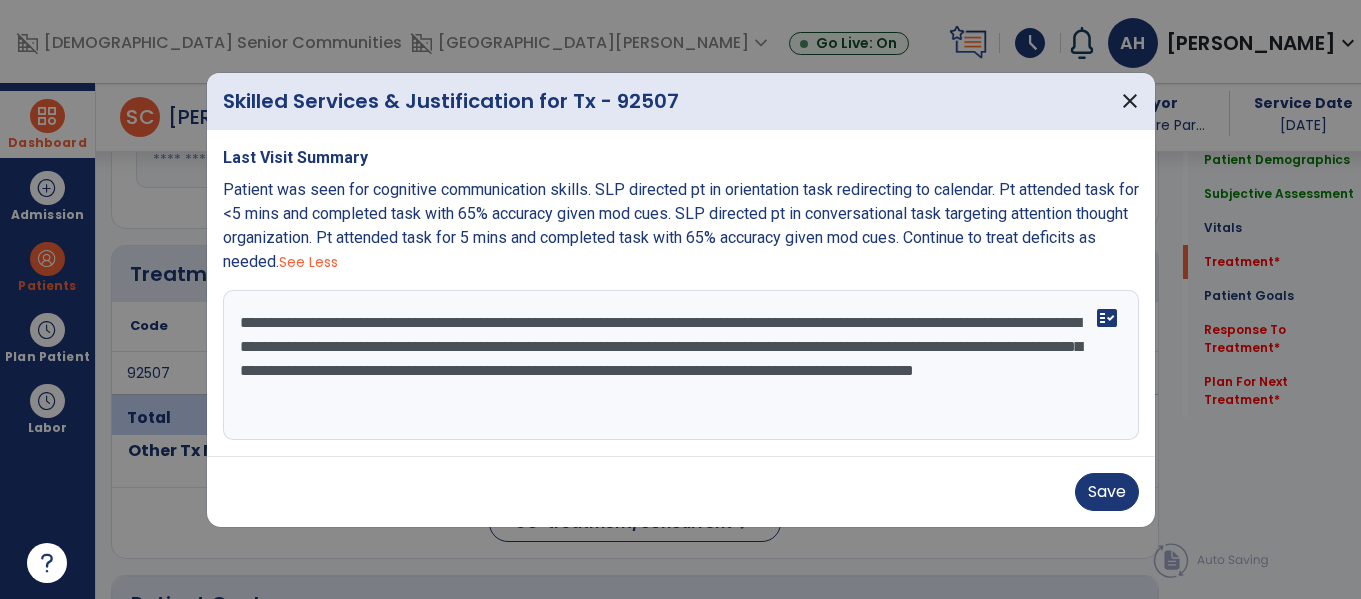 click on "**********" at bounding box center [681, 365] 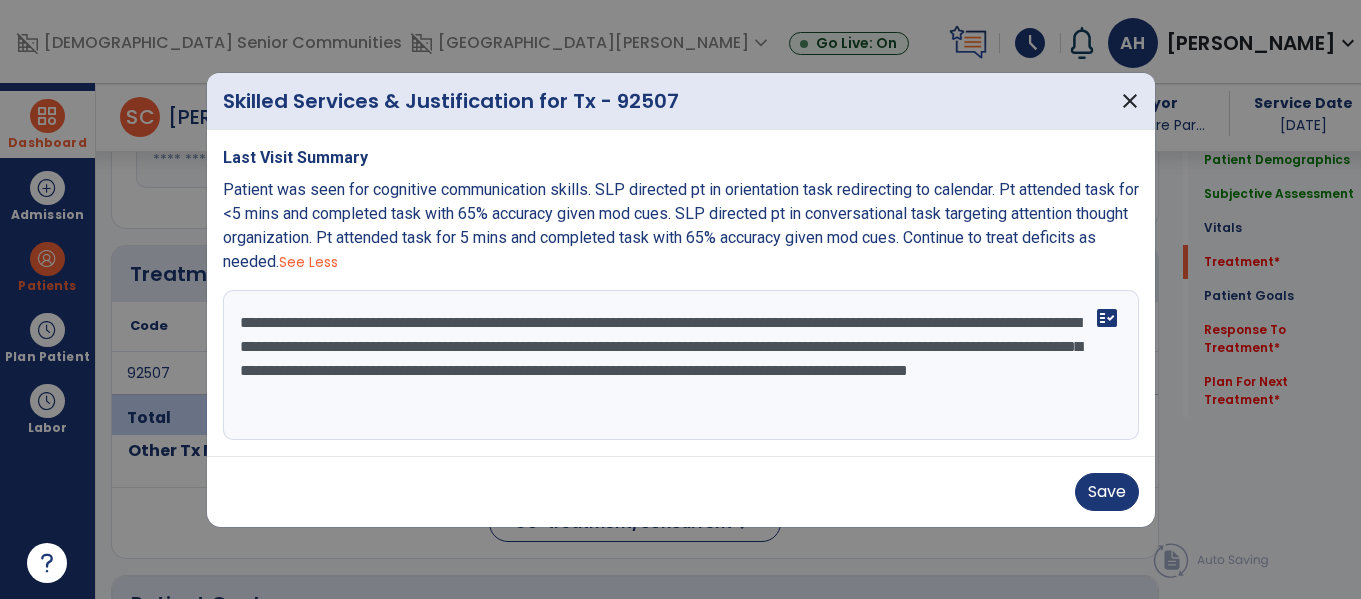 type on "**********" 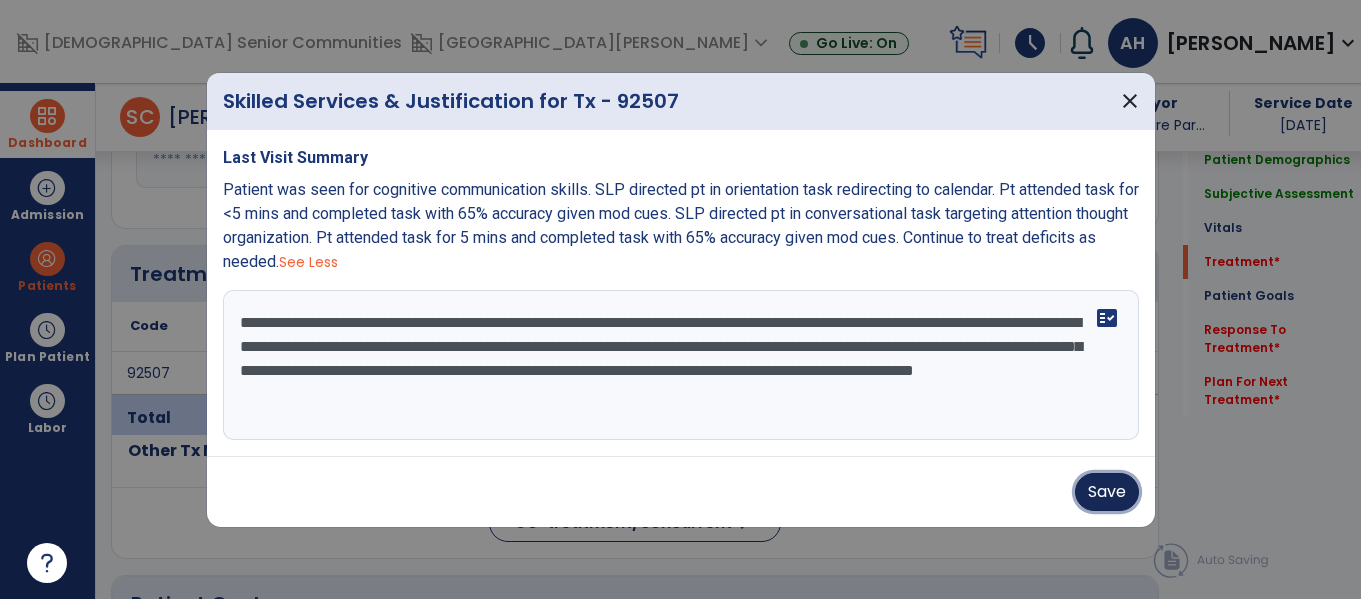 click on "Save" at bounding box center [1107, 492] 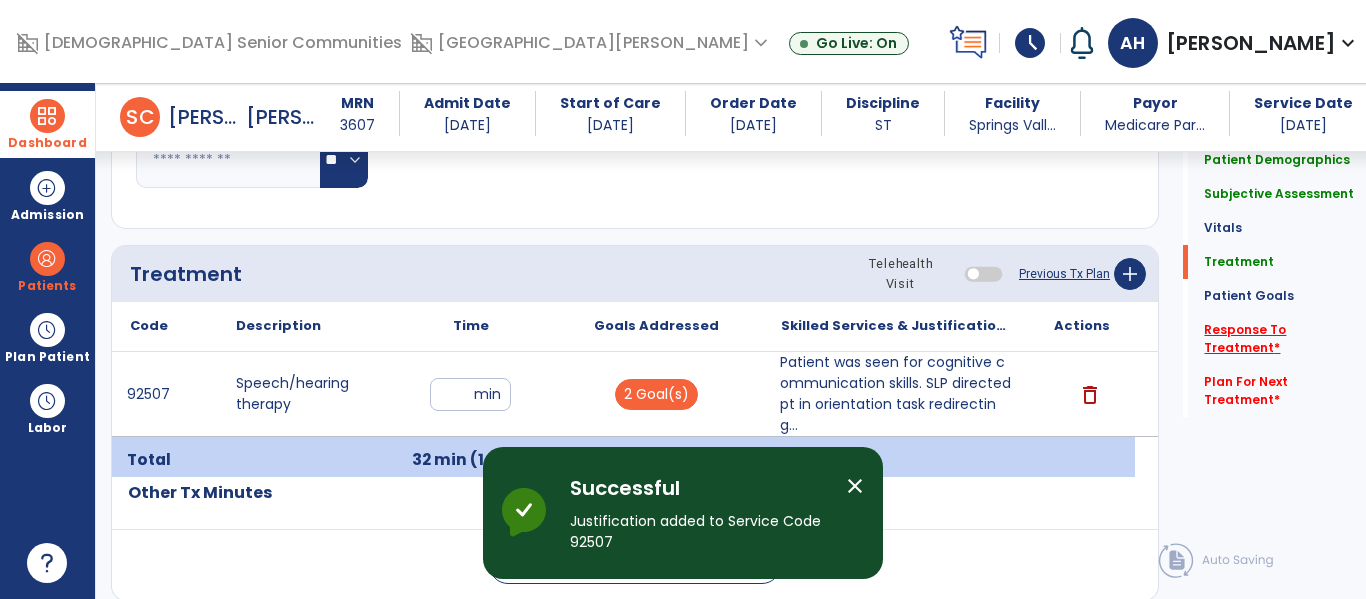 click on "Response To Treatment   *" 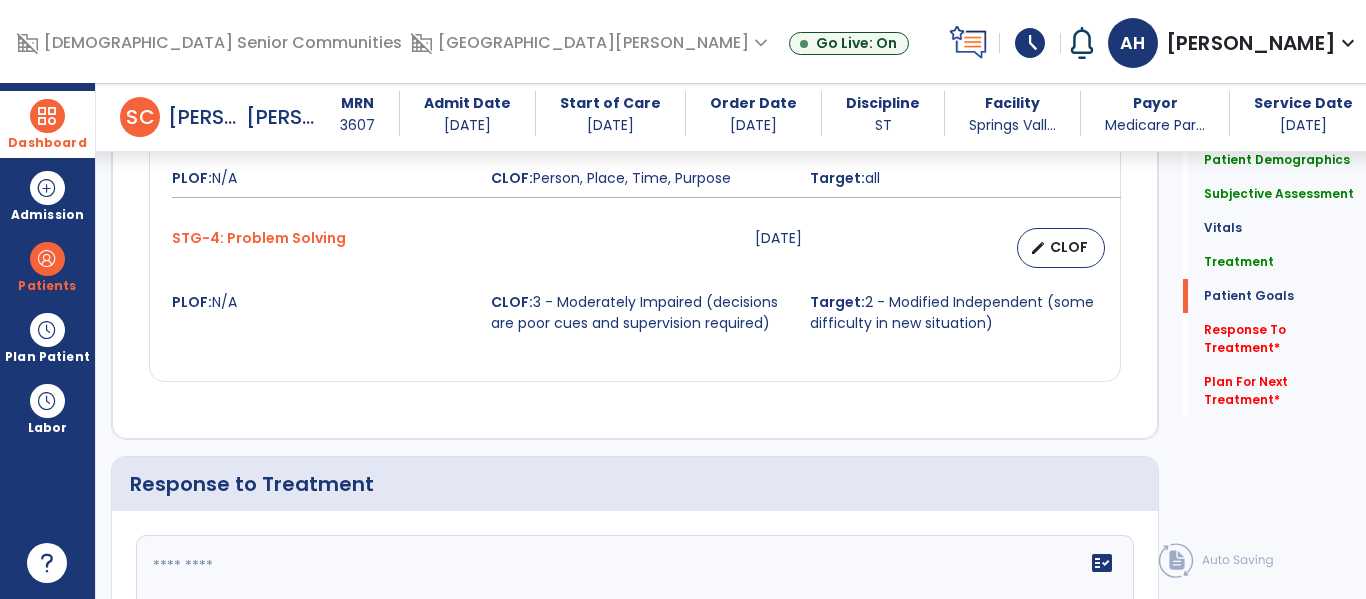 scroll, scrollTop: 4061, scrollLeft: 0, axis: vertical 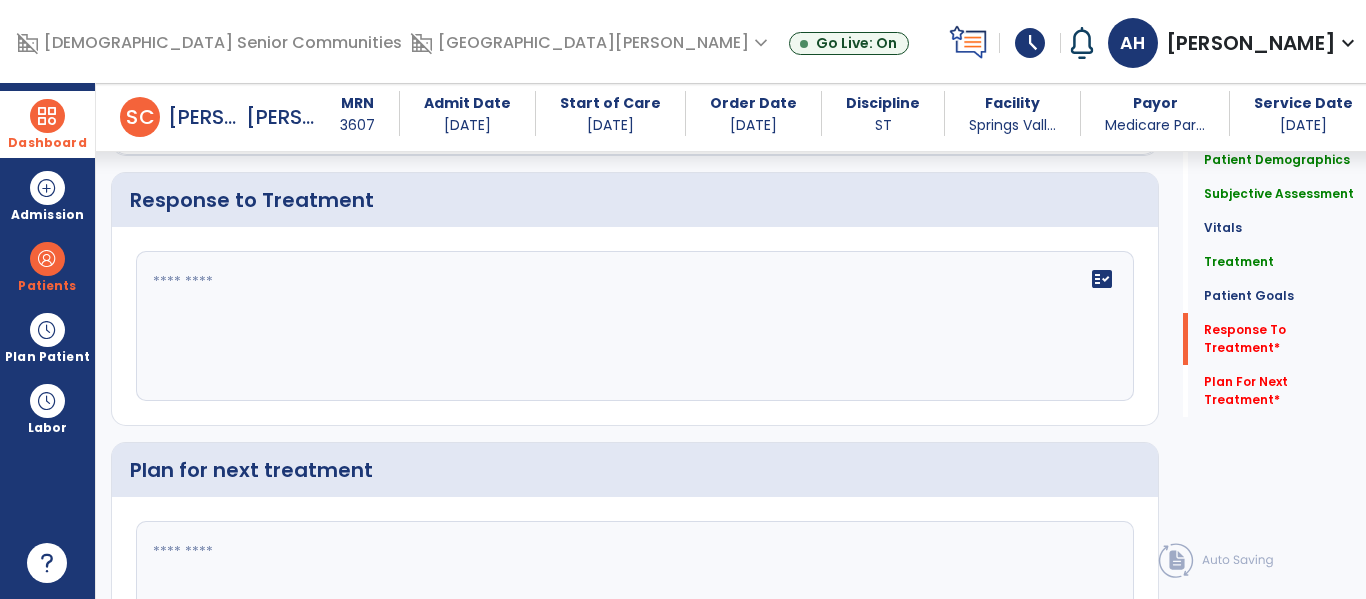 click on "fact_check" 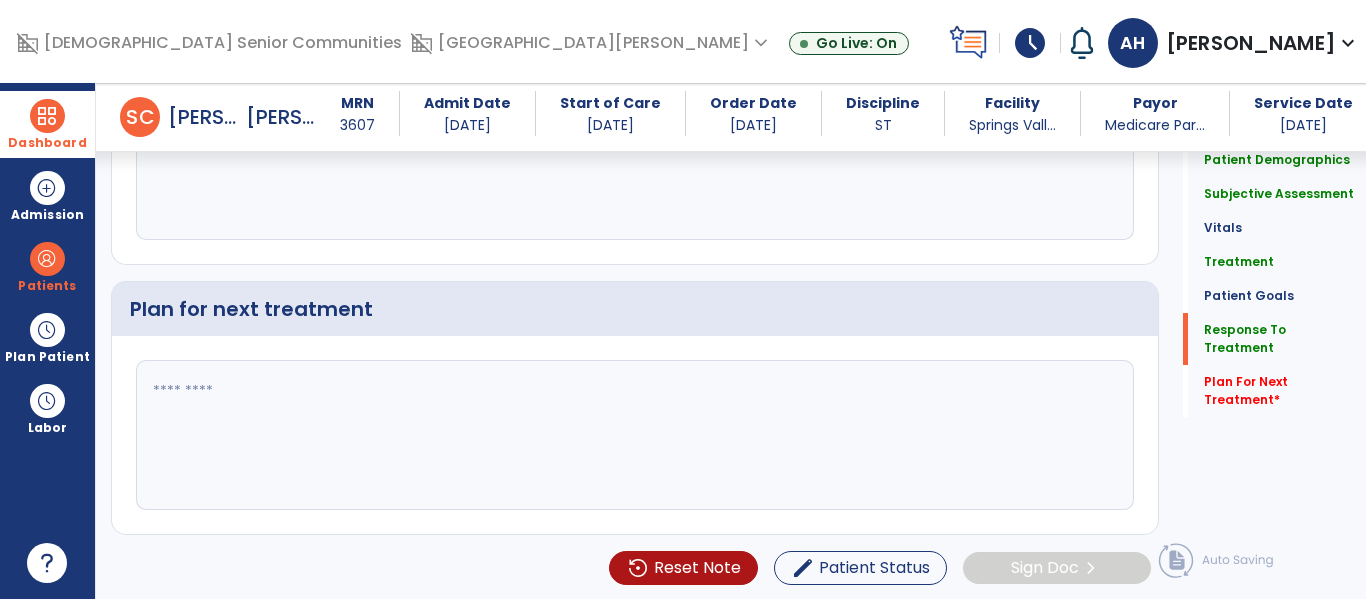 scroll, scrollTop: 4197, scrollLeft: 0, axis: vertical 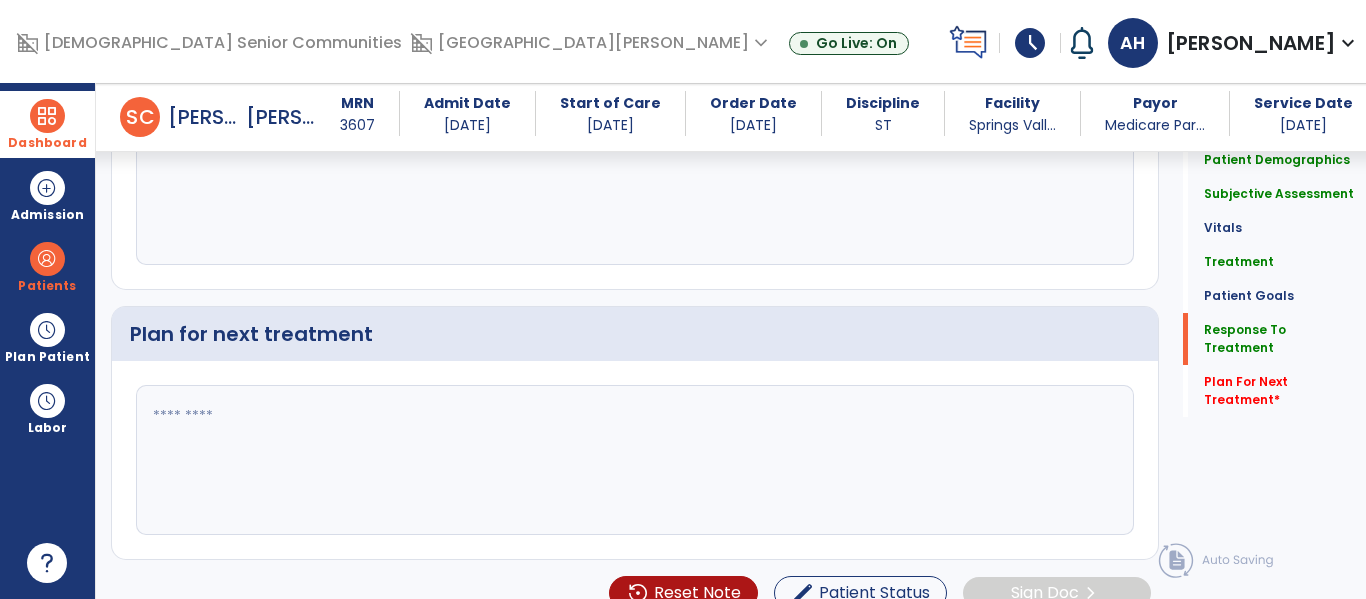 type on "**********" 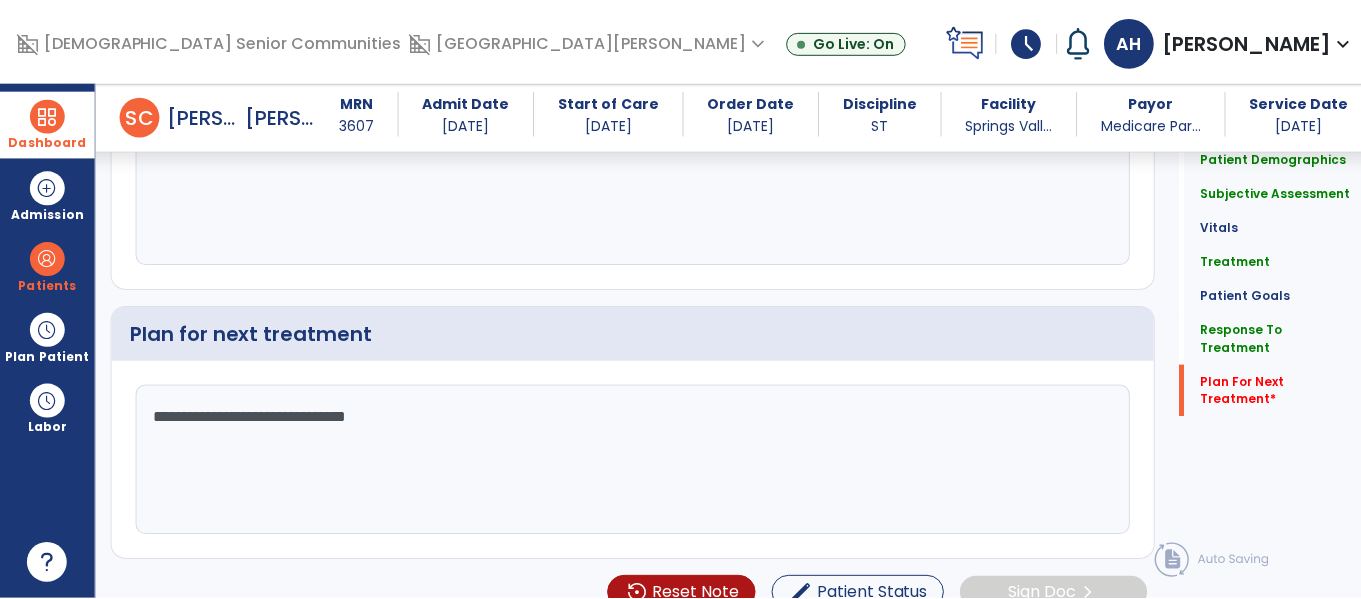 scroll, scrollTop: 4266, scrollLeft: 0, axis: vertical 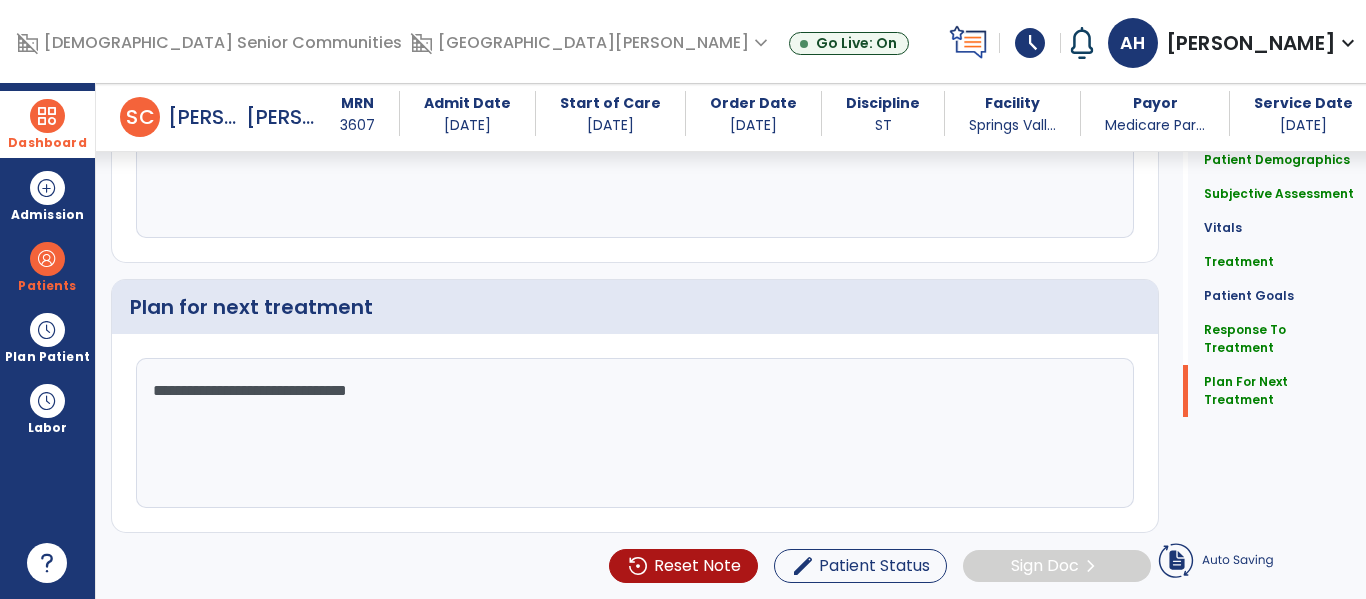 type on "**********" 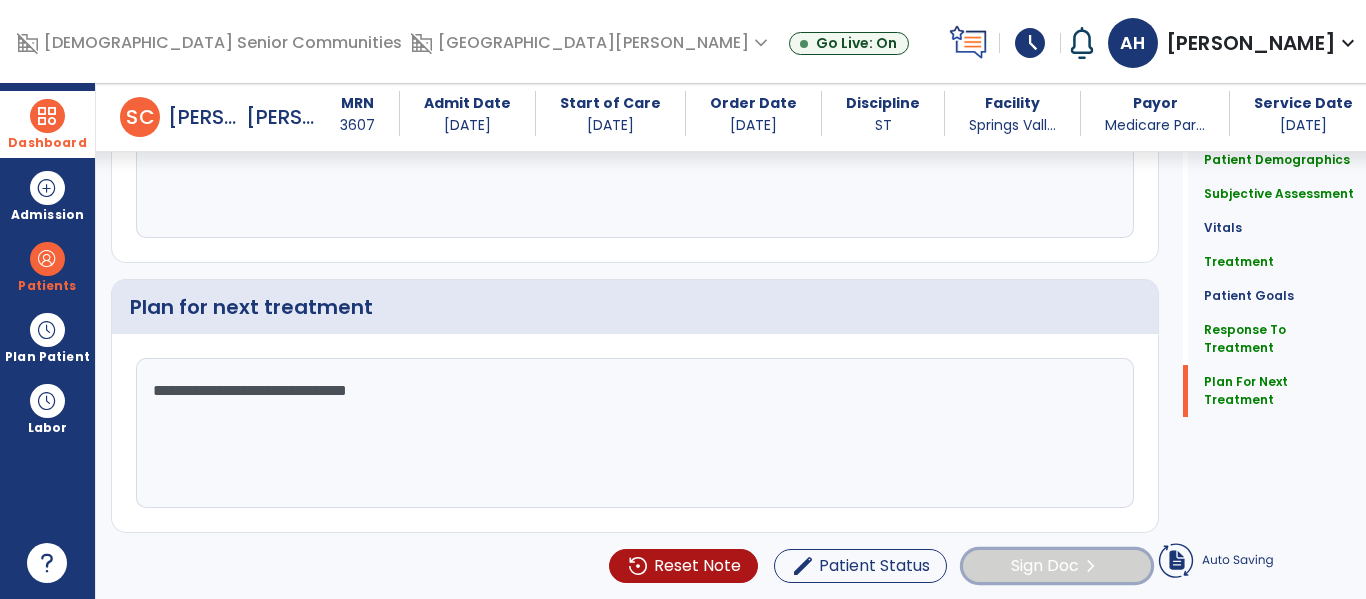 click on "chevron_right" 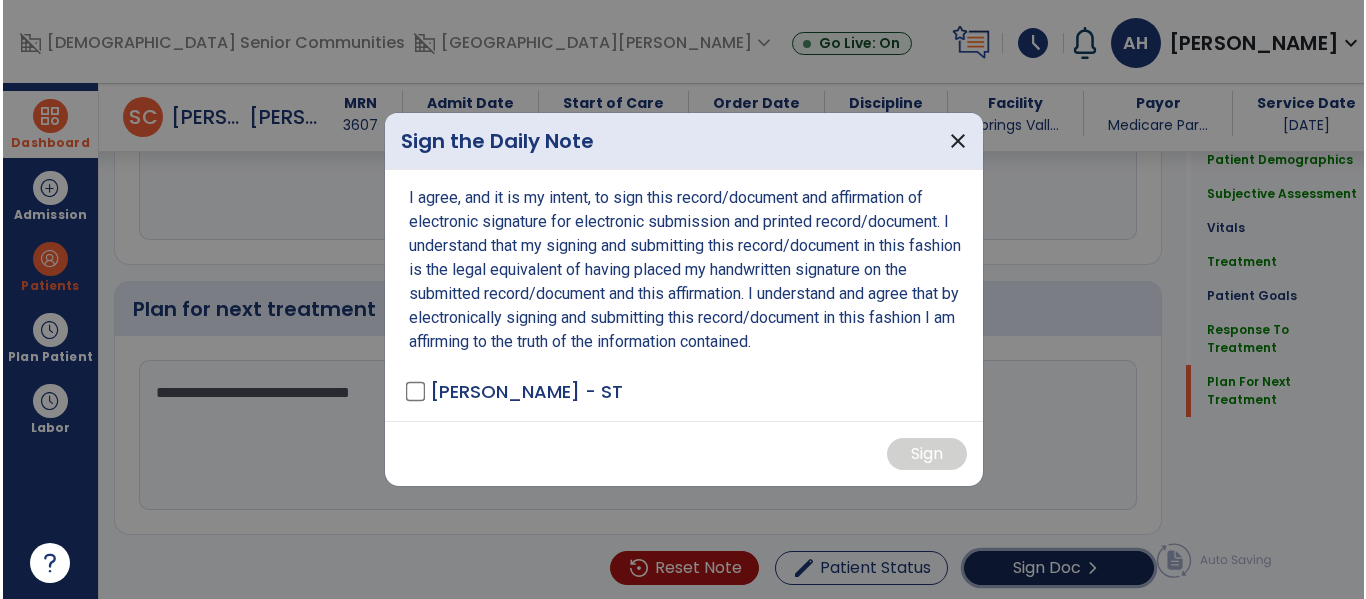 scroll, scrollTop: 4266, scrollLeft: 0, axis: vertical 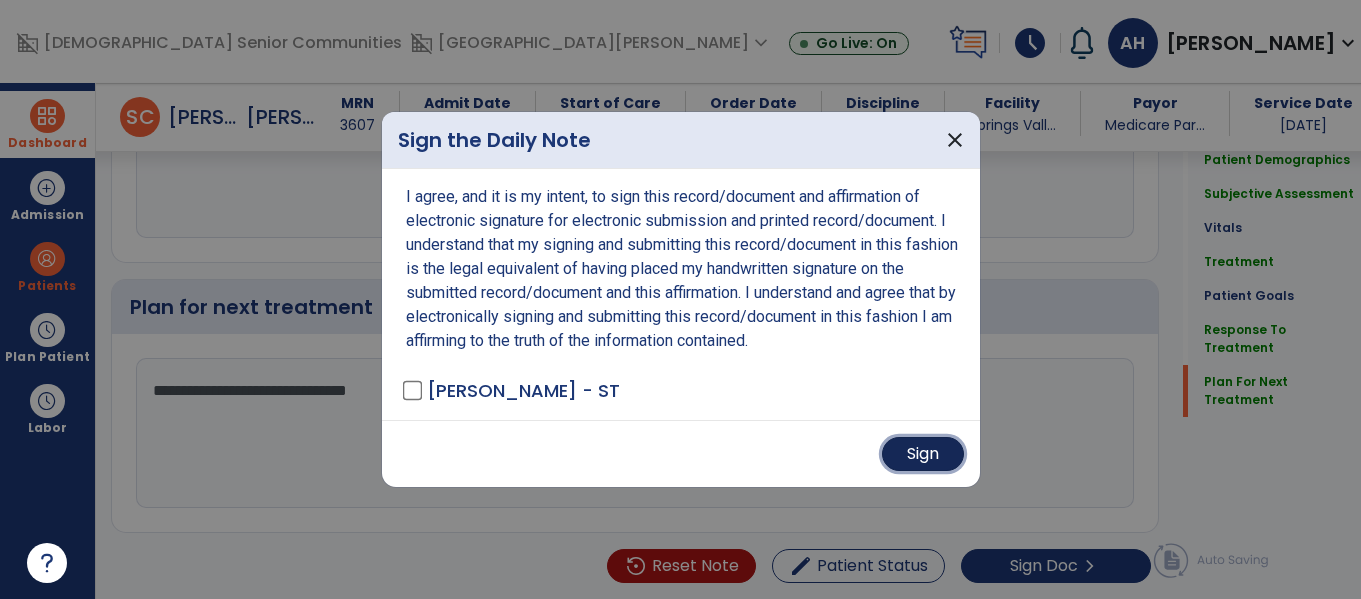 click on "Sign" at bounding box center (923, 454) 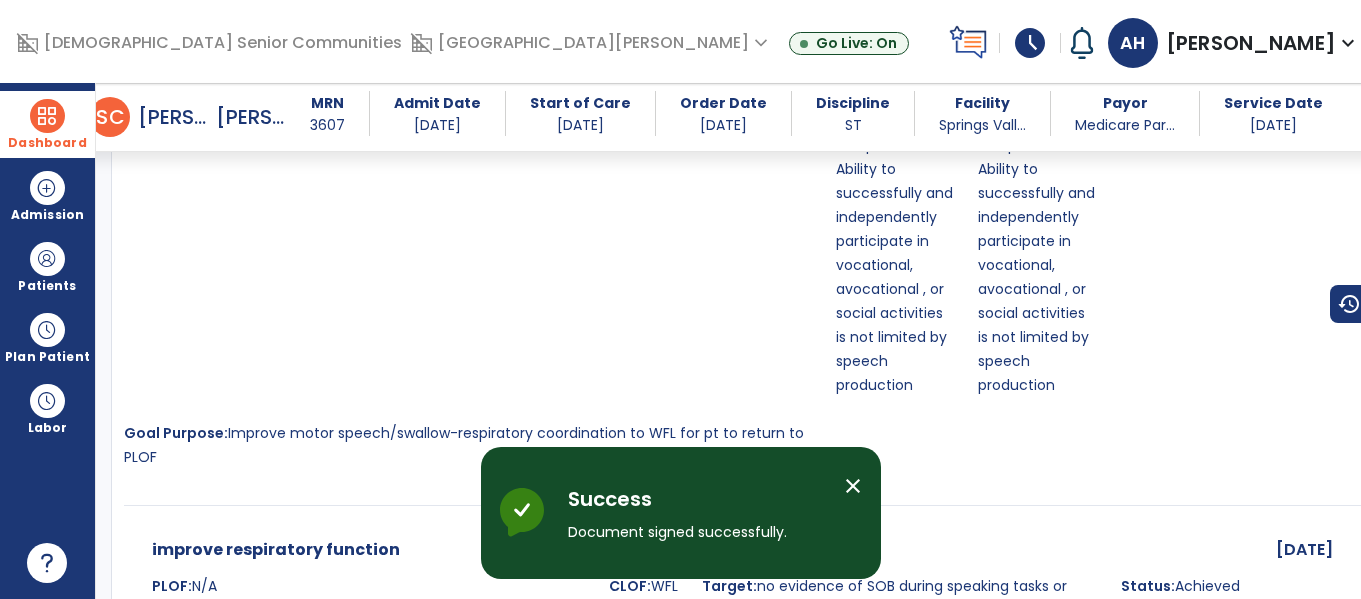 click at bounding box center [47, 116] 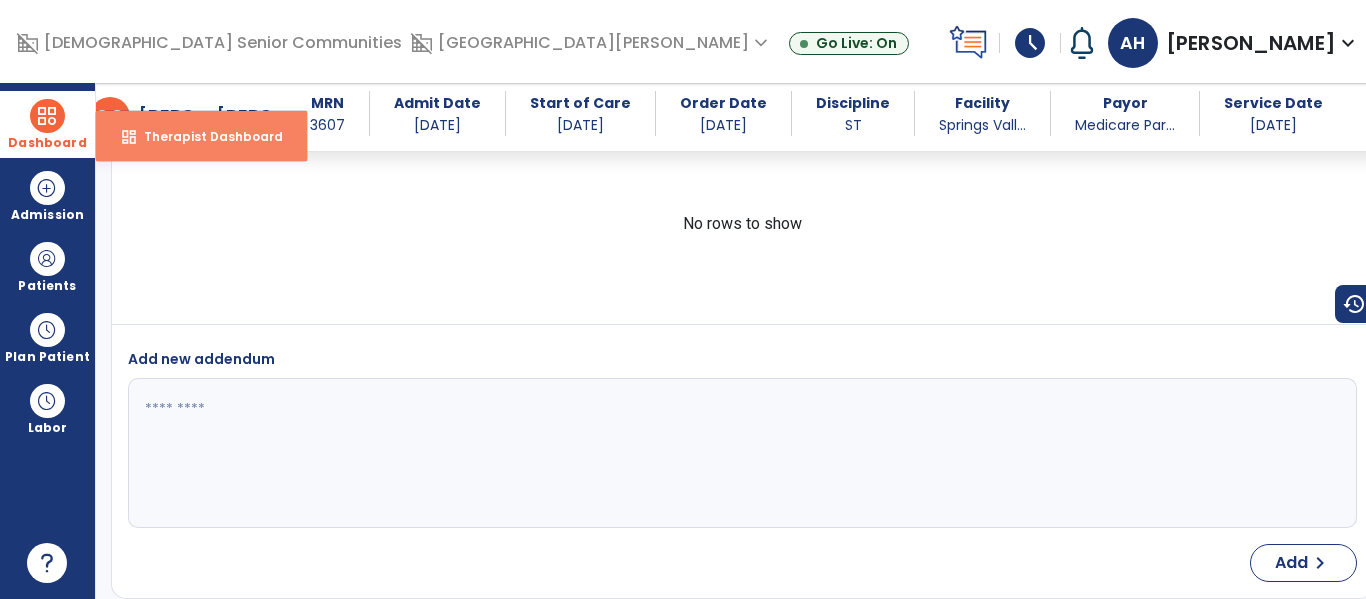 click on "Therapist Dashboard" at bounding box center (205, 136) 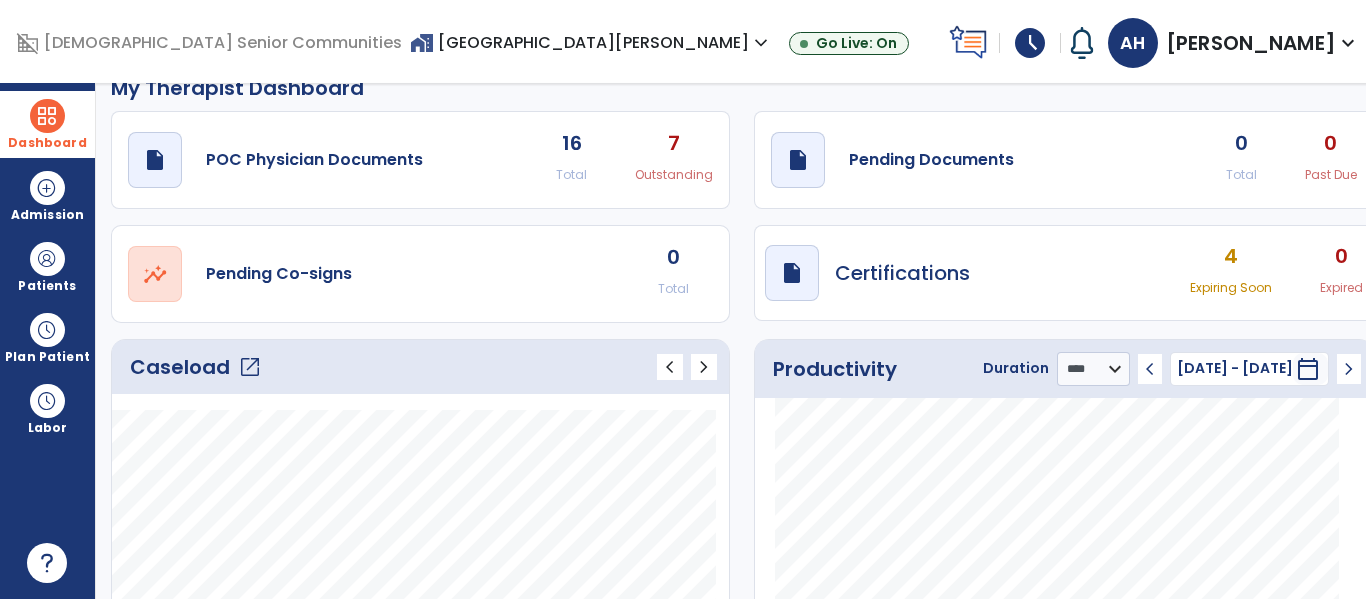 scroll, scrollTop: 23, scrollLeft: 0, axis: vertical 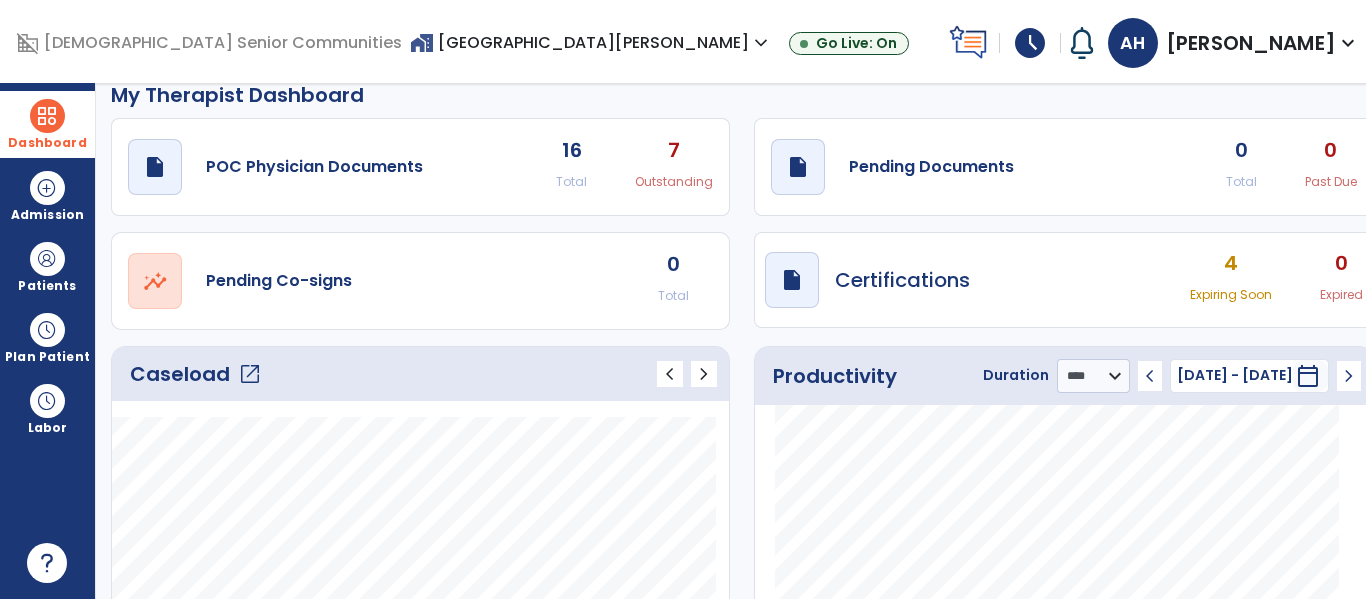 click on "home_work   [GEOGRAPHIC_DATA][PERSON_NAME]   expand_more" at bounding box center (591, 42) 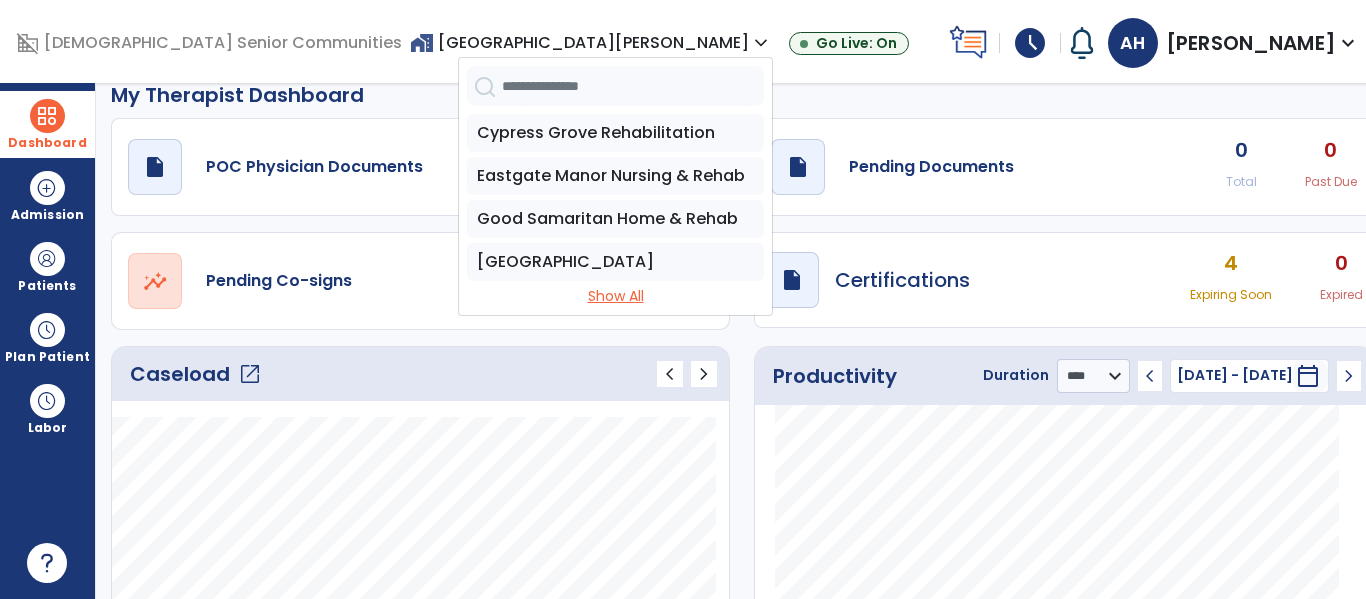 click on "Show All" at bounding box center (615, 296) 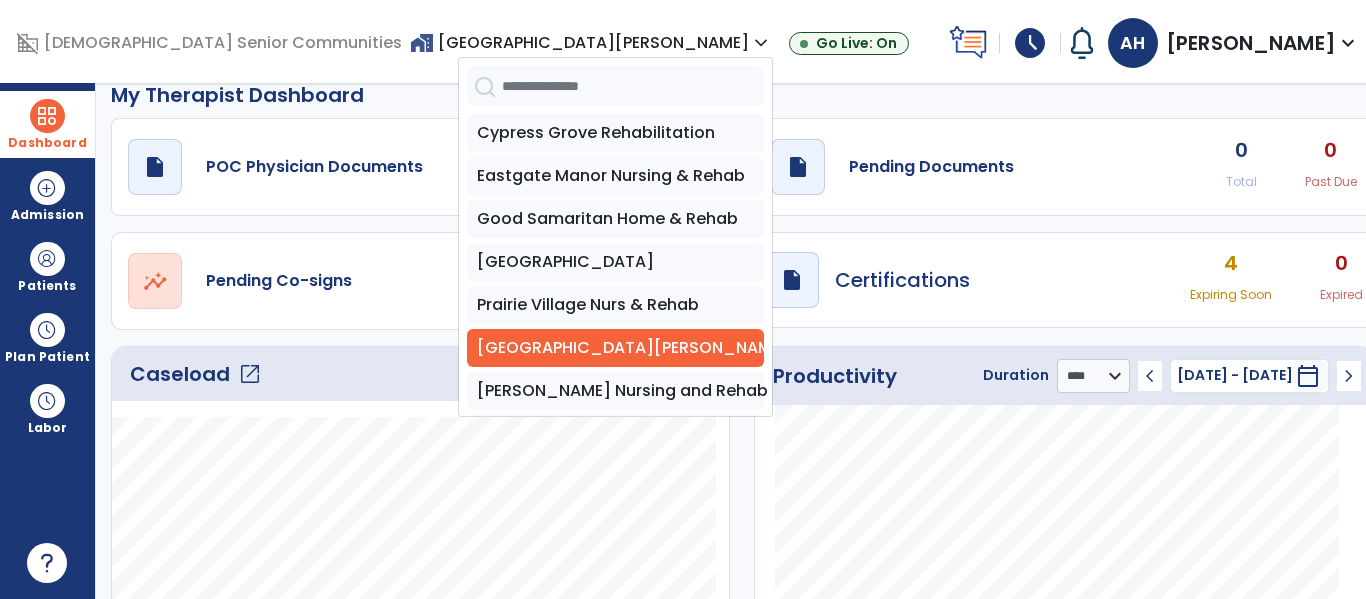 scroll, scrollTop: 50, scrollLeft: 0, axis: vertical 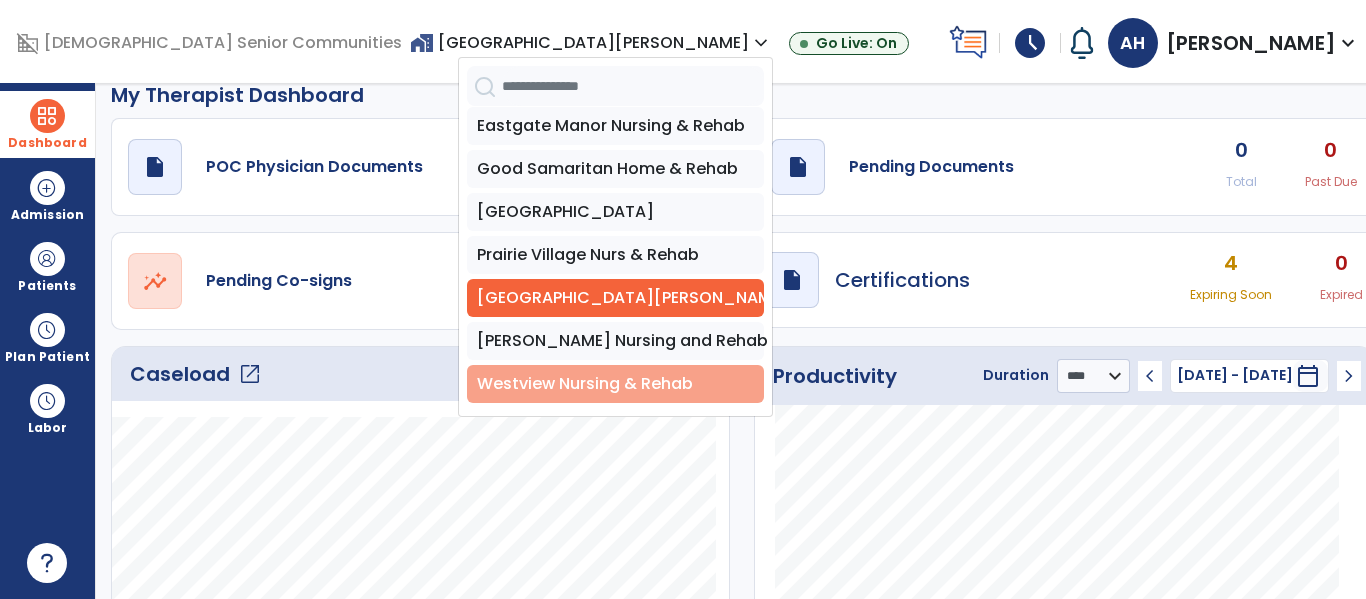 click on "Westview Nursing & Rehab" at bounding box center [615, 384] 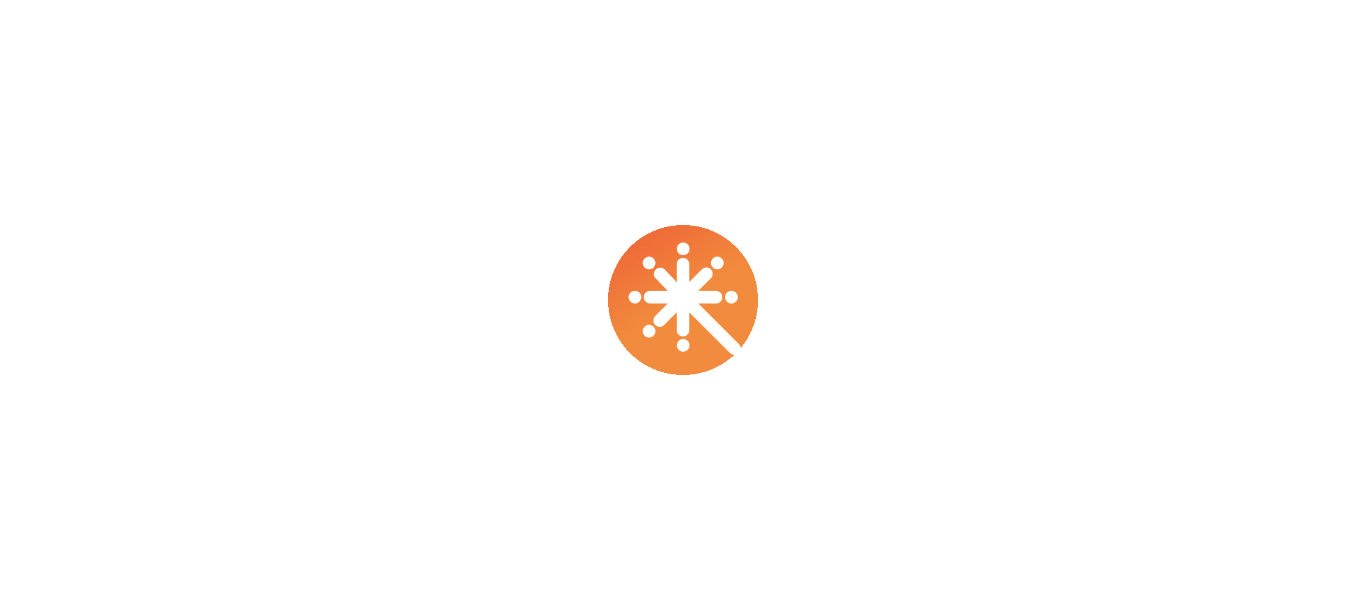 scroll, scrollTop: 0, scrollLeft: 0, axis: both 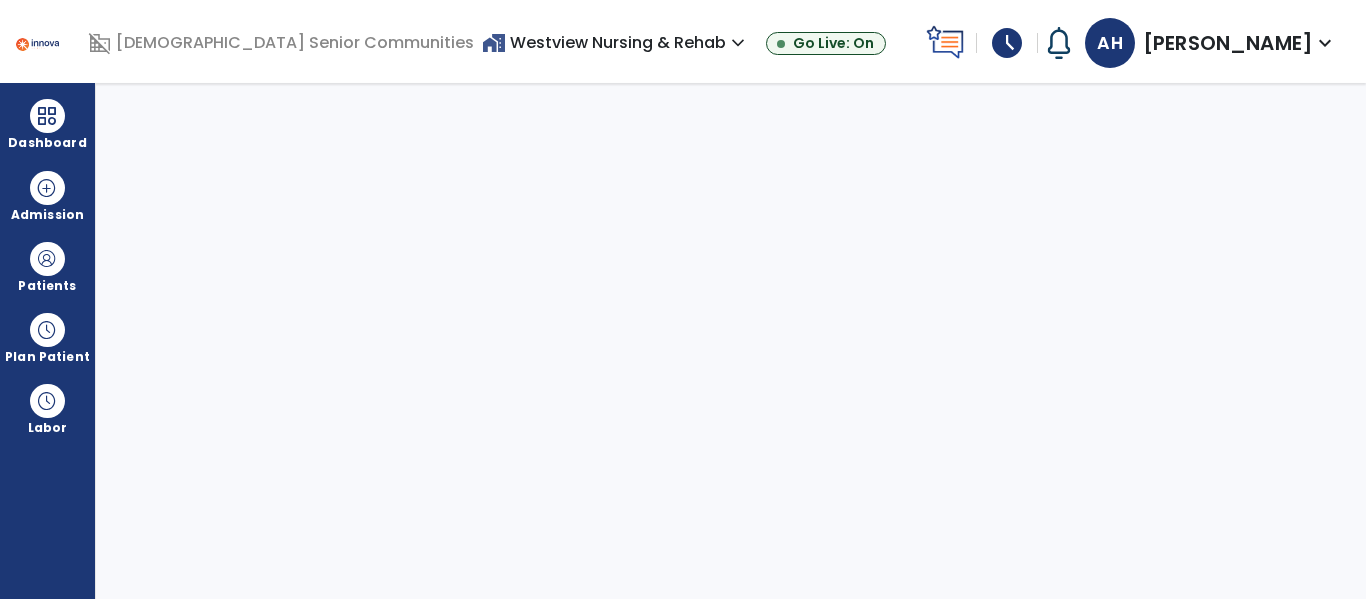 select on "****" 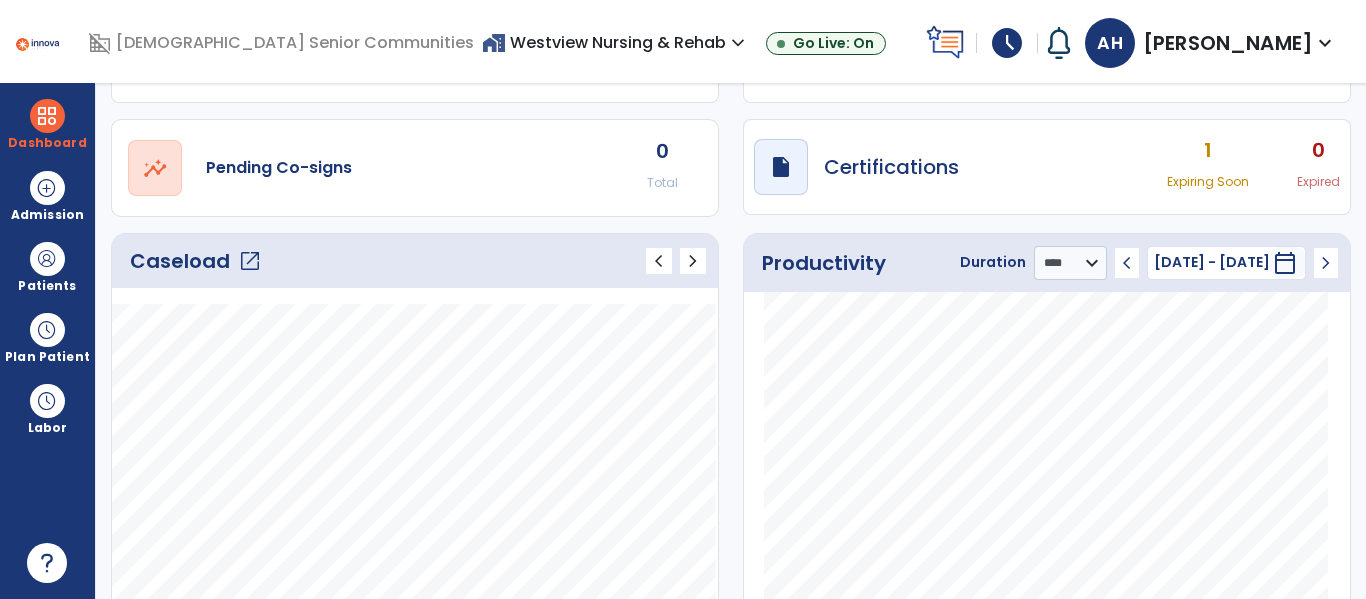 scroll, scrollTop: 138, scrollLeft: 0, axis: vertical 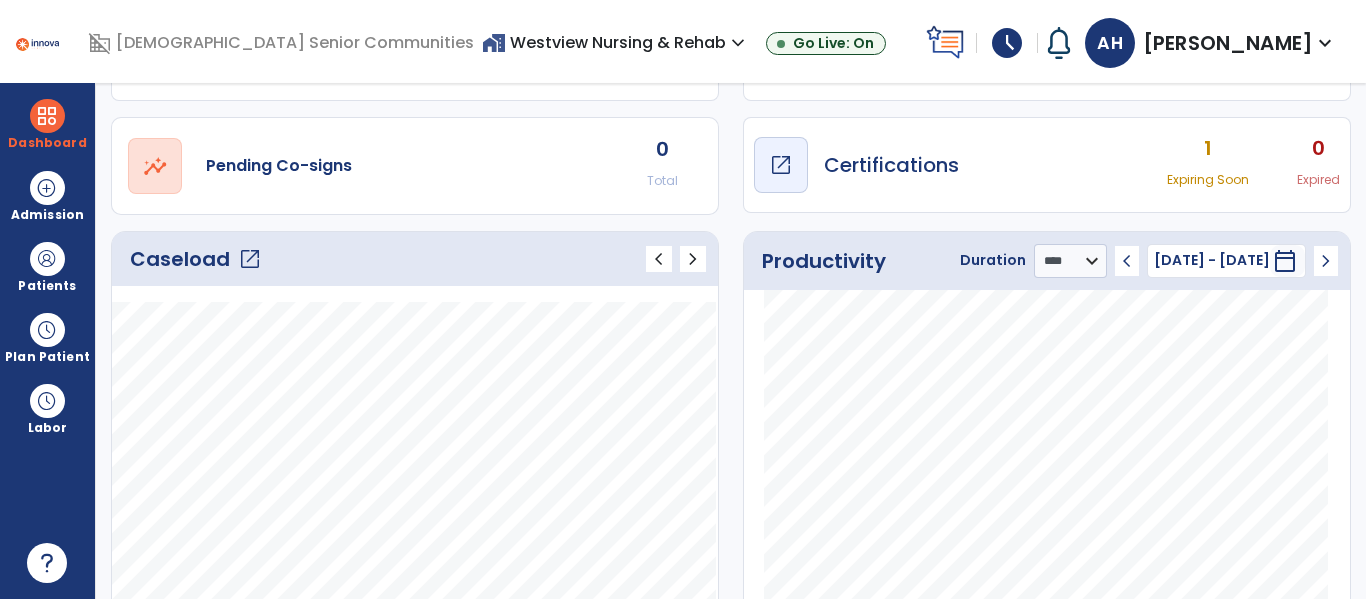 click on "draft   open_in_new" at bounding box center [781, 165] 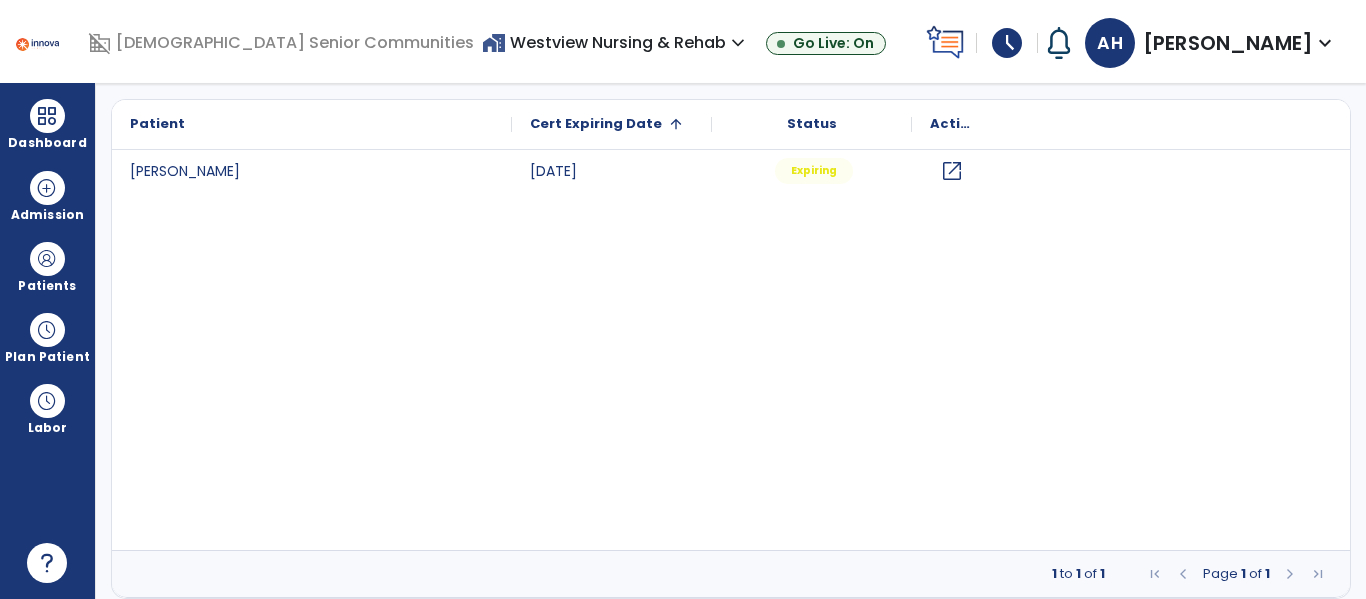 scroll, scrollTop: 0, scrollLeft: 0, axis: both 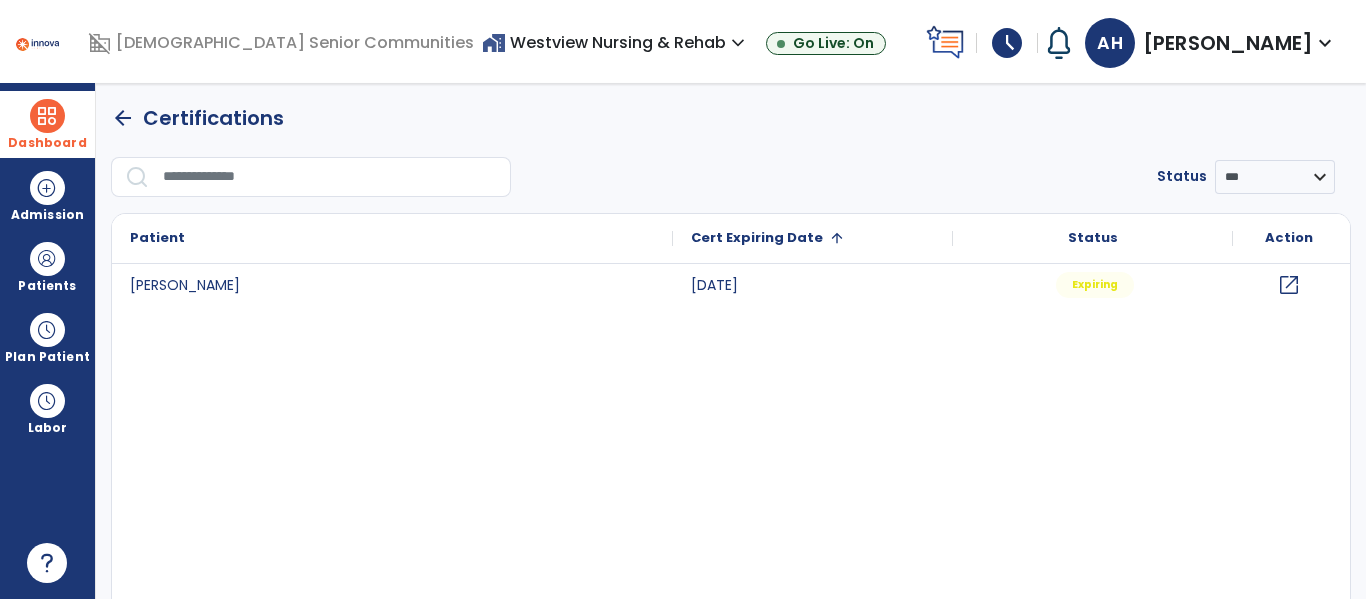 click at bounding box center [47, 116] 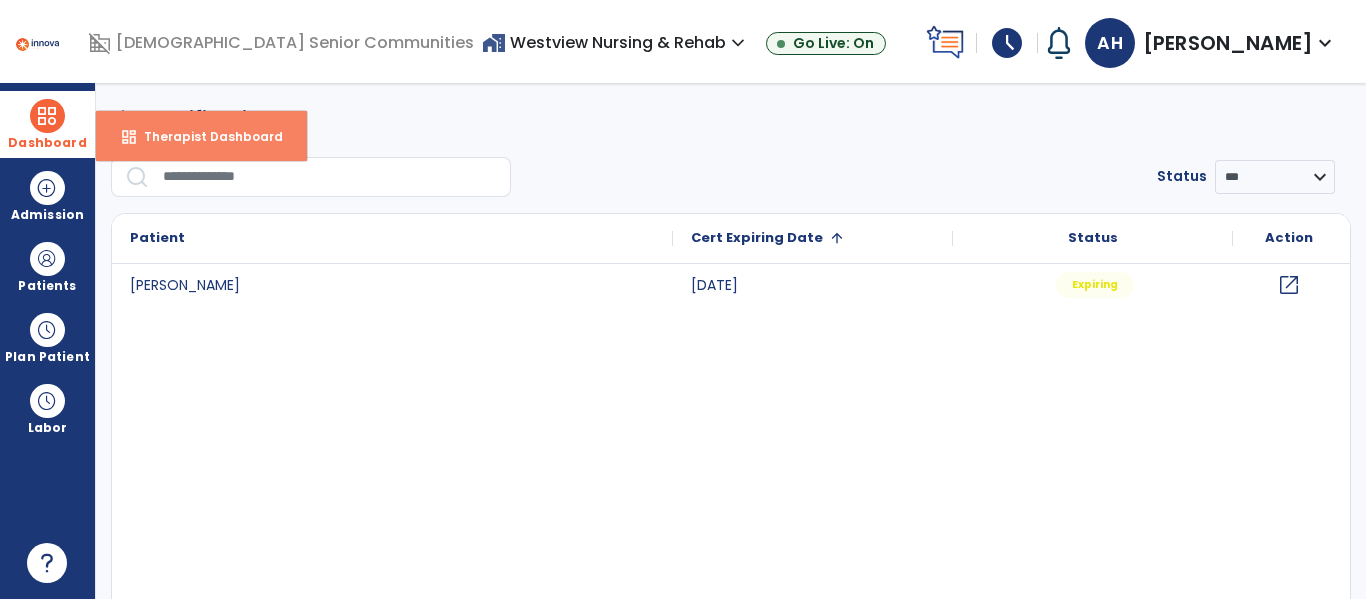 click on "Therapist Dashboard" at bounding box center [205, 136] 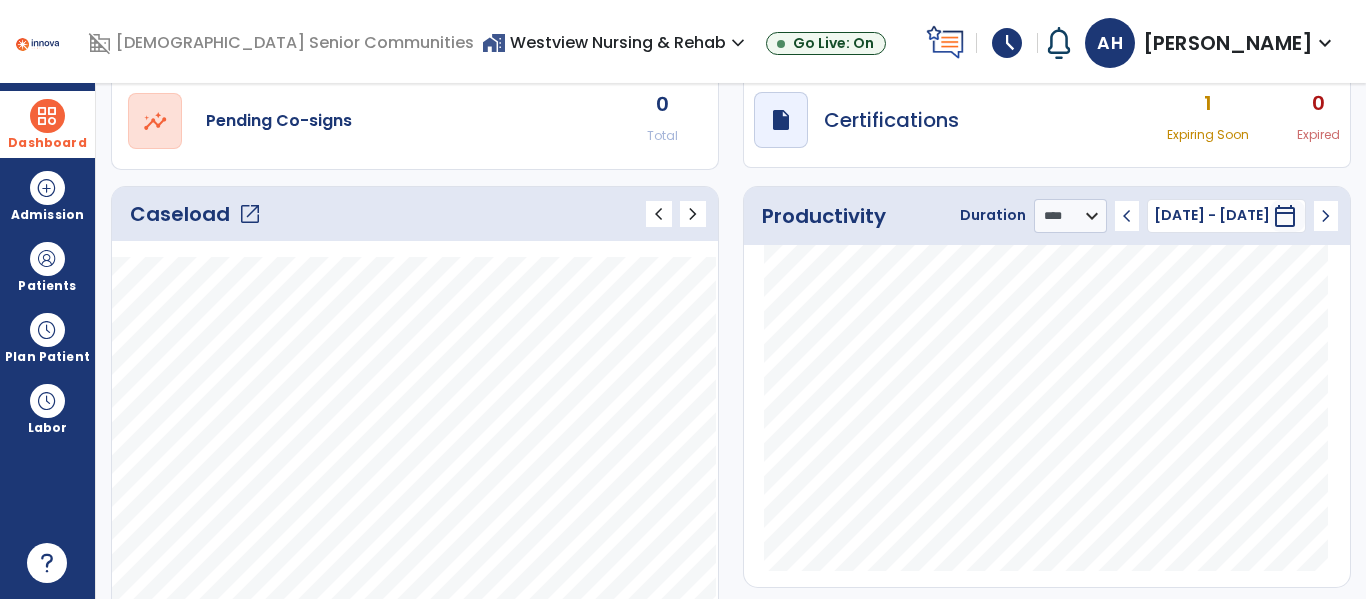 scroll, scrollTop: 44, scrollLeft: 0, axis: vertical 